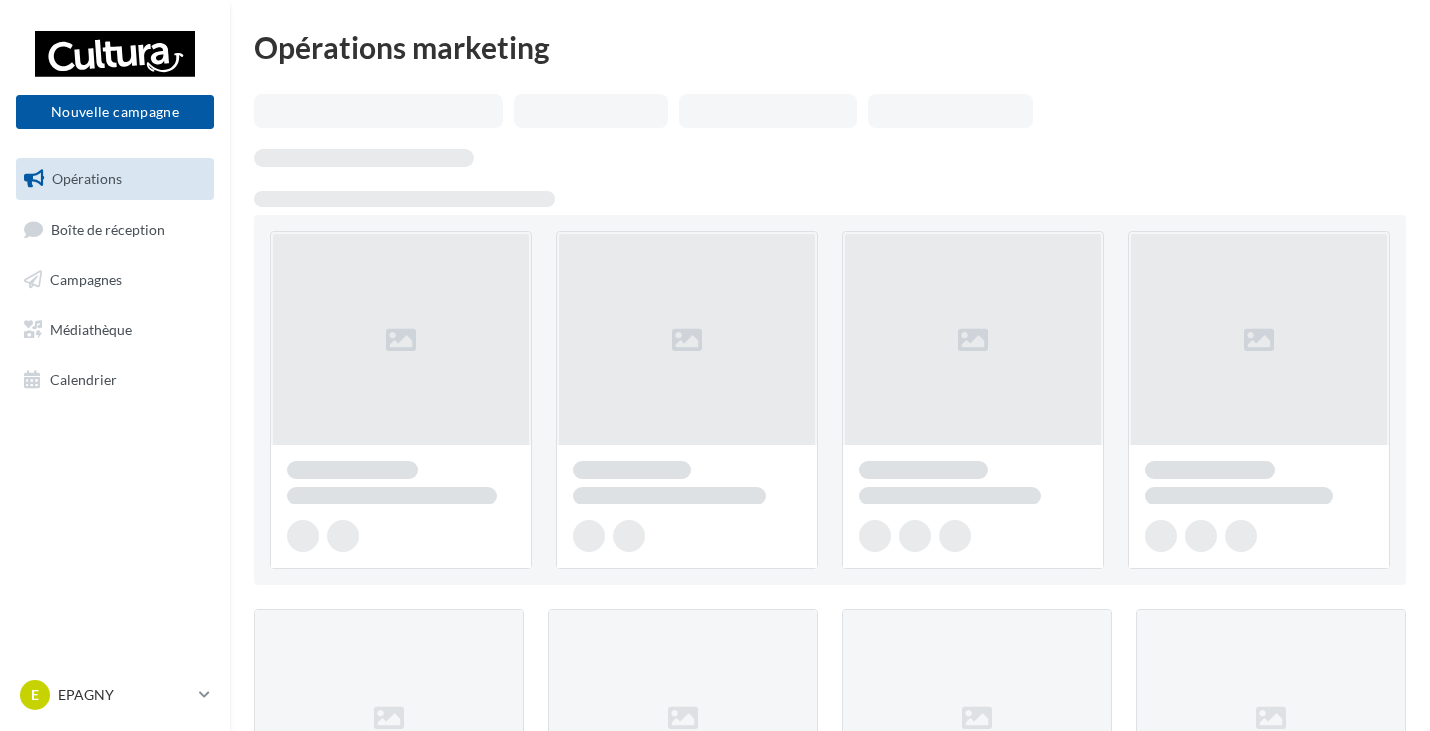 scroll, scrollTop: 0, scrollLeft: 0, axis: both 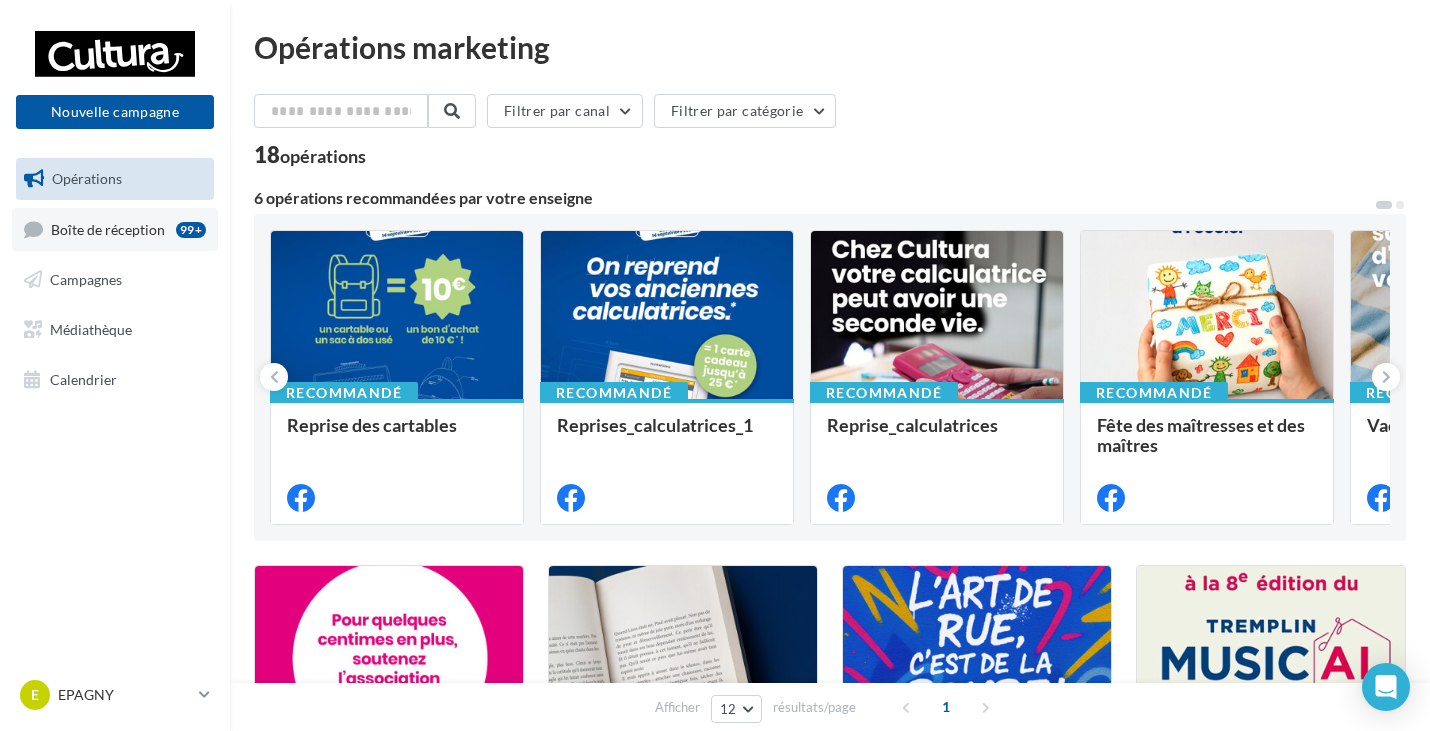 click on "Boîte de réception" at bounding box center (108, 228) 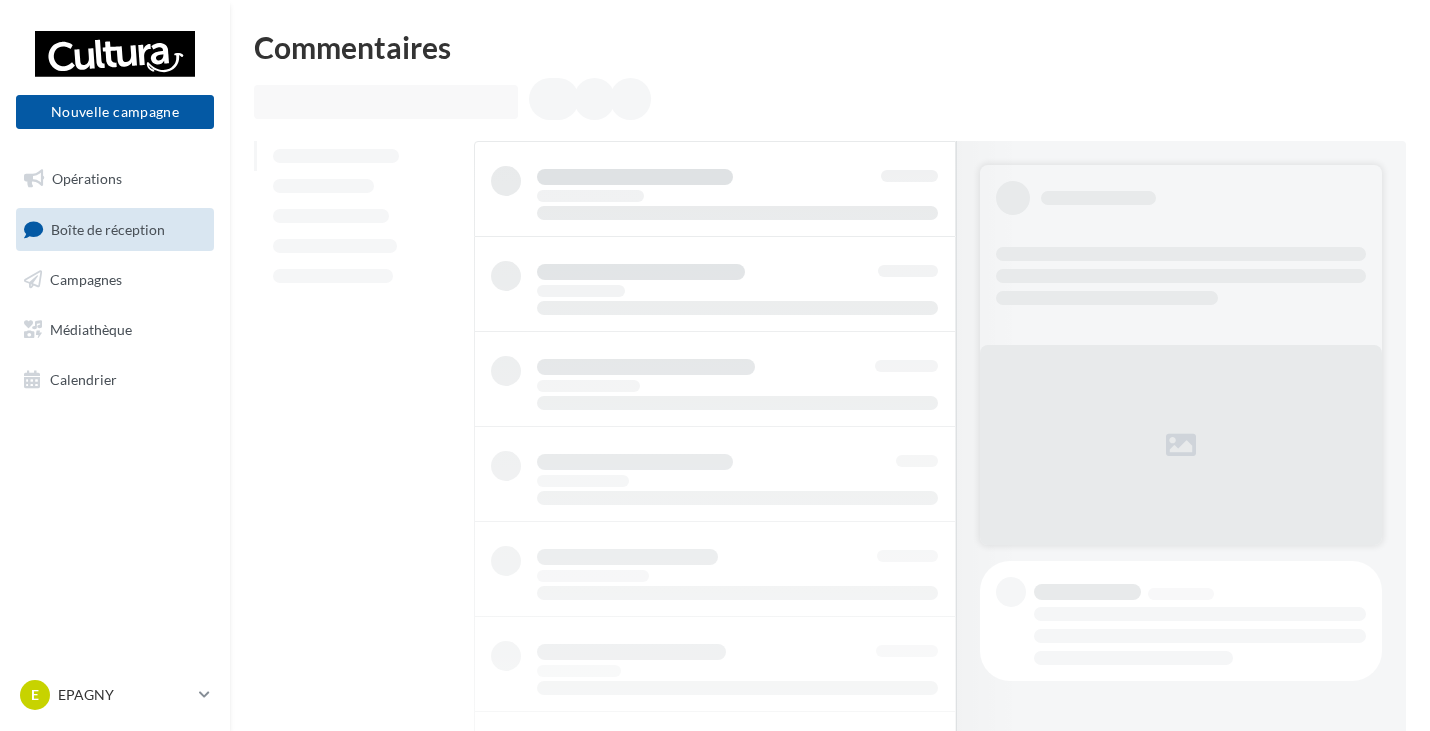 scroll, scrollTop: 0, scrollLeft: 0, axis: both 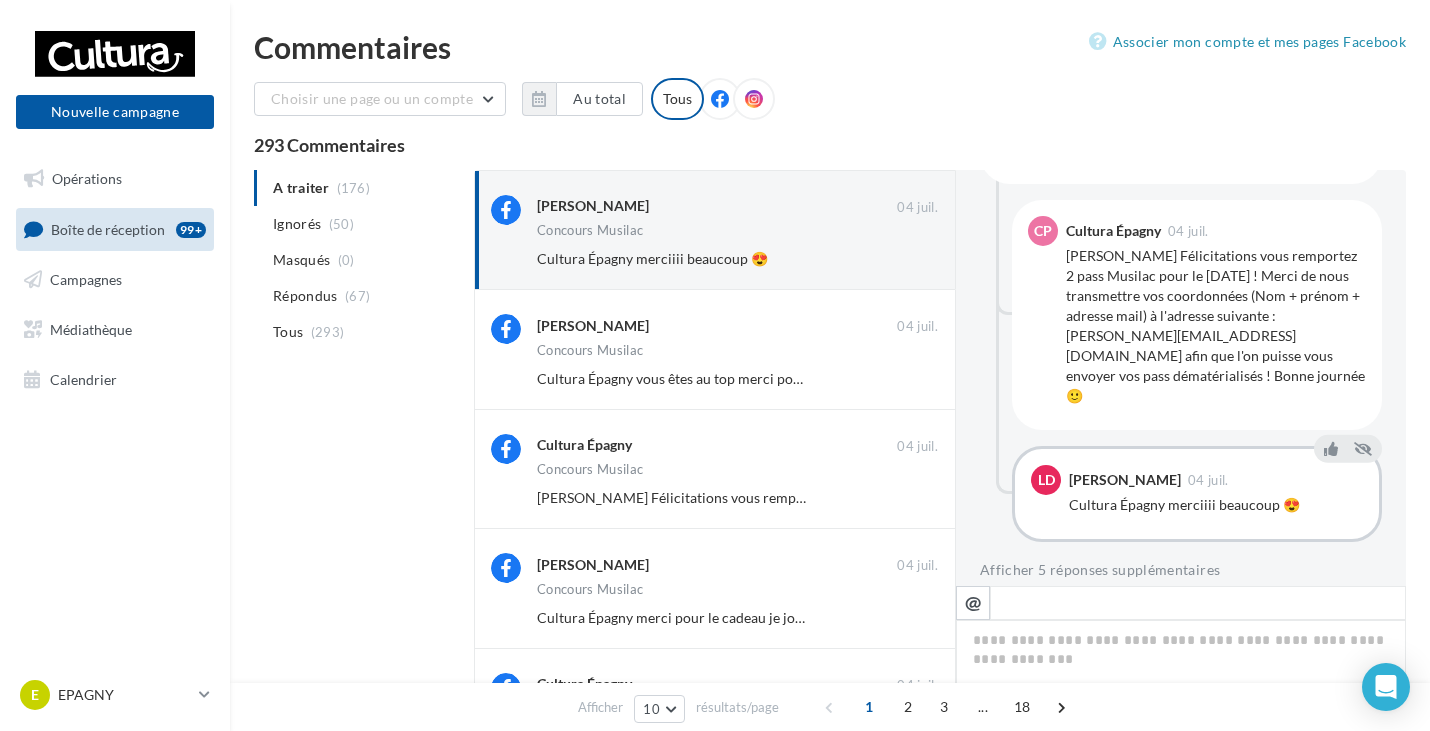 click at bounding box center [720, 99] 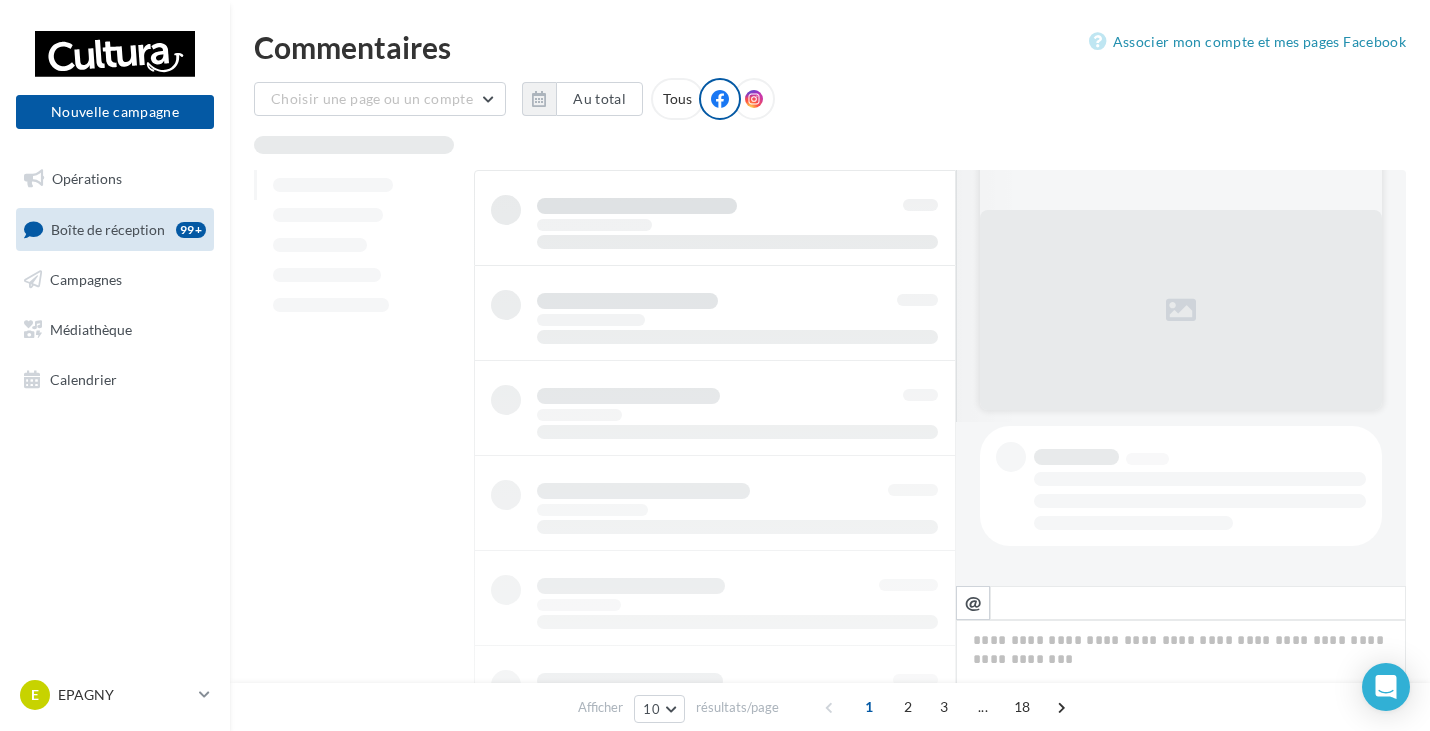 scroll, scrollTop: 1, scrollLeft: 0, axis: vertical 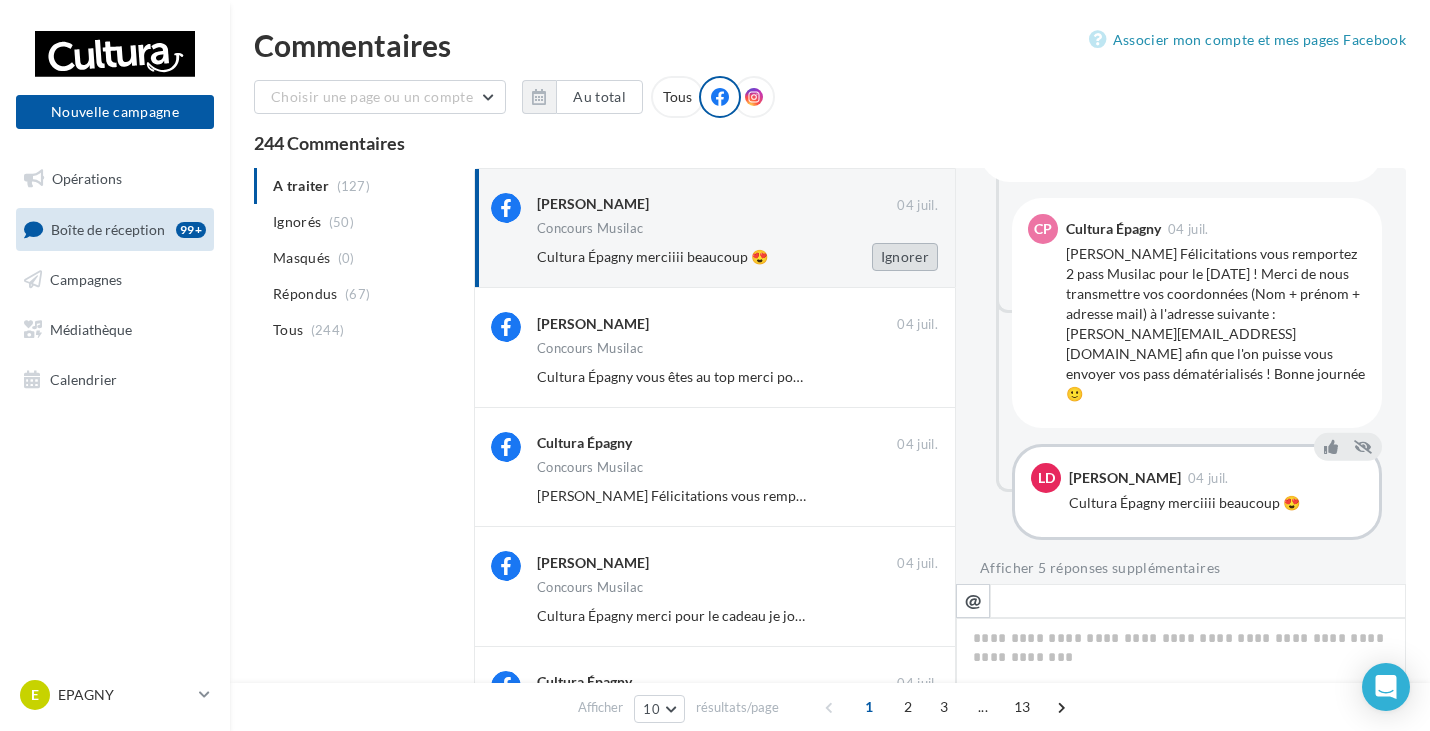 click on "Ignorer" at bounding box center (905, 257) 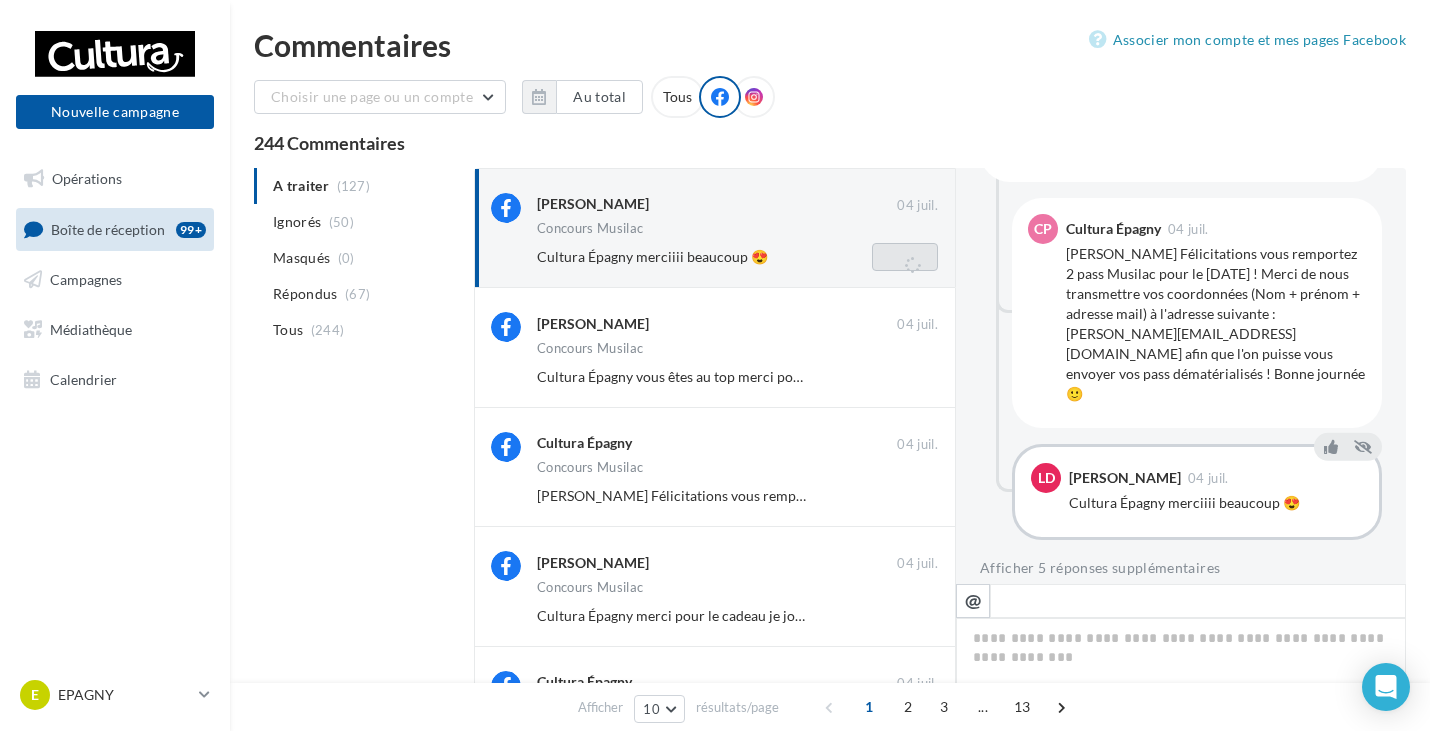 scroll, scrollTop: 420, scrollLeft: 0, axis: vertical 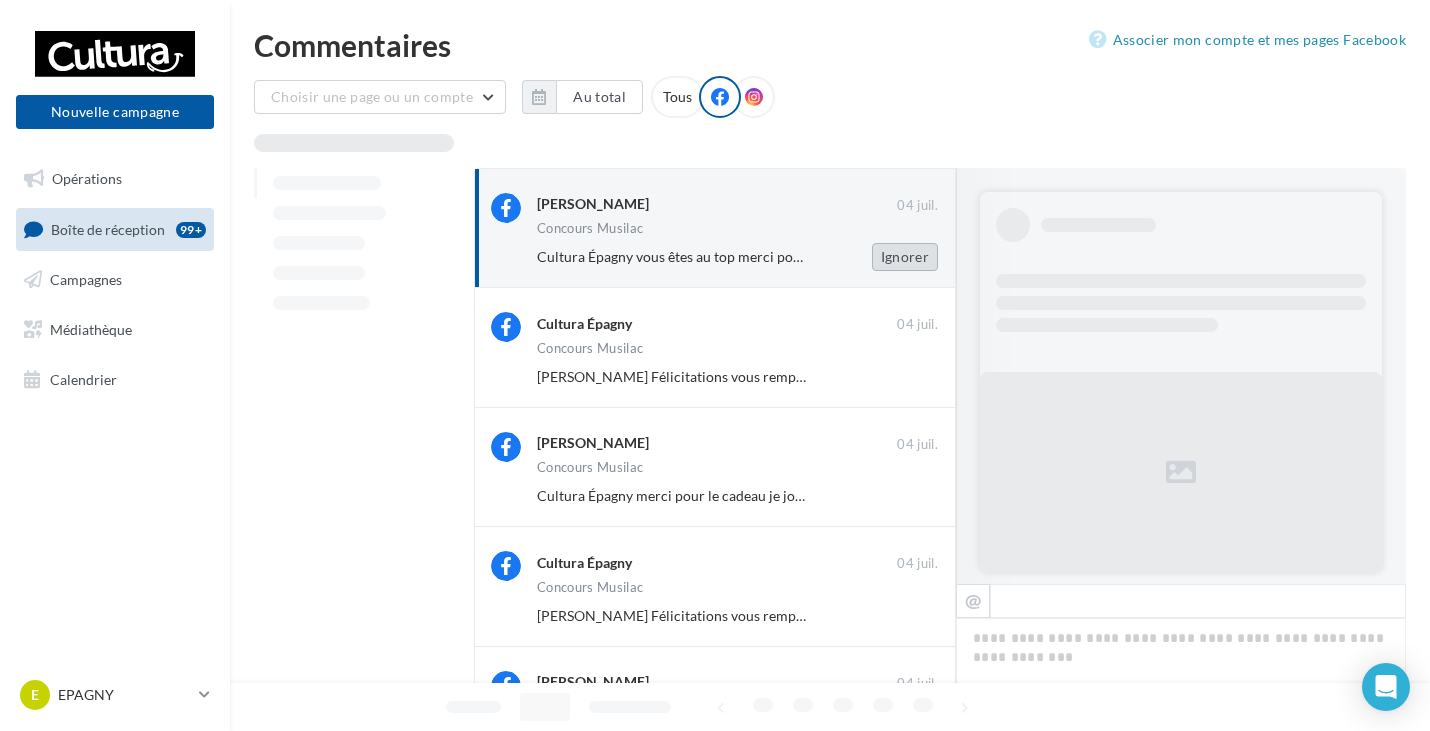 click on "Ignorer" at bounding box center (905, 257) 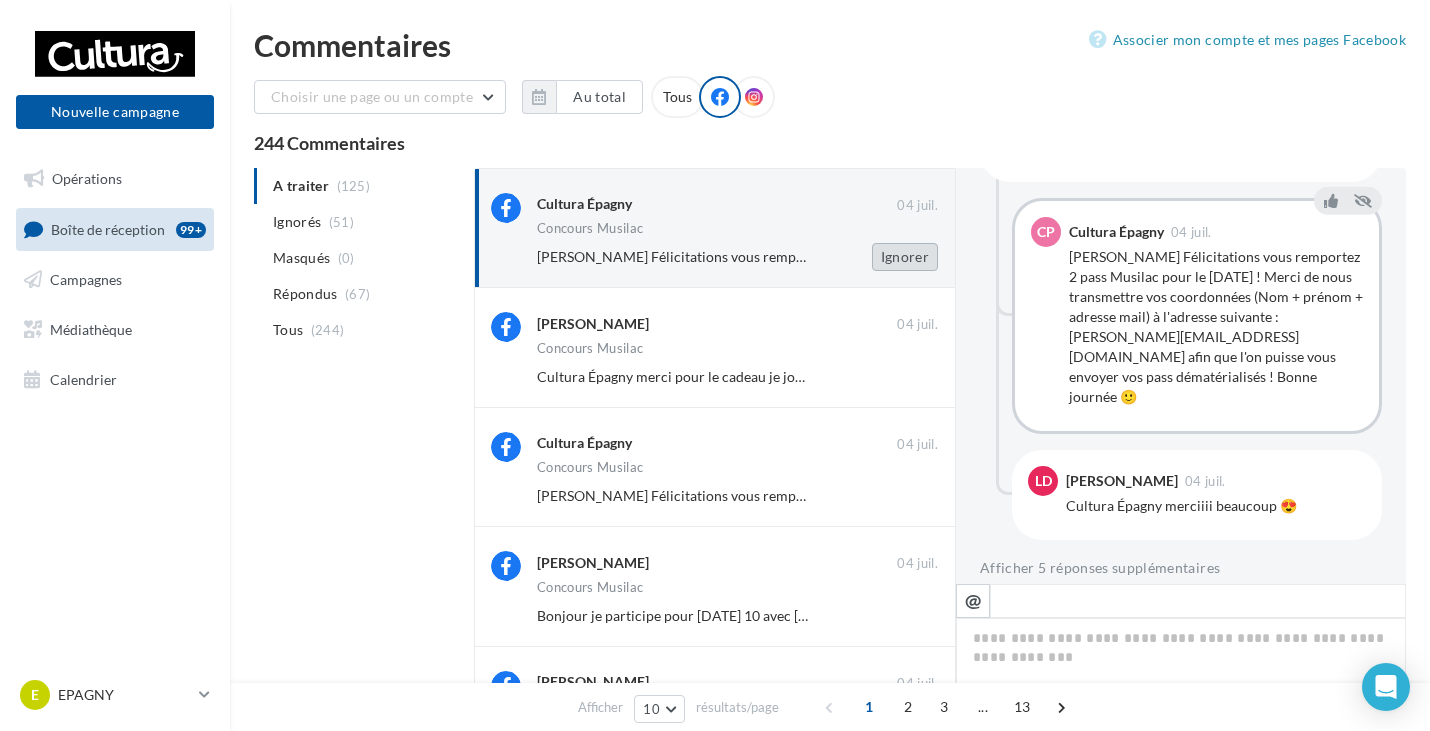 click on "Ignorer" at bounding box center [905, 257] 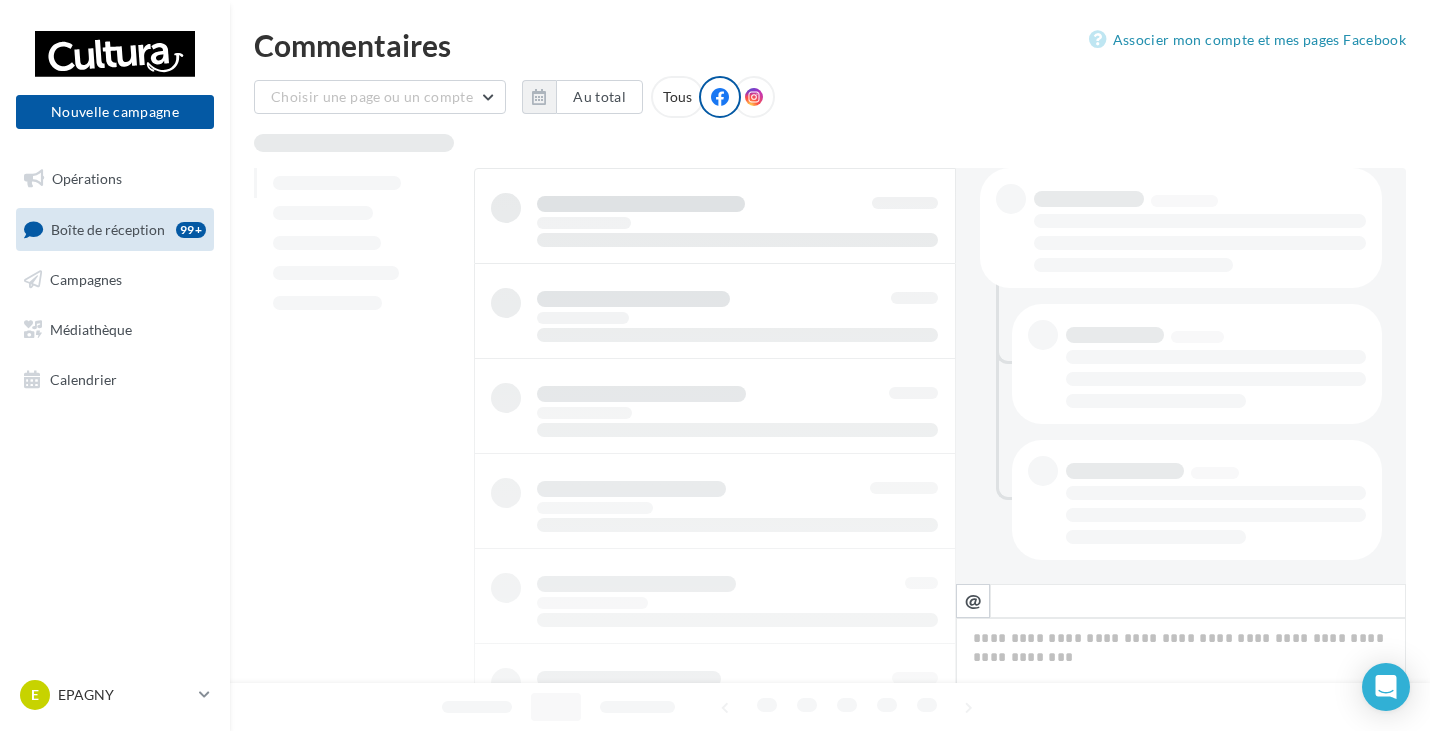 scroll, scrollTop: 420, scrollLeft: 0, axis: vertical 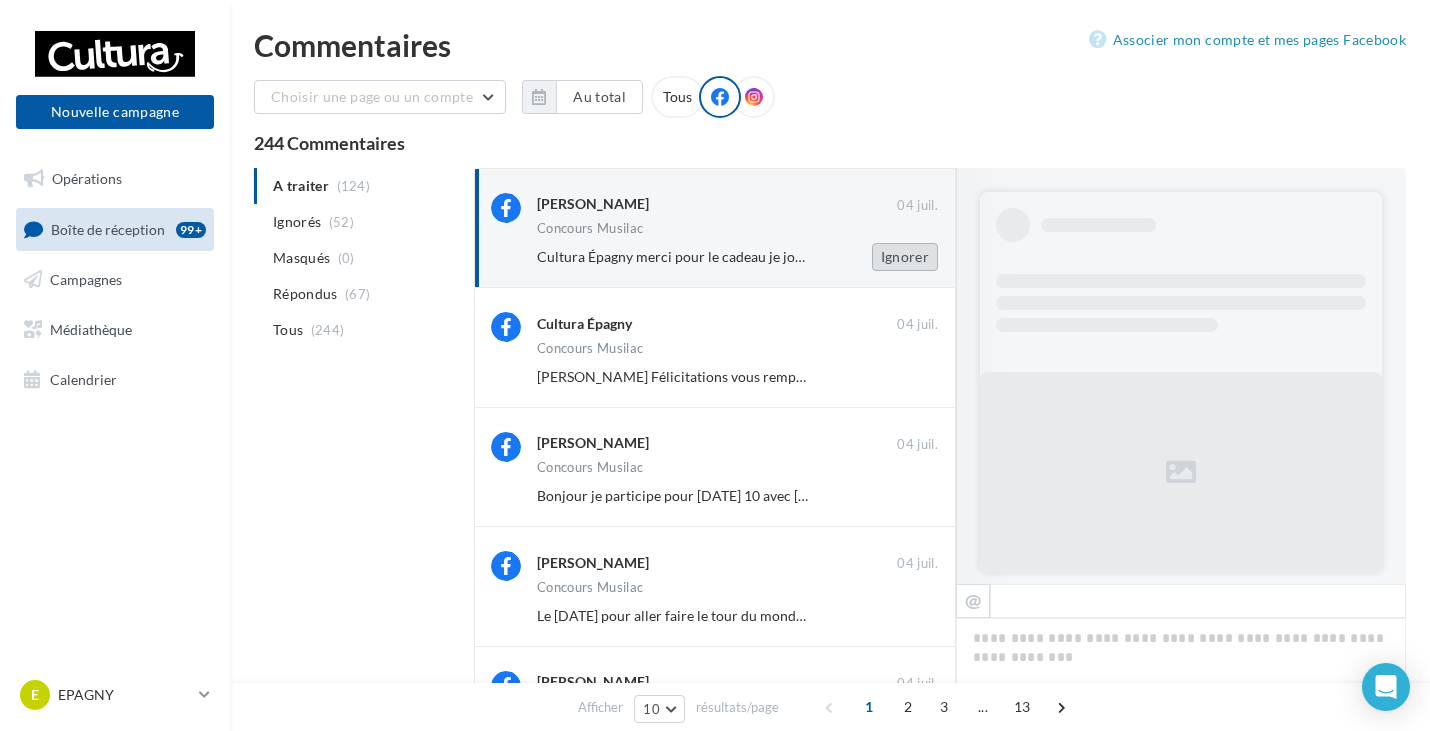click on "Ignorer" at bounding box center (905, 257) 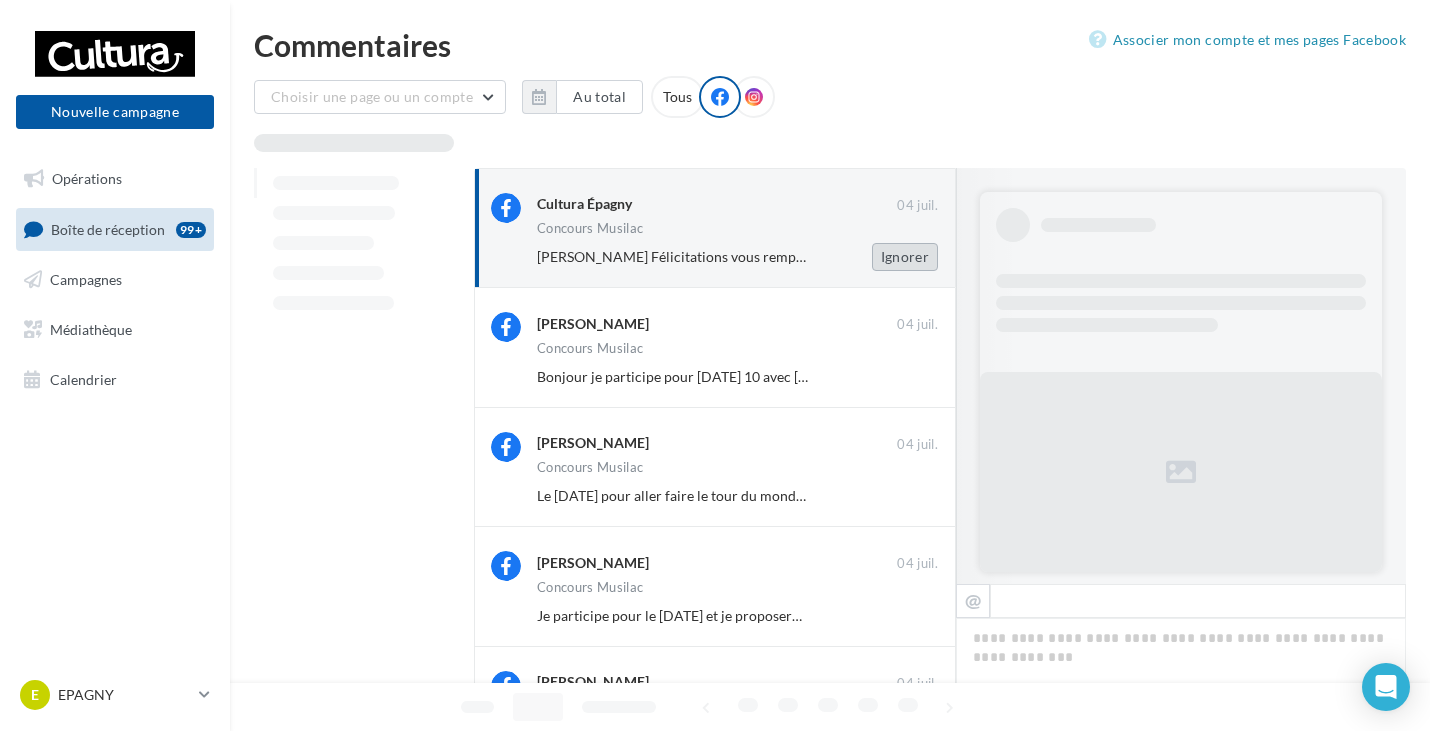 click on "Ignorer" at bounding box center (905, 257) 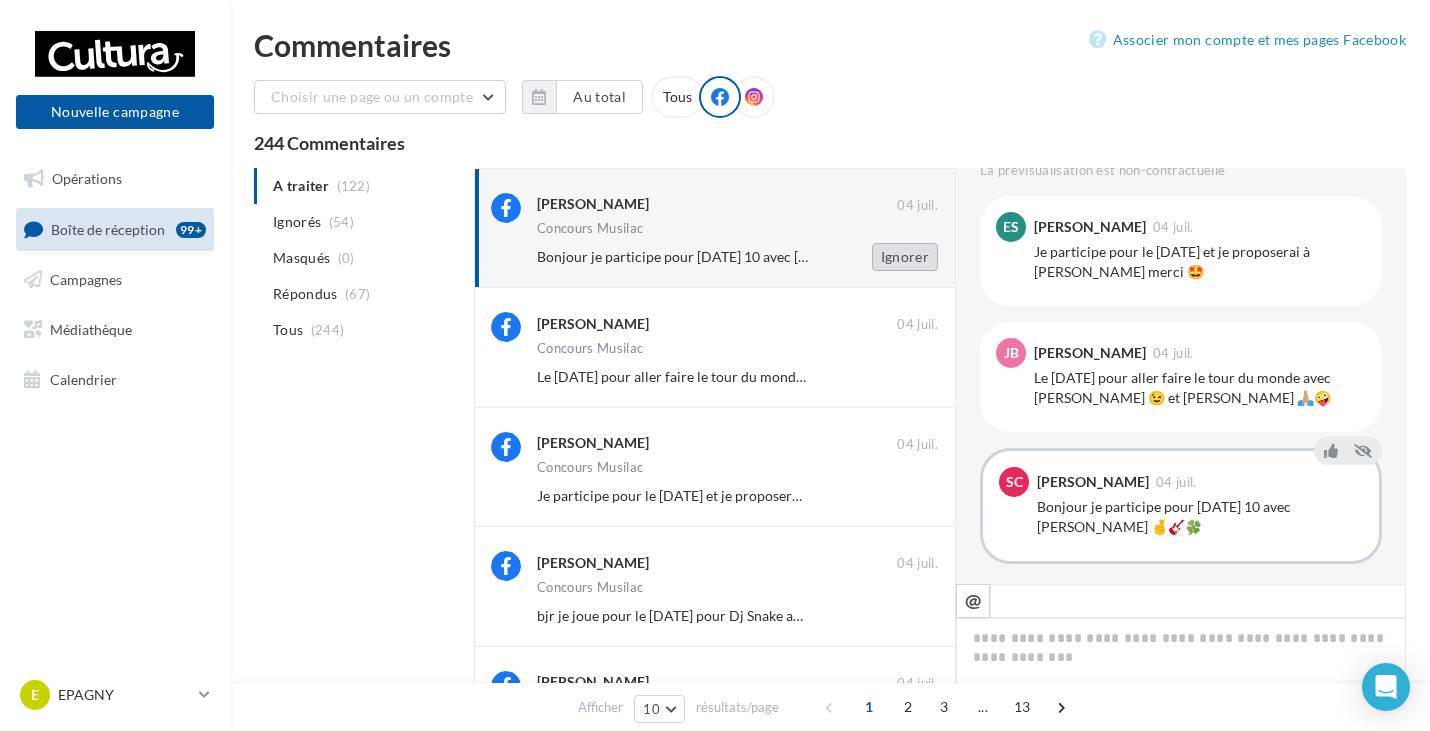click on "Ignorer" at bounding box center (905, 257) 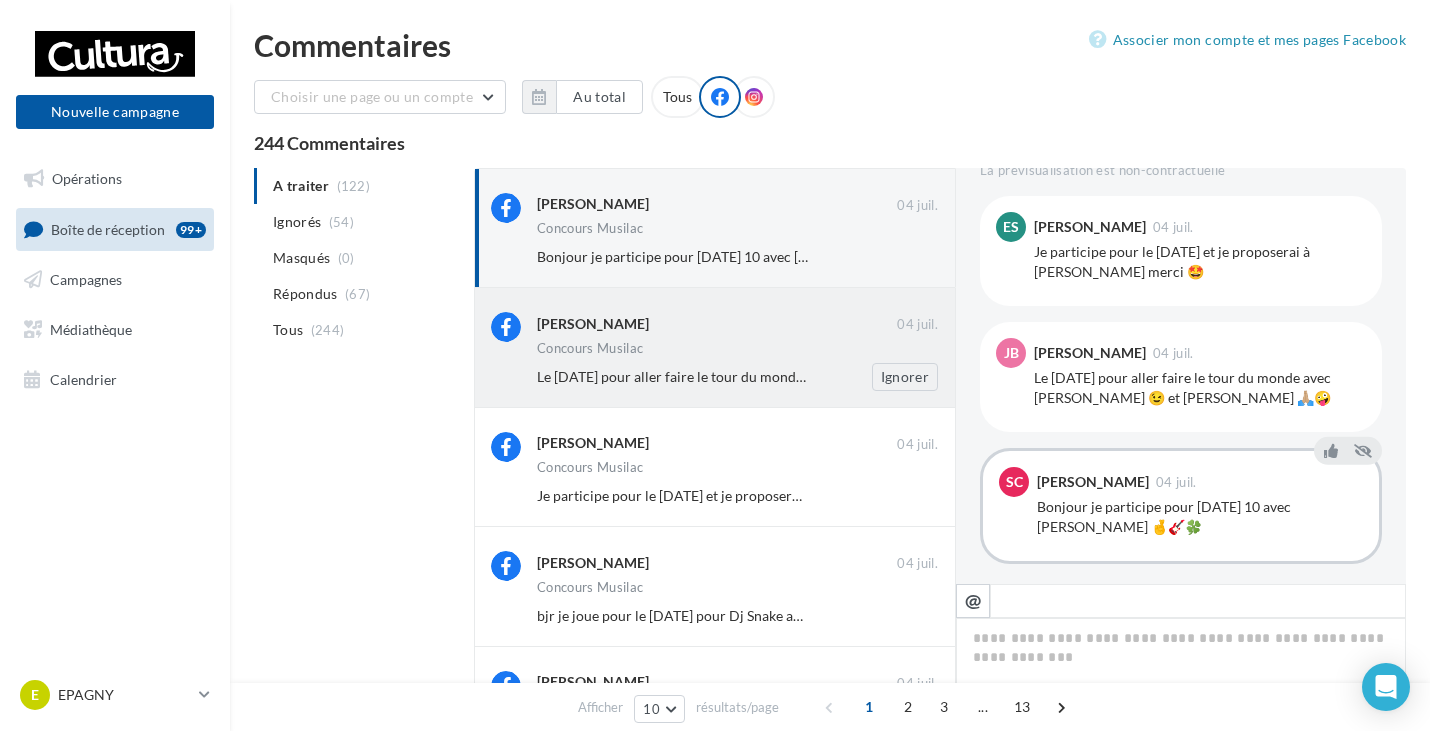 scroll, scrollTop: 420, scrollLeft: 0, axis: vertical 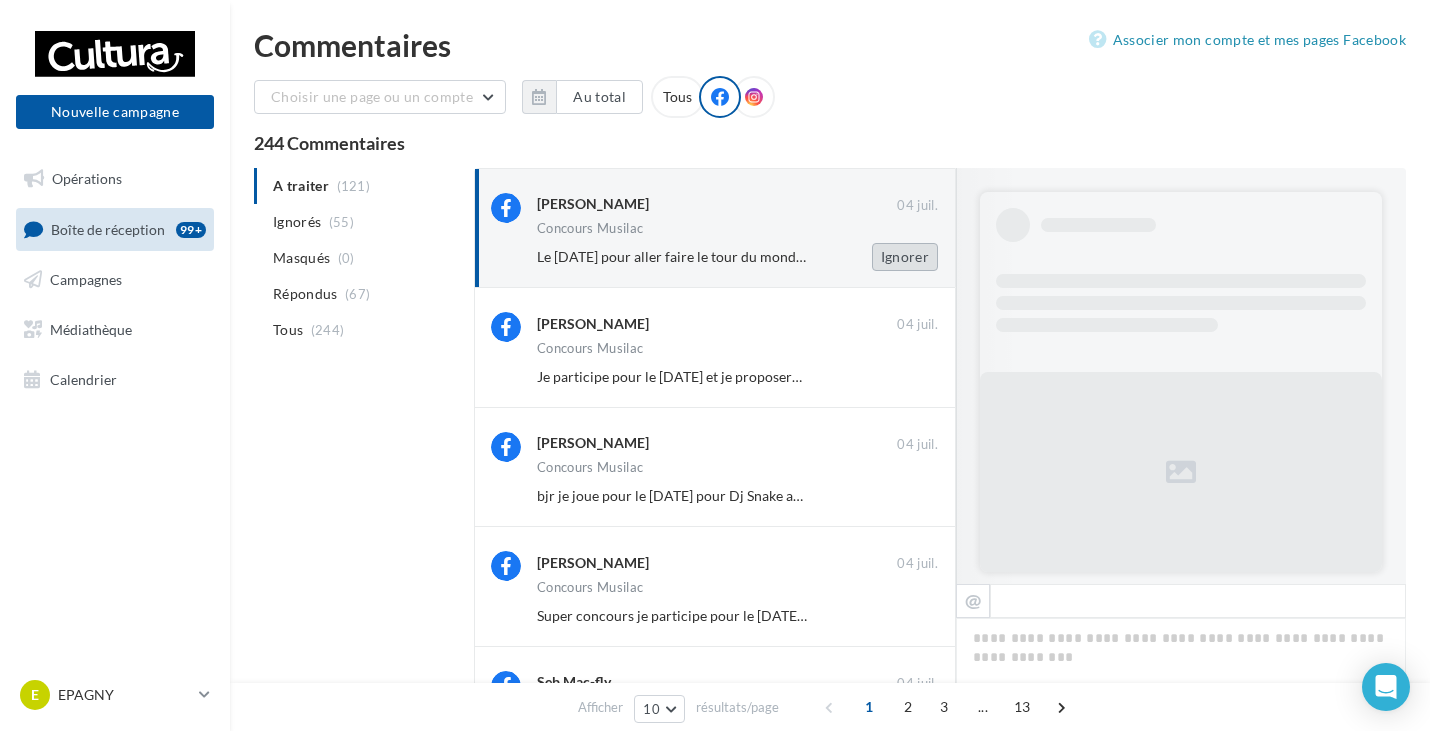 click on "Ignorer" at bounding box center [905, 257] 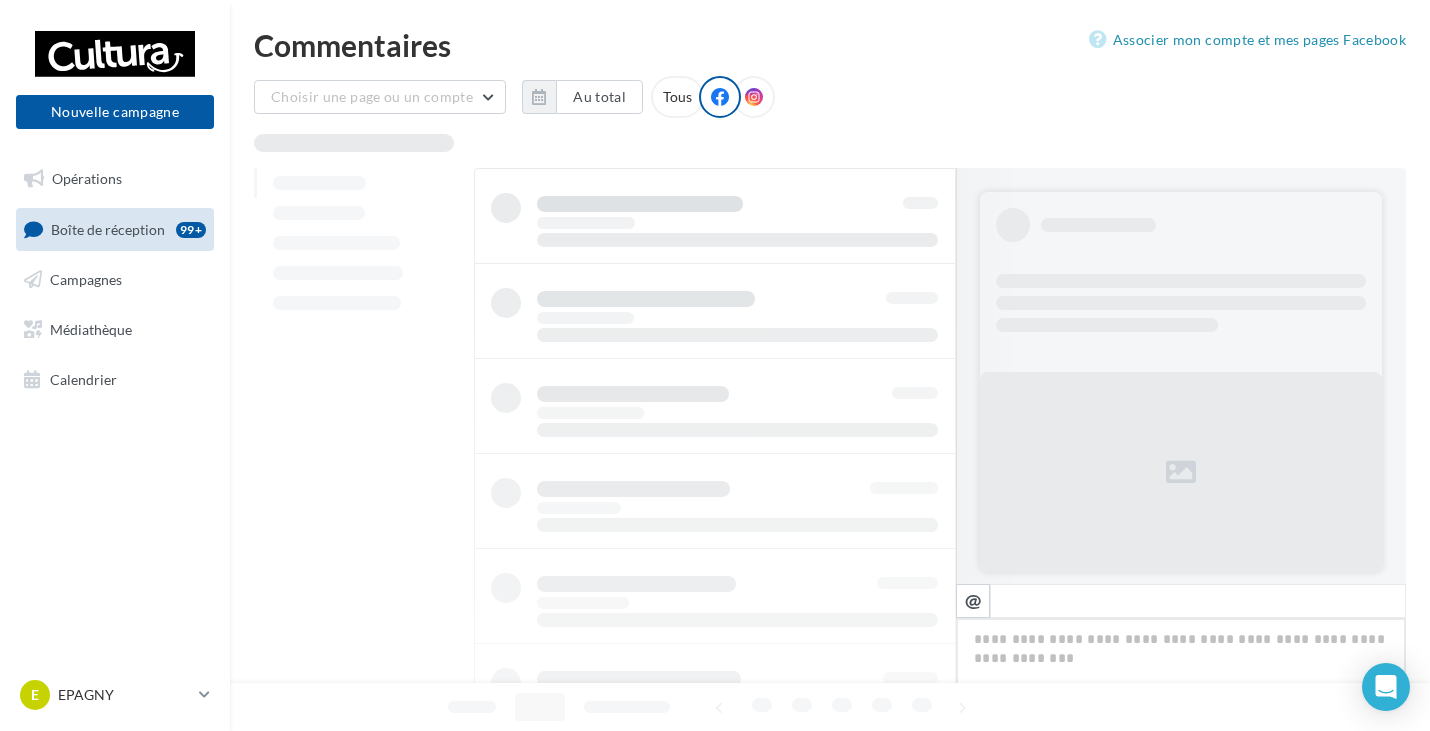 scroll, scrollTop: 284, scrollLeft: 0, axis: vertical 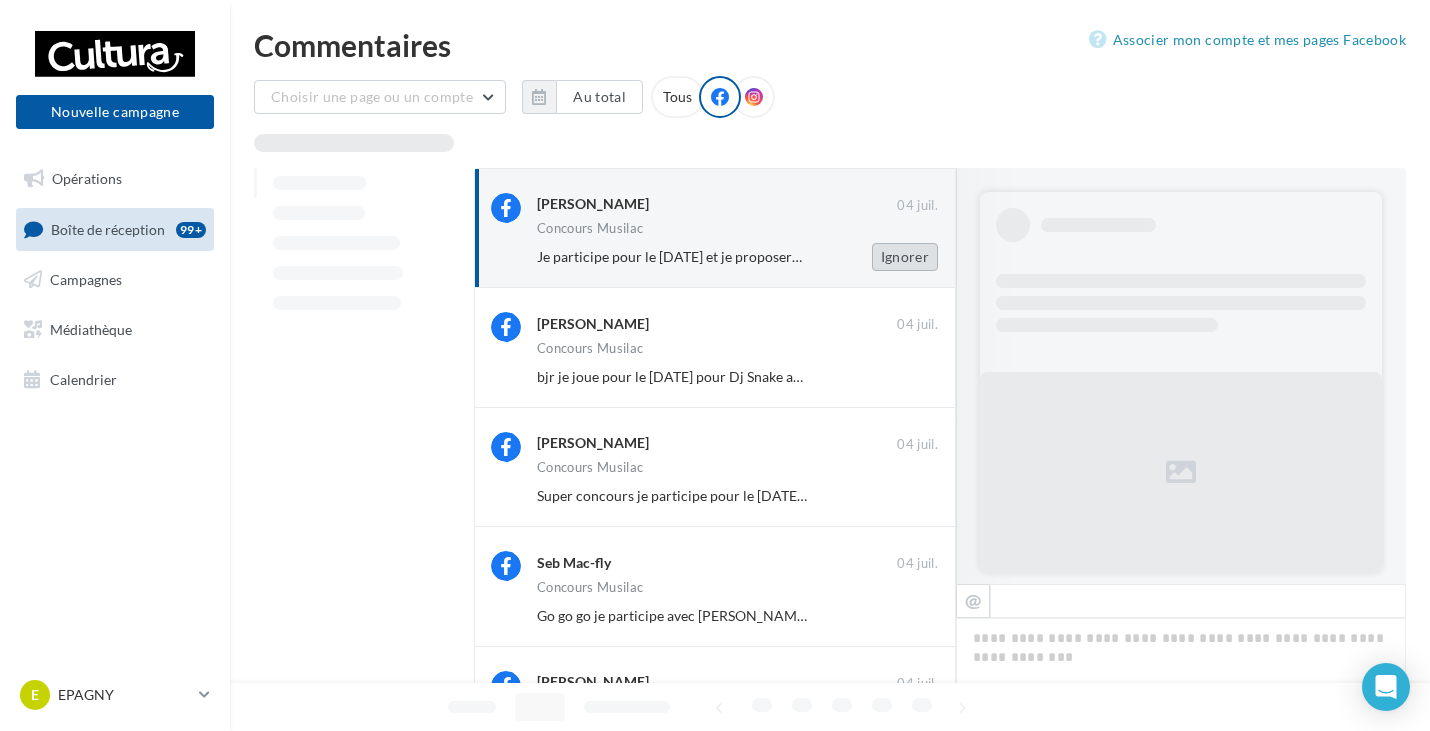 click on "Ignorer" at bounding box center [905, 257] 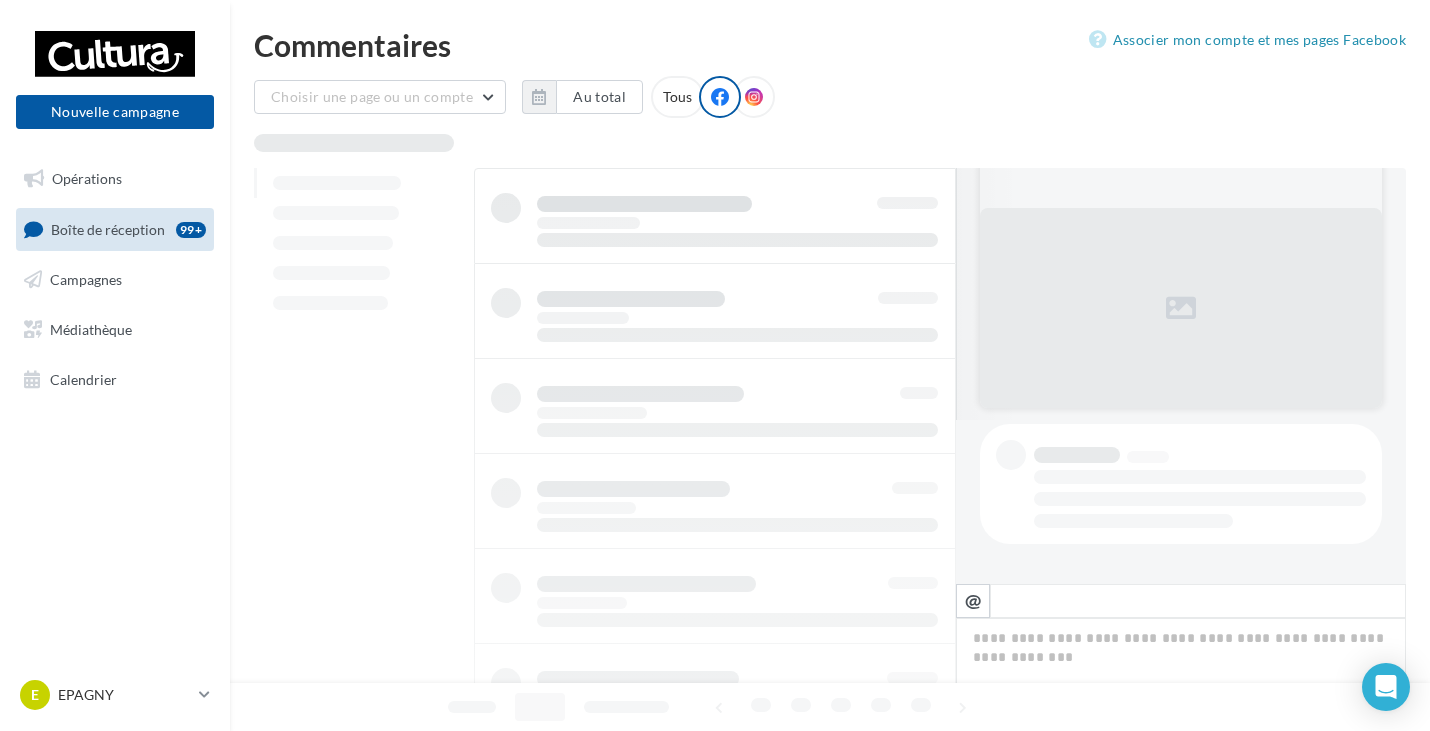 scroll, scrollTop: 164, scrollLeft: 0, axis: vertical 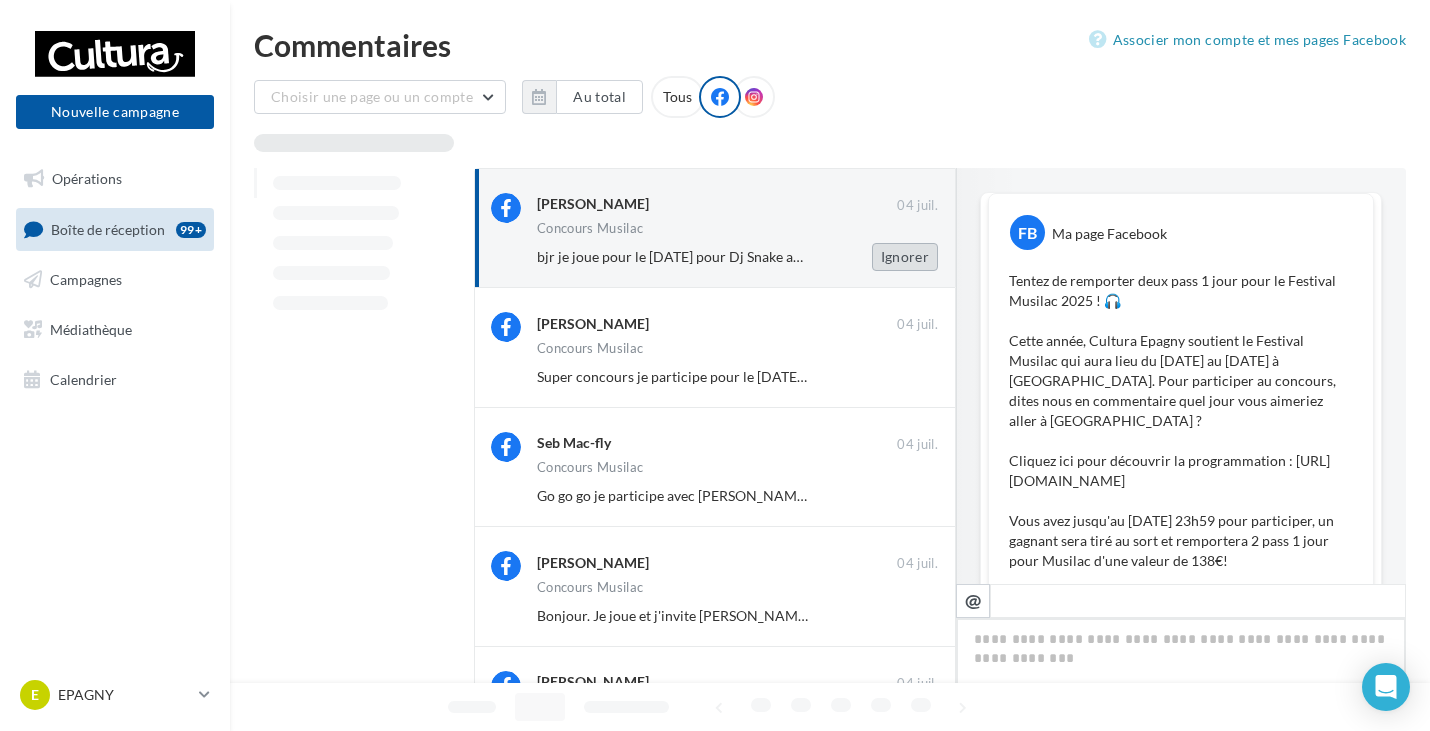 click on "Ignorer" at bounding box center [905, 257] 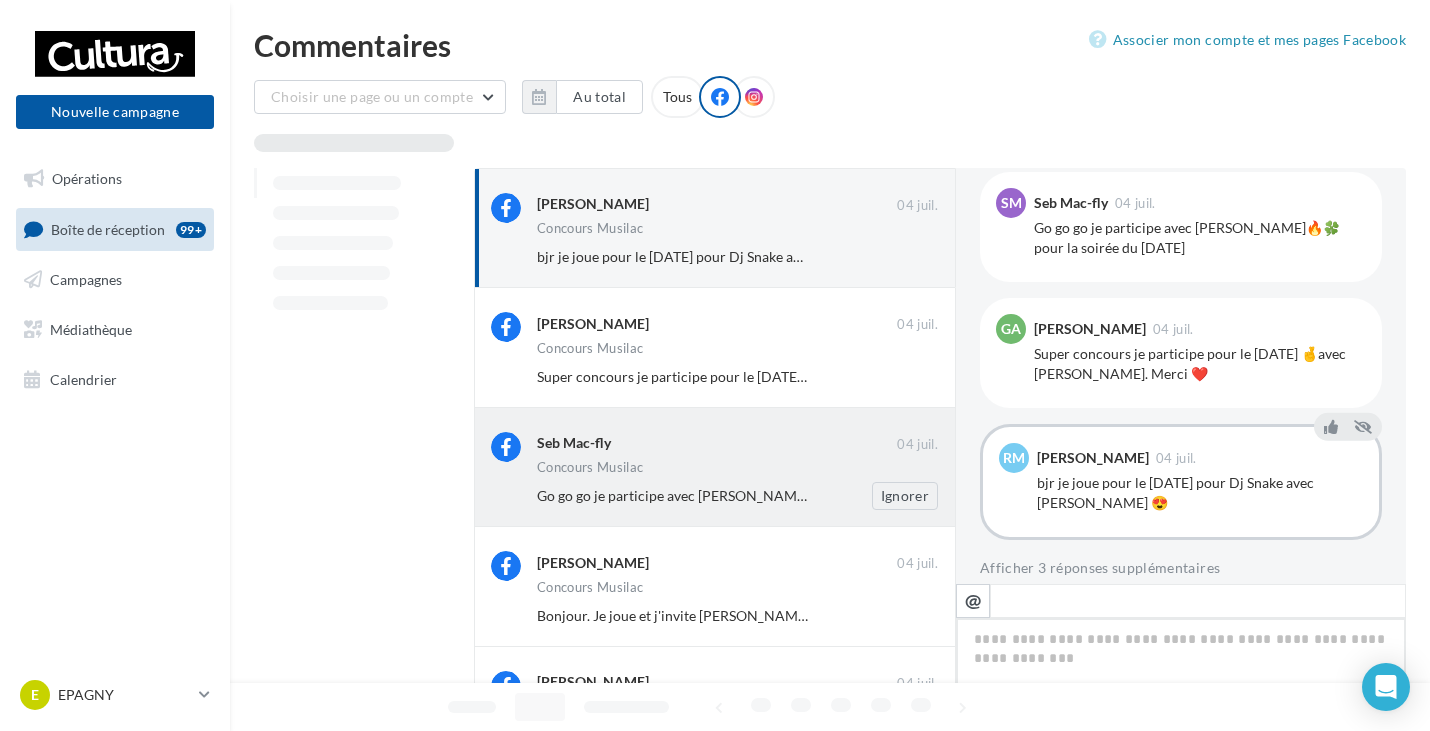 scroll, scrollTop: 164, scrollLeft: 0, axis: vertical 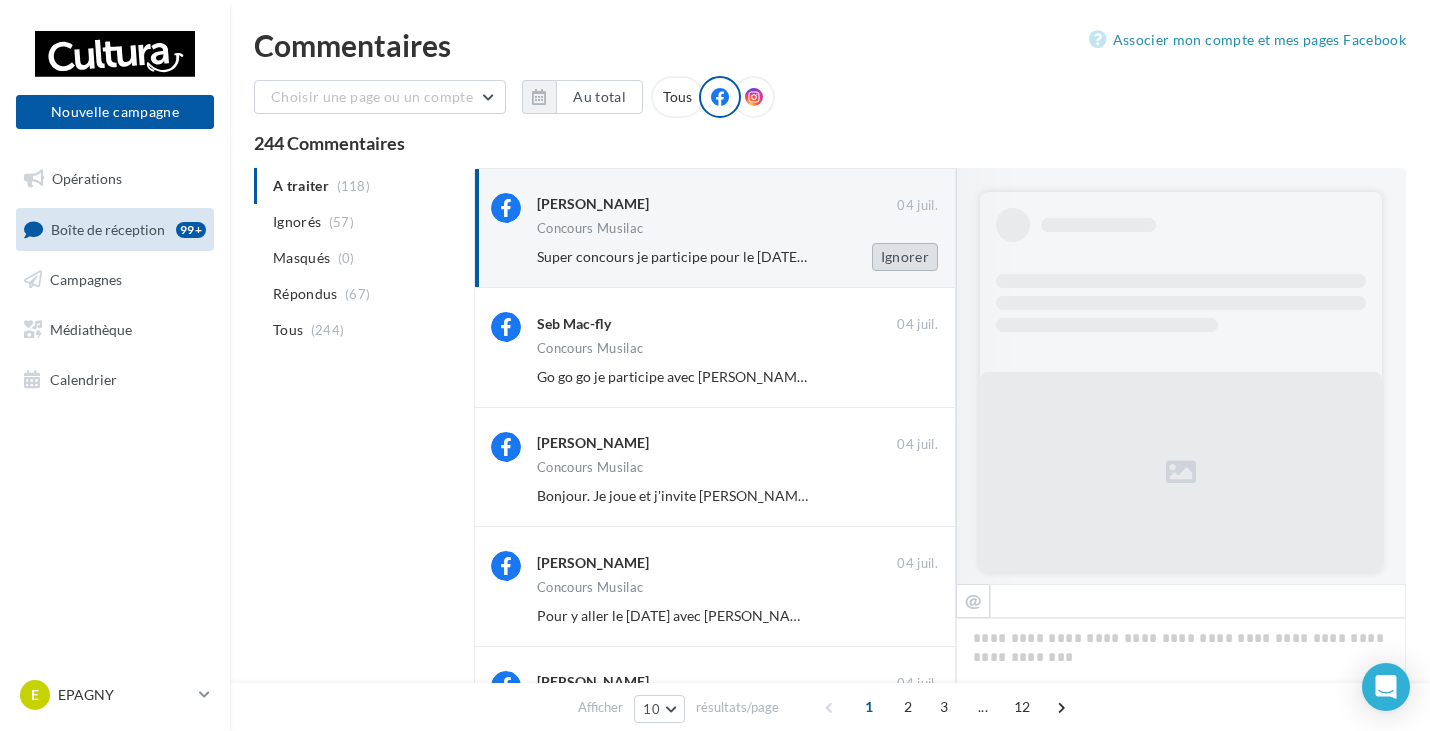 click on "Ignorer" at bounding box center [905, 257] 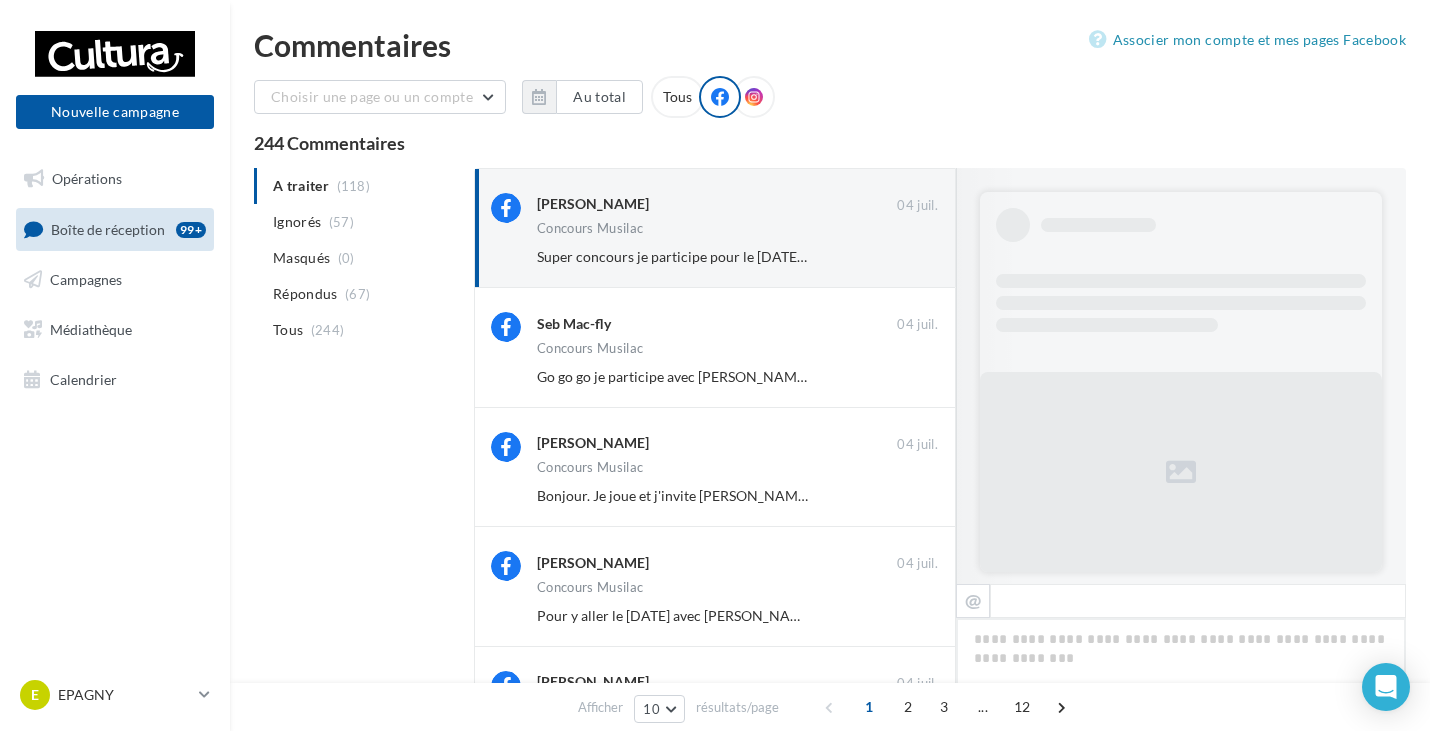 scroll, scrollTop: 164, scrollLeft: 0, axis: vertical 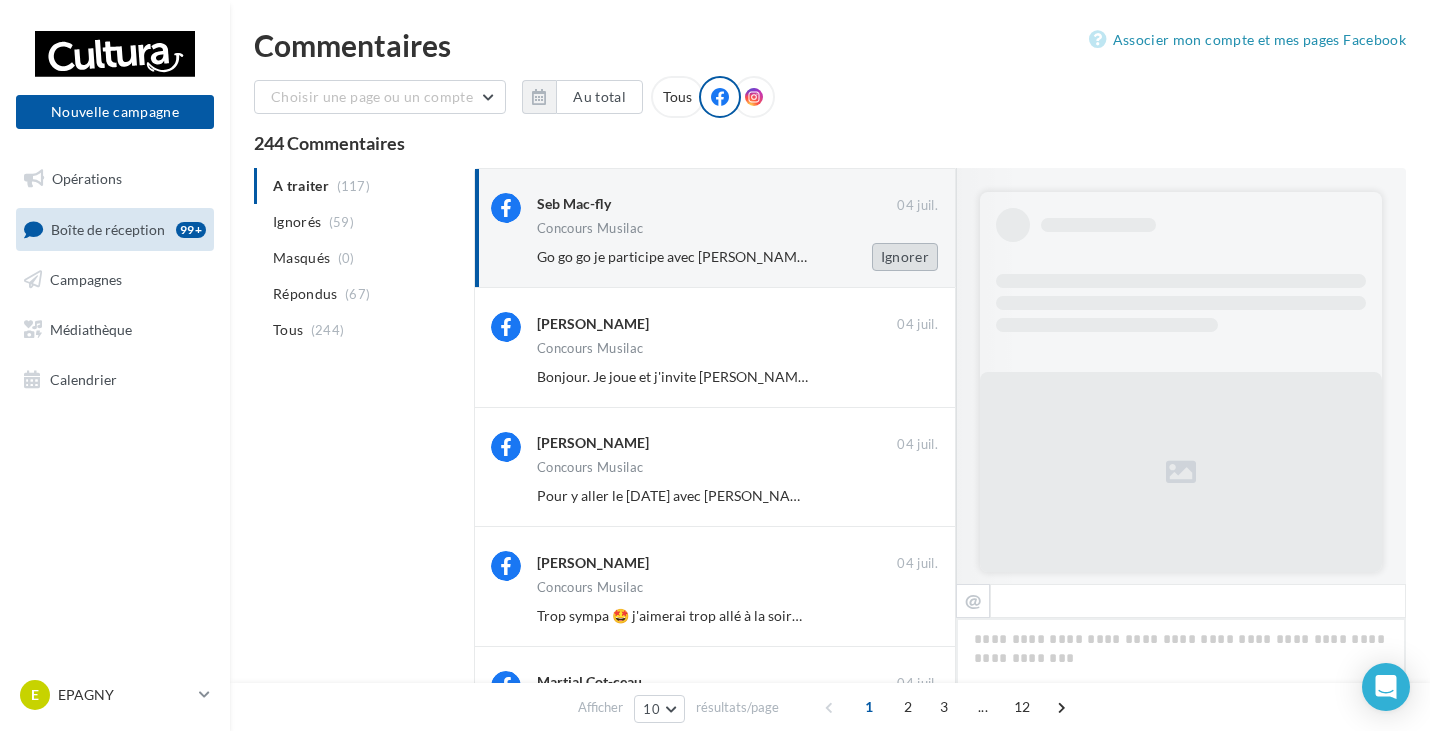 click on "Ignorer" at bounding box center [905, 257] 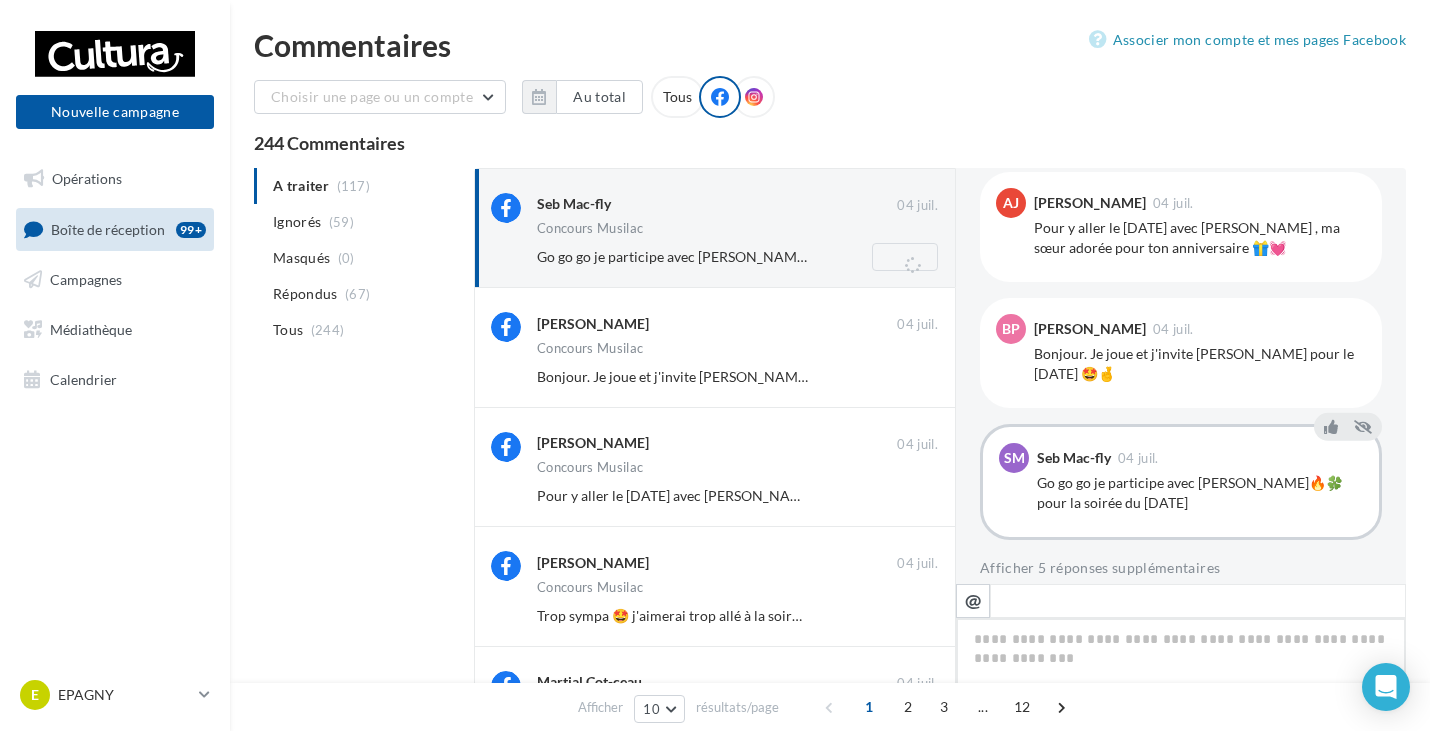 scroll, scrollTop: 420, scrollLeft: 0, axis: vertical 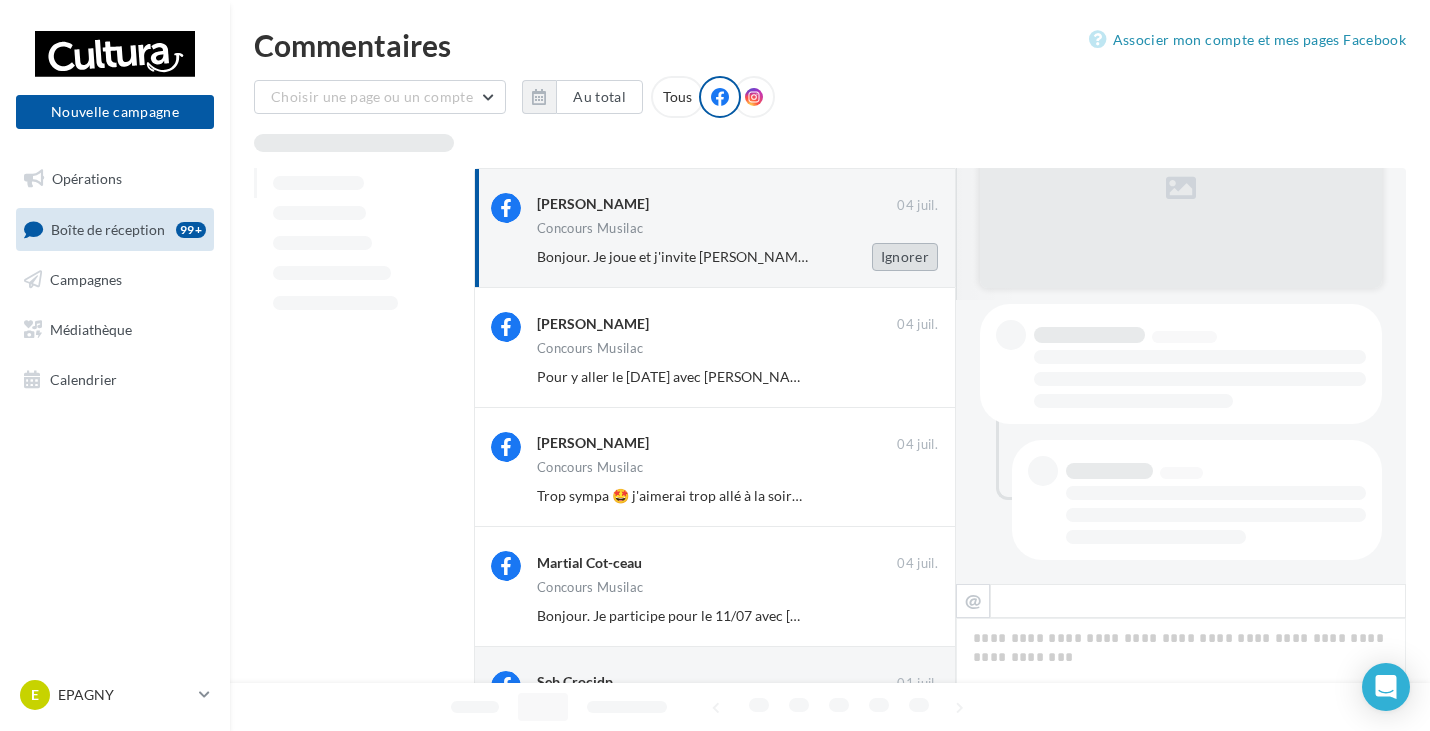 click on "Ignorer" at bounding box center (905, 257) 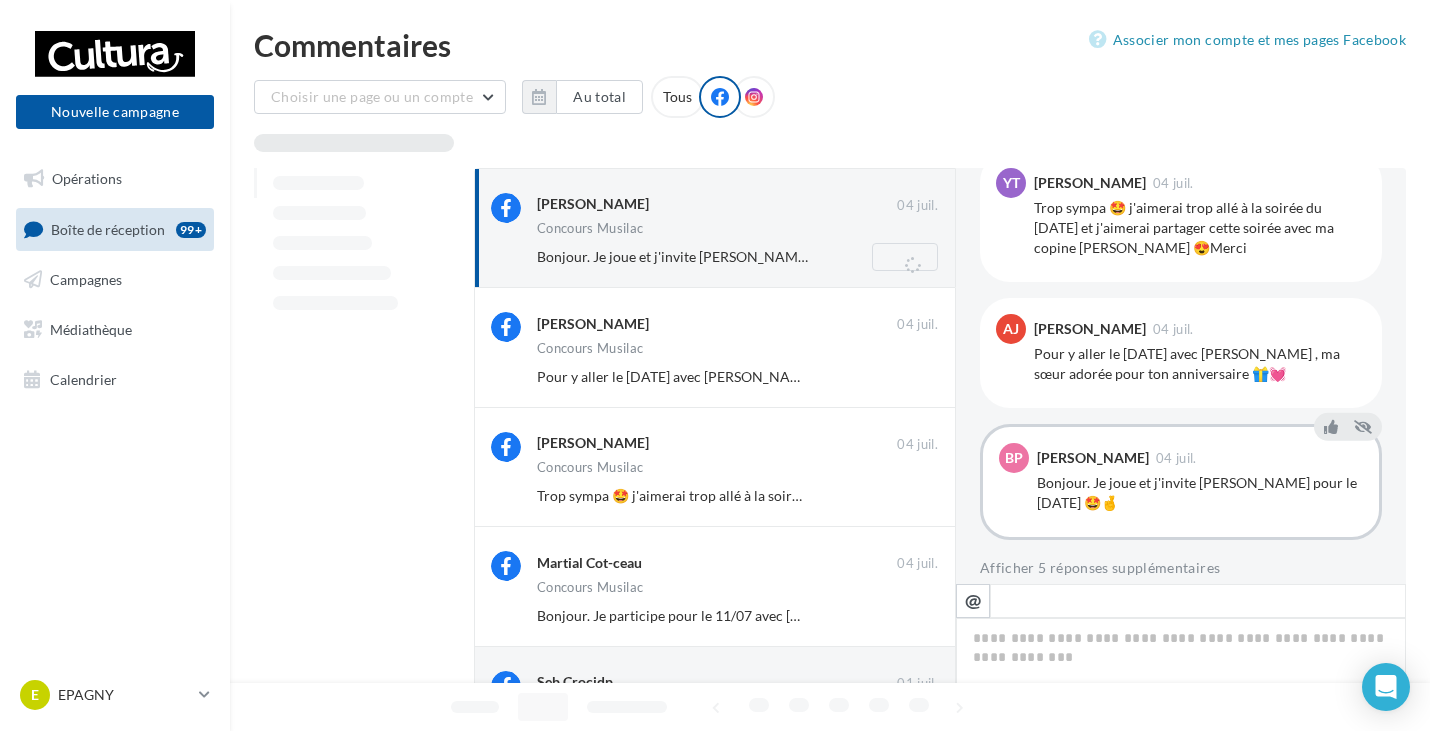 scroll, scrollTop: 284, scrollLeft: 0, axis: vertical 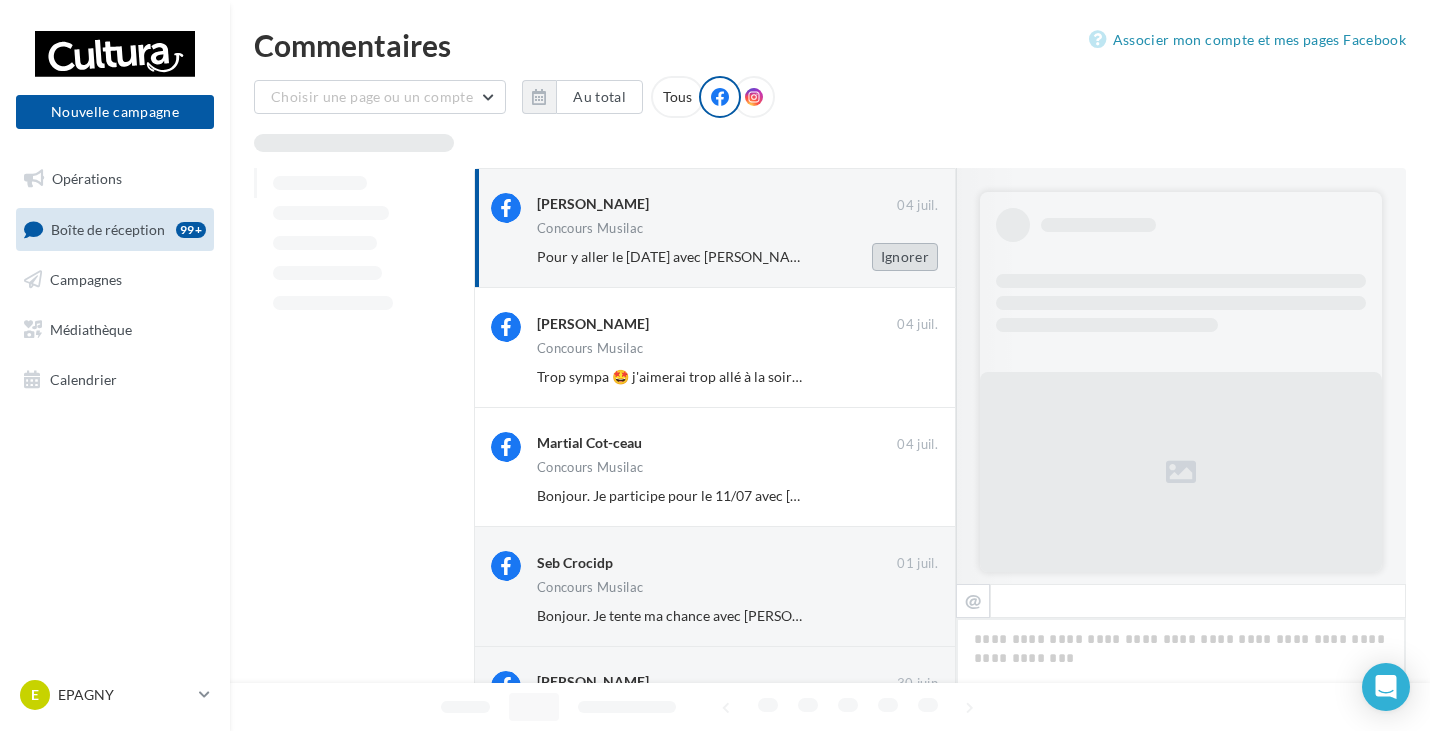 click on "Ignorer" at bounding box center (905, 257) 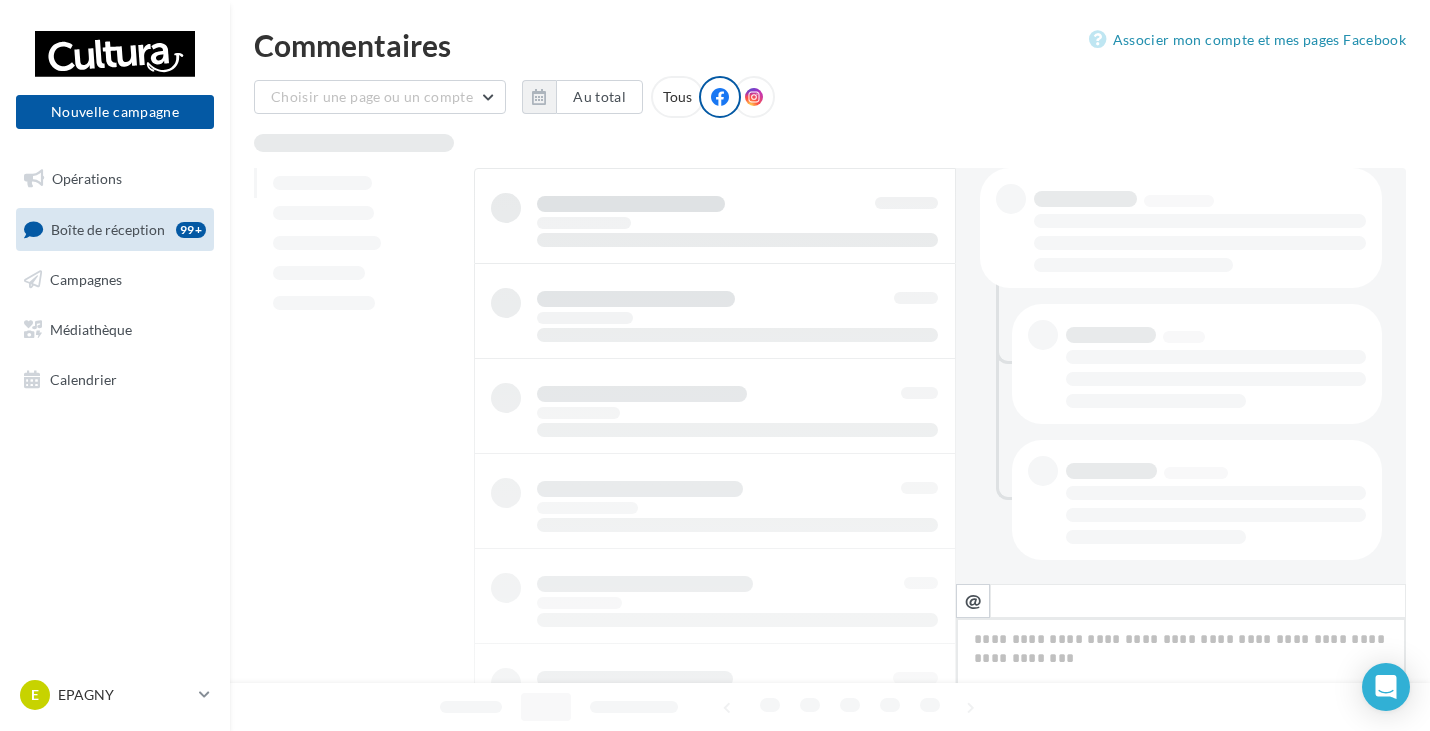 scroll, scrollTop: 420, scrollLeft: 0, axis: vertical 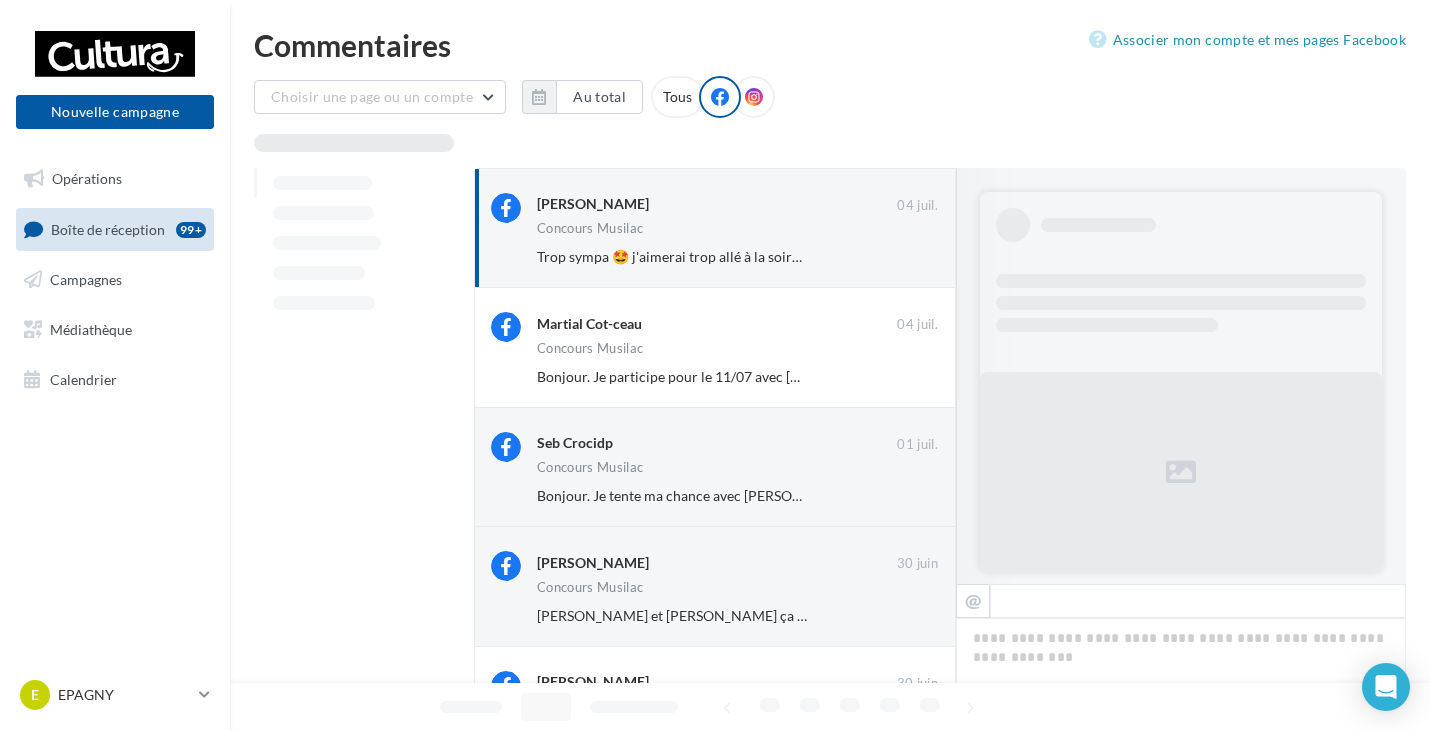 click on "Ignorer" at bounding box center (905, 257) 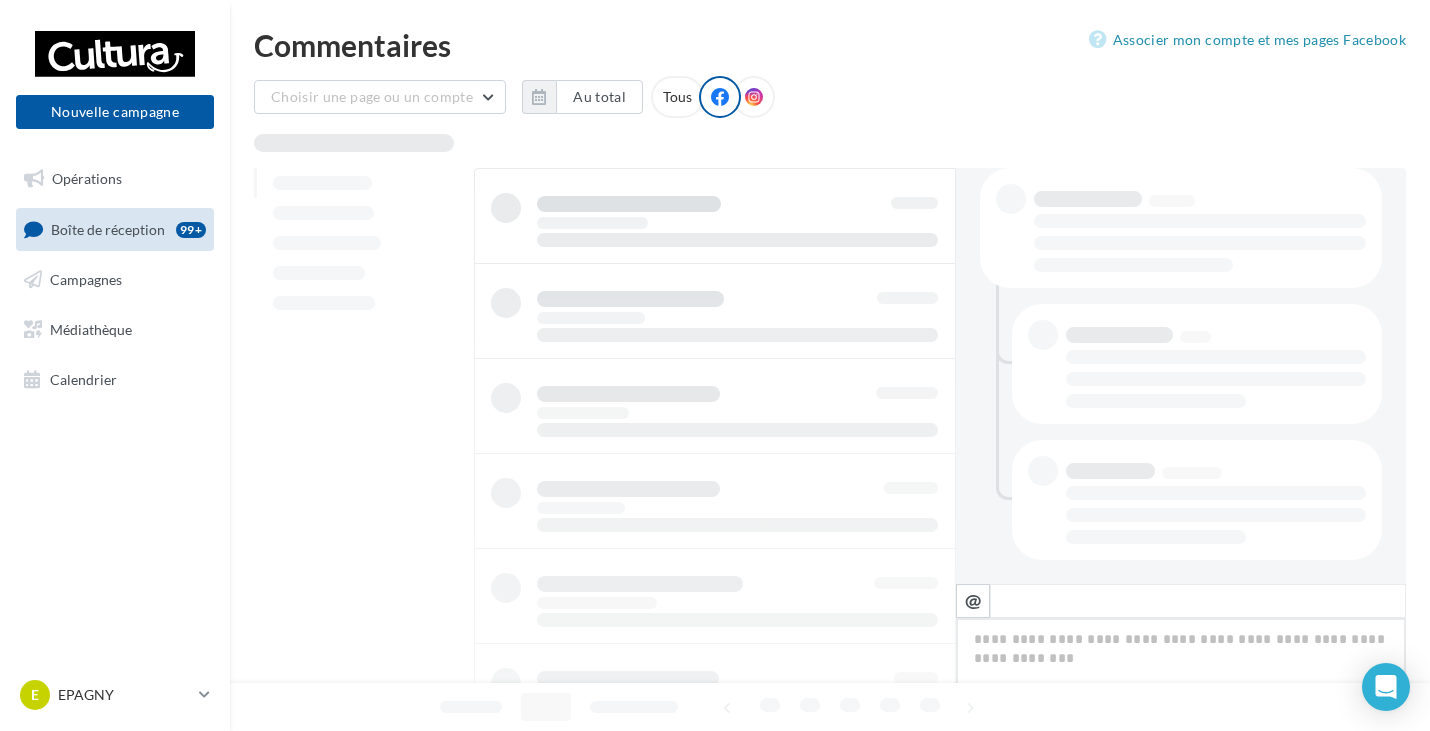scroll, scrollTop: 420, scrollLeft: 0, axis: vertical 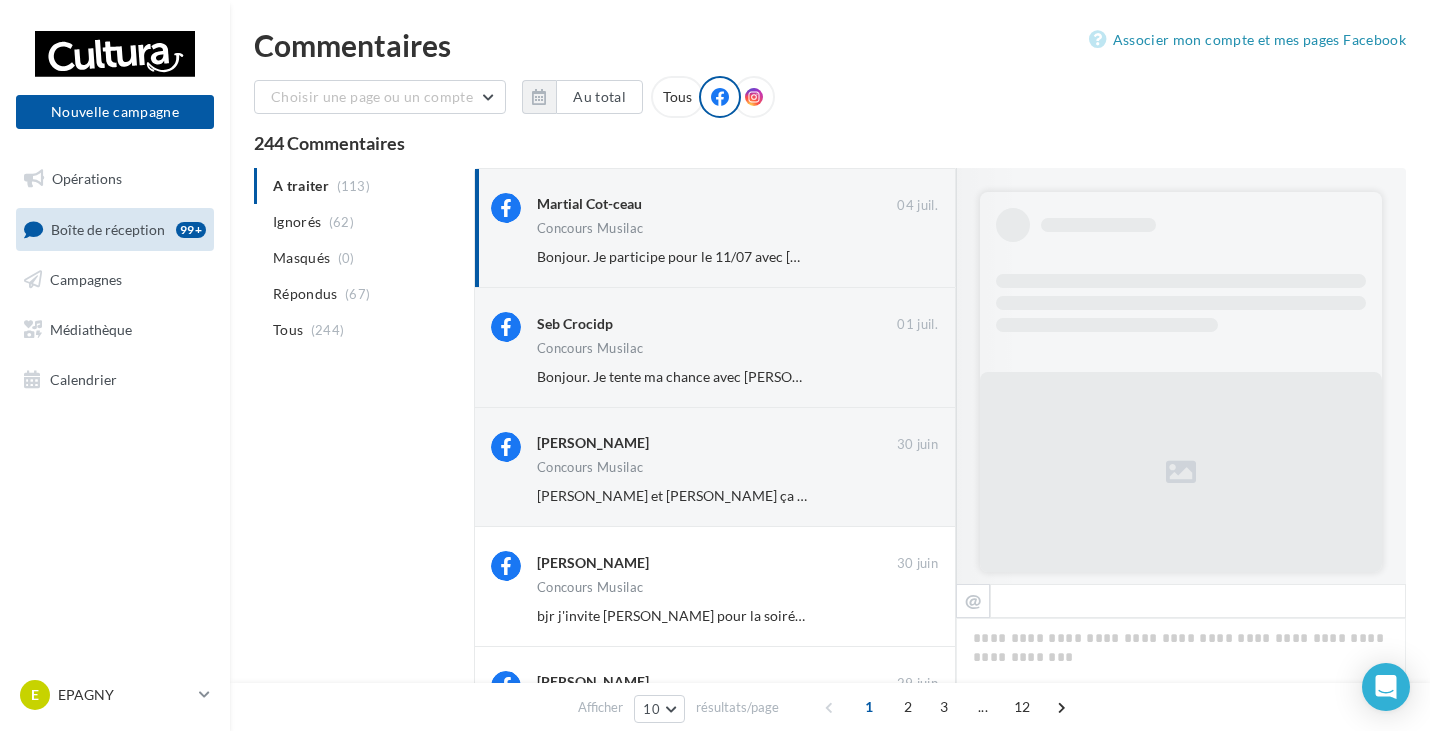 click on "Ignorer" at bounding box center [905, 257] 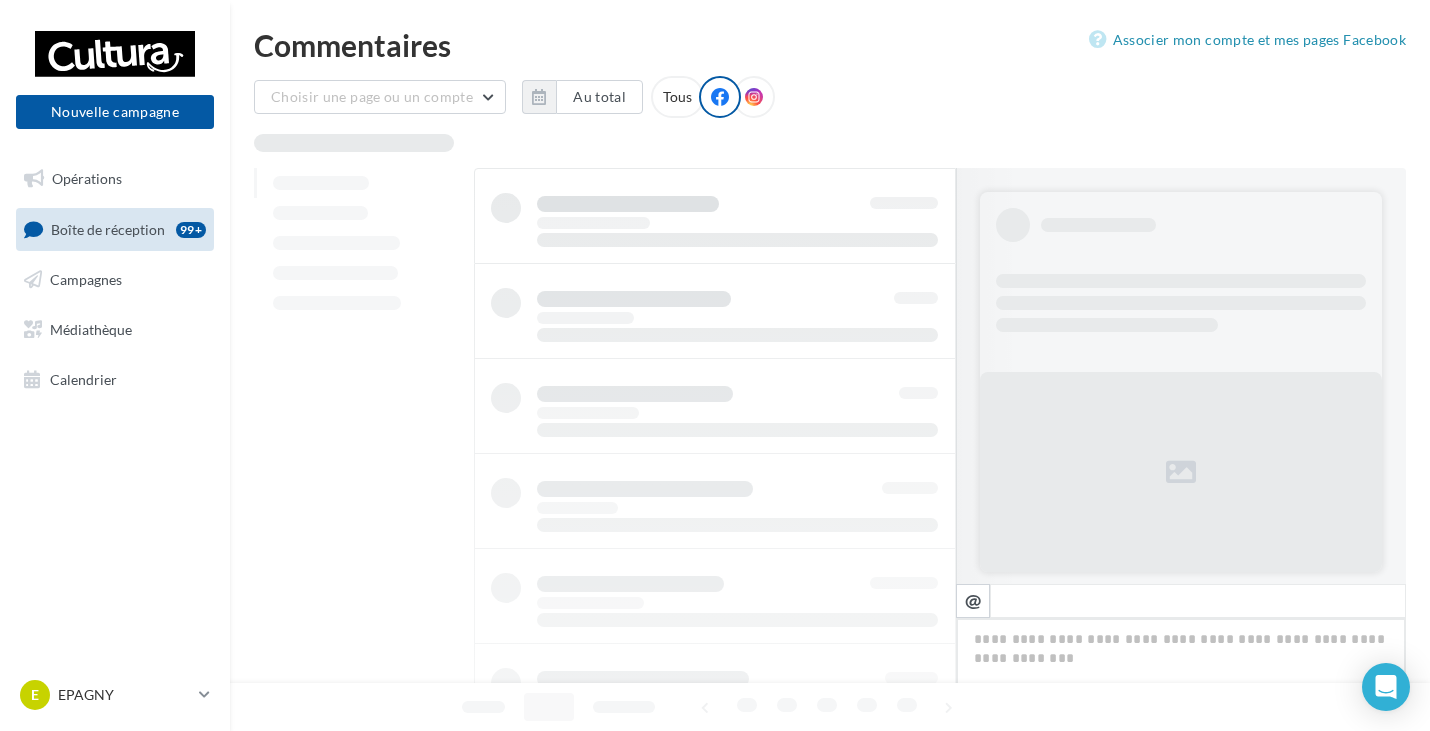 scroll, scrollTop: 284, scrollLeft: 0, axis: vertical 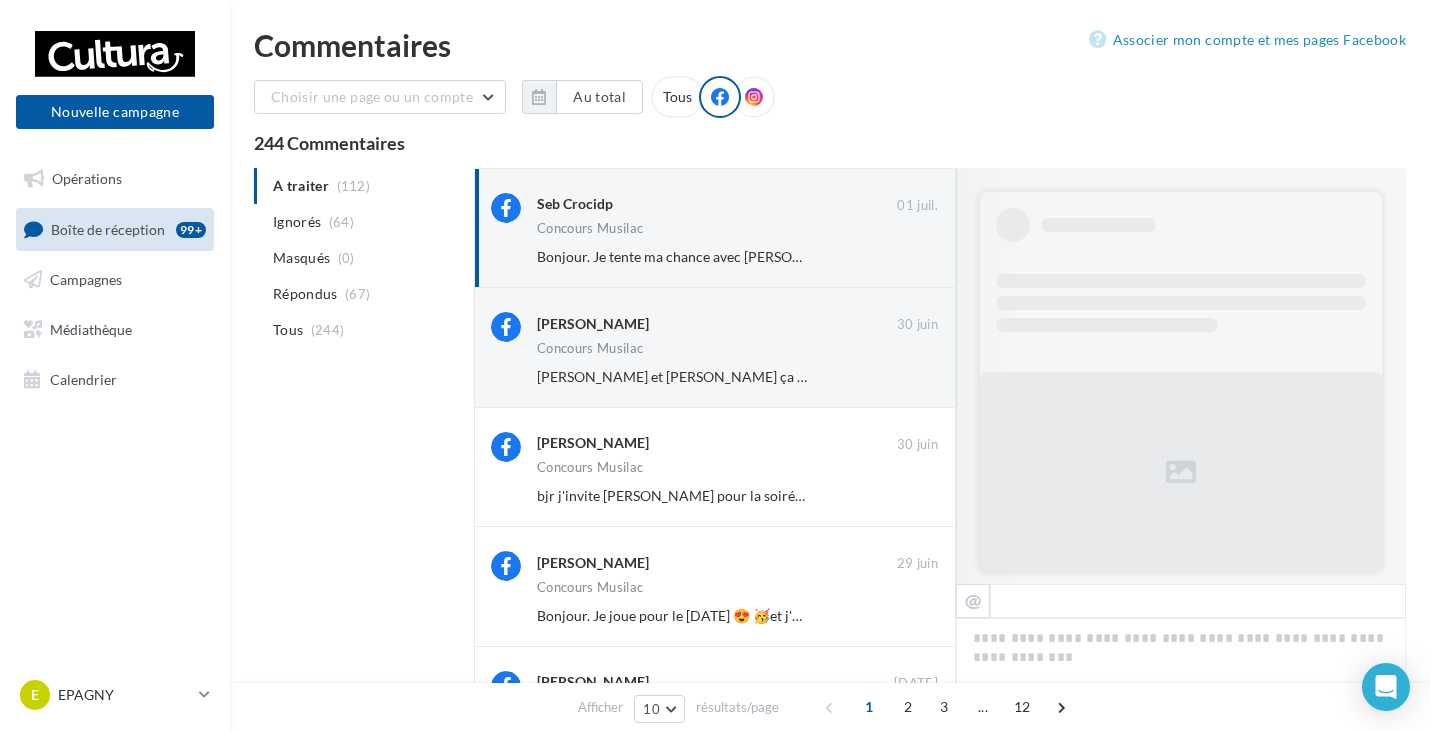 click on "Ignorer" at bounding box center [905, 257] 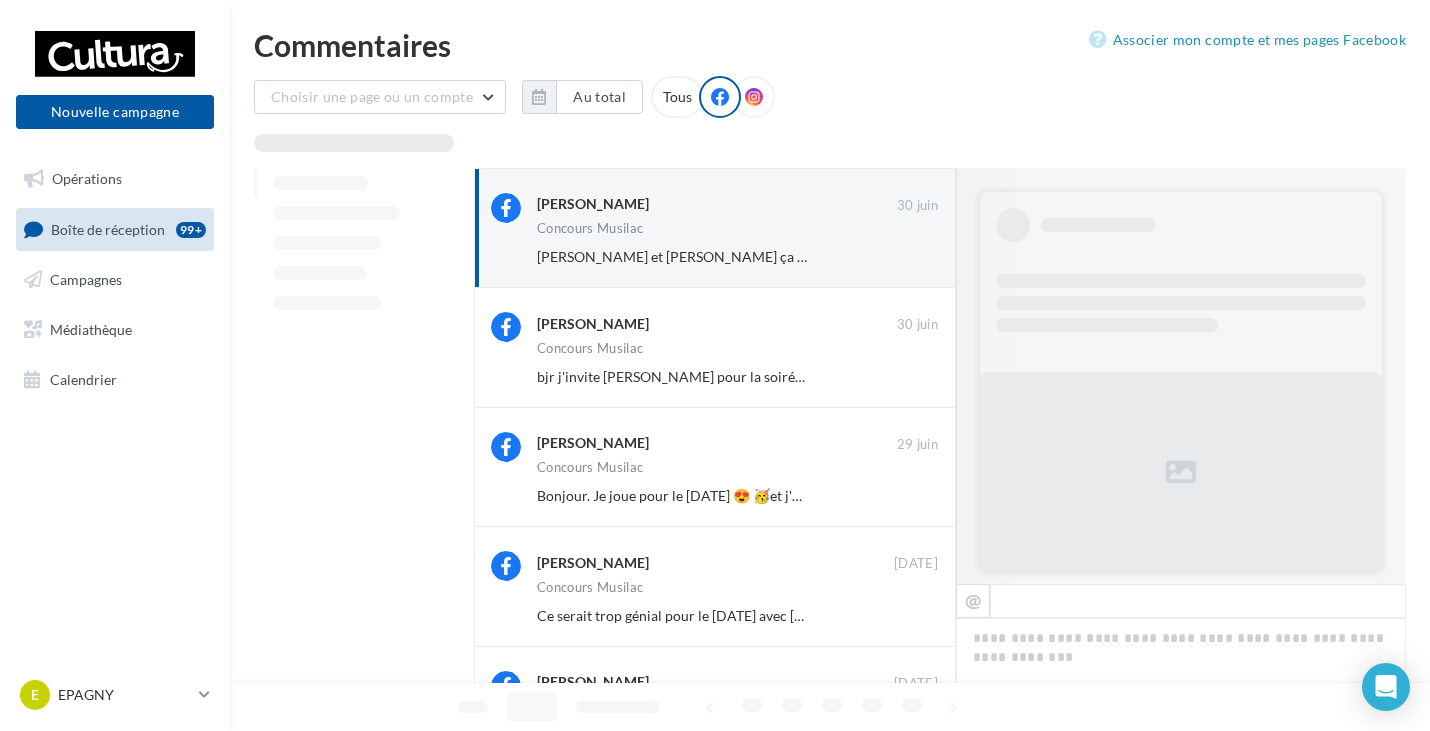 click on "Ignorer" at bounding box center [905, 257] 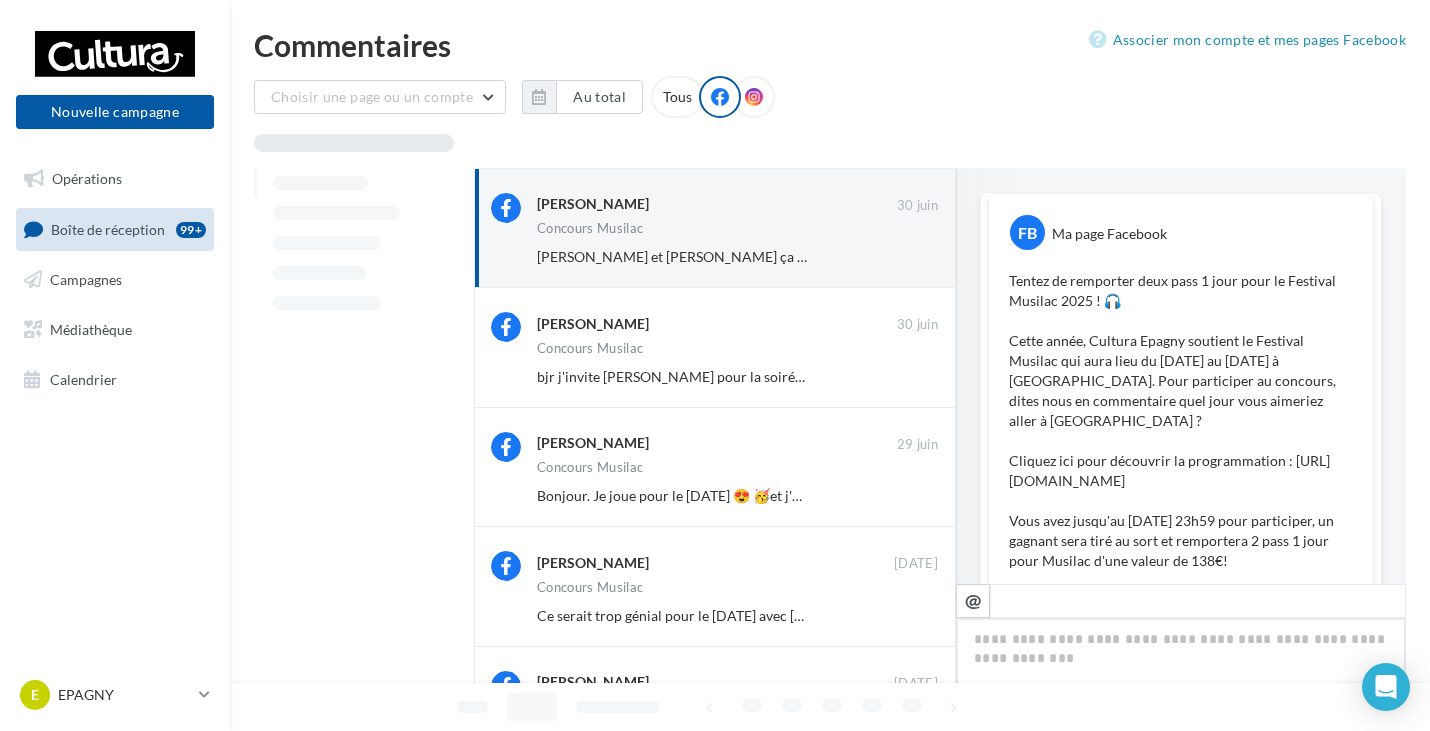 scroll, scrollTop: 164, scrollLeft: 0, axis: vertical 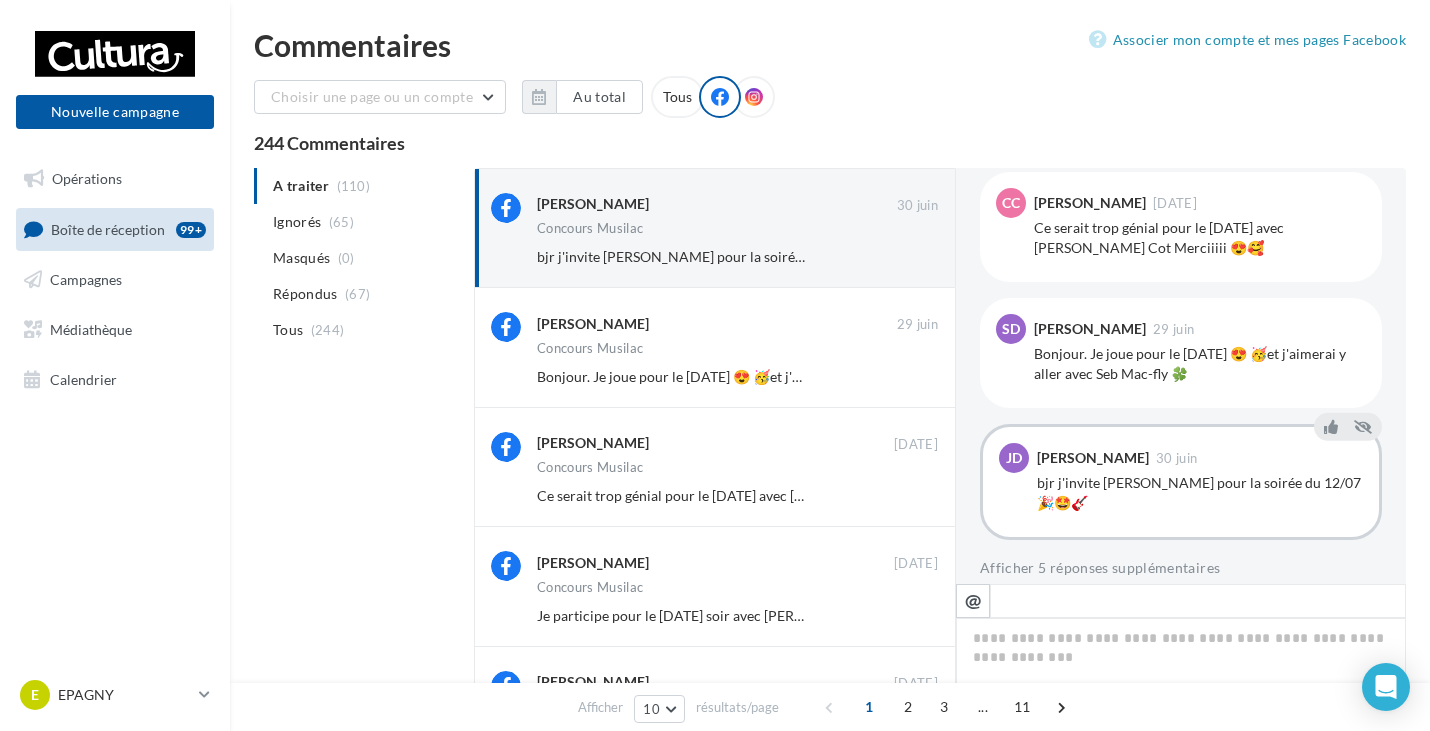 click on "Ignorer" at bounding box center (905, 257) 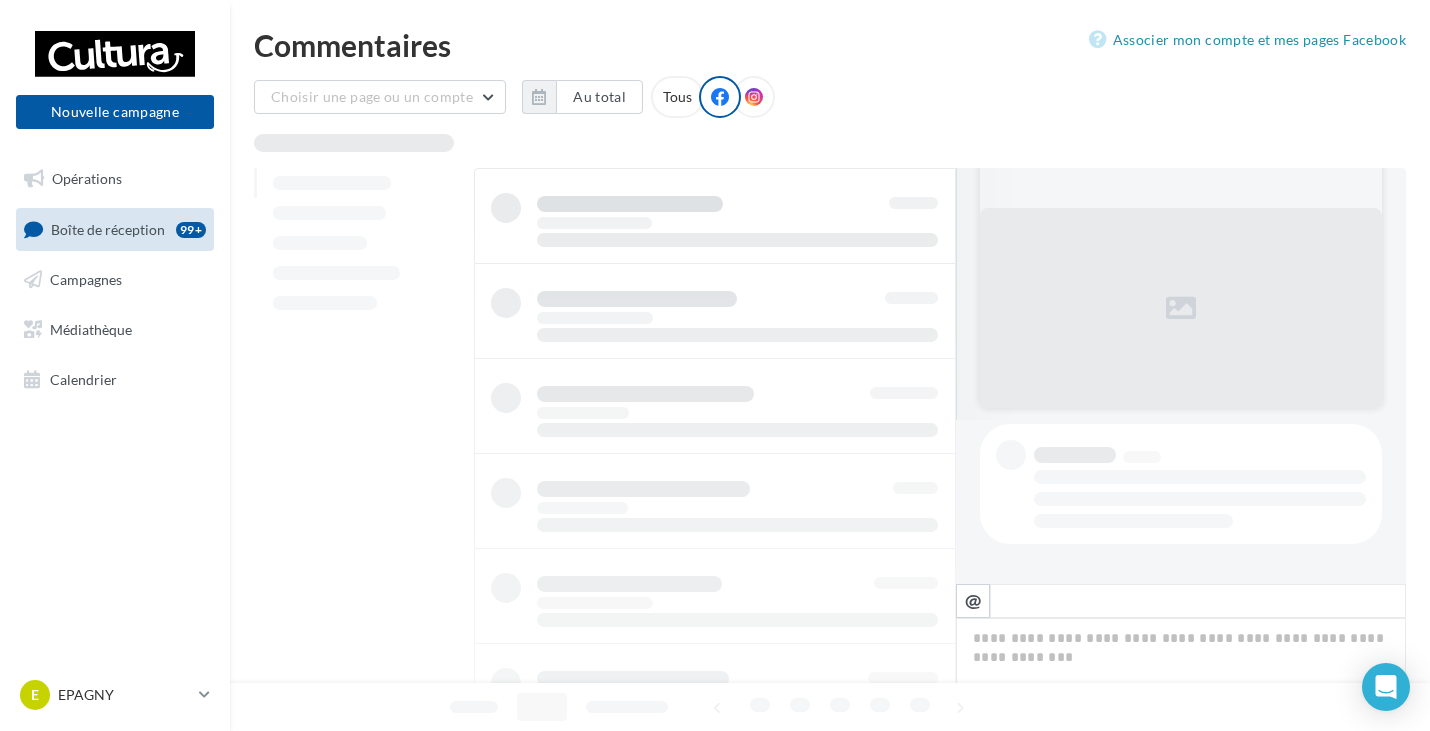 scroll, scrollTop: 164, scrollLeft: 0, axis: vertical 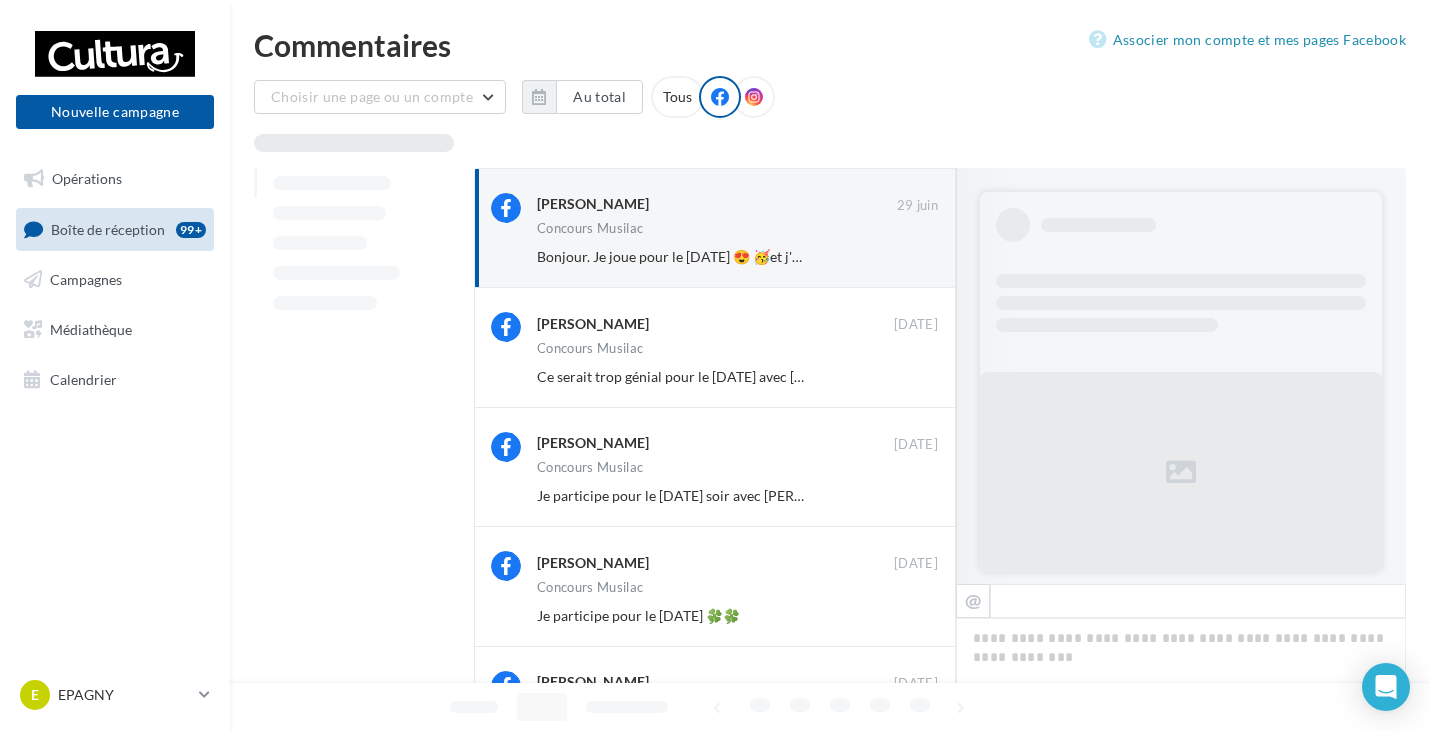 click on "Ignorer" at bounding box center (905, 257) 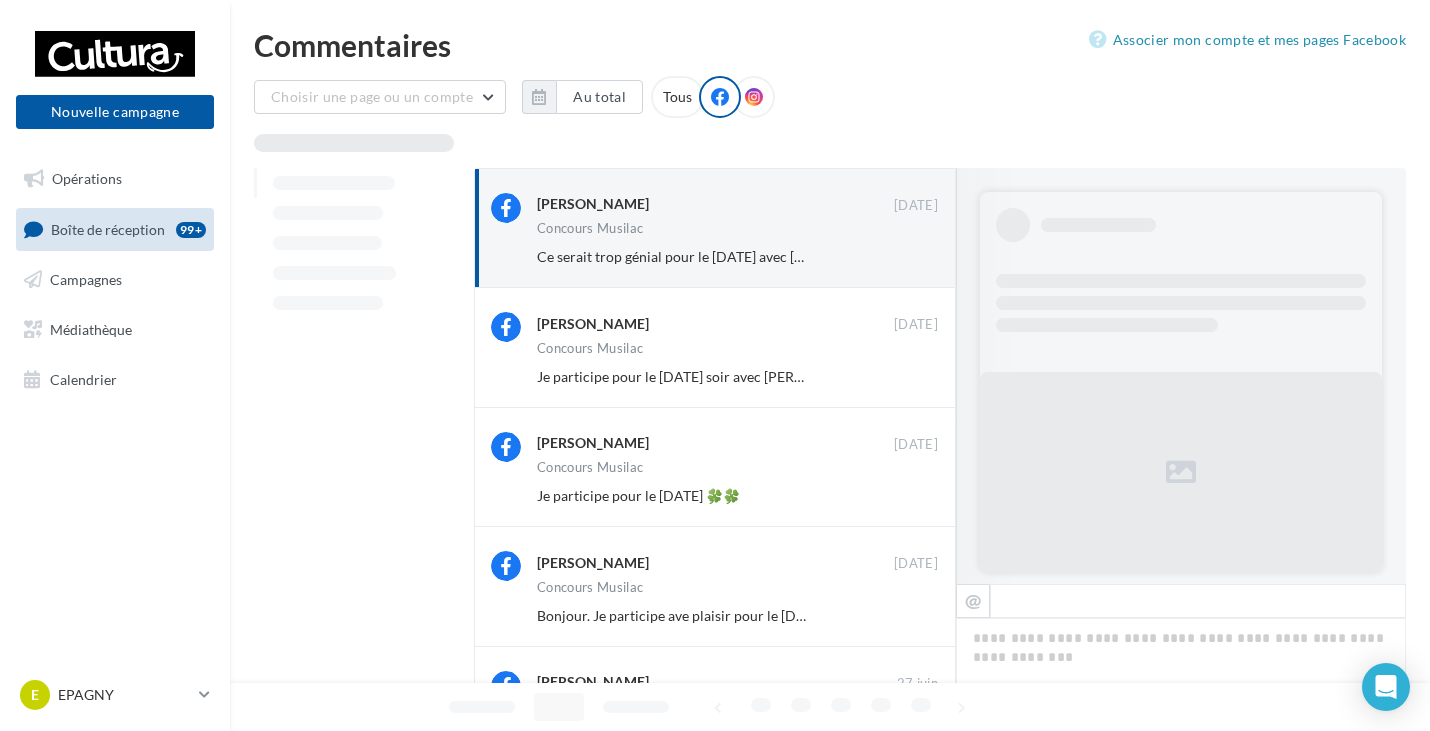 click on "Ignorer" at bounding box center (905, 257) 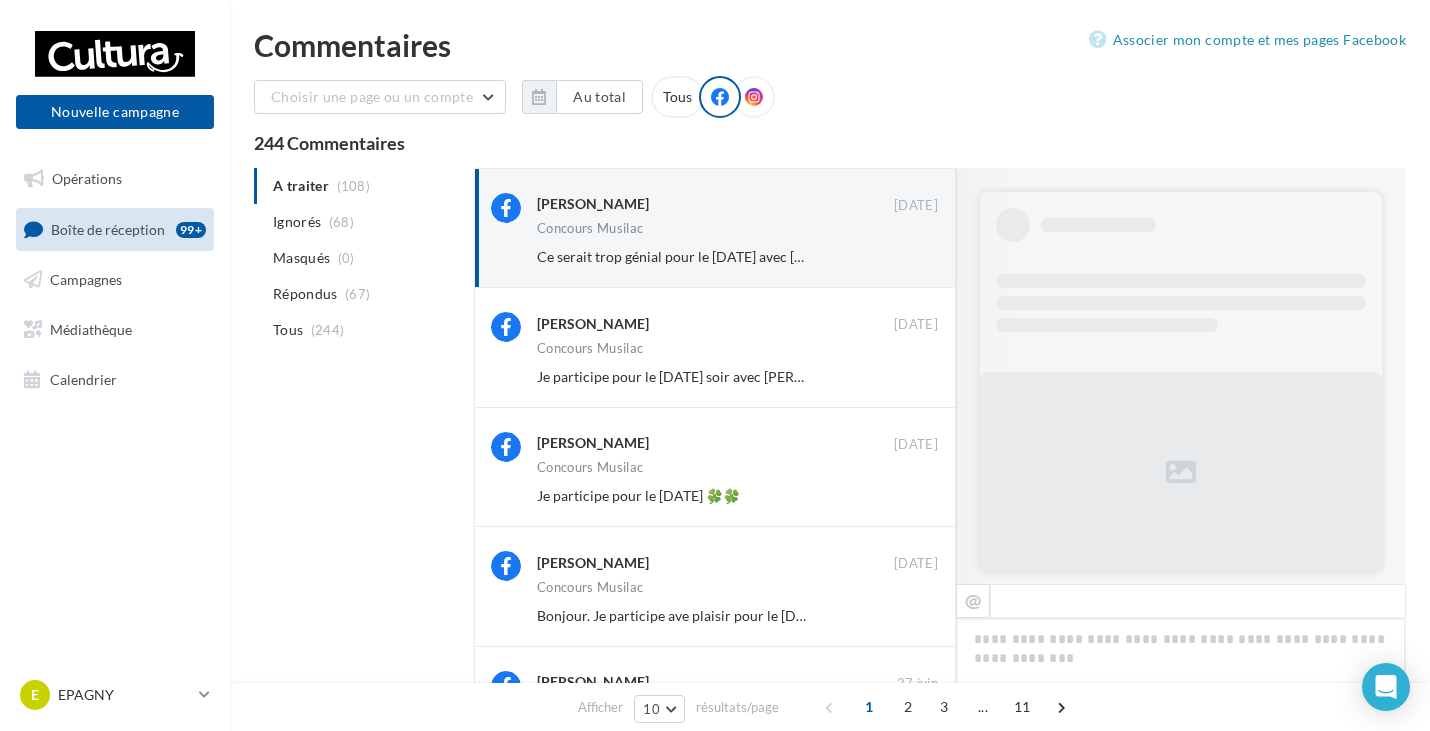 scroll, scrollTop: 284, scrollLeft: 0, axis: vertical 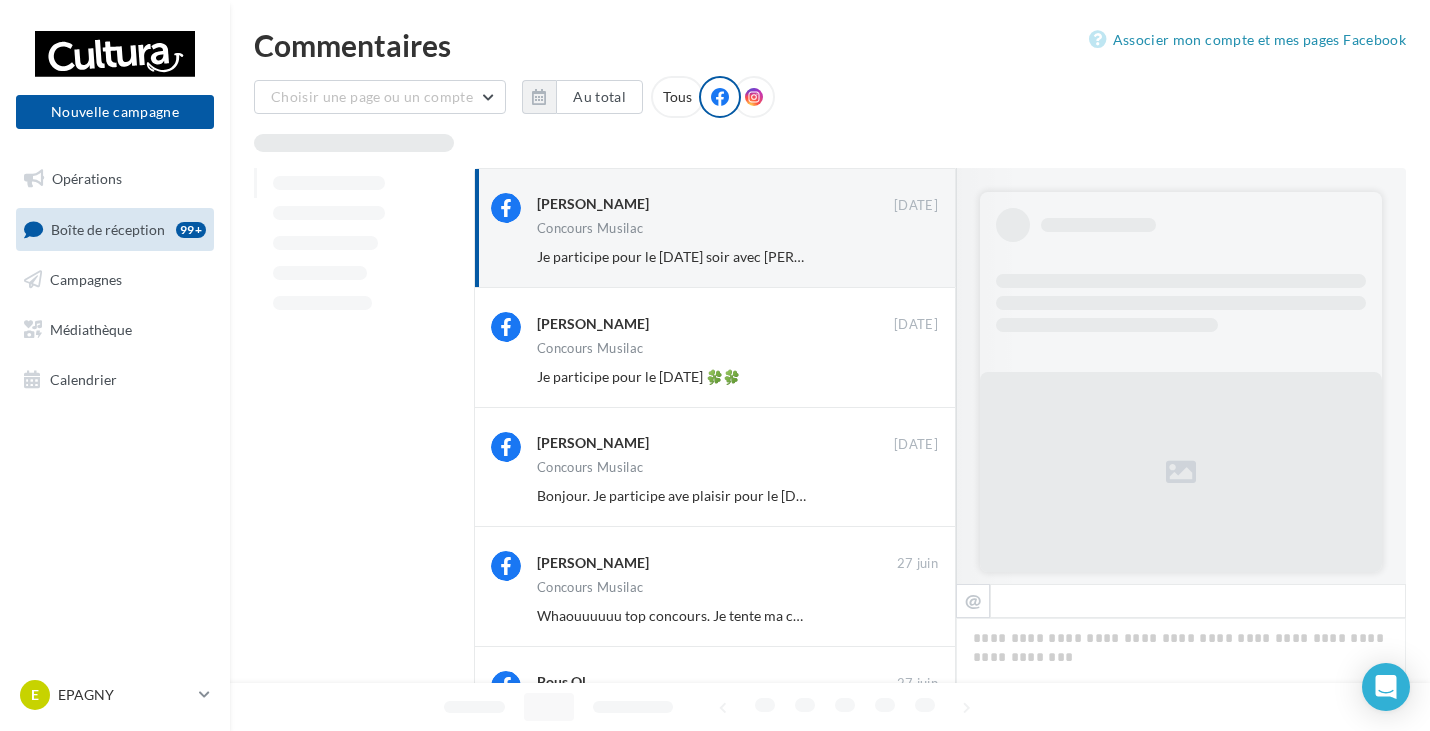 click on "Ignorer" at bounding box center [905, 257] 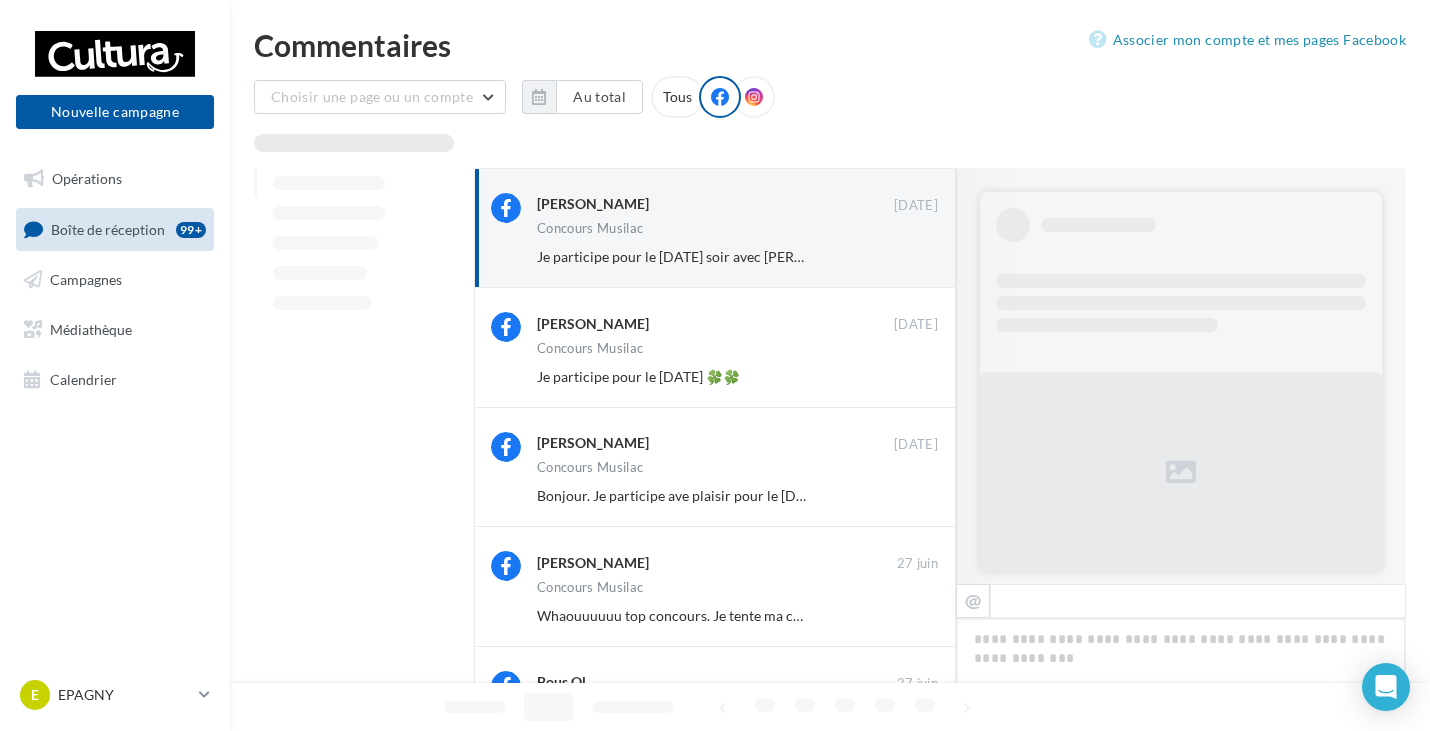 scroll, scrollTop: 420, scrollLeft: 0, axis: vertical 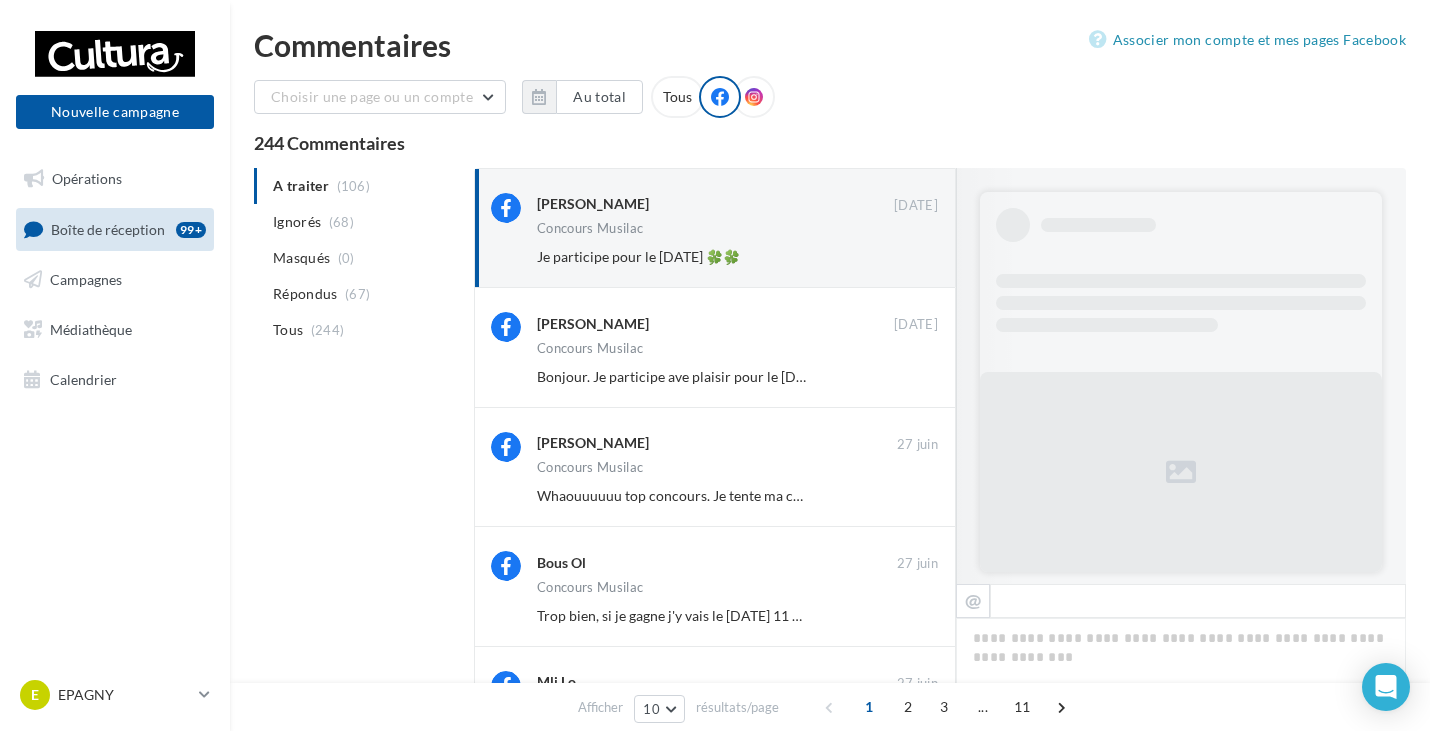 click on "Ignorer" at bounding box center (905, 257) 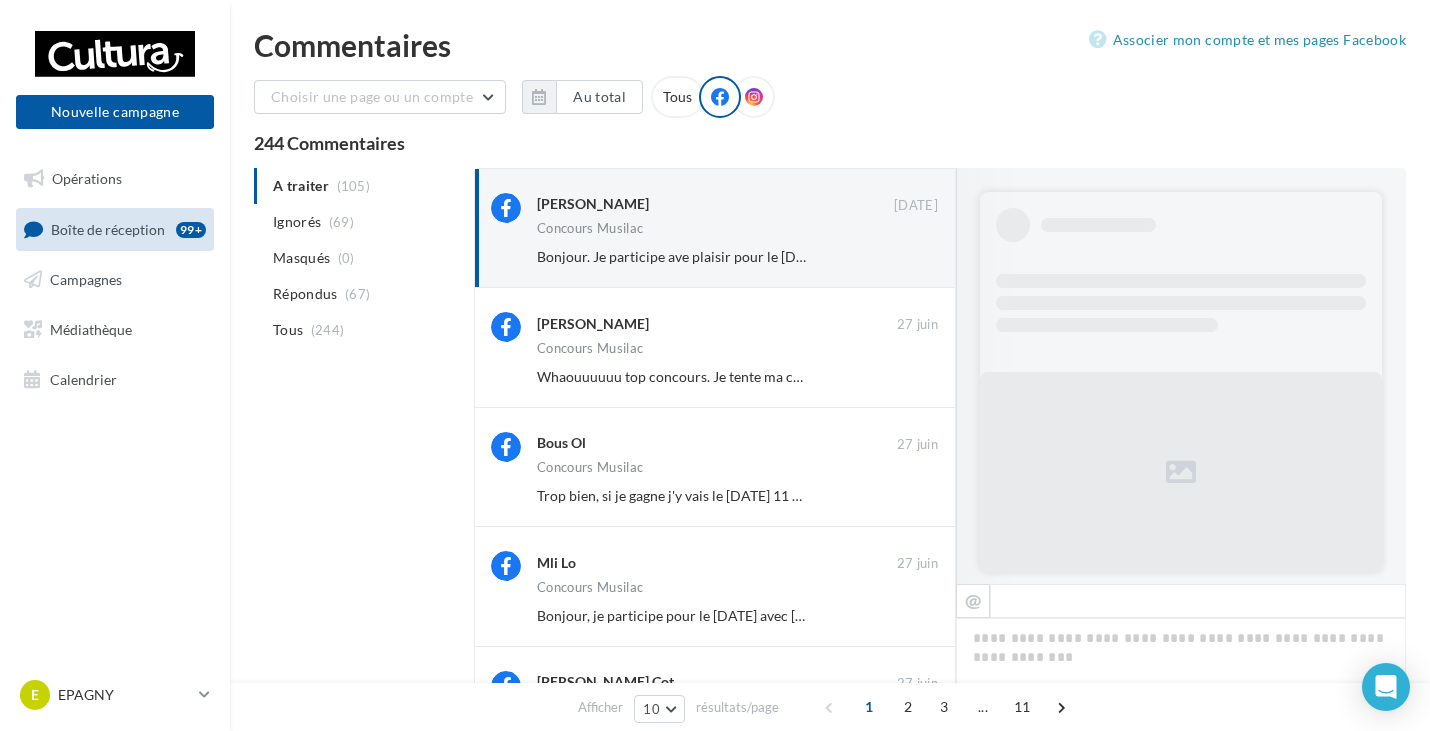 click on "Ignorer" at bounding box center [905, 257] 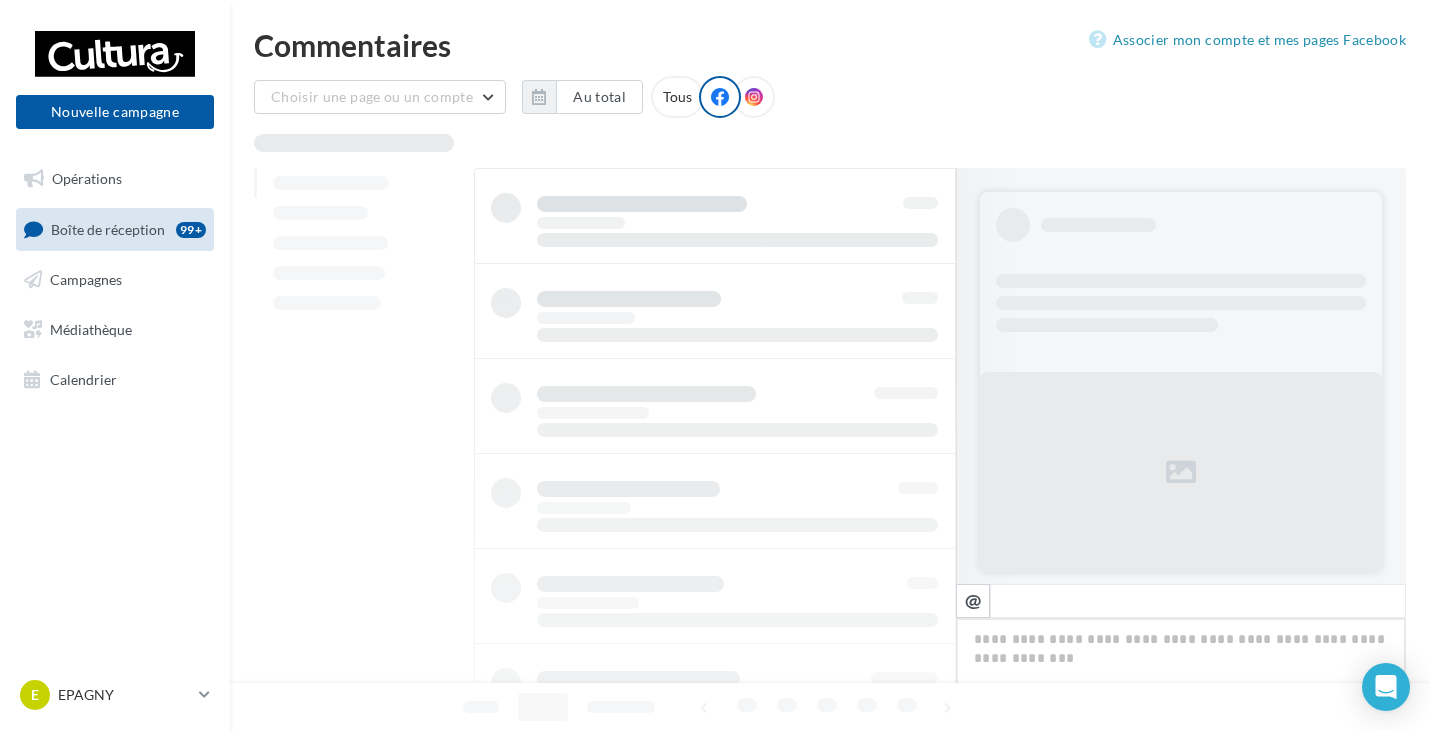 scroll, scrollTop: 284, scrollLeft: 0, axis: vertical 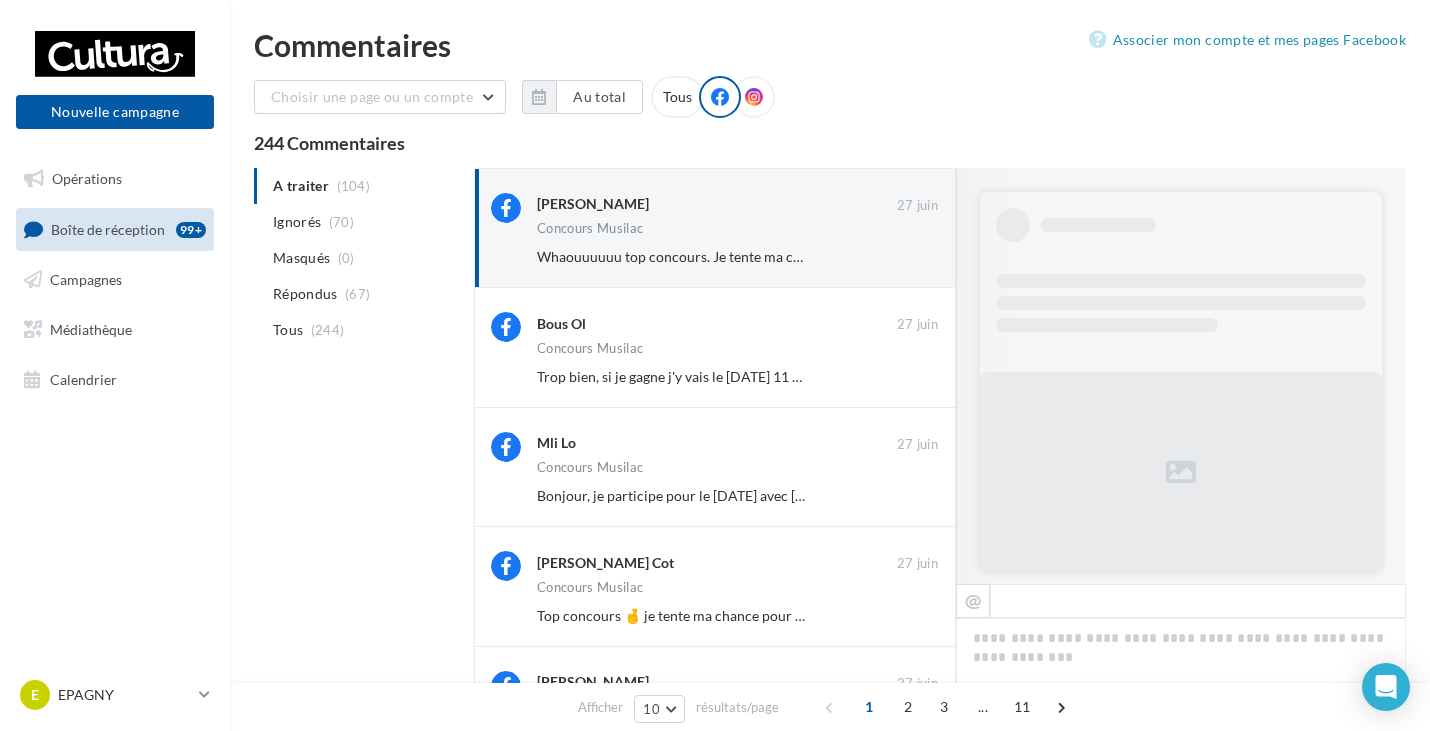 click on "Ignorer" at bounding box center (905, 257) 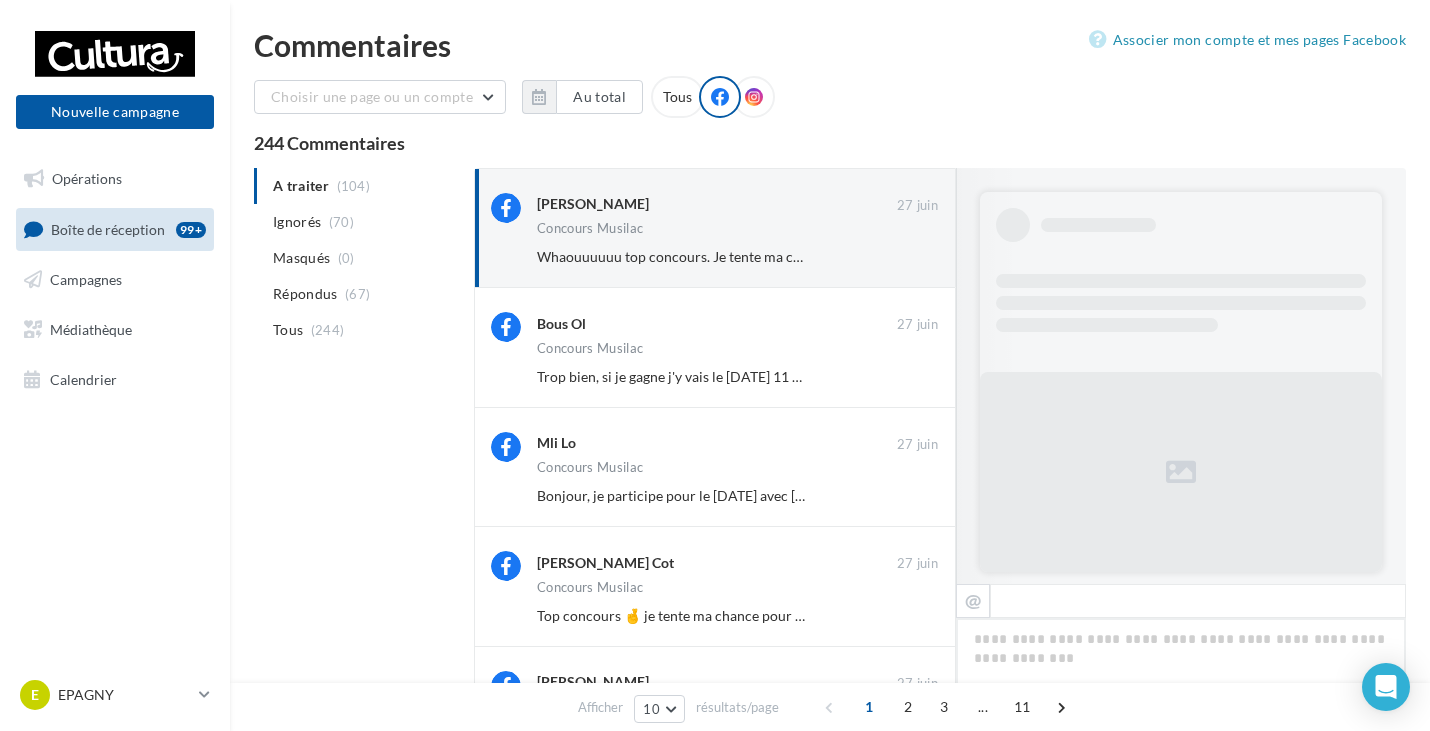 scroll, scrollTop: 284, scrollLeft: 0, axis: vertical 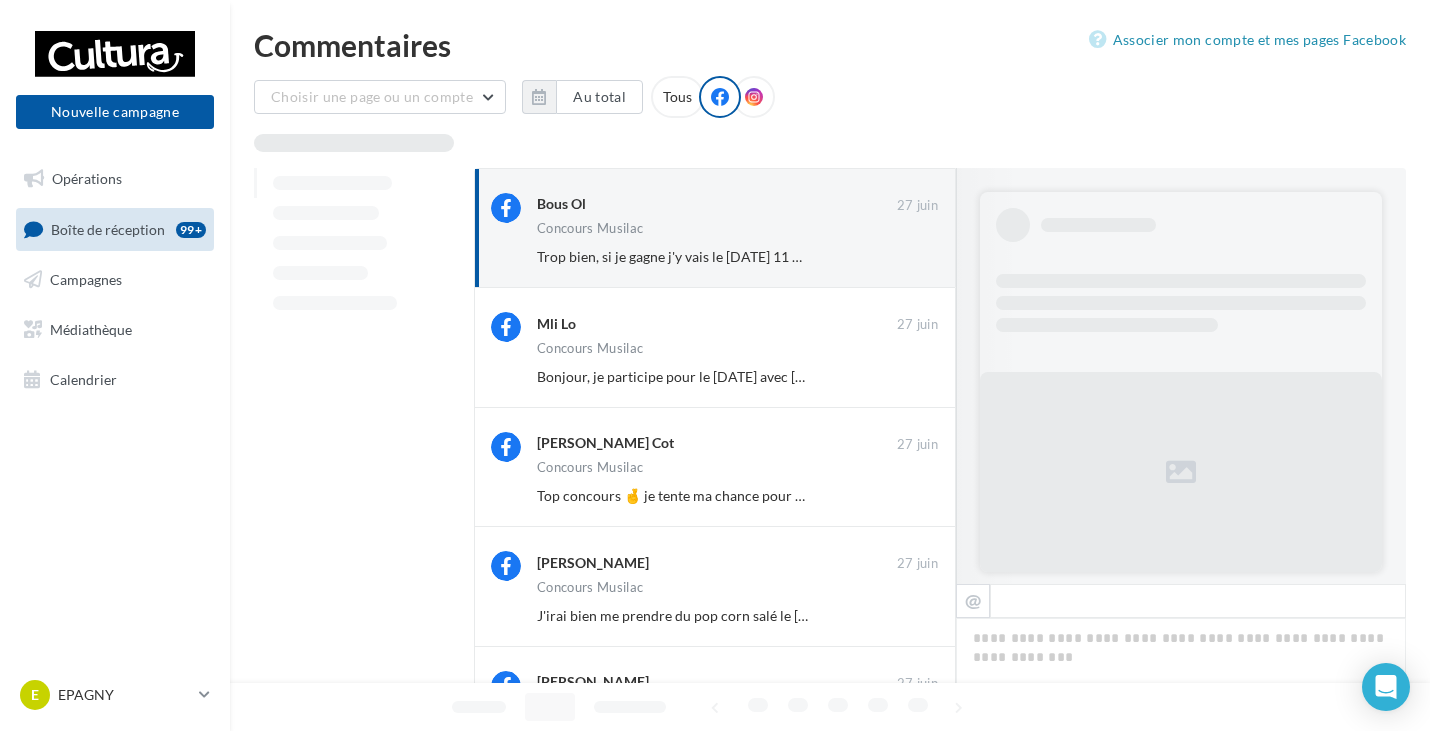 click on "Ignorer" at bounding box center [905, 257] 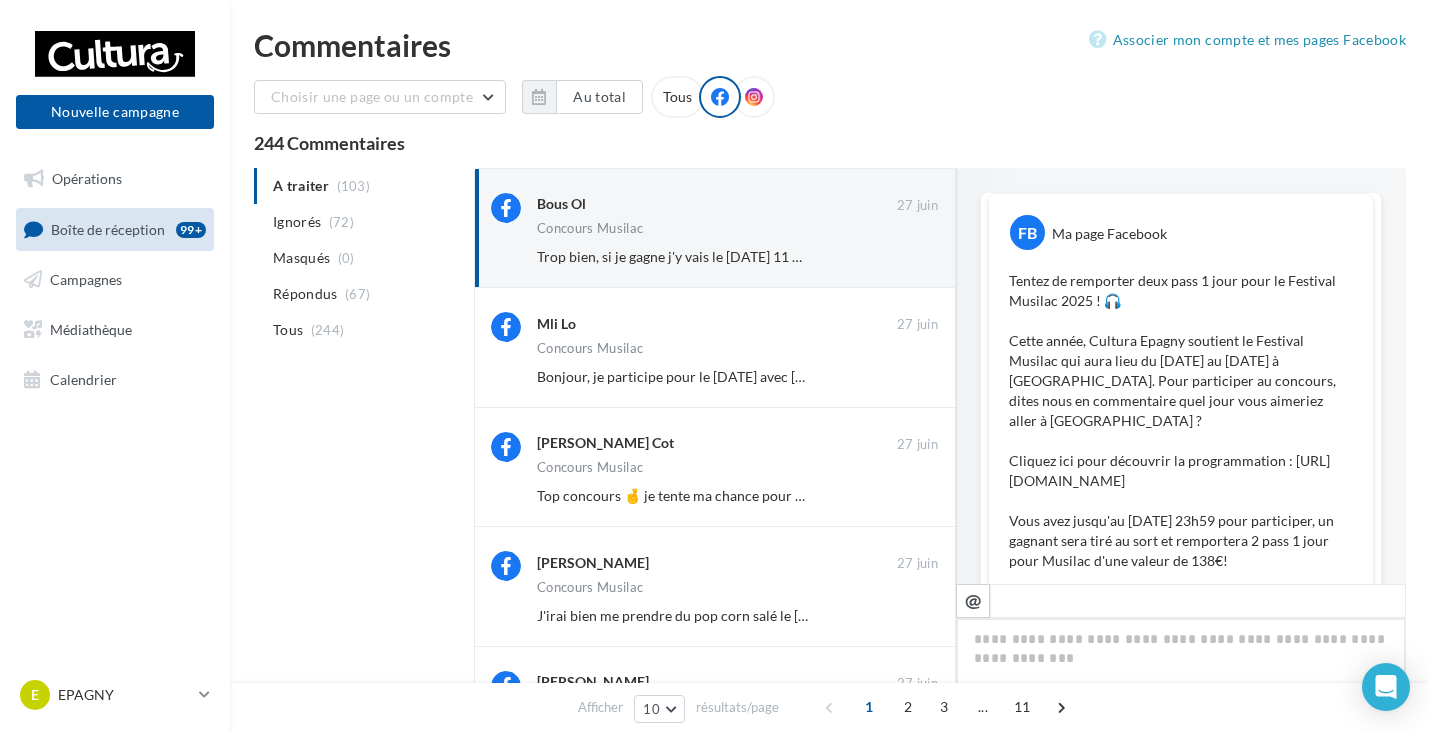 scroll, scrollTop: 164, scrollLeft: 0, axis: vertical 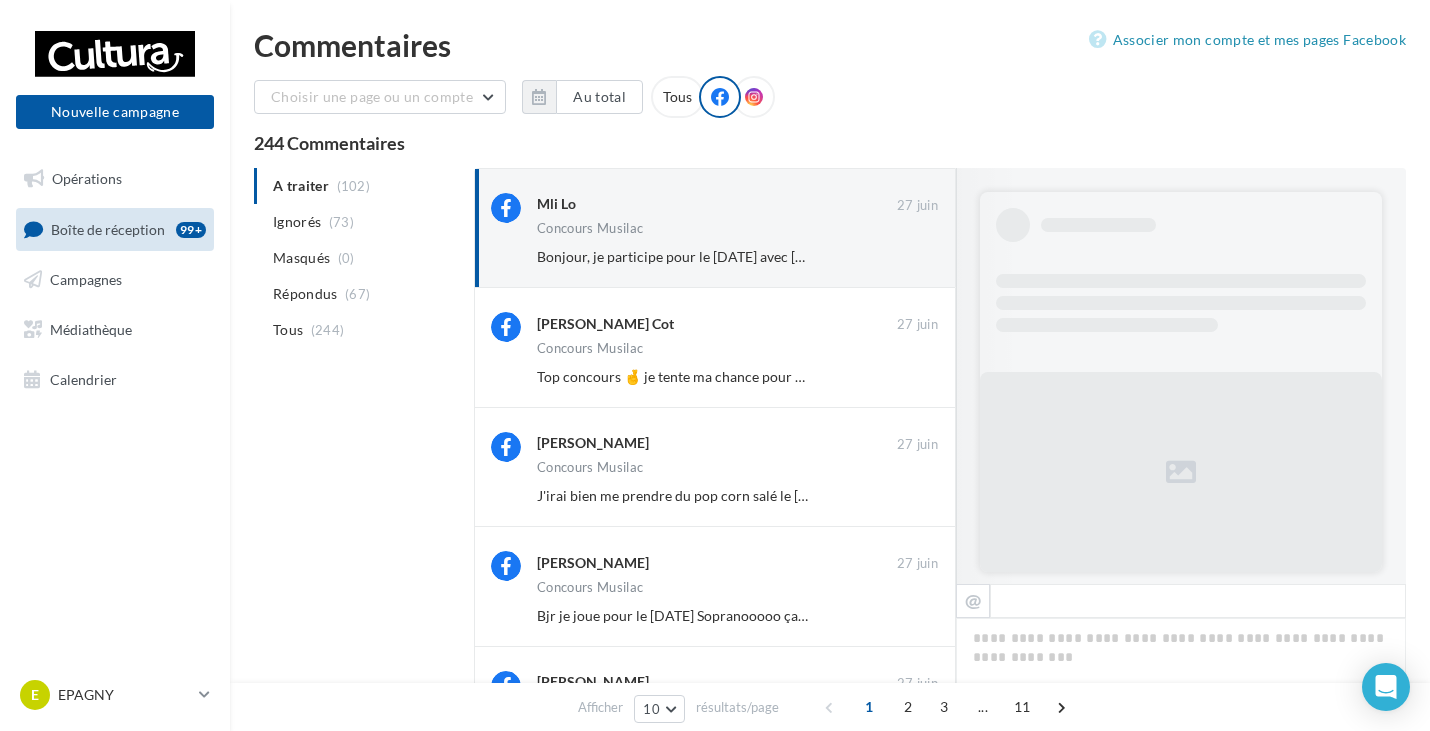 click on "Ignorer" at bounding box center (905, 257) 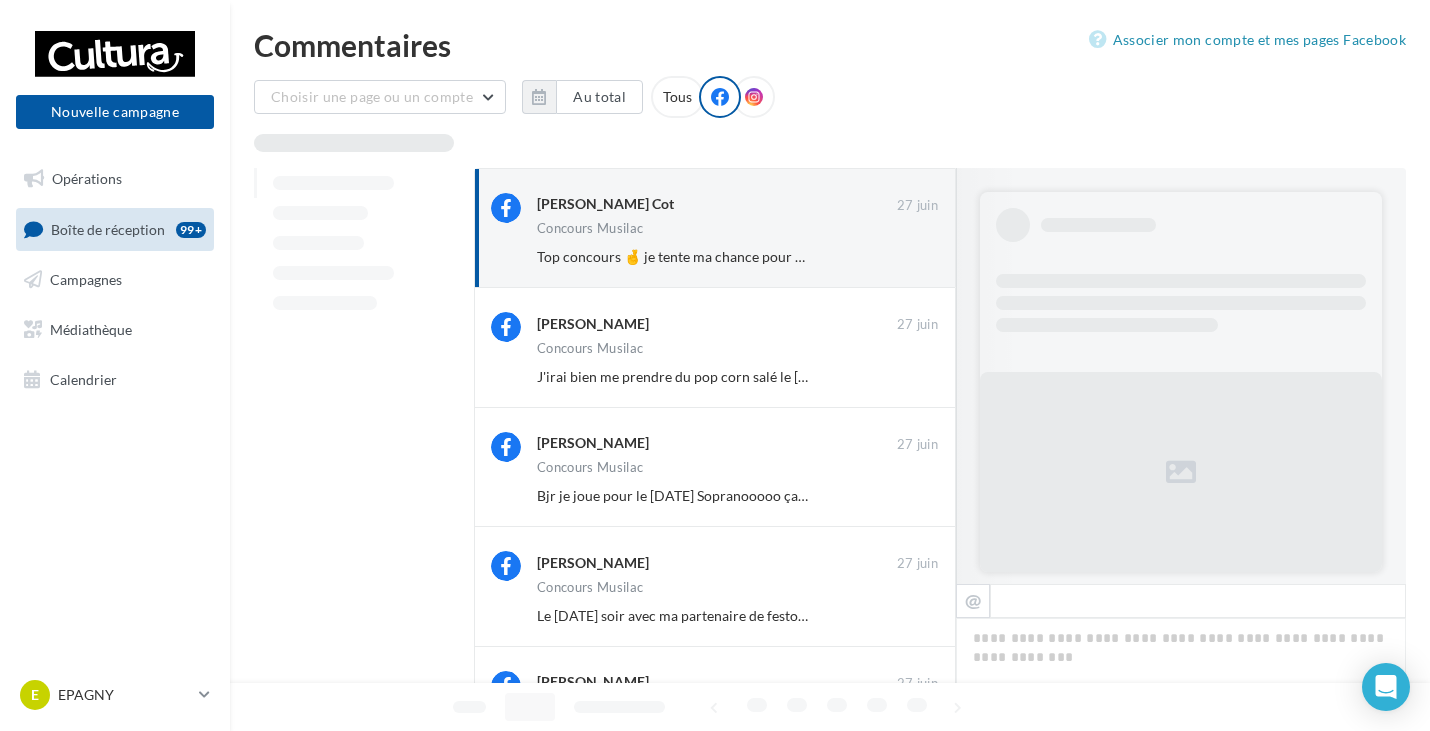 click on "Ignorer" at bounding box center (905, 257) 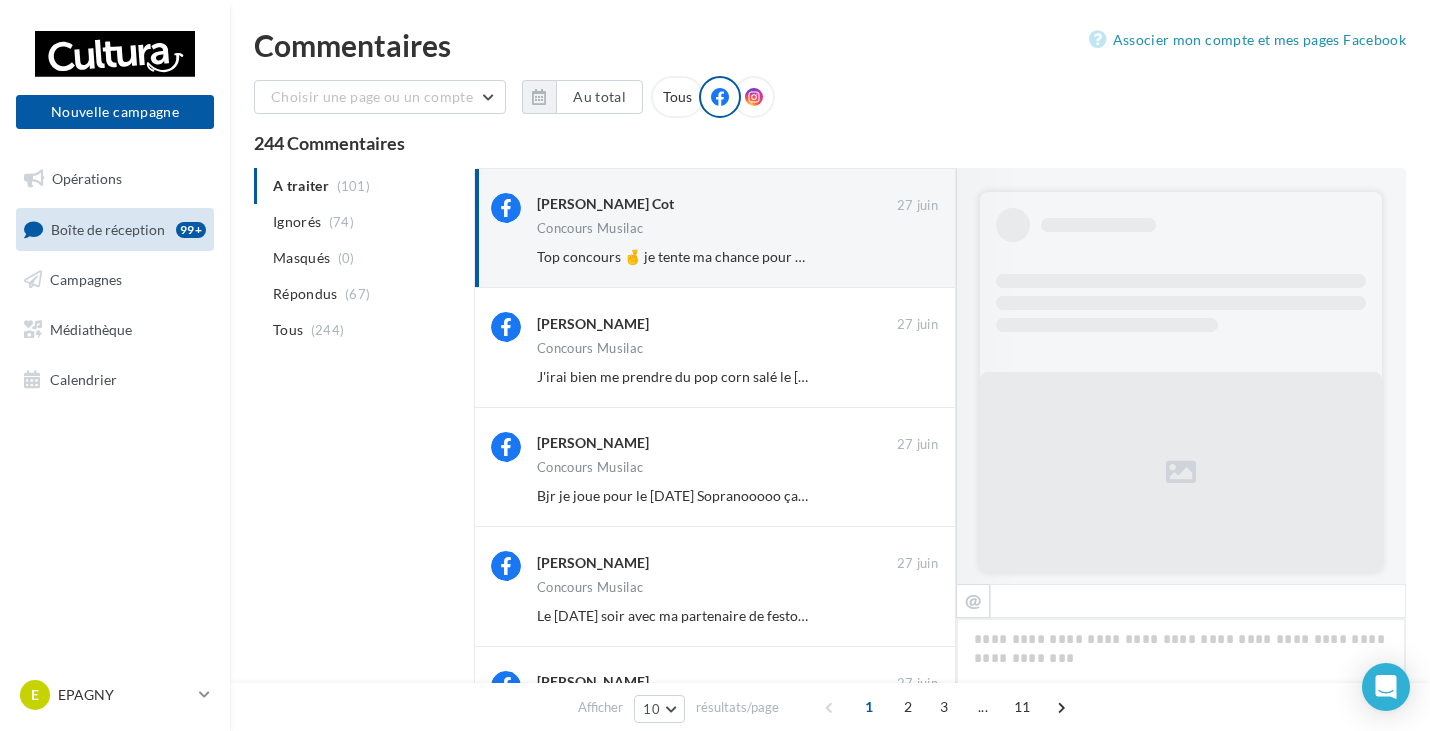 scroll, scrollTop: 420, scrollLeft: 0, axis: vertical 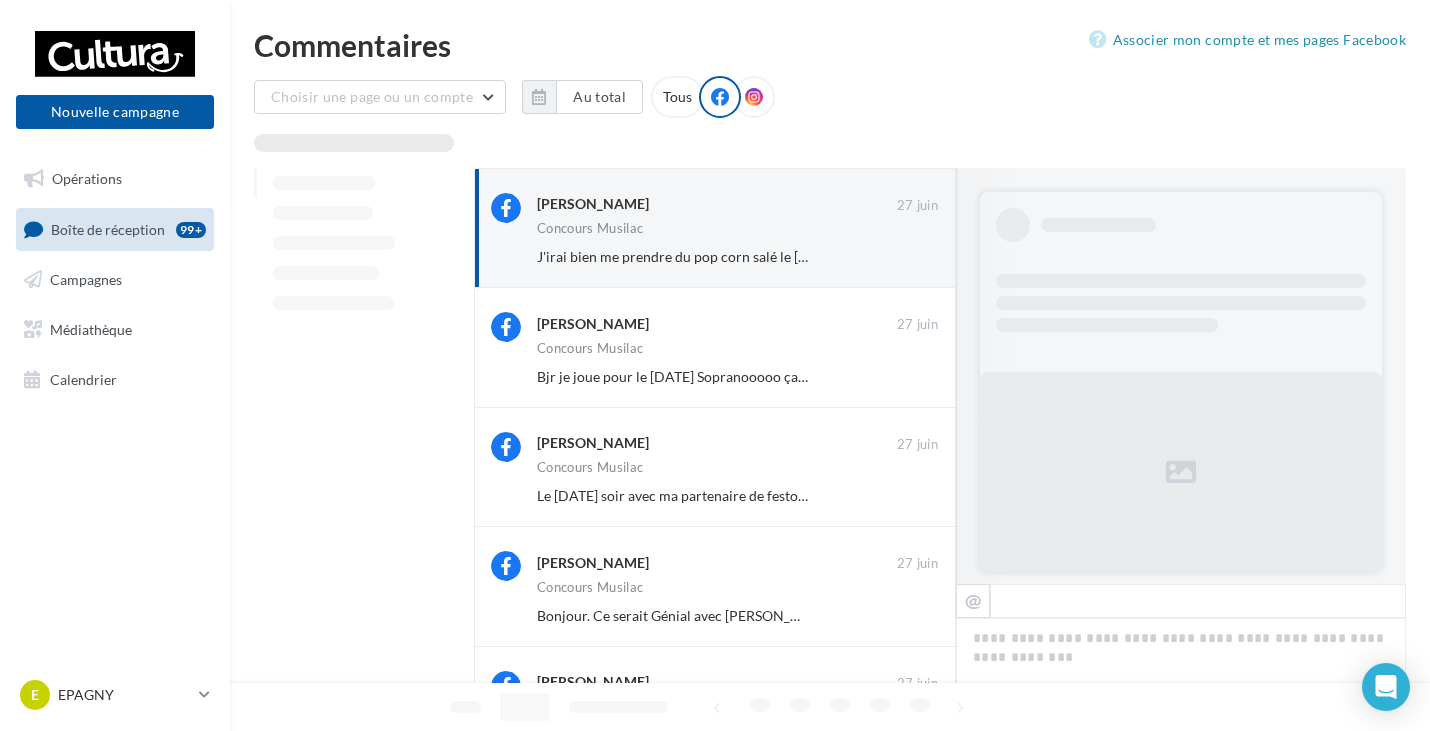 click on "Ignorer" at bounding box center (905, 257) 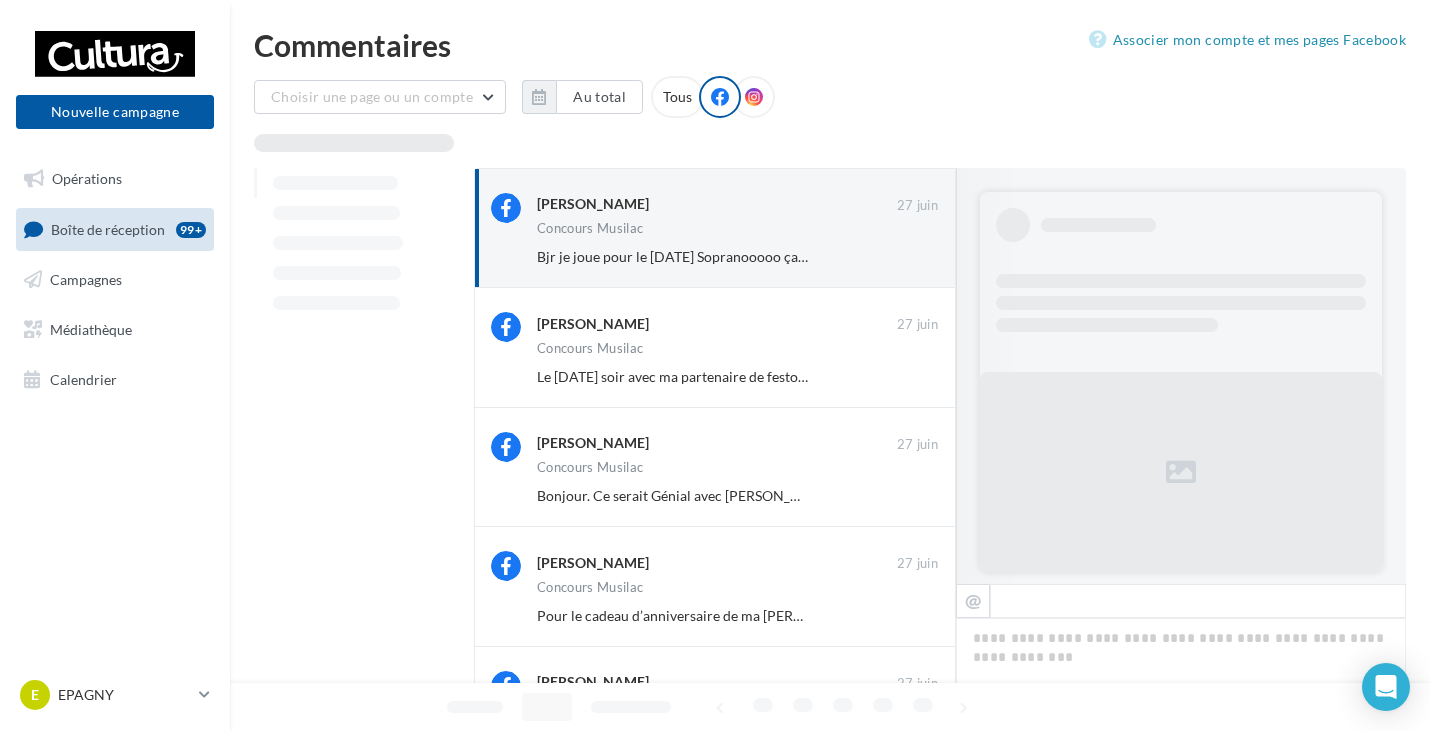 click on "Ignorer" at bounding box center (905, 257) 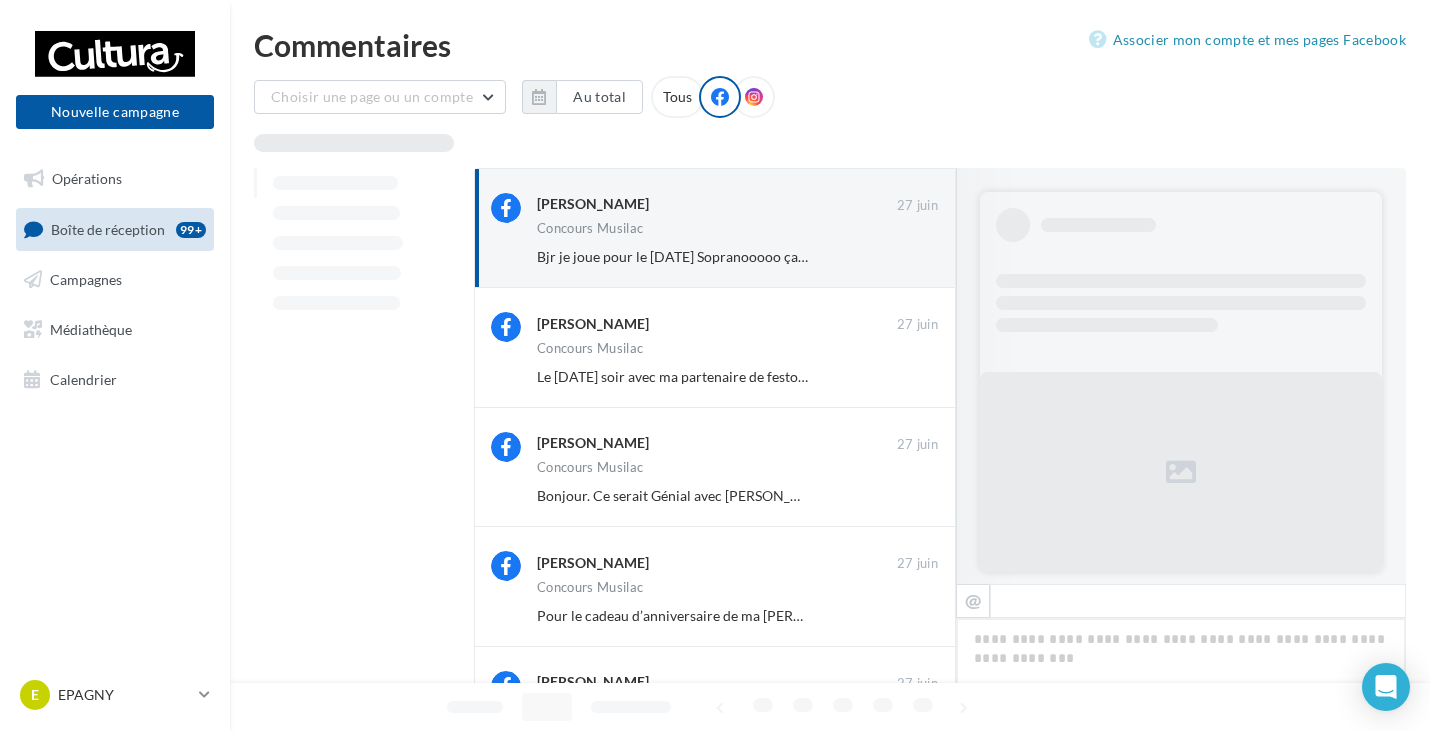scroll, scrollTop: 164, scrollLeft: 0, axis: vertical 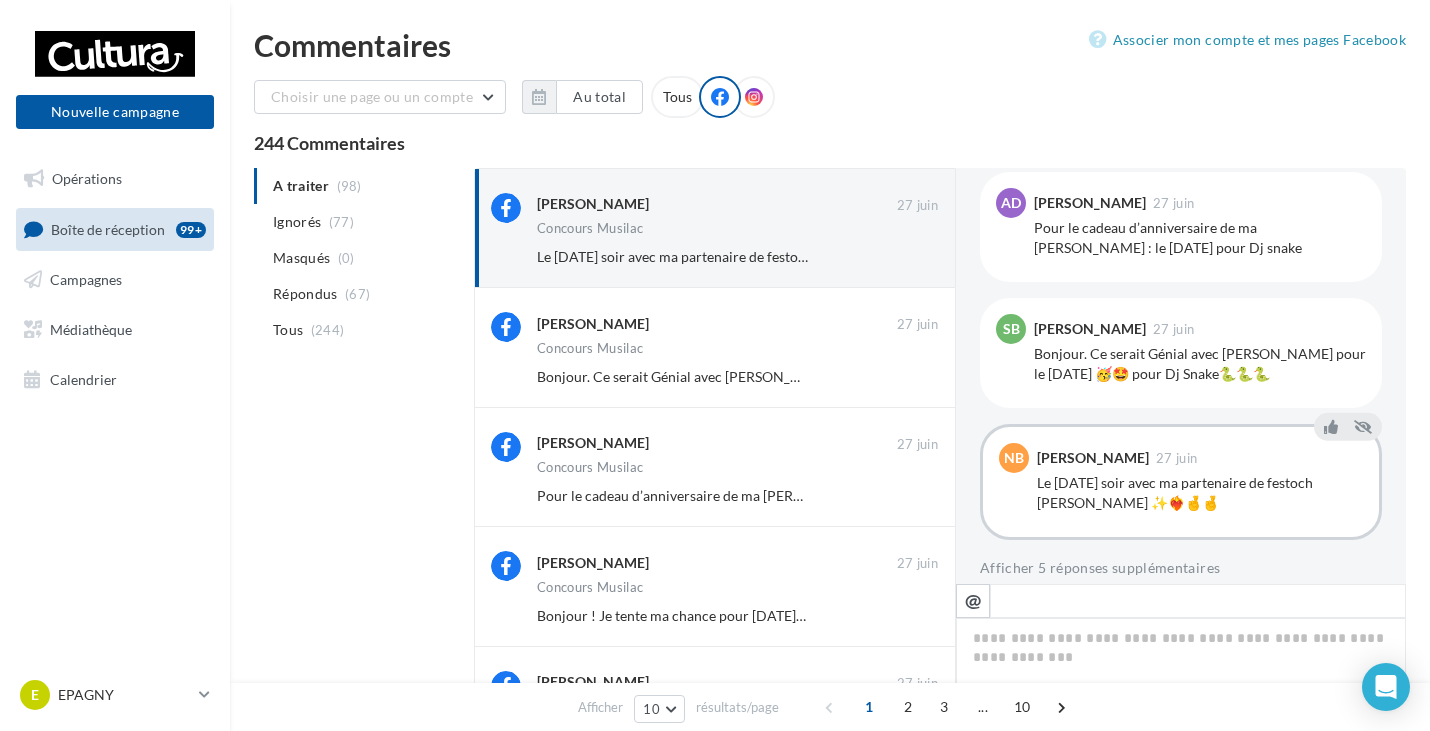 click on "Ignorer" at bounding box center [905, 257] 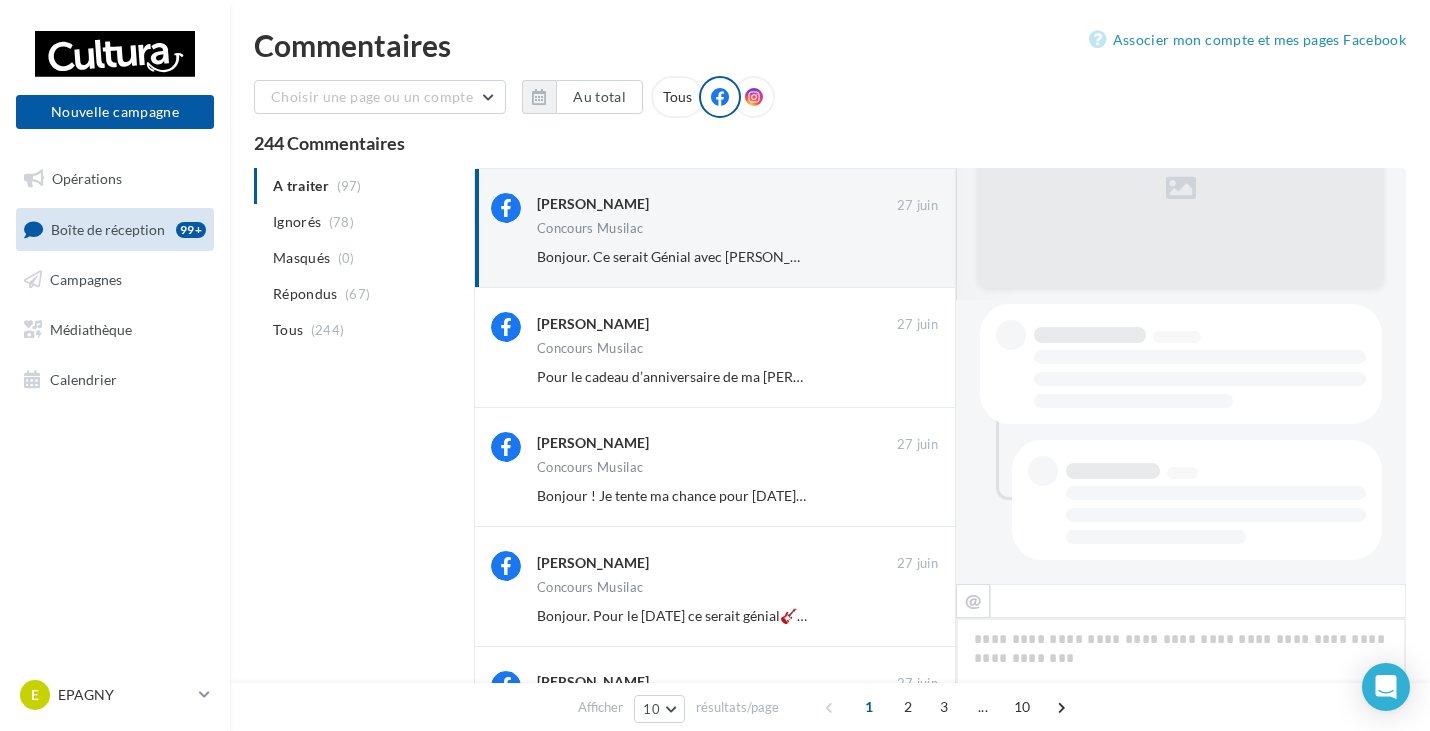 click on "Ignorer" at bounding box center [905, 257] 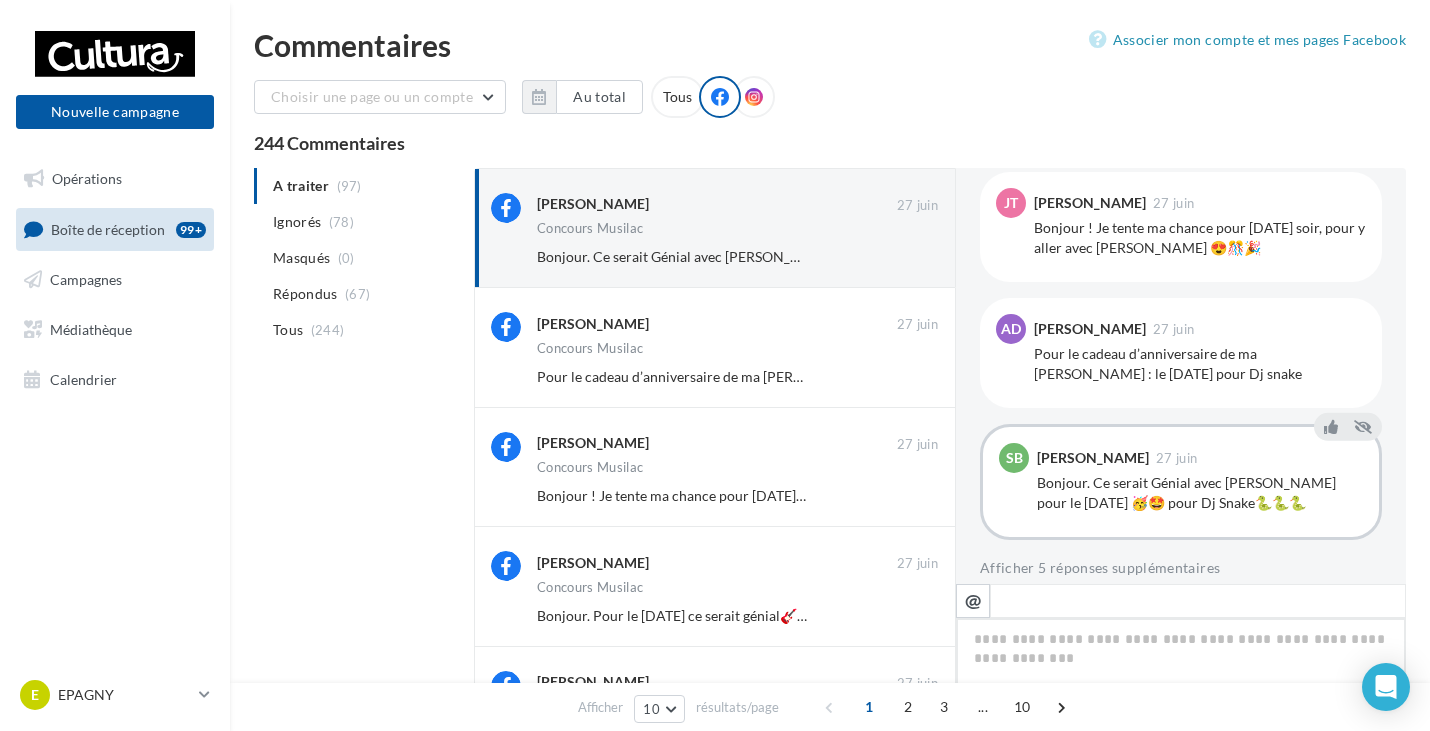 scroll, scrollTop: 164, scrollLeft: 0, axis: vertical 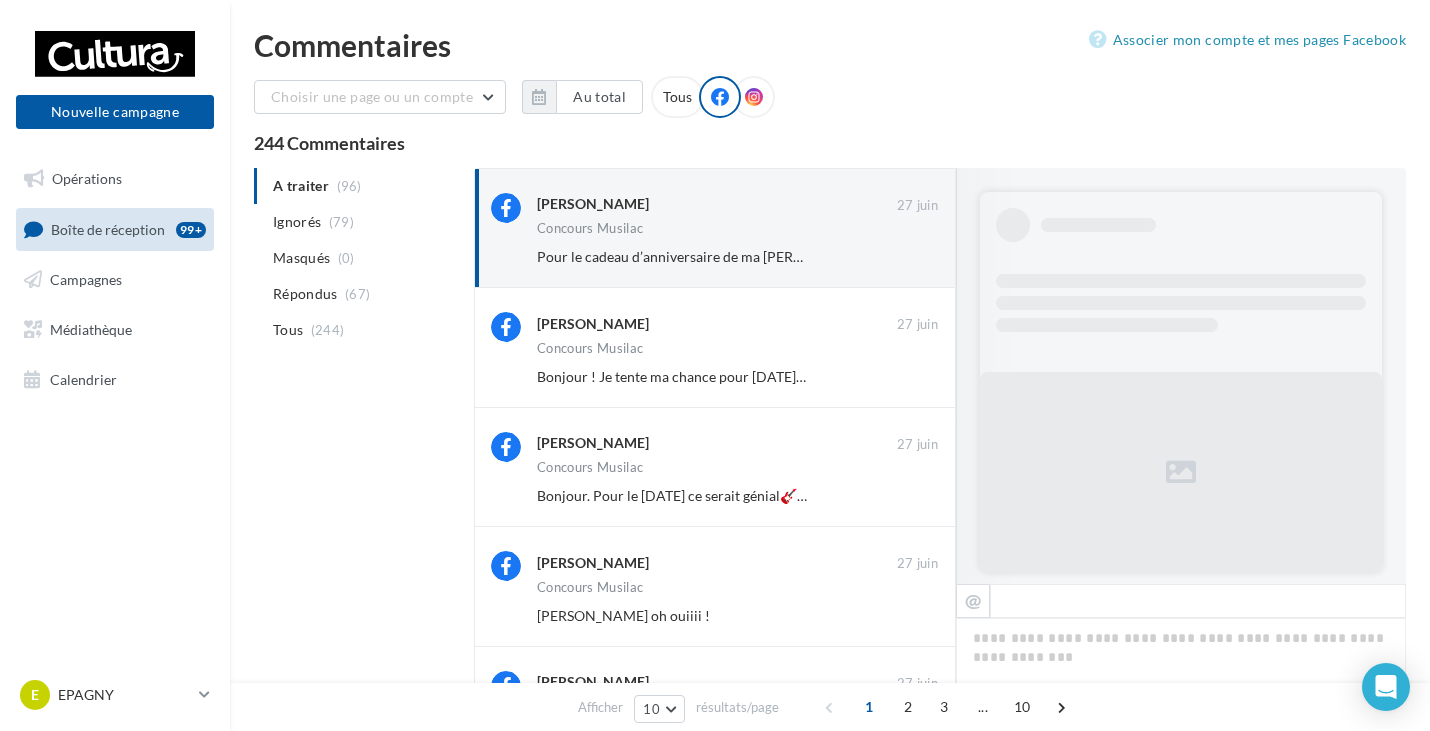 click on "Ignorer" at bounding box center (905, 257) 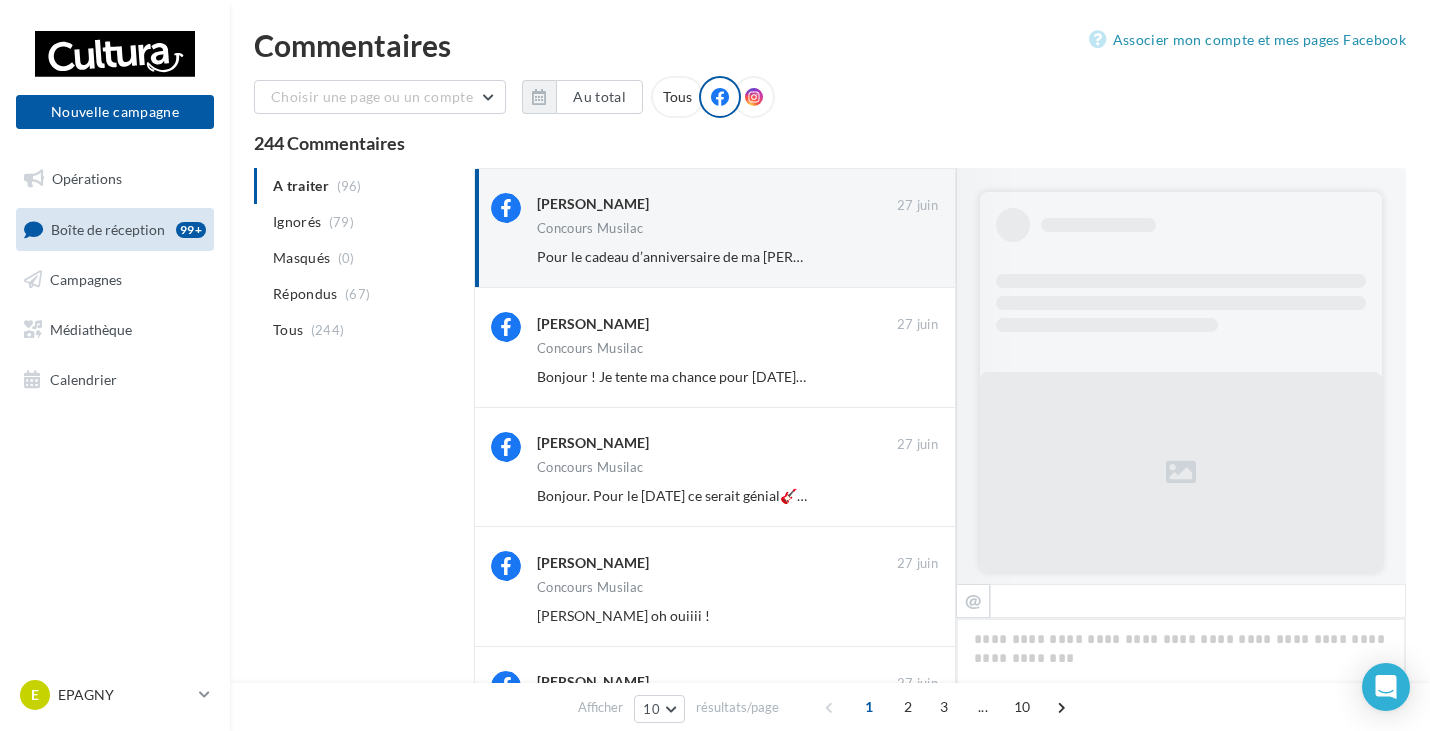 scroll 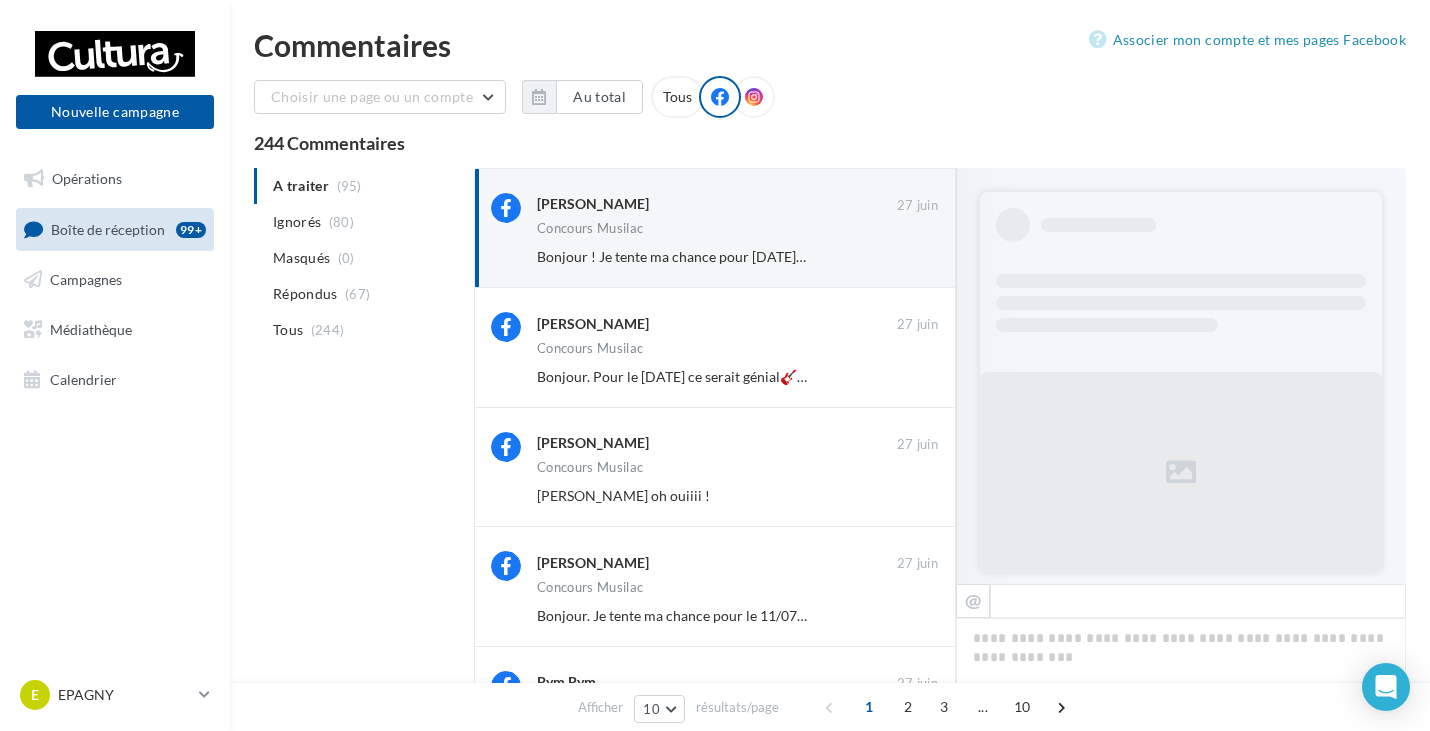 click on "Ignorer" at bounding box center [905, 257] 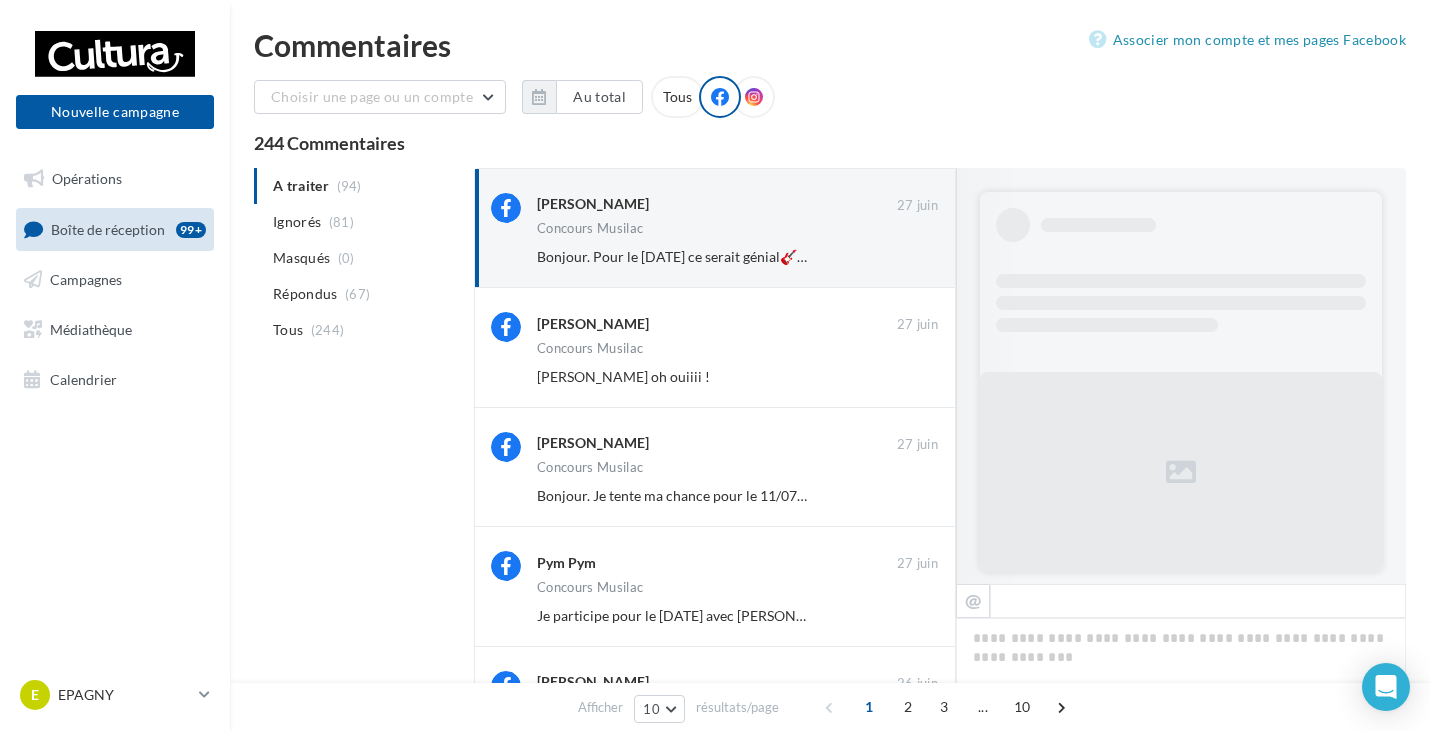 click on "Ignorer" at bounding box center (905, 257) 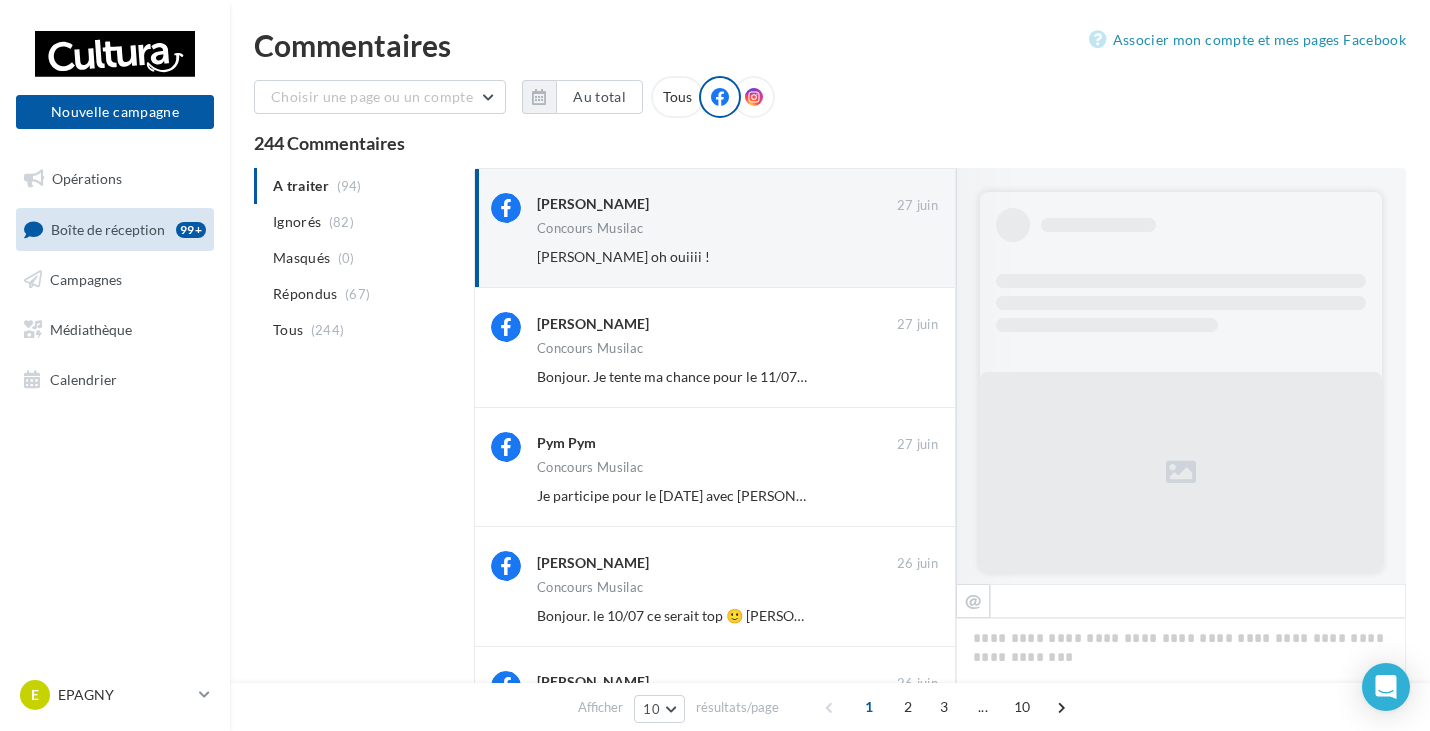 click on "Ignorer" at bounding box center (905, 257) 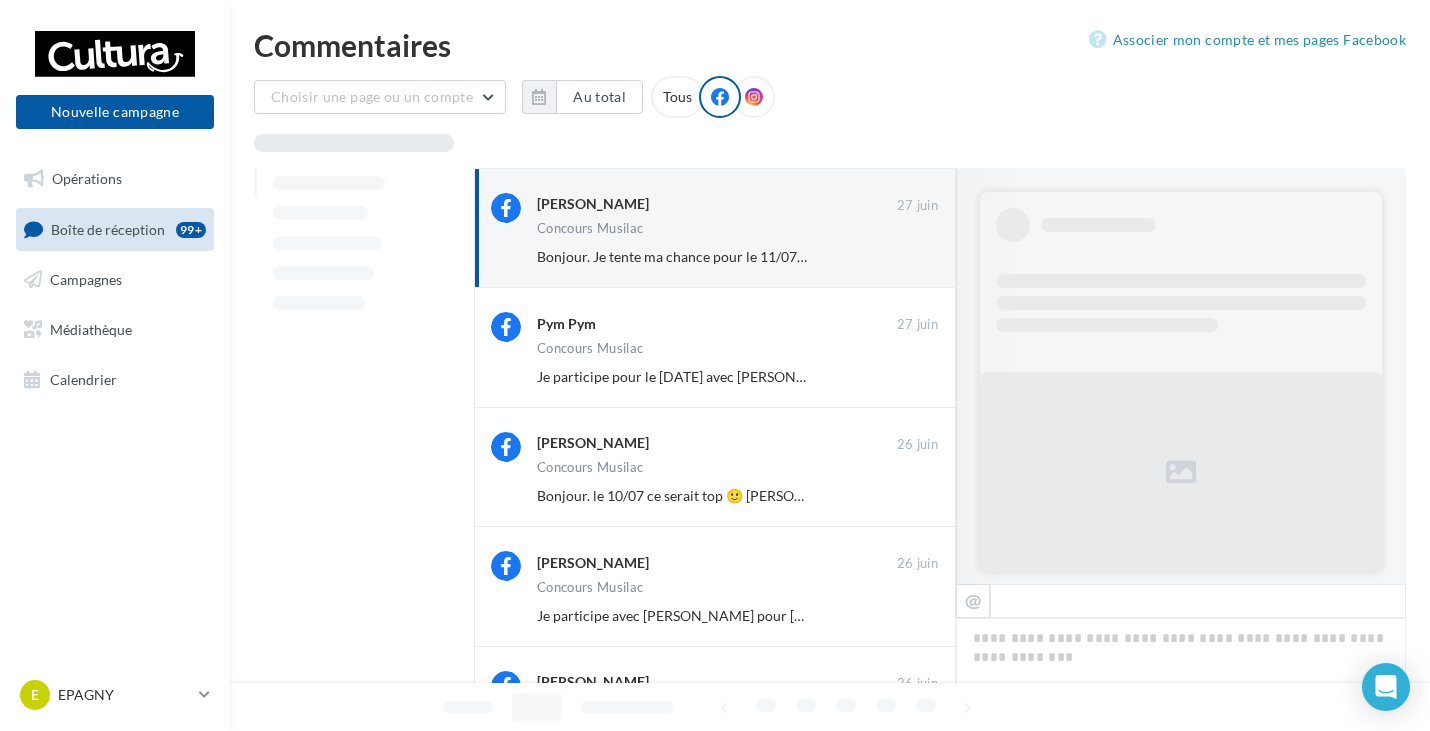 click on "Ignorer" at bounding box center (905, 257) 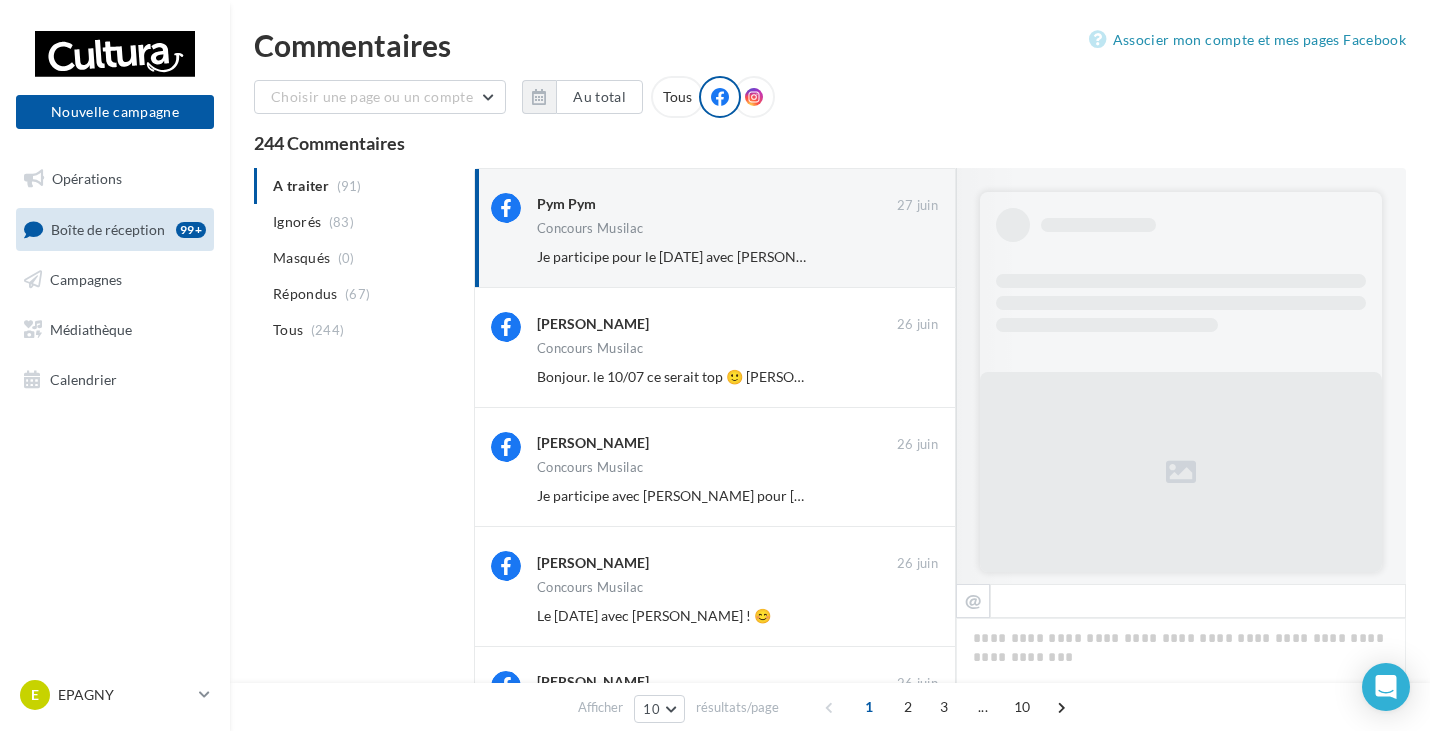 click on "Ignorer" at bounding box center (905, 257) 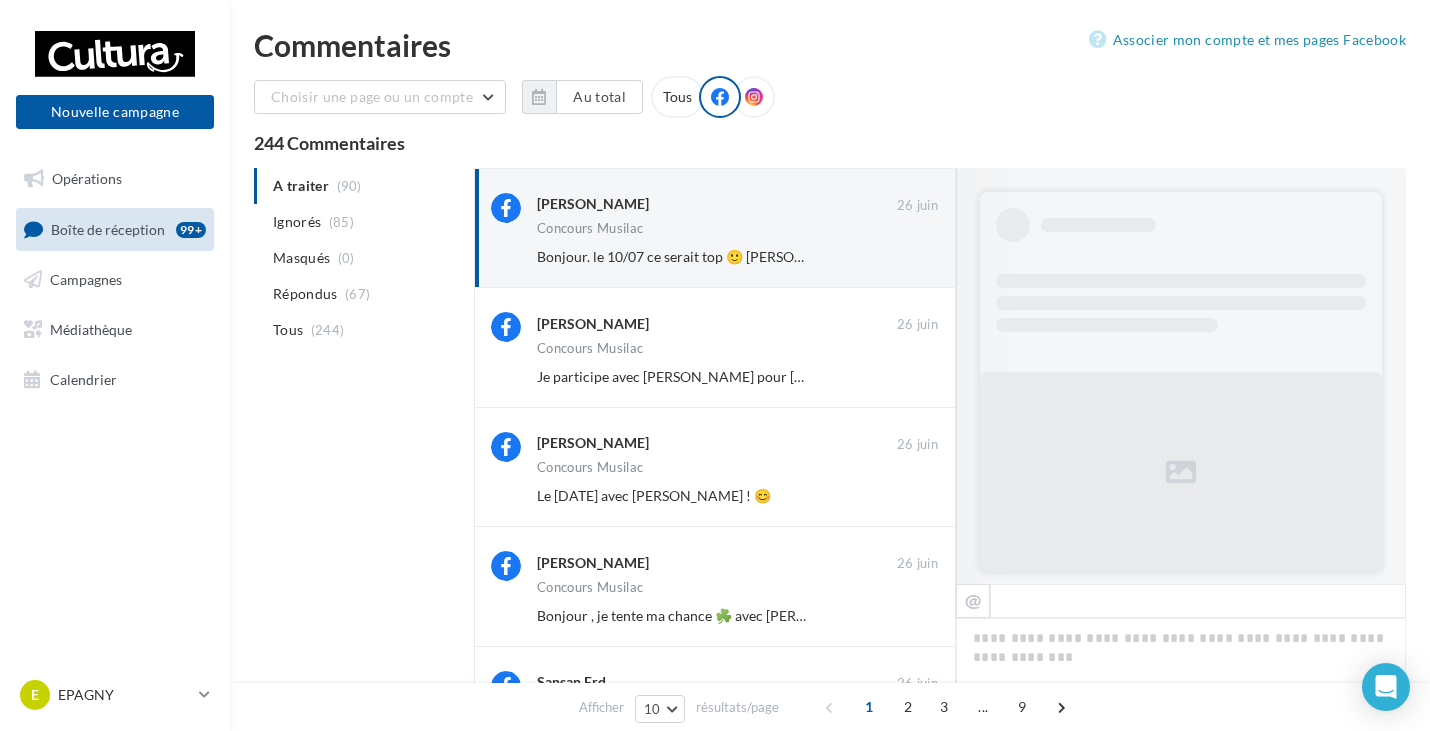 click on "Ignorer" at bounding box center [905, 257] 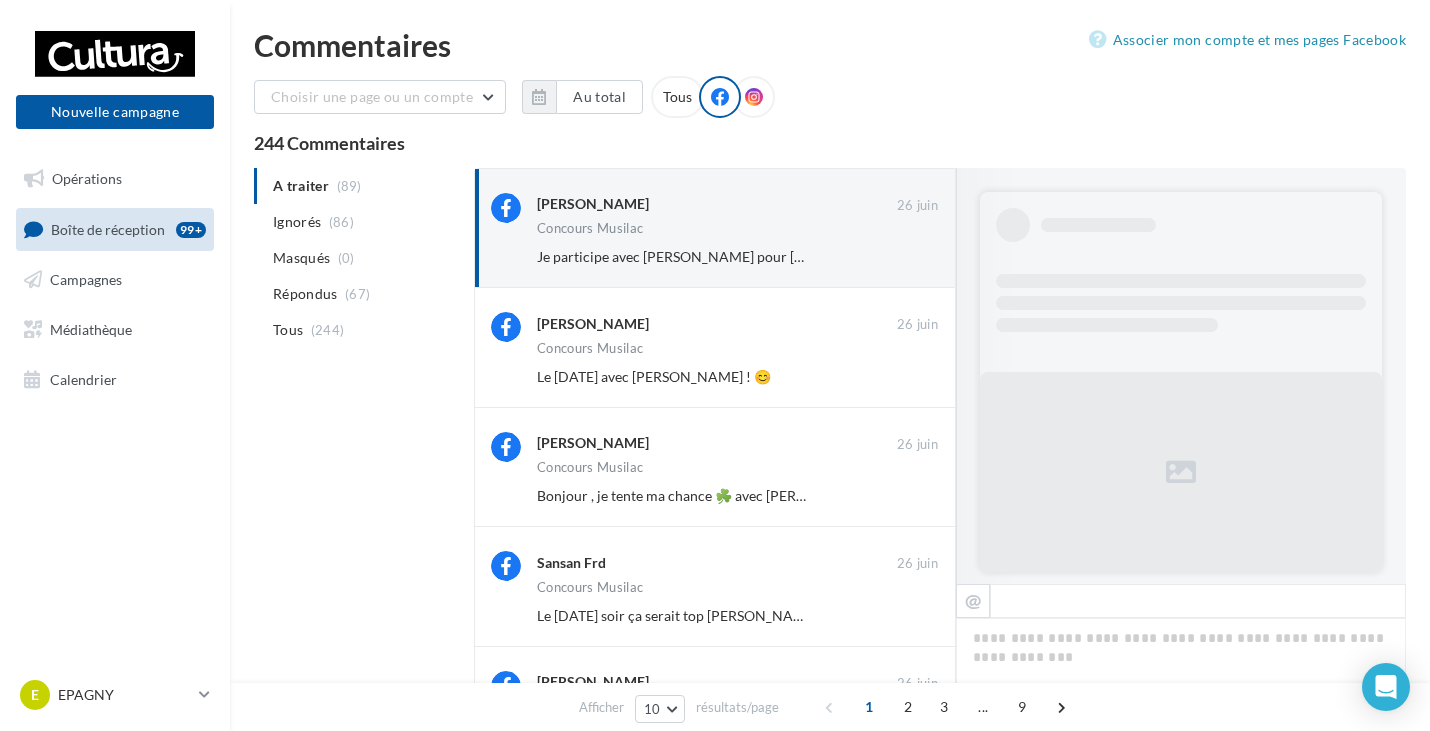 click on "Ignorer" at bounding box center [905, 257] 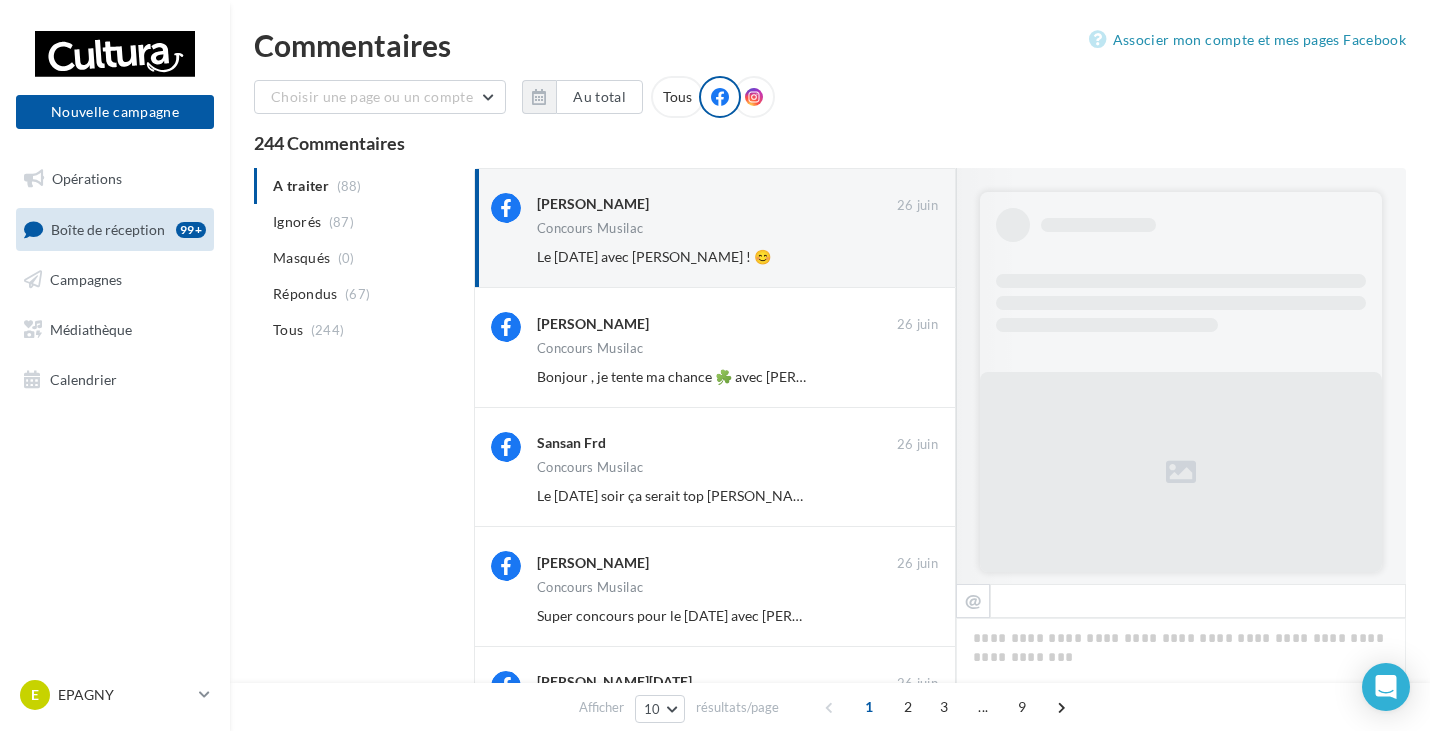 click on "Ignorer" at bounding box center [905, 257] 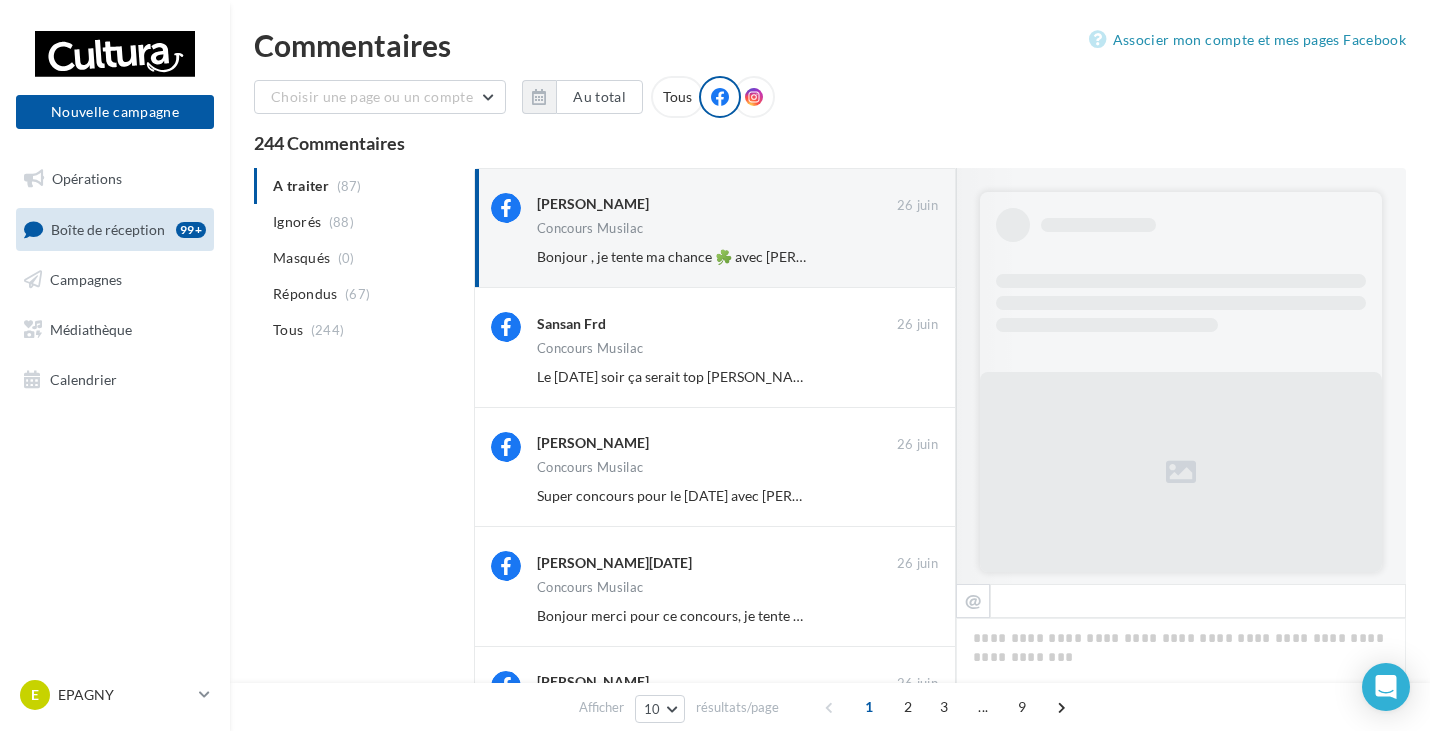 click on "Ignorer" at bounding box center [905, 257] 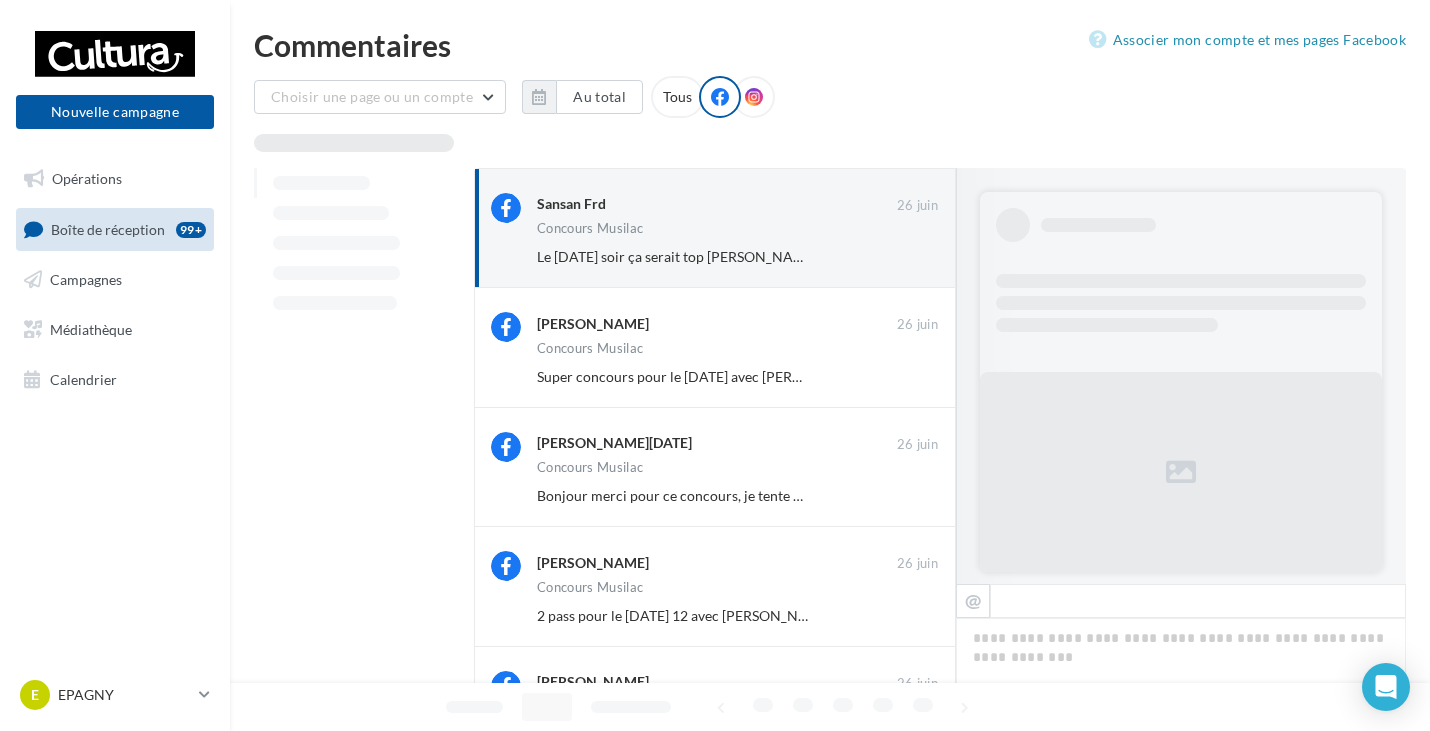 click on "Ignorer" at bounding box center [905, 257] 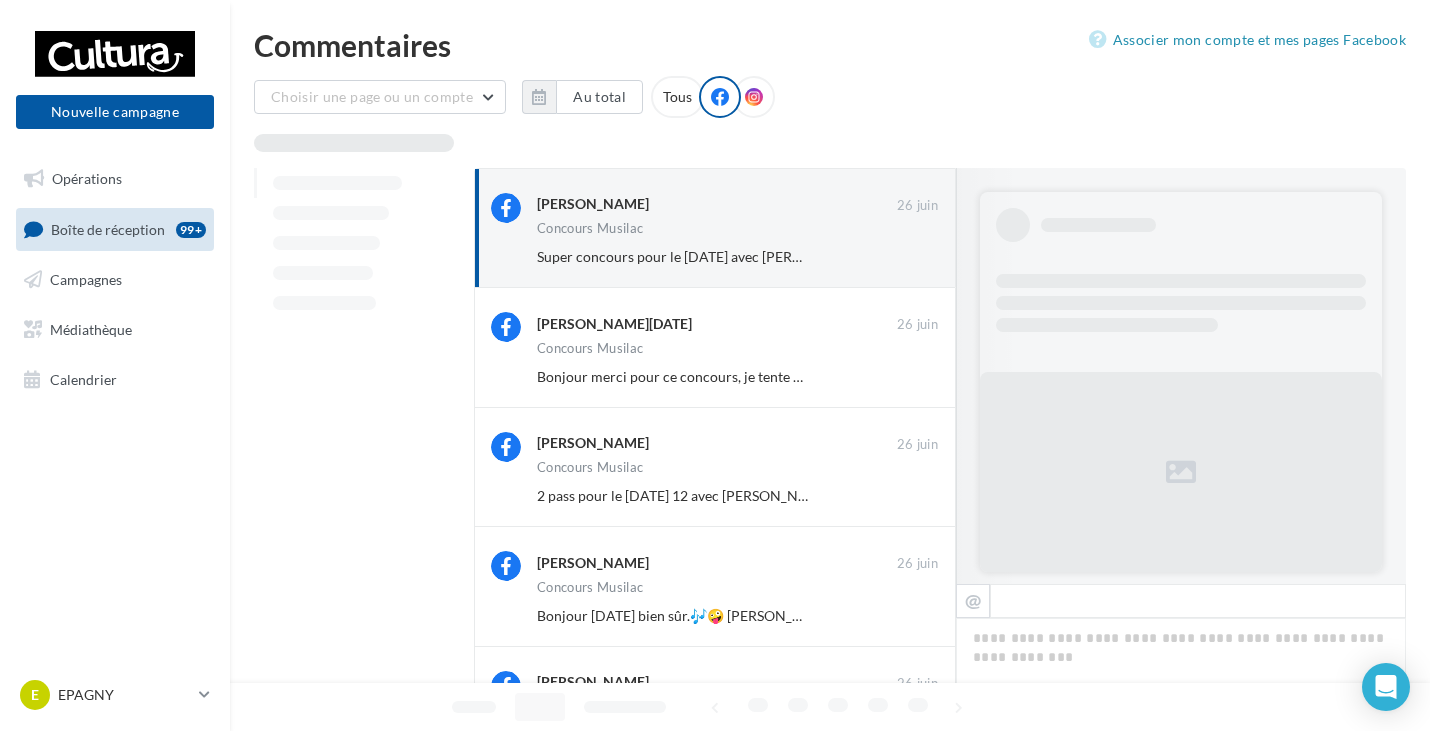 click on "Ignorer" at bounding box center (905, 257) 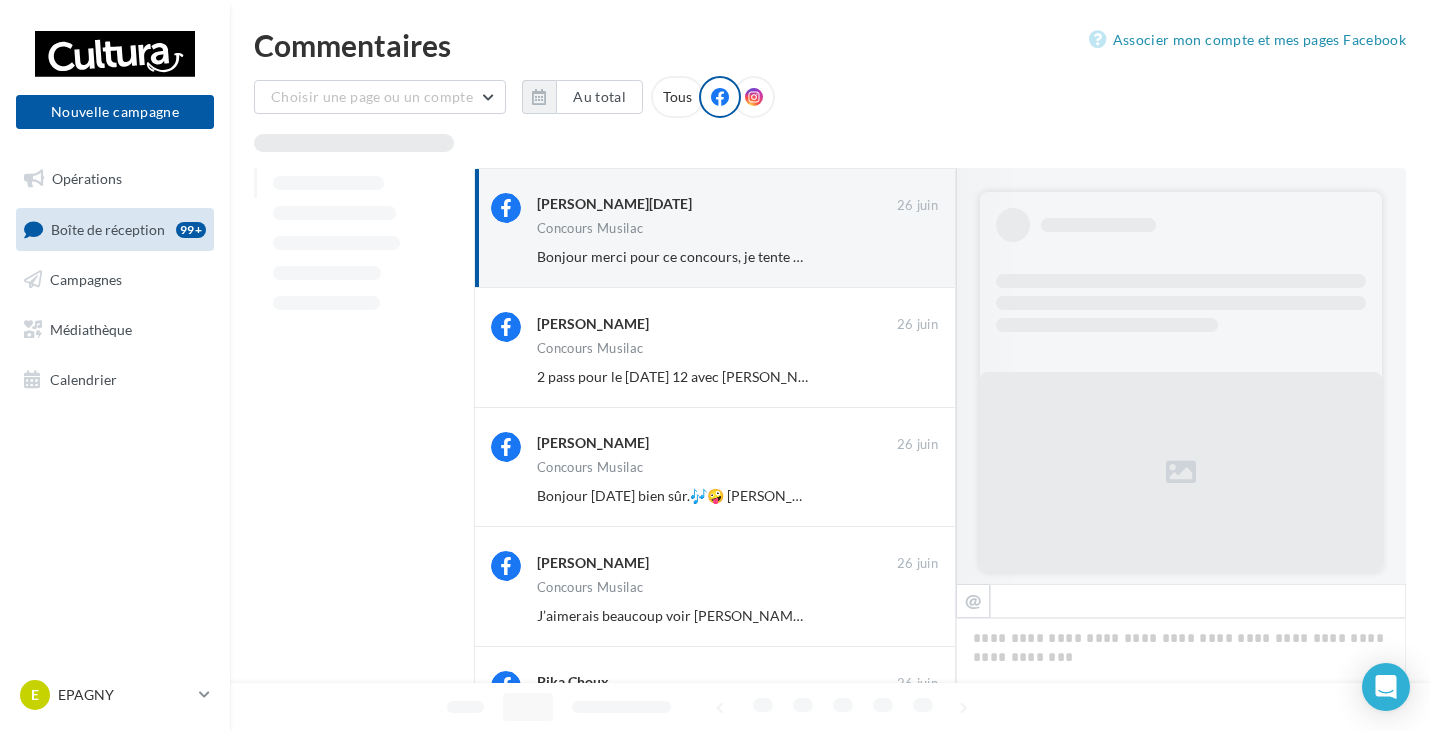 click on "Ignorer" at bounding box center (905, 257) 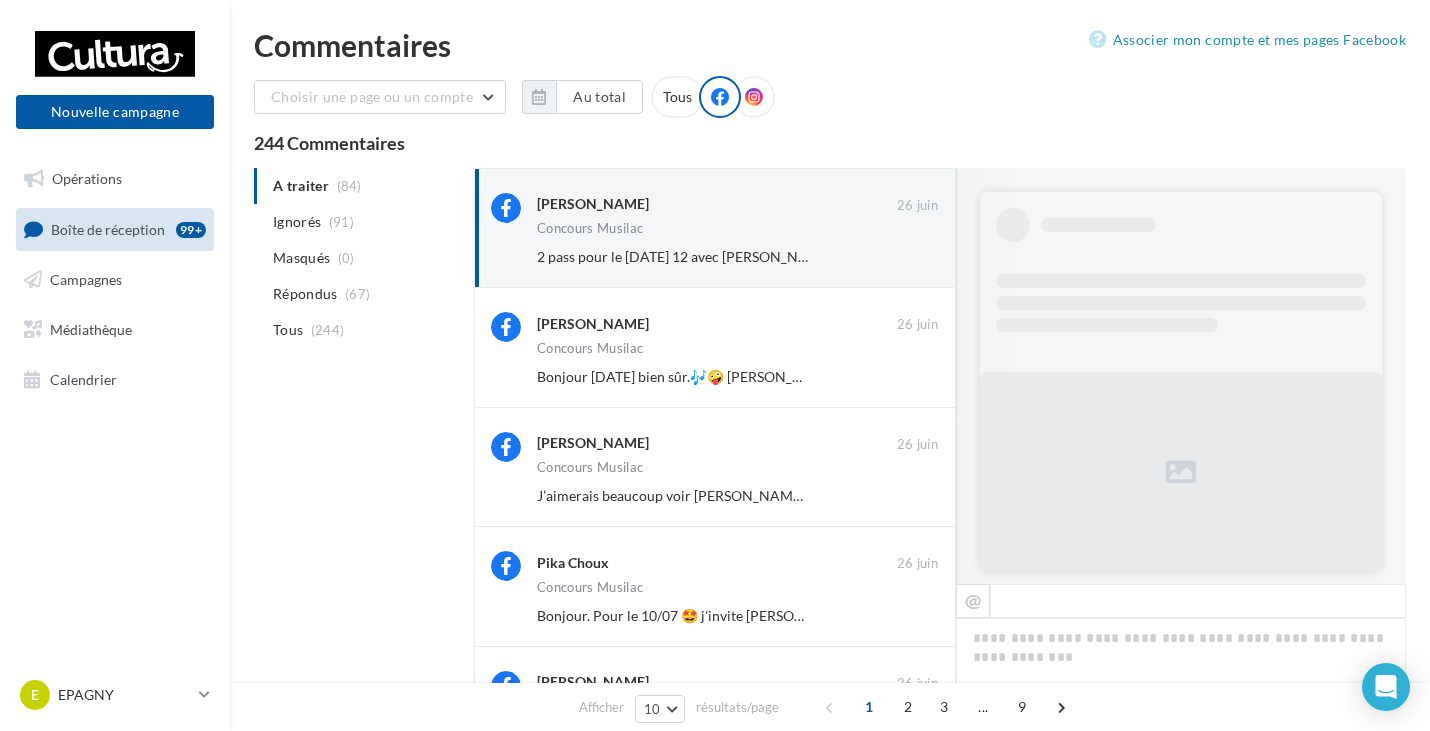 click on "Ignorer" at bounding box center [905, 257] 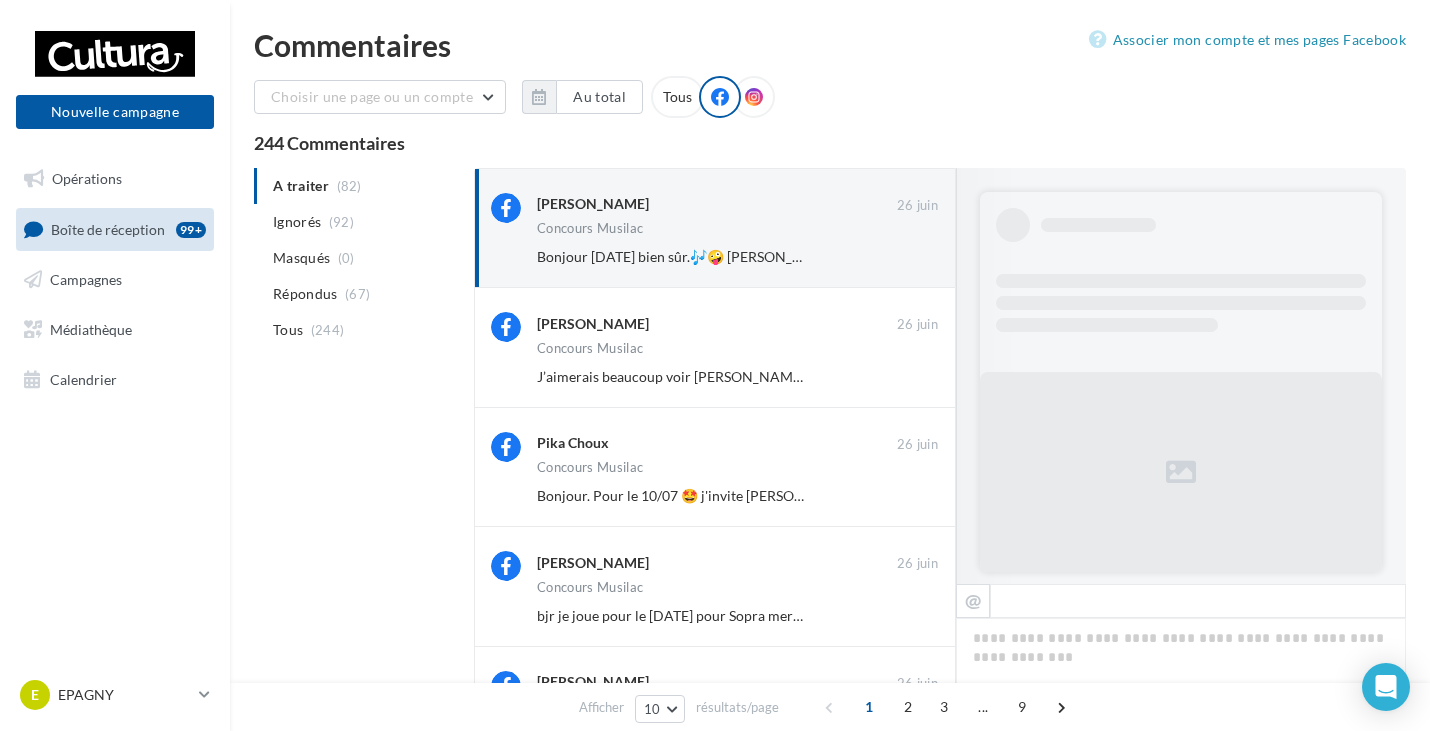 click on "Ignorer" at bounding box center (905, 257) 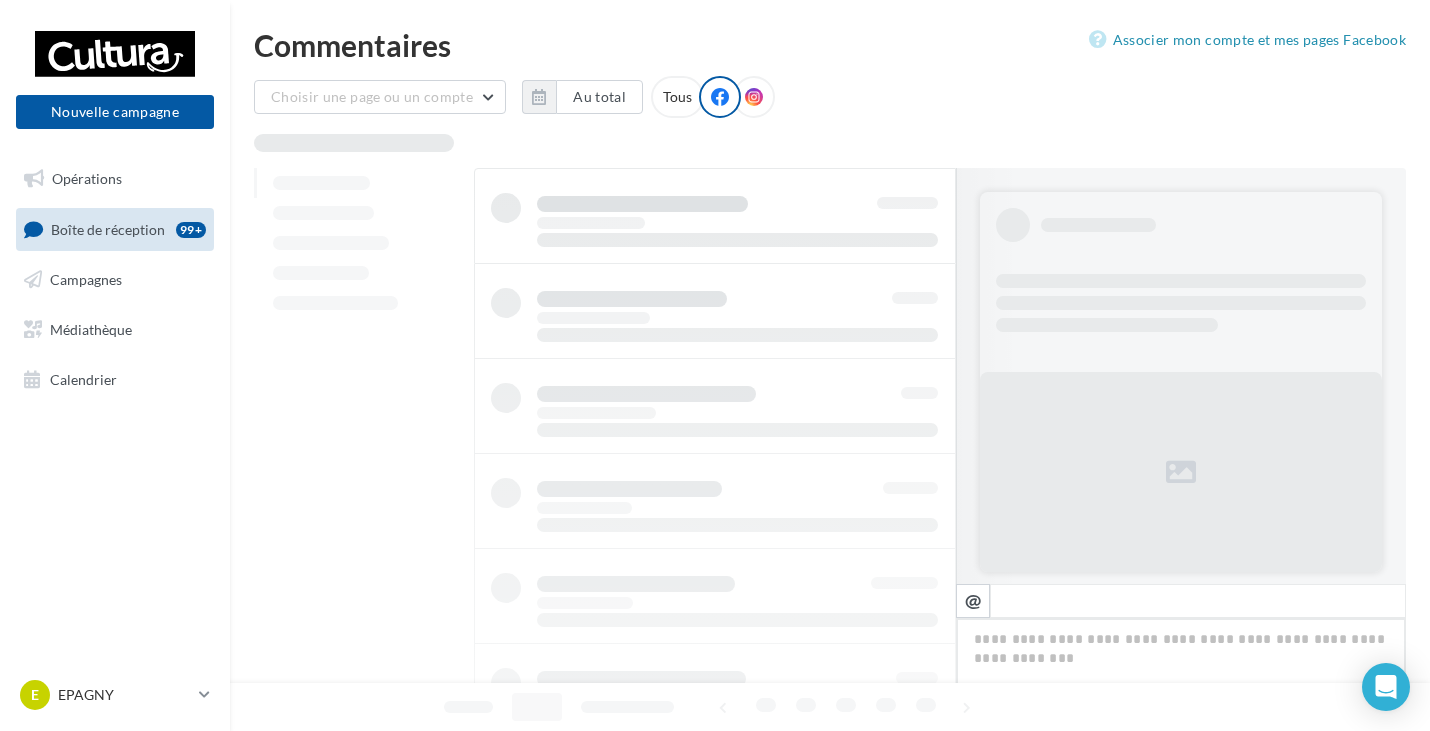 scroll, scrollTop: 284, scrollLeft: 0, axis: vertical 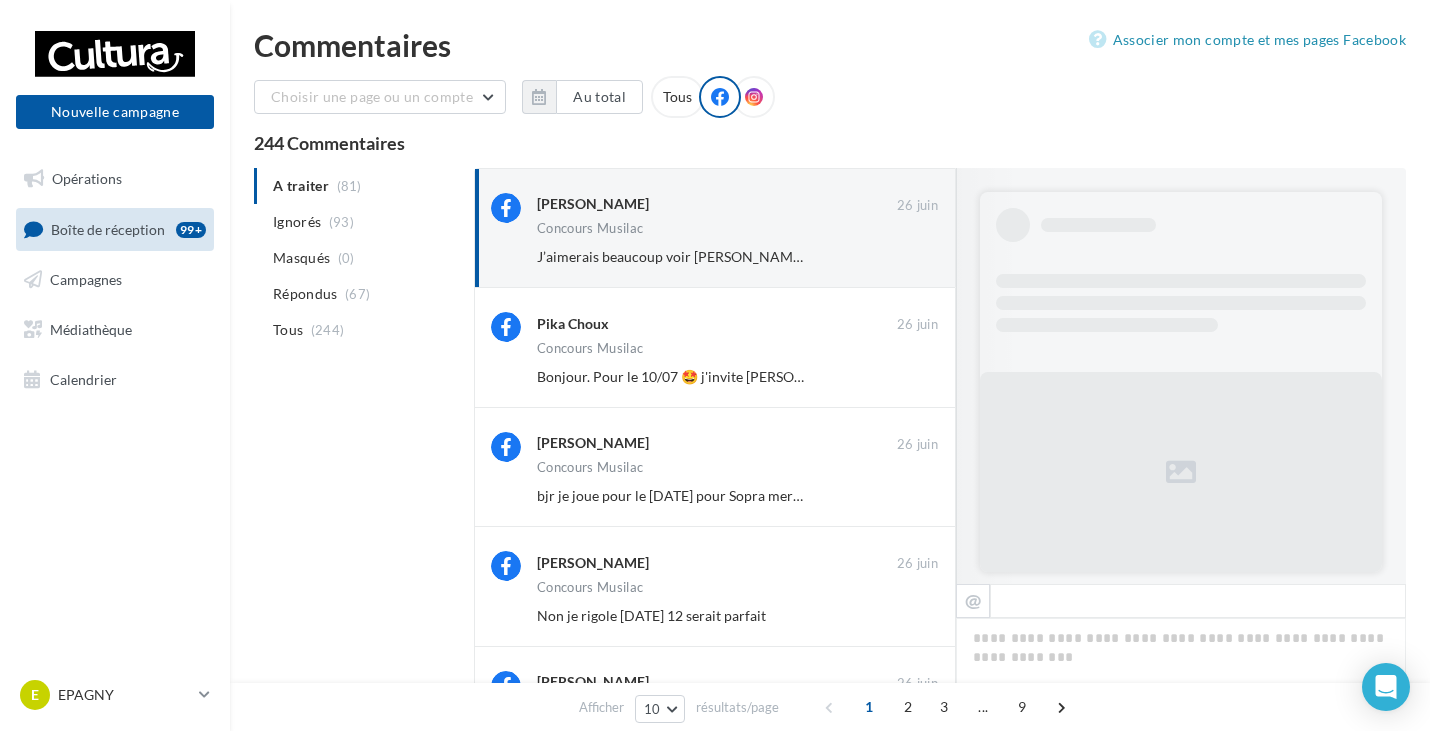 click on "Ignorer" at bounding box center (905, 257) 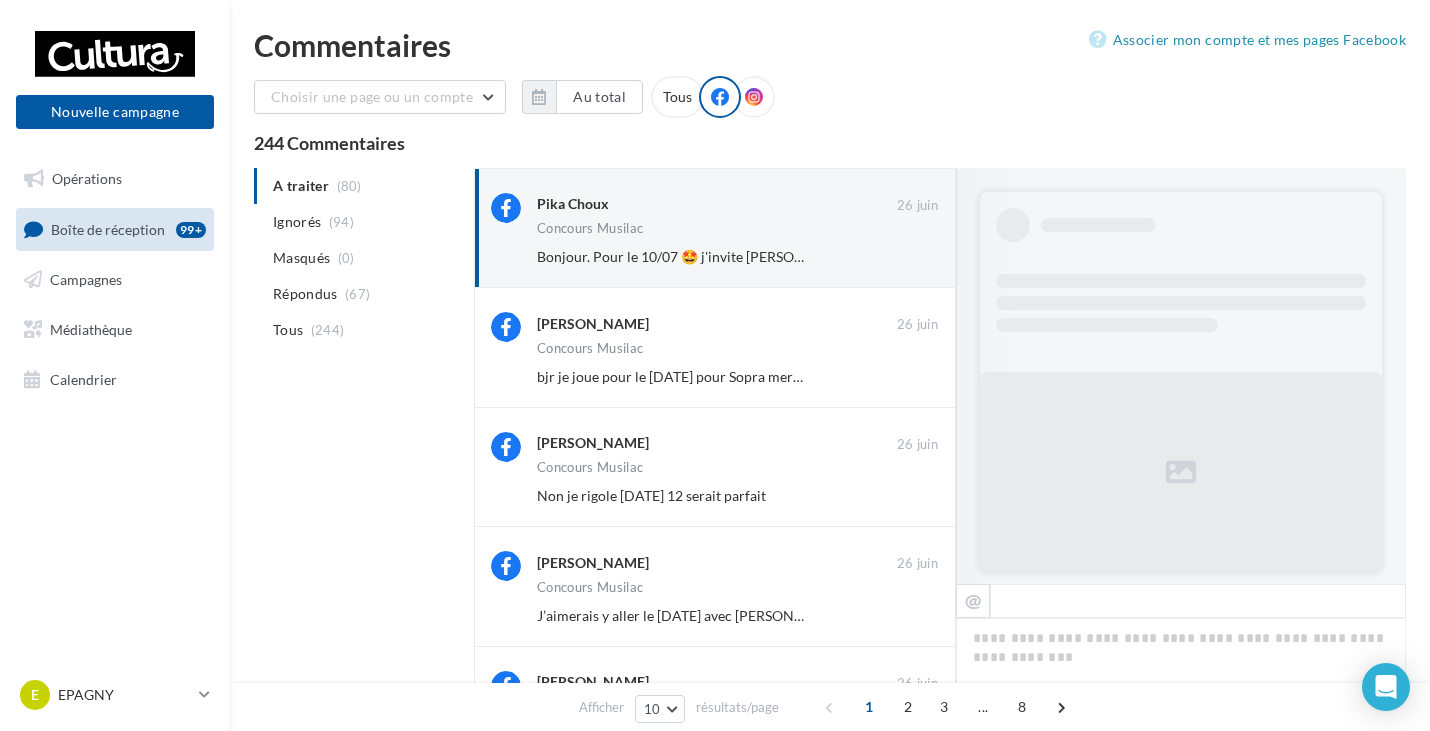 click on "Ignorer" at bounding box center [905, 257] 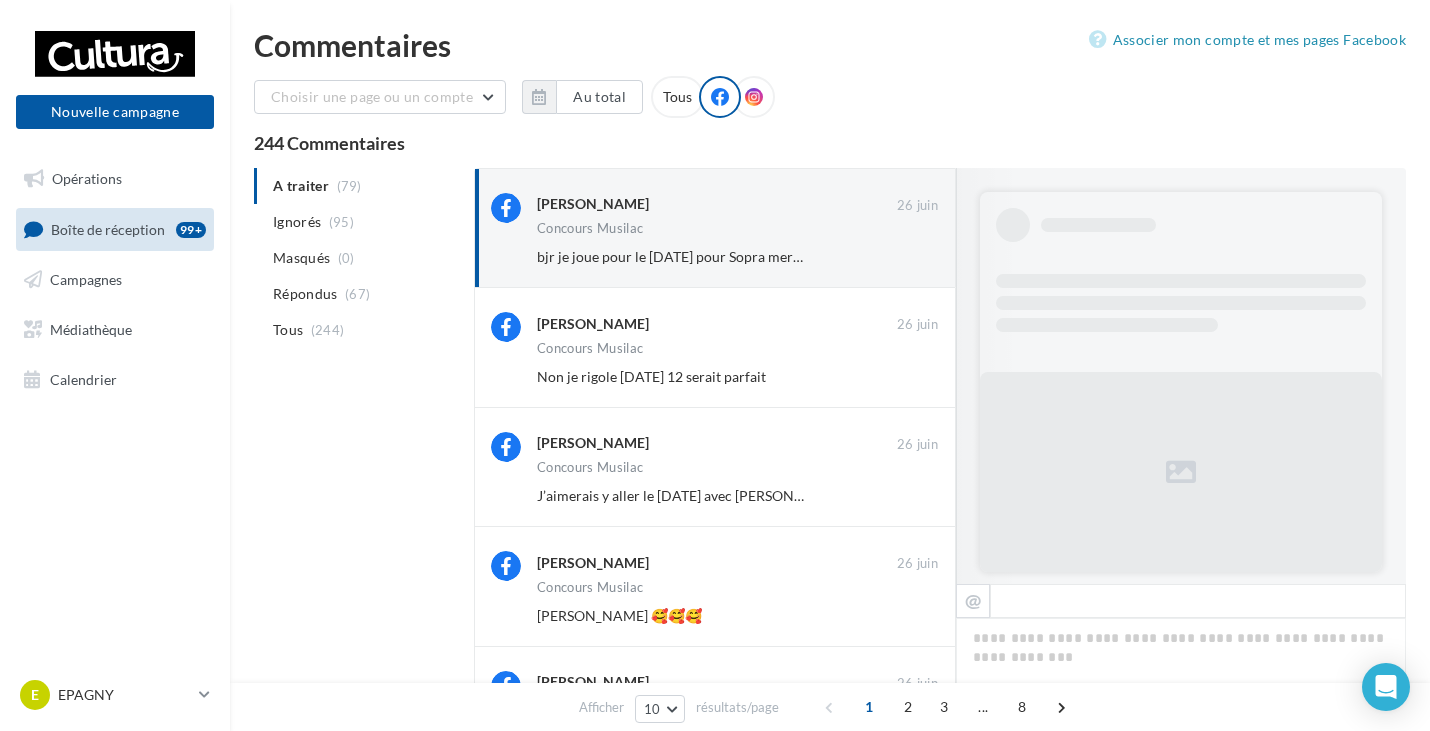 click on "Ignorer" at bounding box center (905, 257) 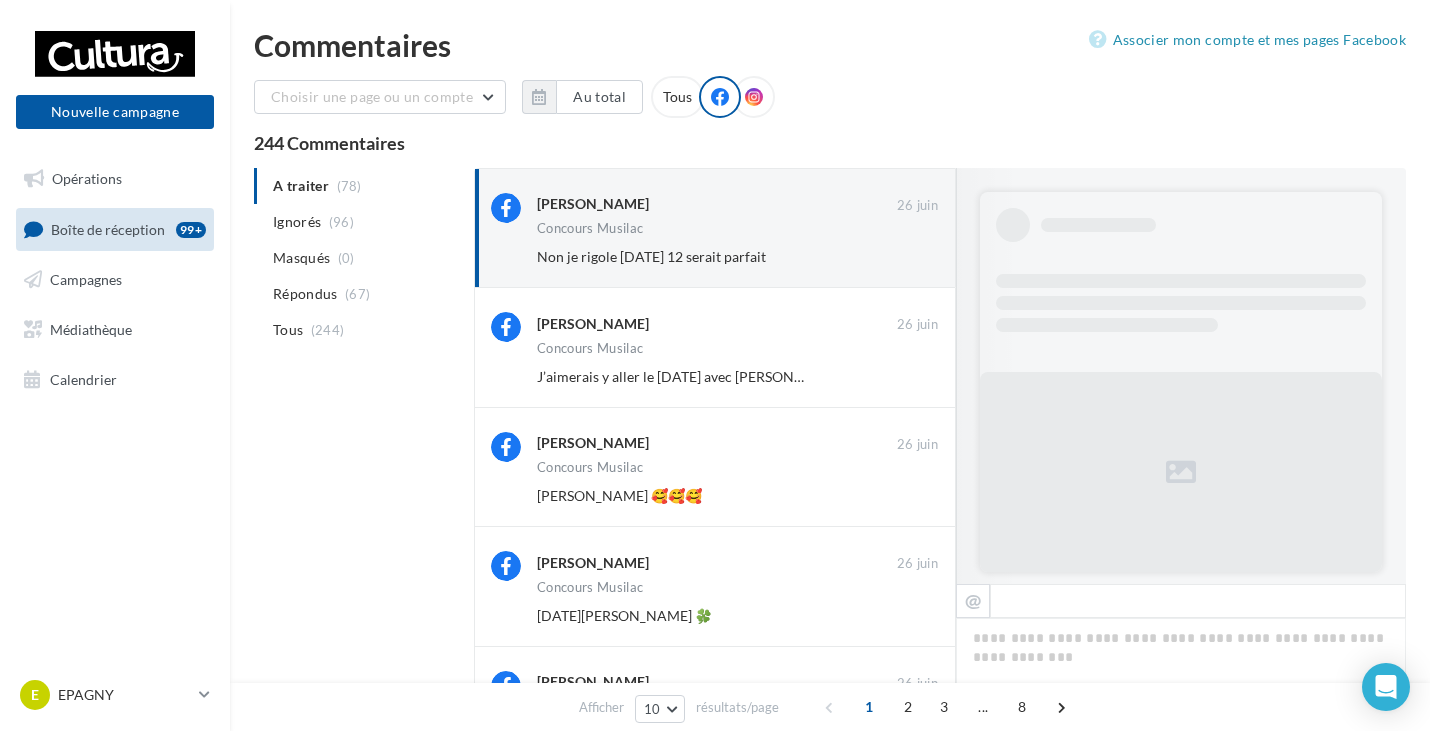 click on "Ignorer" at bounding box center [905, 257] 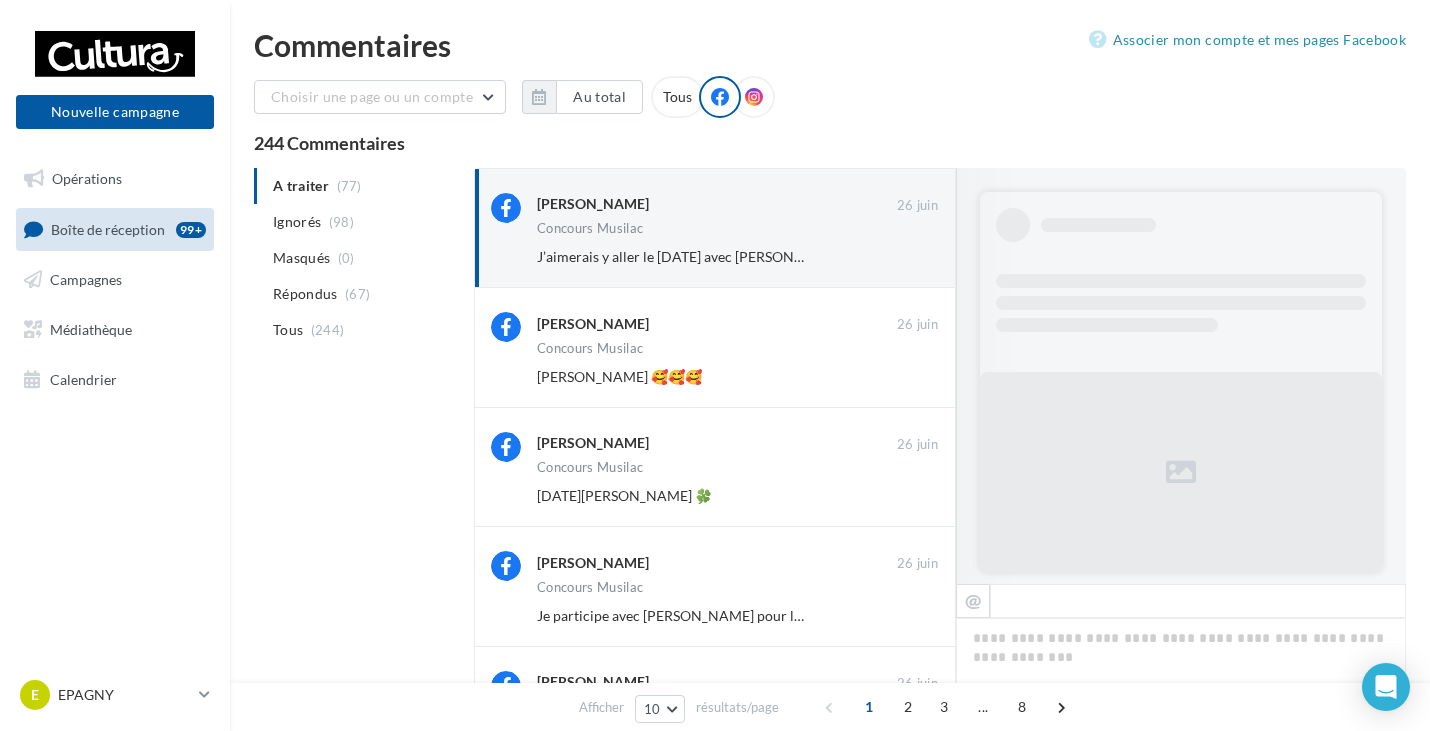click on "Ignorer" at bounding box center [905, 257] 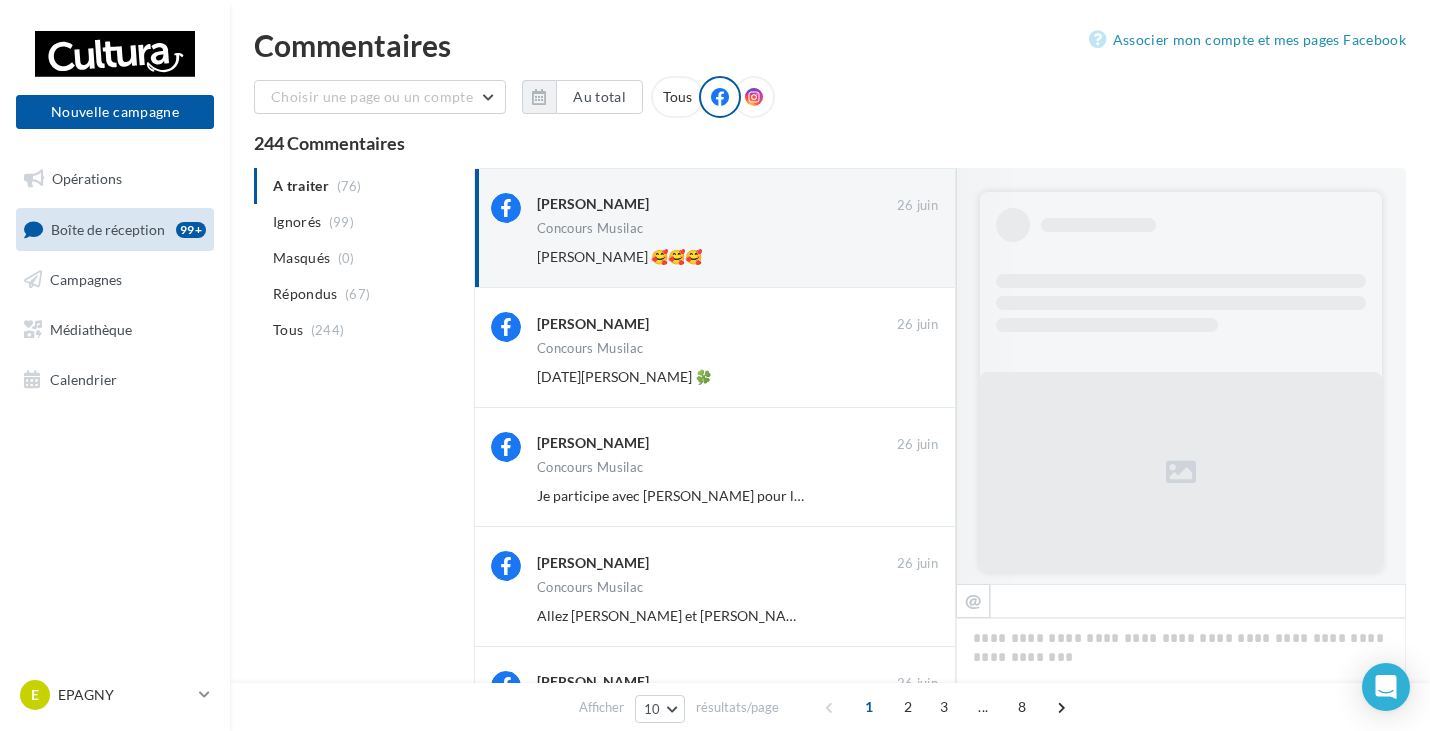 click on "Ignorer" at bounding box center [905, 257] 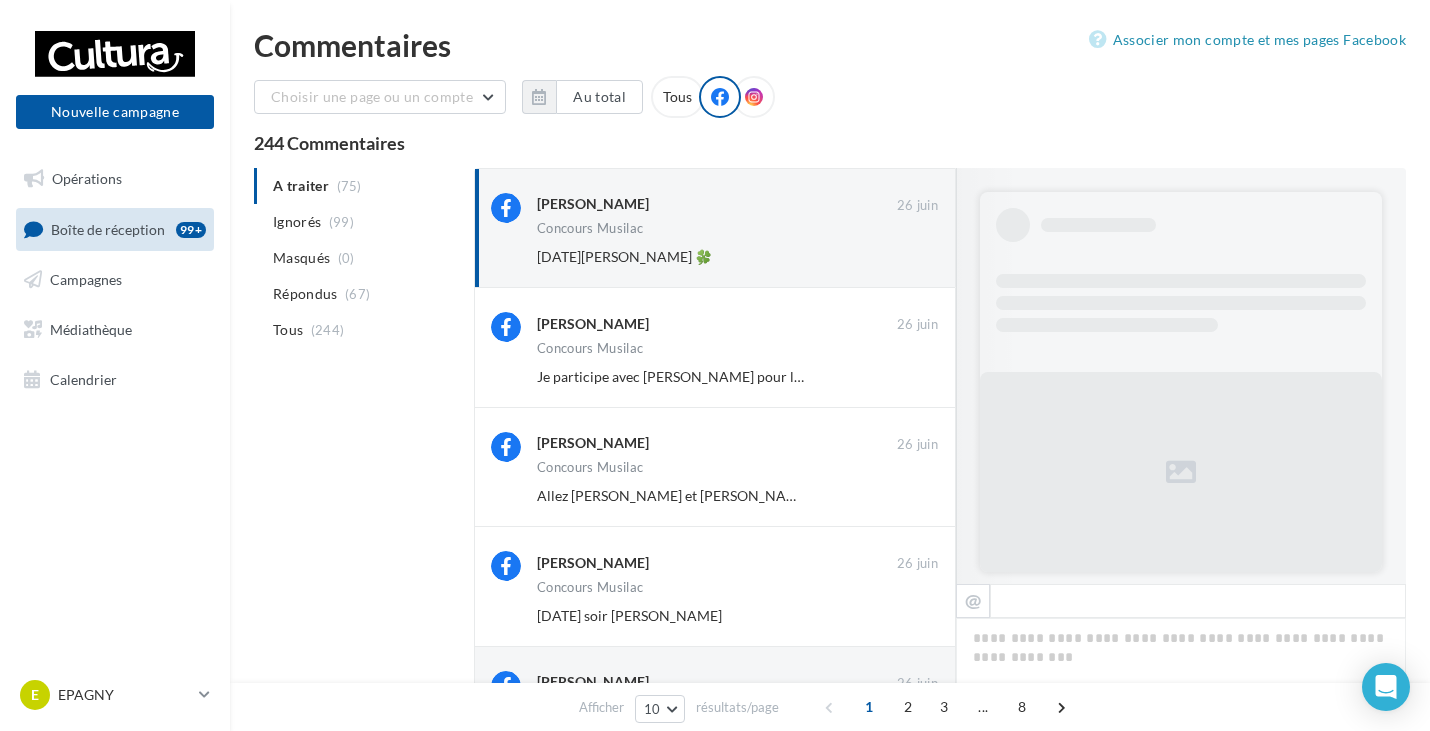 click on "Ignorer" at bounding box center (905, 257) 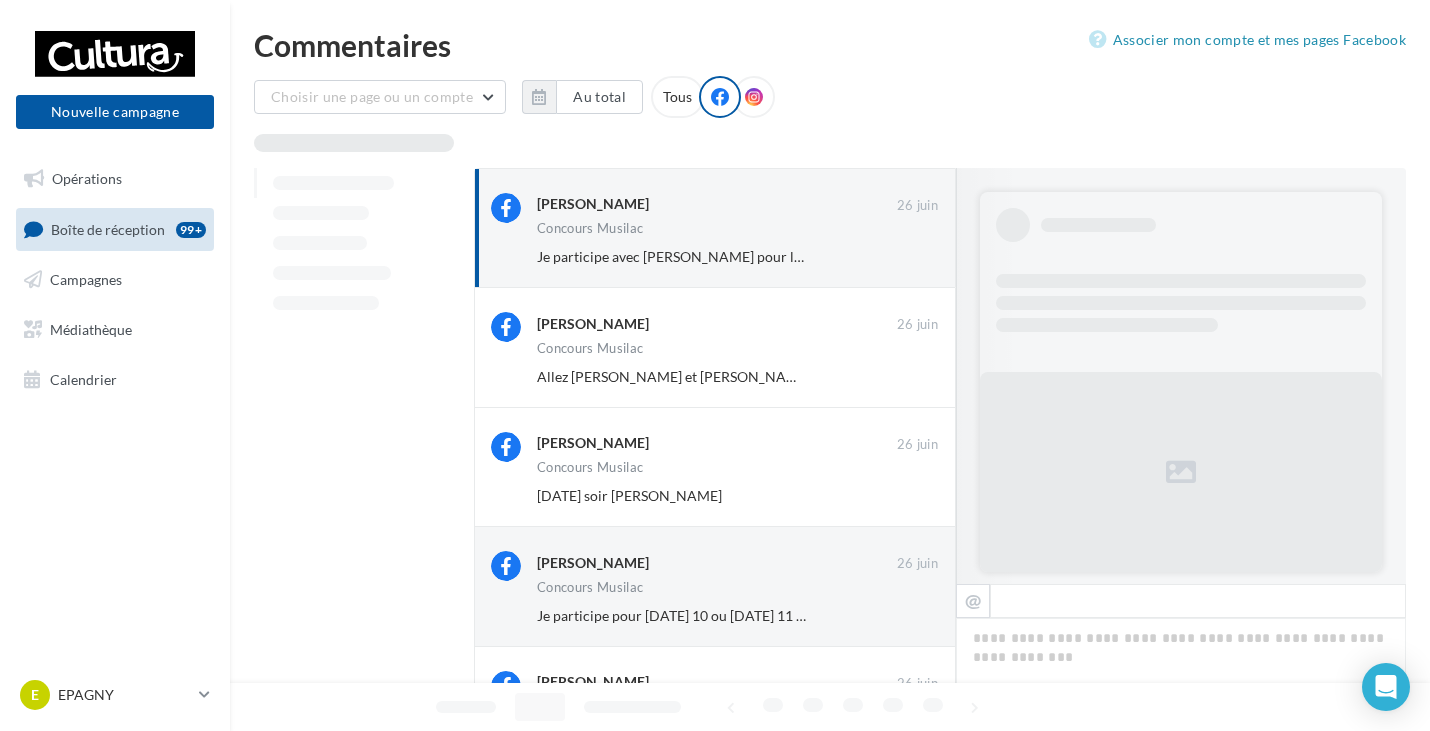 click on "Ignorer" at bounding box center (905, 257) 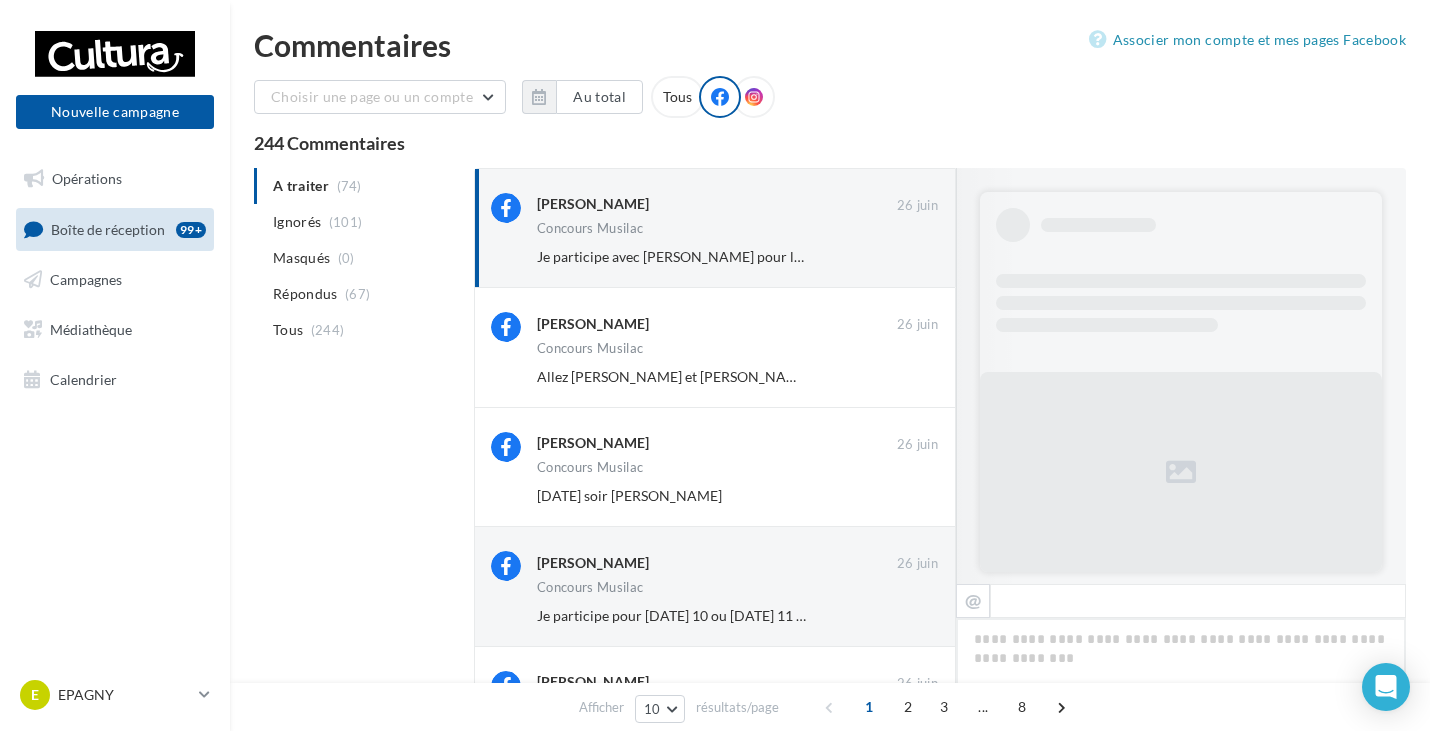 scroll, scrollTop: 164, scrollLeft: 0, axis: vertical 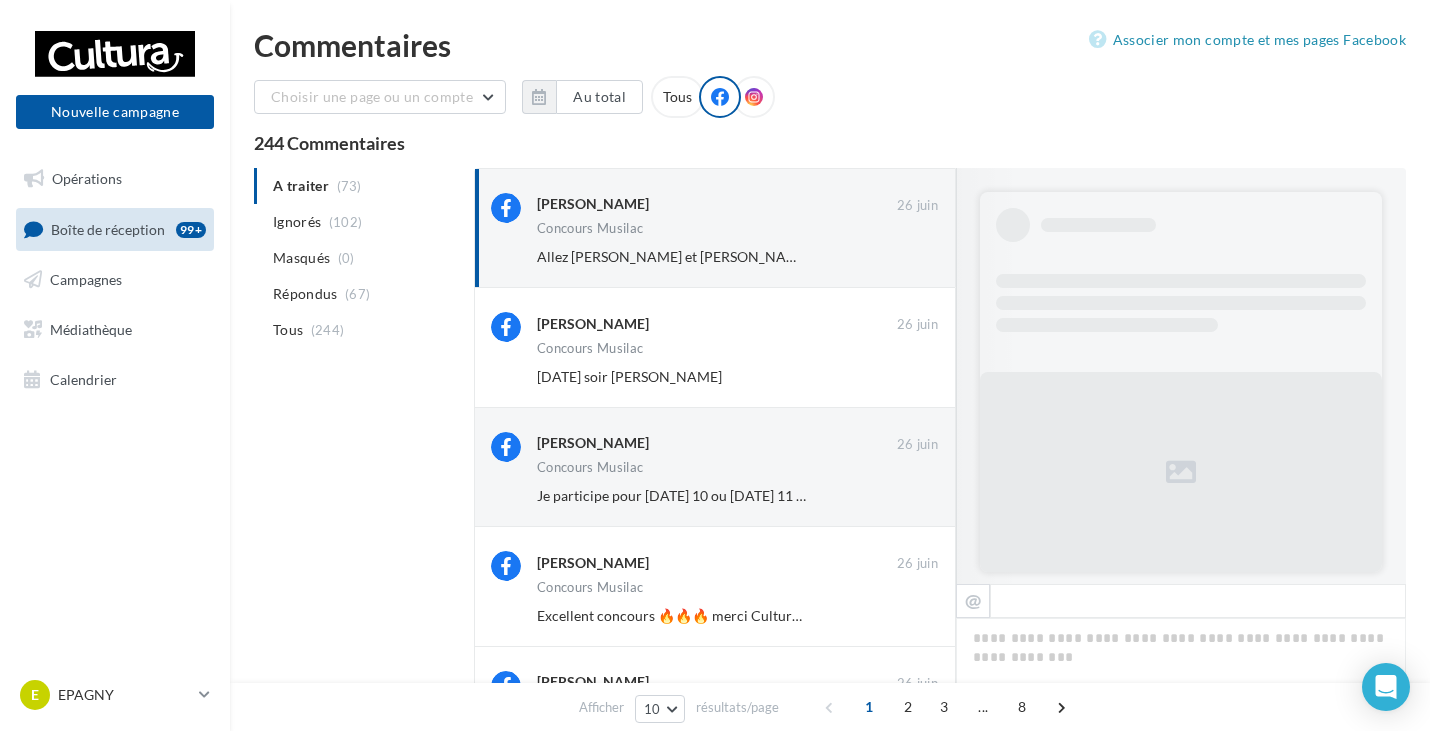 click on "Ignorer" at bounding box center (905, 257) 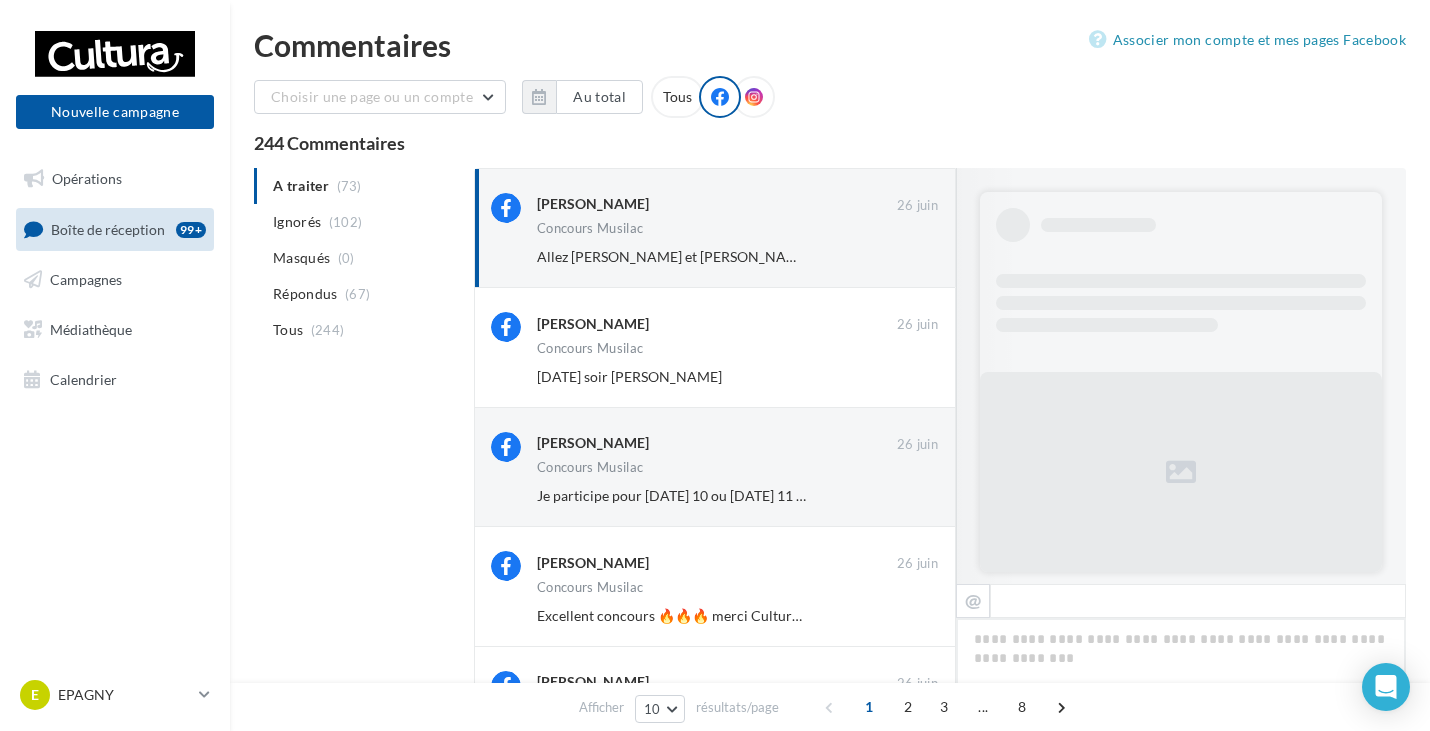 scroll, scrollTop: 284, scrollLeft: 0, axis: vertical 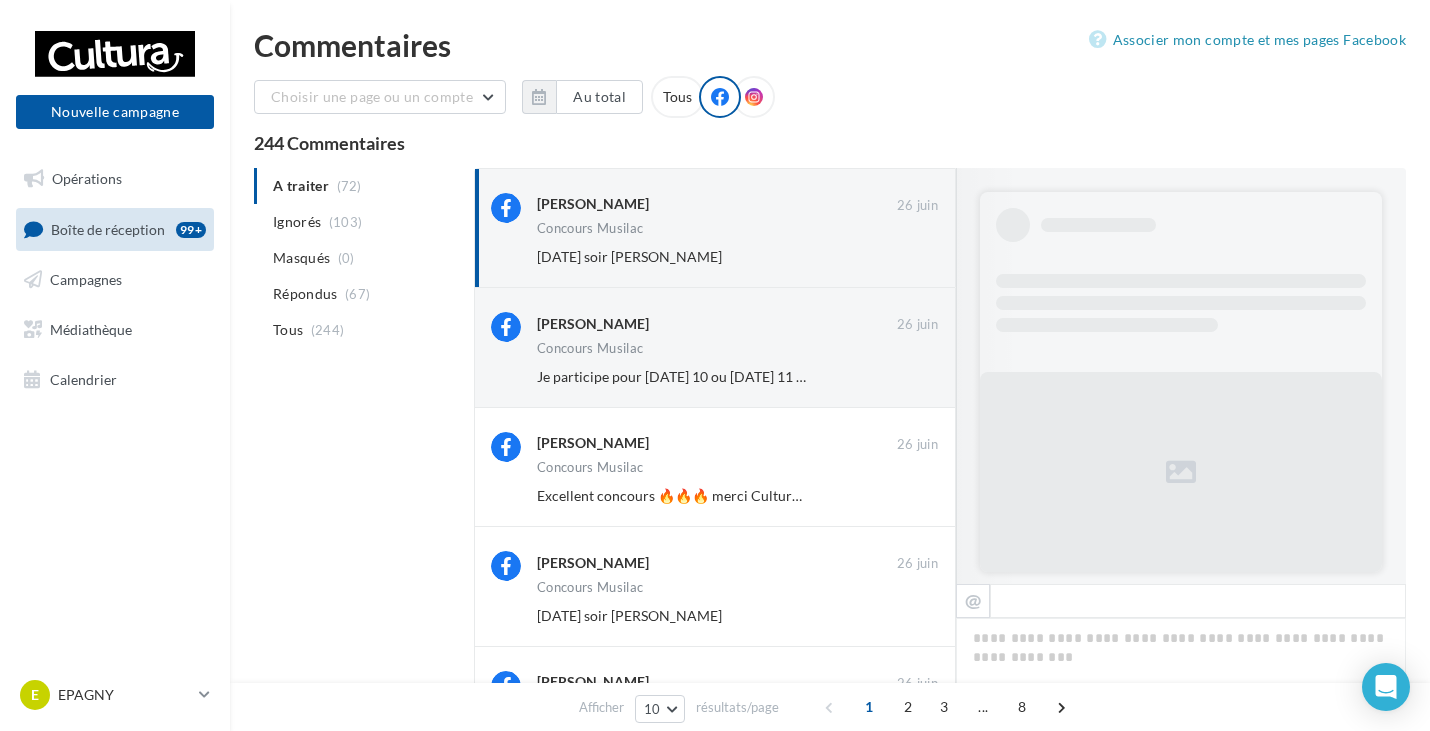 click on "Ignorer" at bounding box center (905, 257) 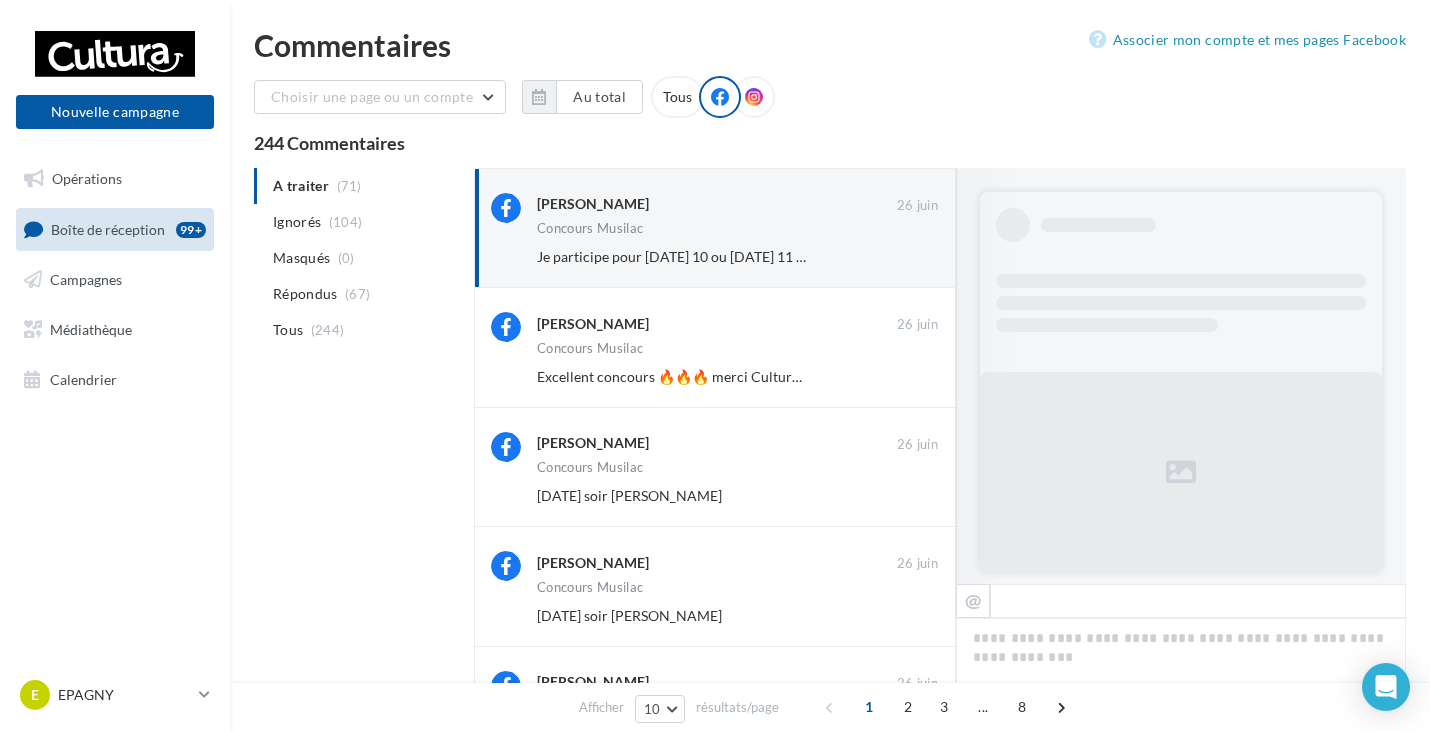 click on "Ignorer" at bounding box center (905, 257) 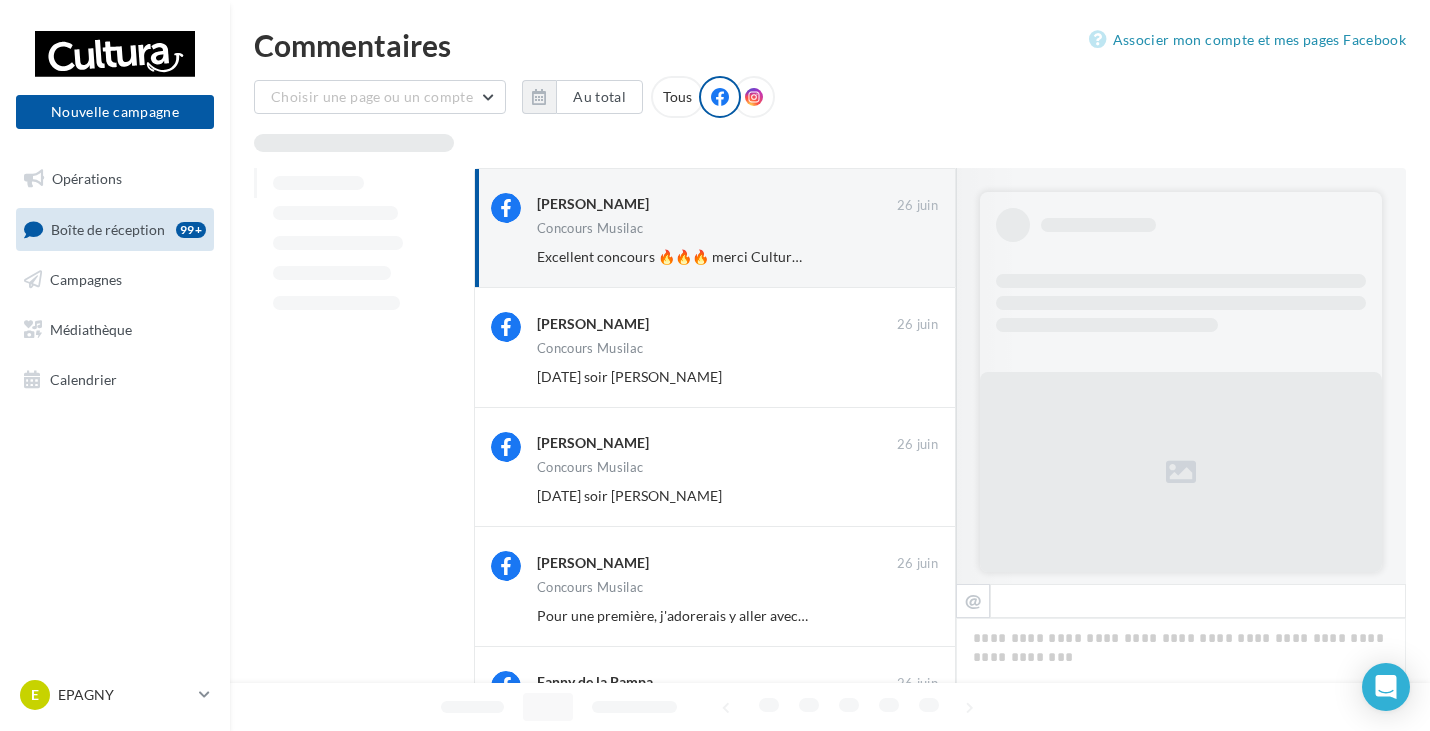 click on "Ignorer" at bounding box center (905, 257) 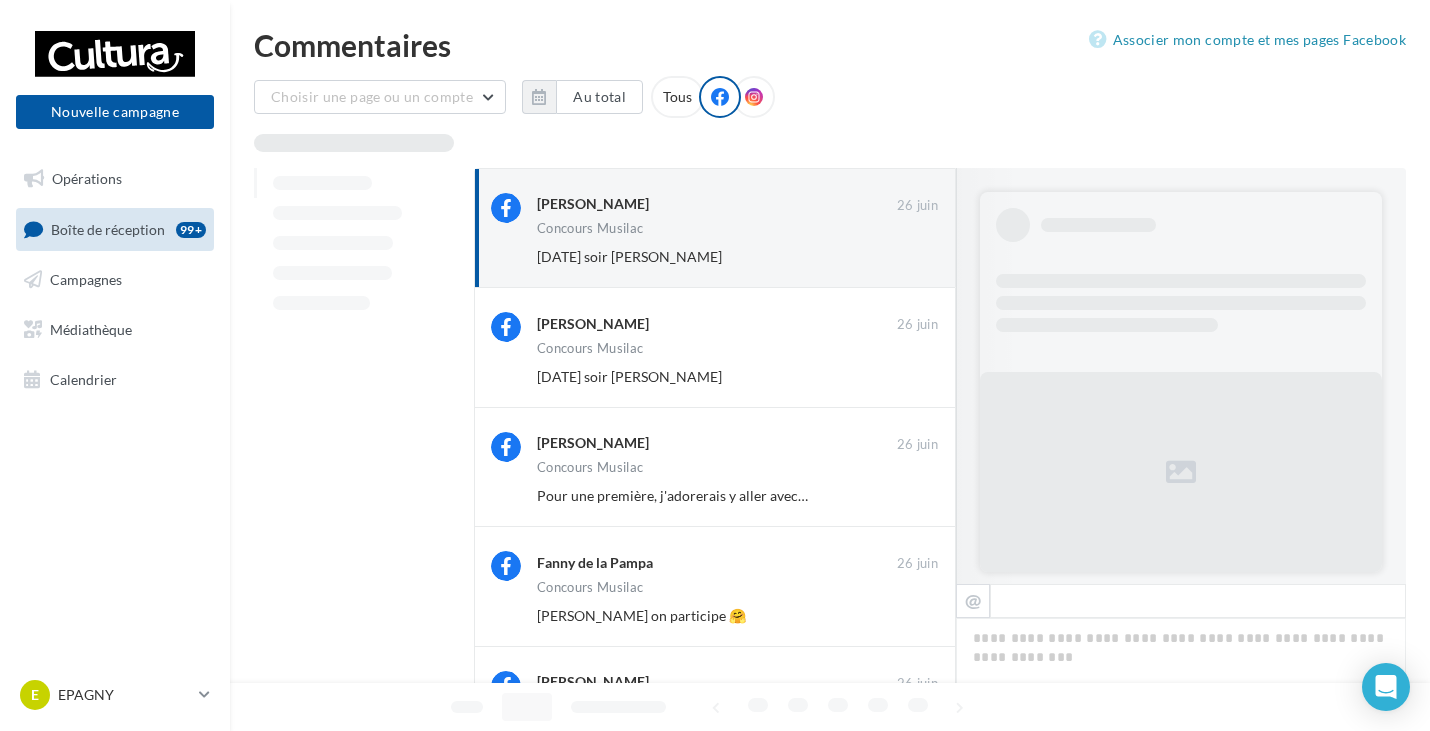 click on "Ignorer" at bounding box center [905, 257] 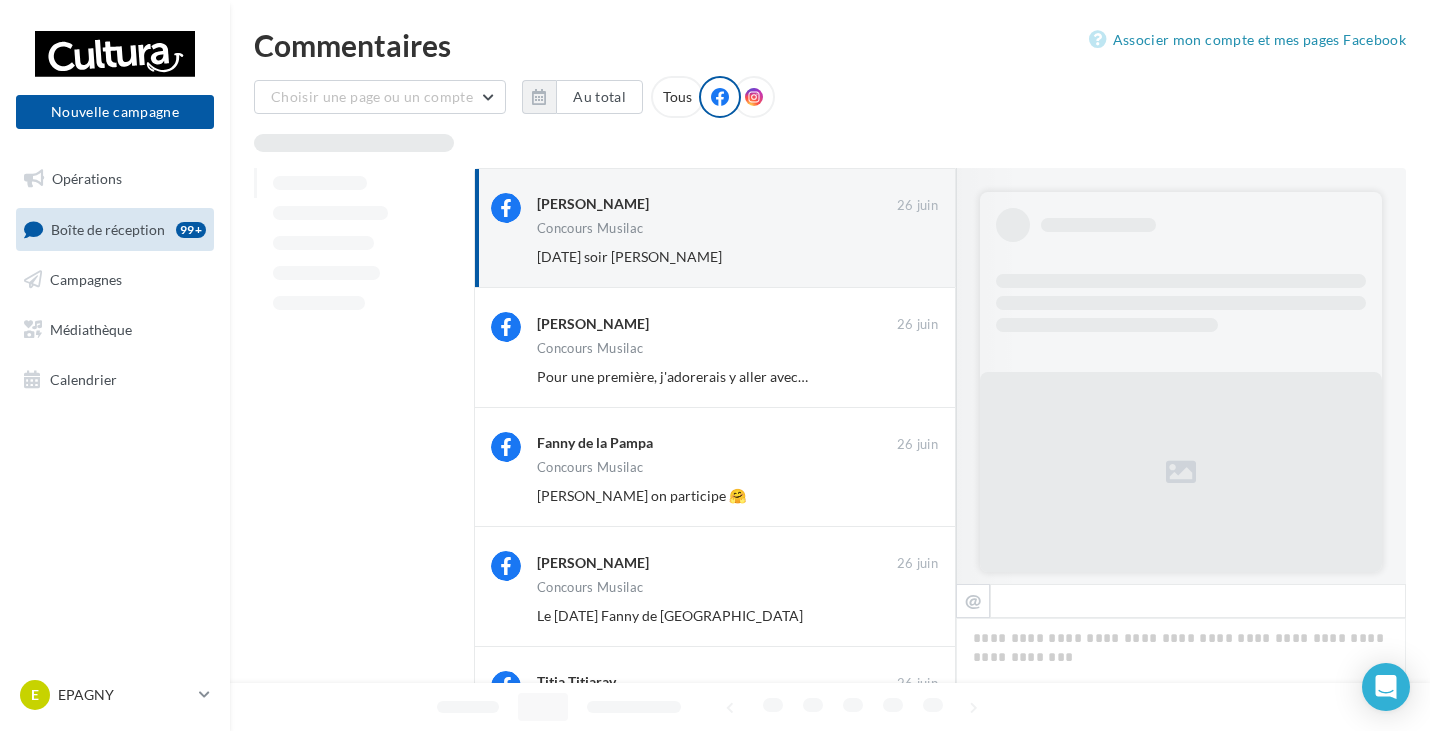 click on "Ignorer" at bounding box center [905, 257] 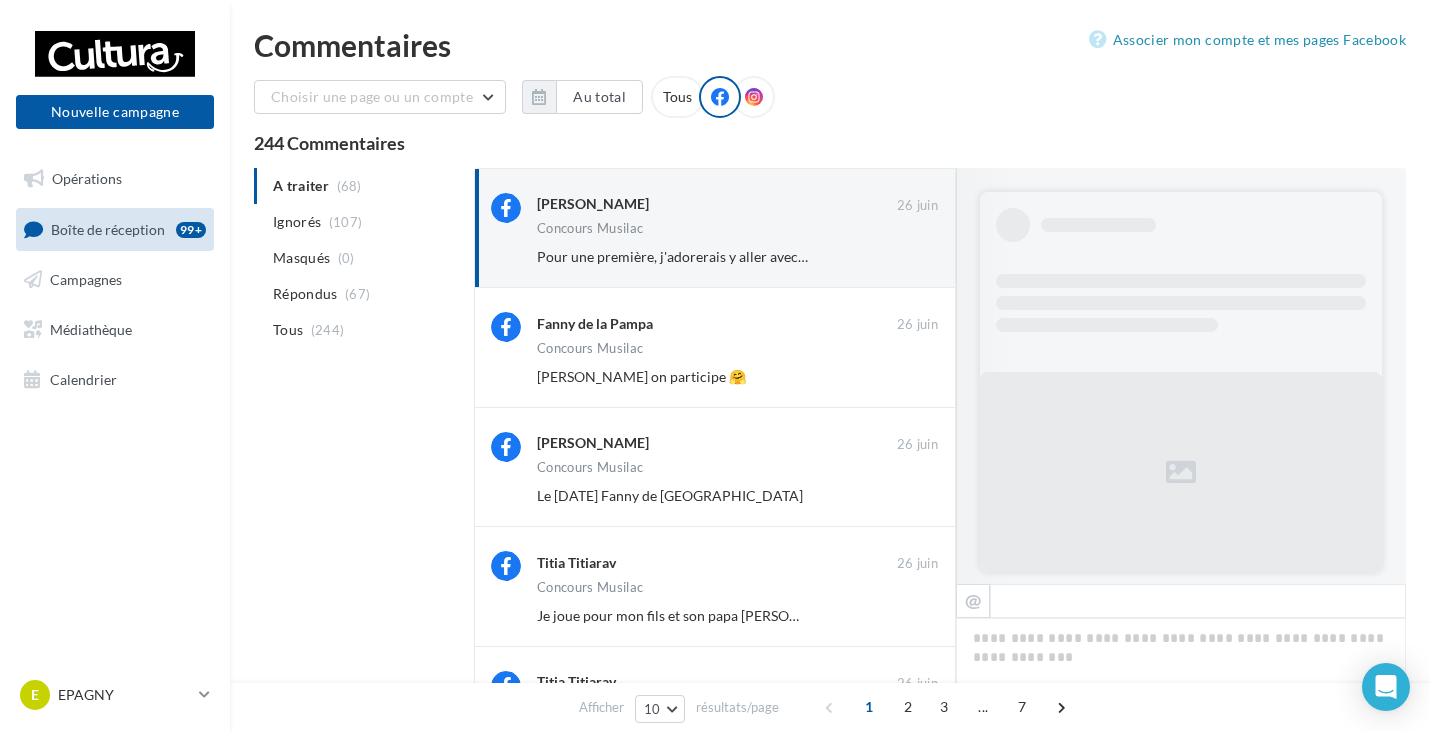 click on "Ignorer" at bounding box center [905, 257] 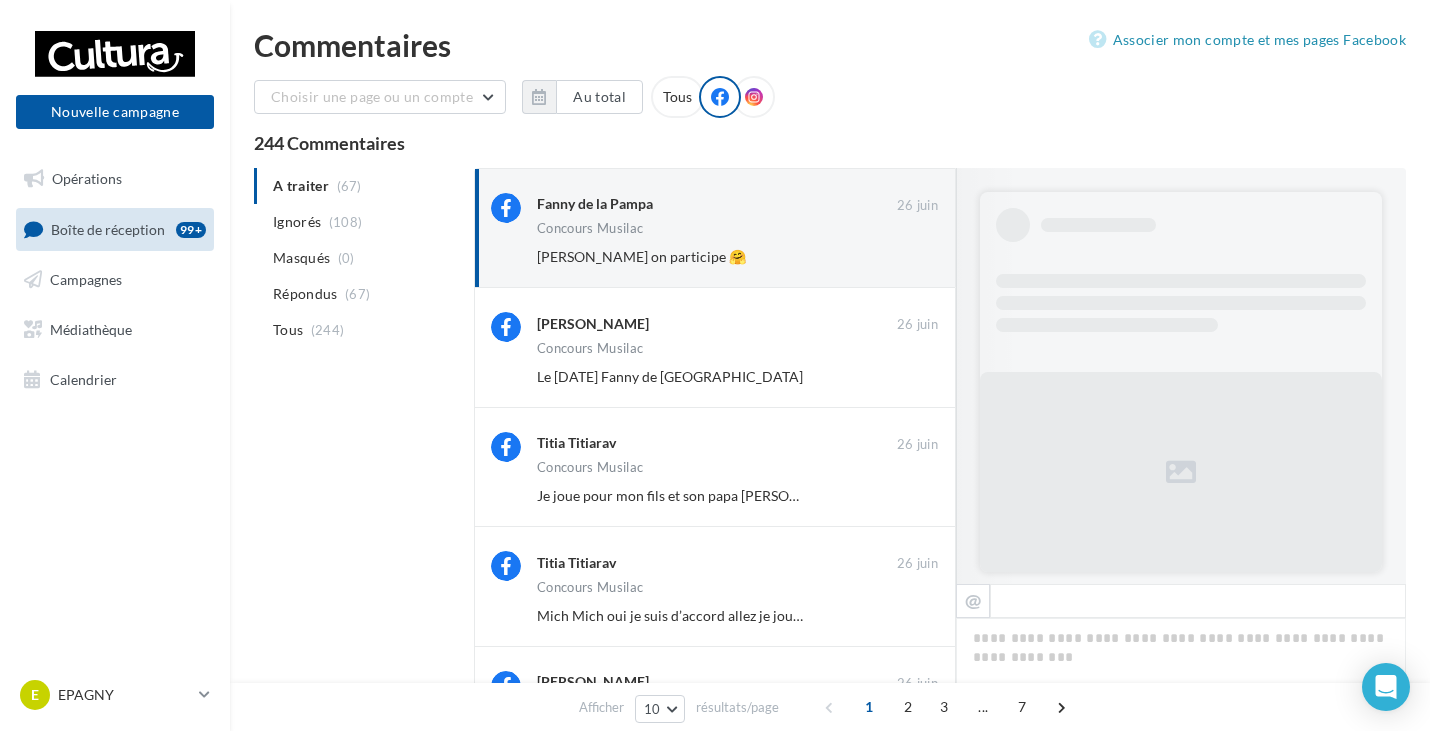 click on "Ignorer" at bounding box center [905, 257] 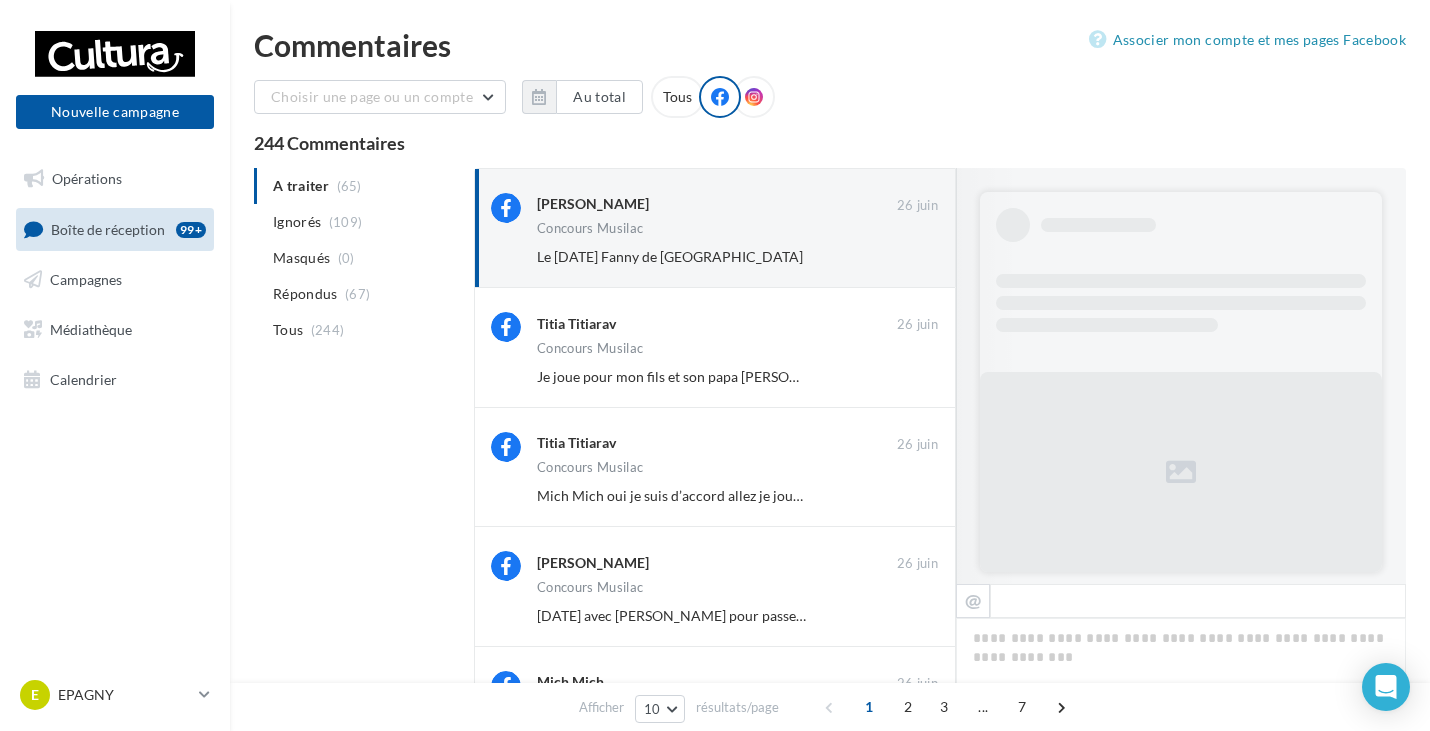 click on "Ignorer" at bounding box center (905, 257) 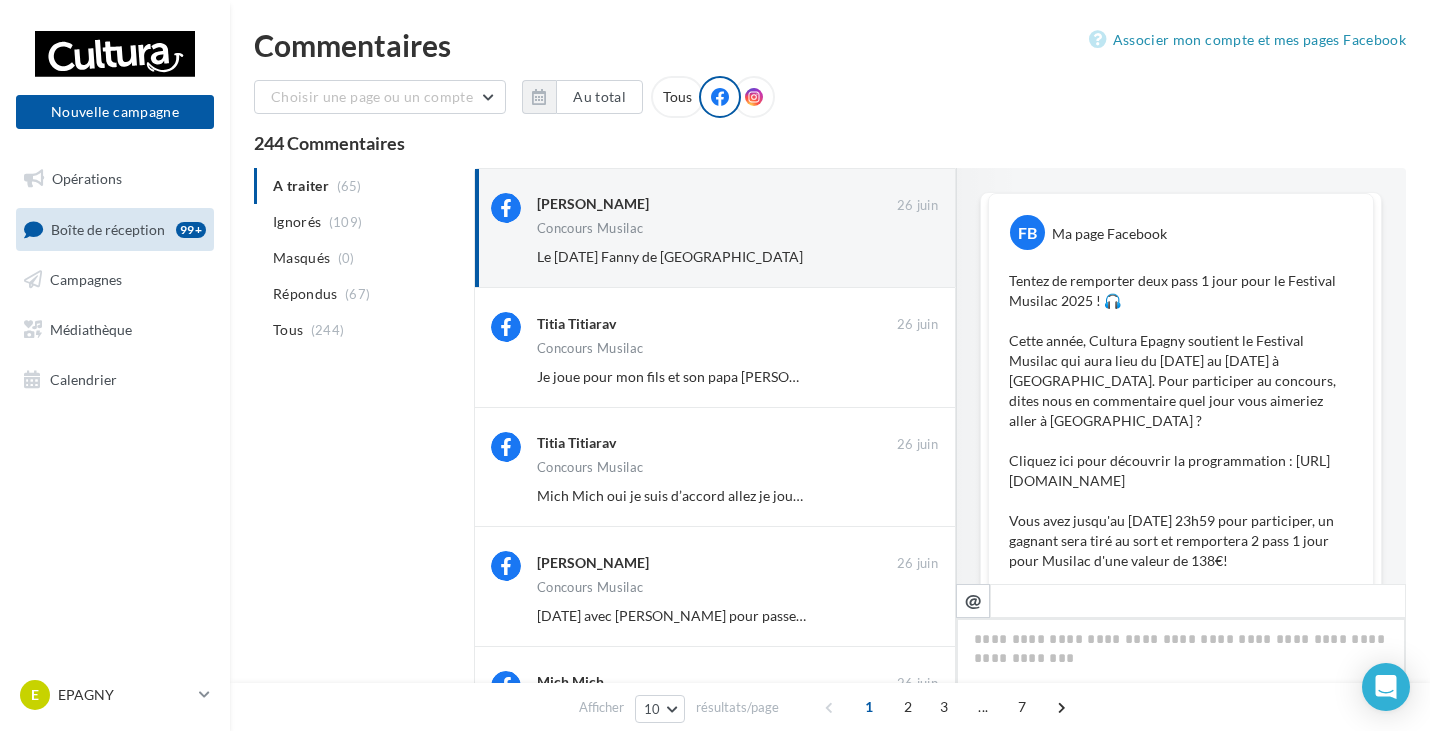 scroll, scrollTop: 284, scrollLeft: 0, axis: vertical 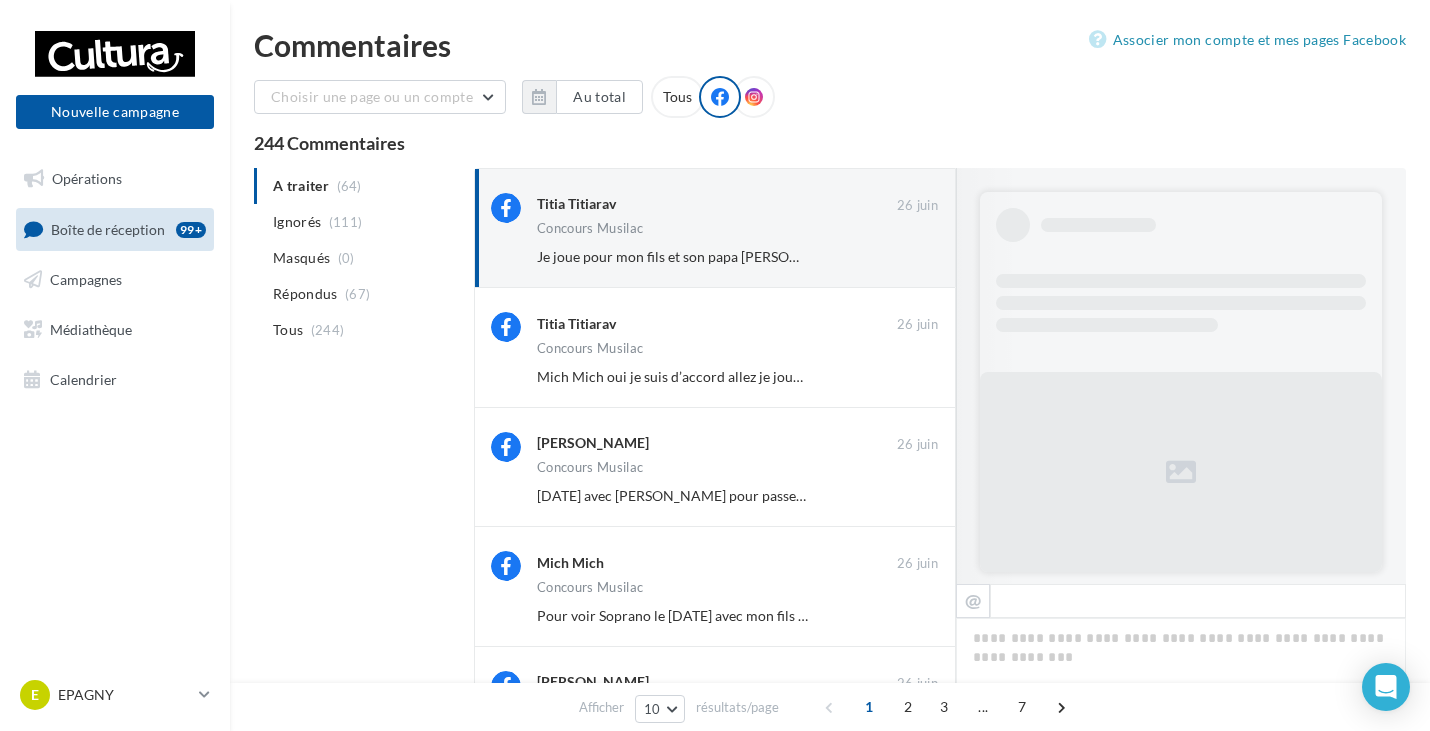 click on "Ignorer" at bounding box center [905, 257] 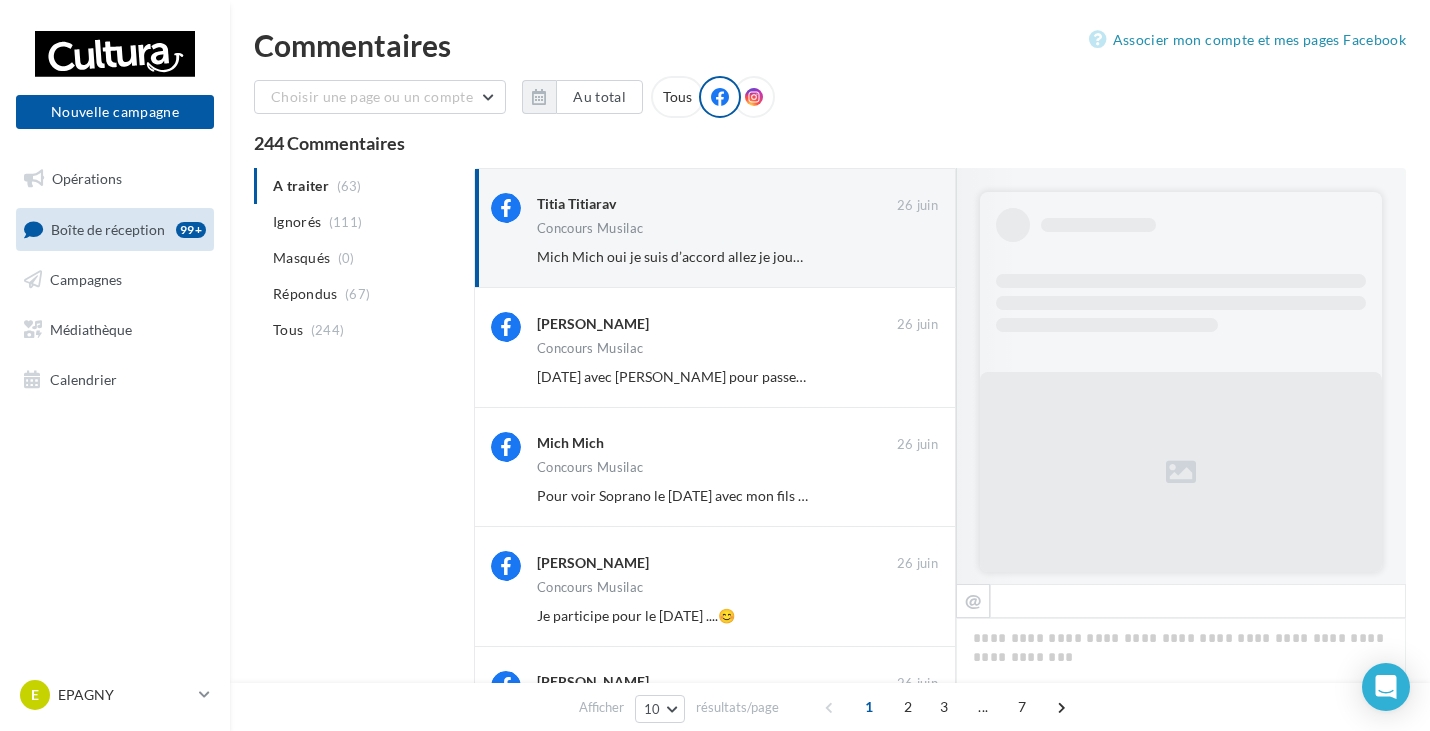click on "Ignorer" at bounding box center (905, 257) 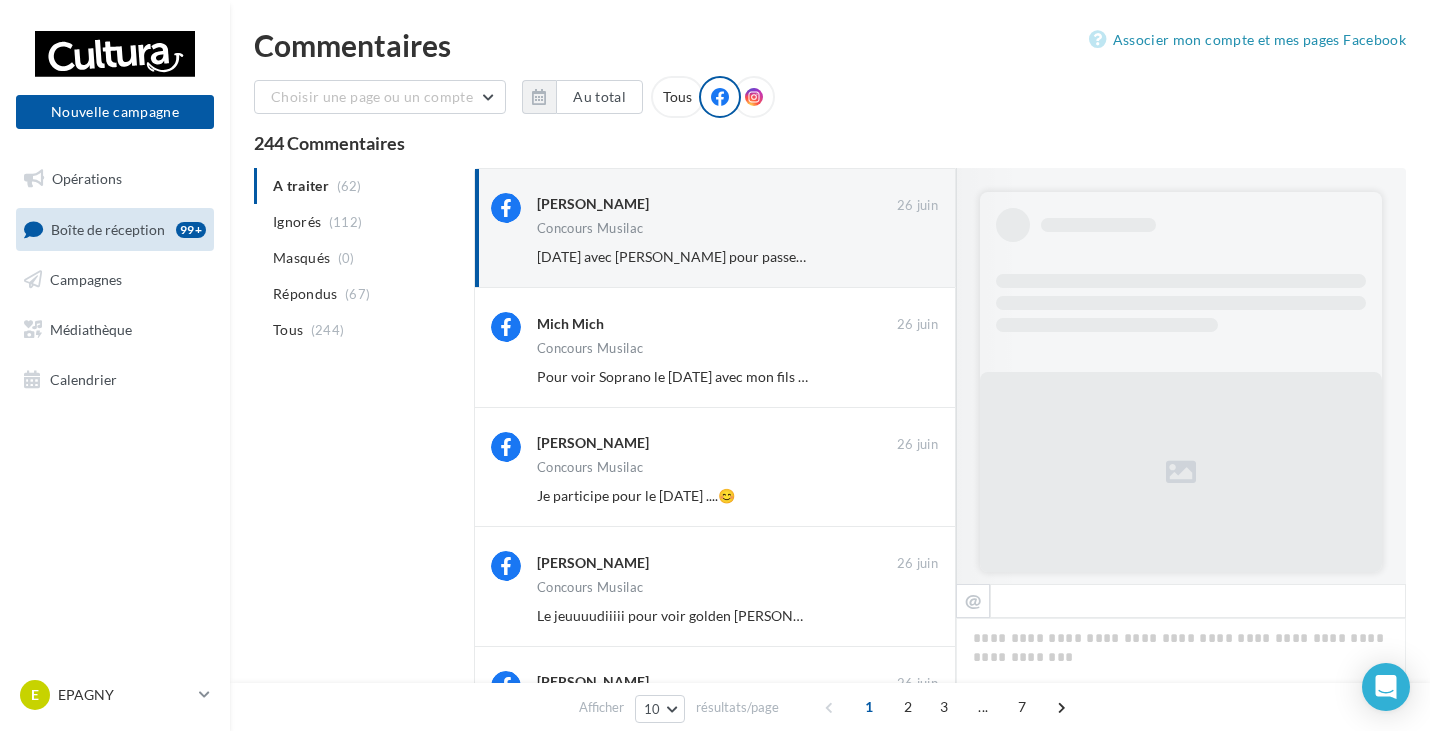 click on "Ignorer" at bounding box center (905, 257) 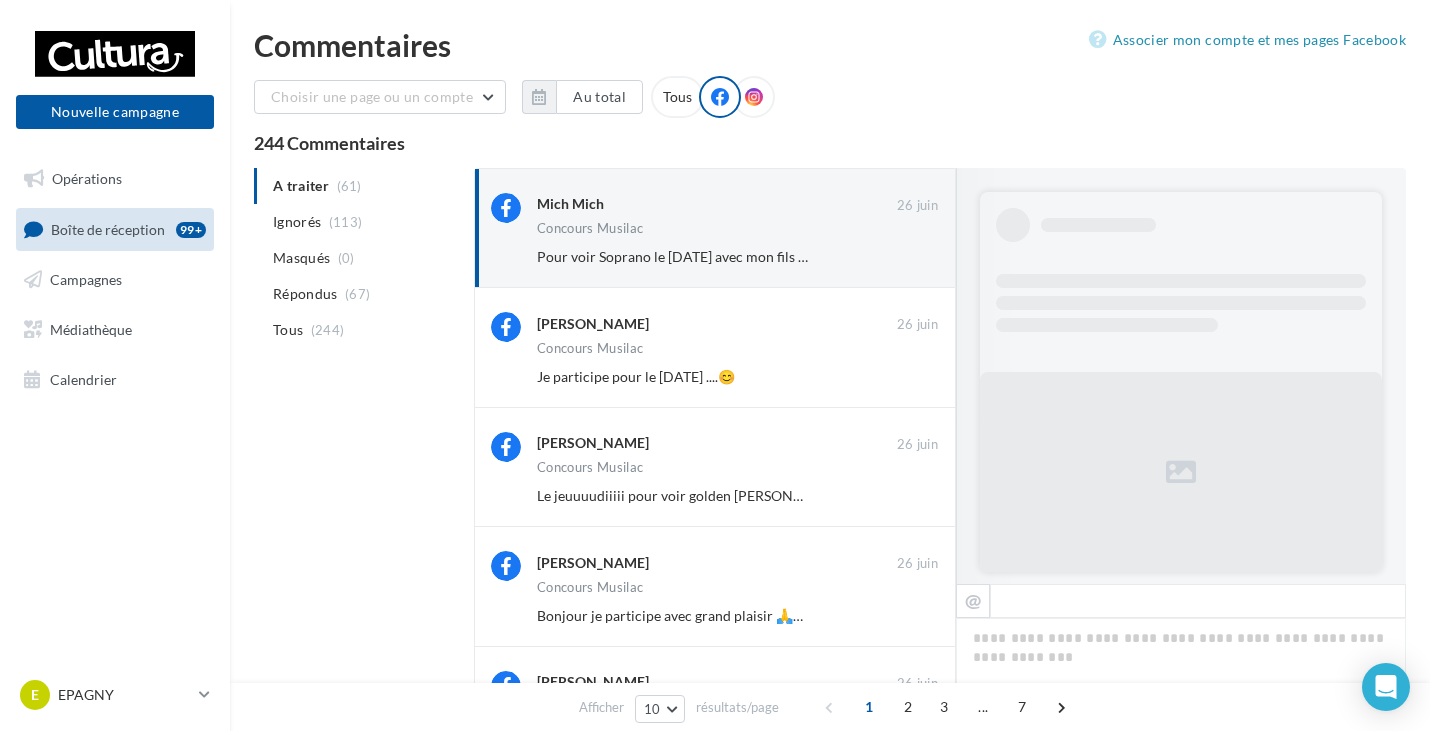 click on "Ignorer" at bounding box center (905, 257) 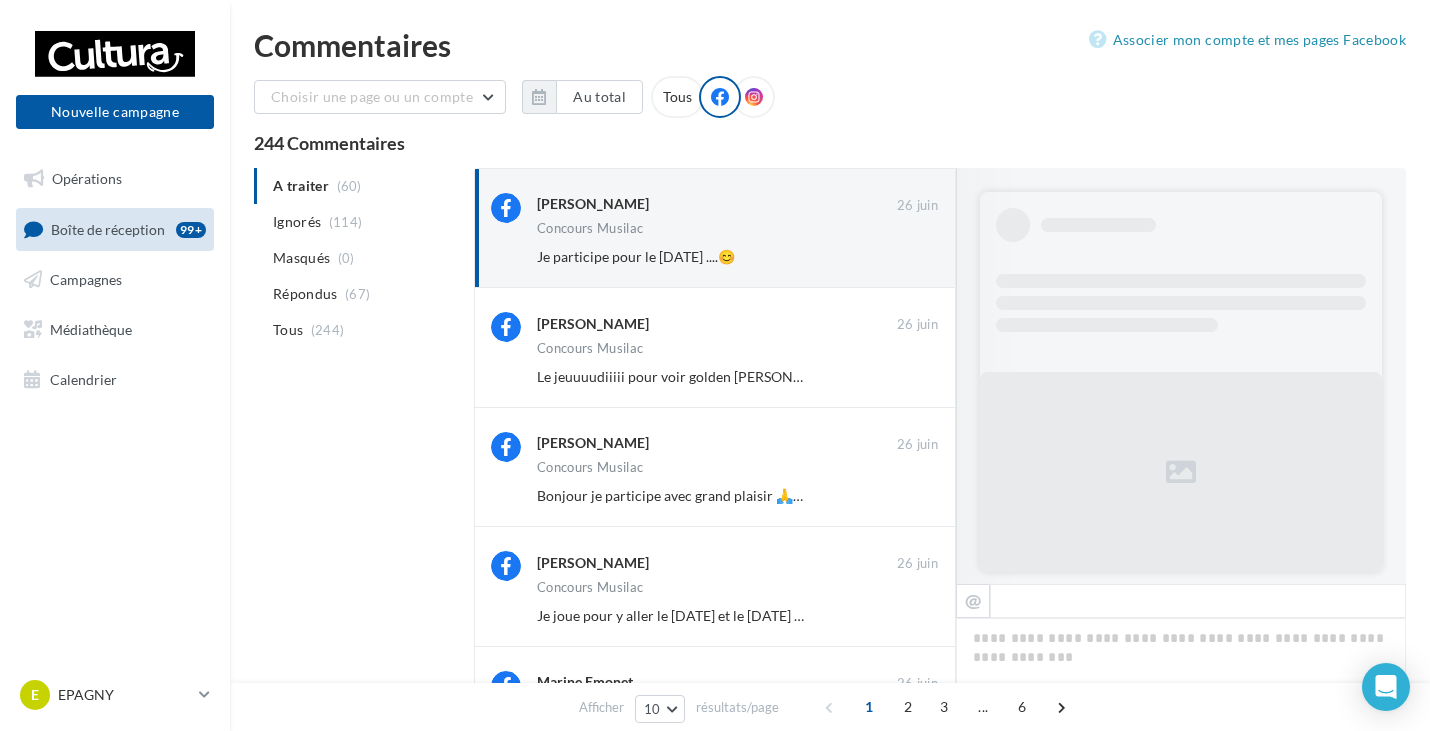click on "Ignorer" at bounding box center (905, 257) 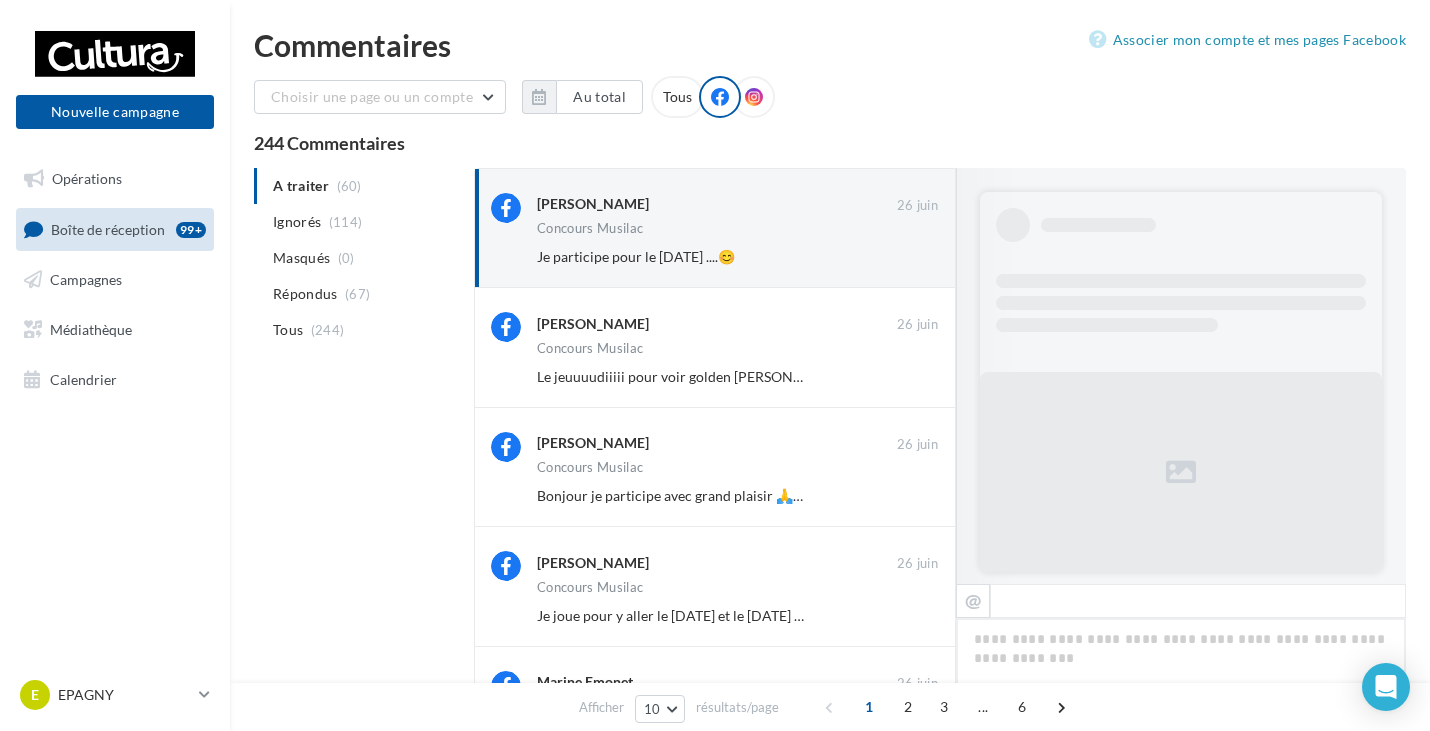 scroll, scrollTop: 164, scrollLeft: 0, axis: vertical 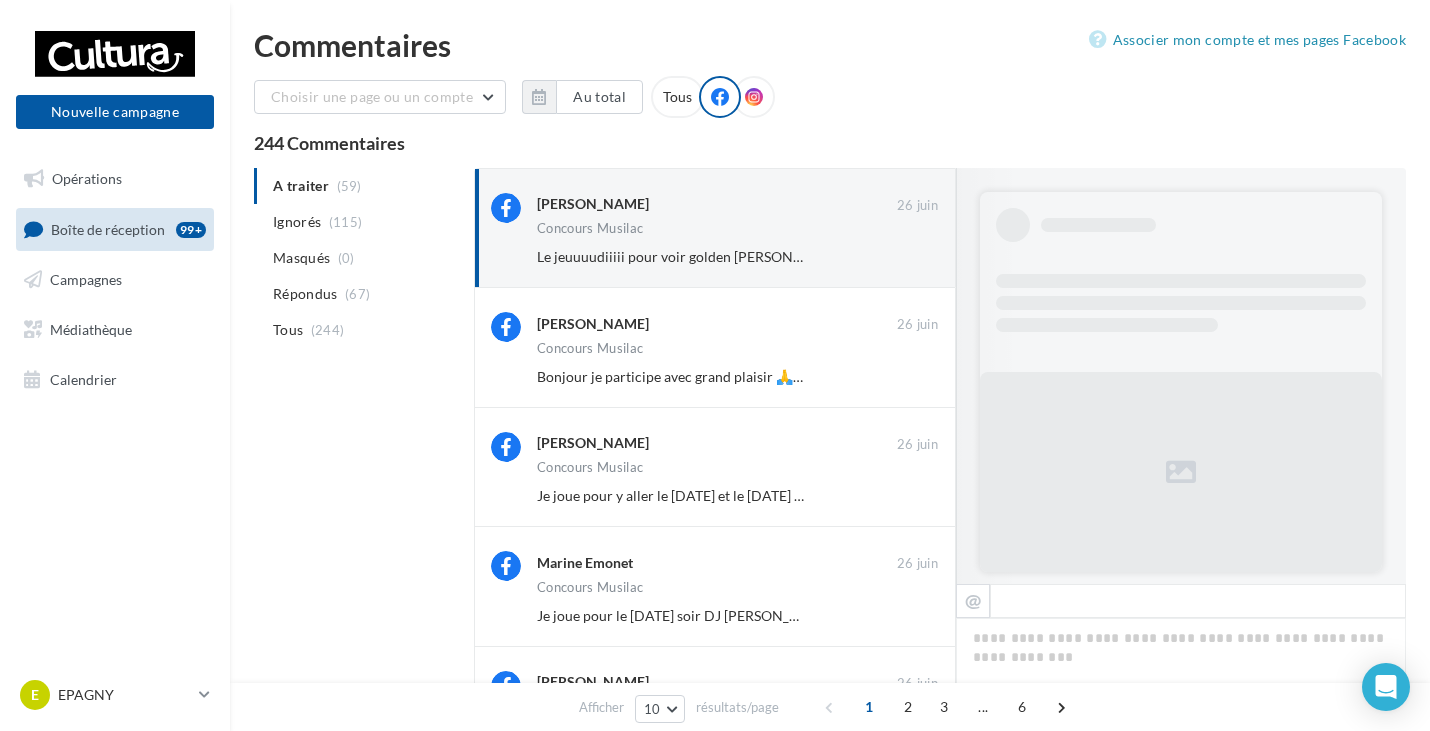 click on "Ignorer" at bounding box center [905, 257] 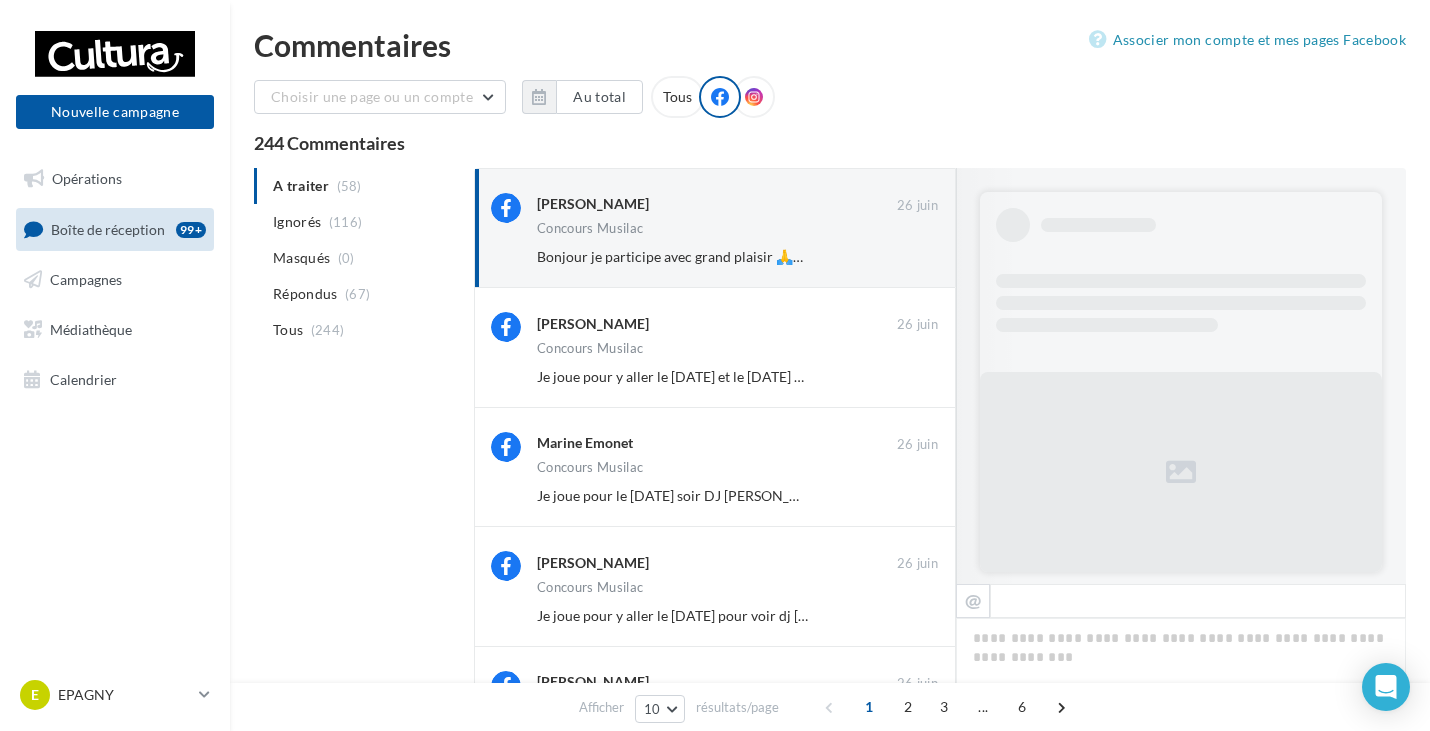 click on "Ignorer" at bounding box center (905, 257) 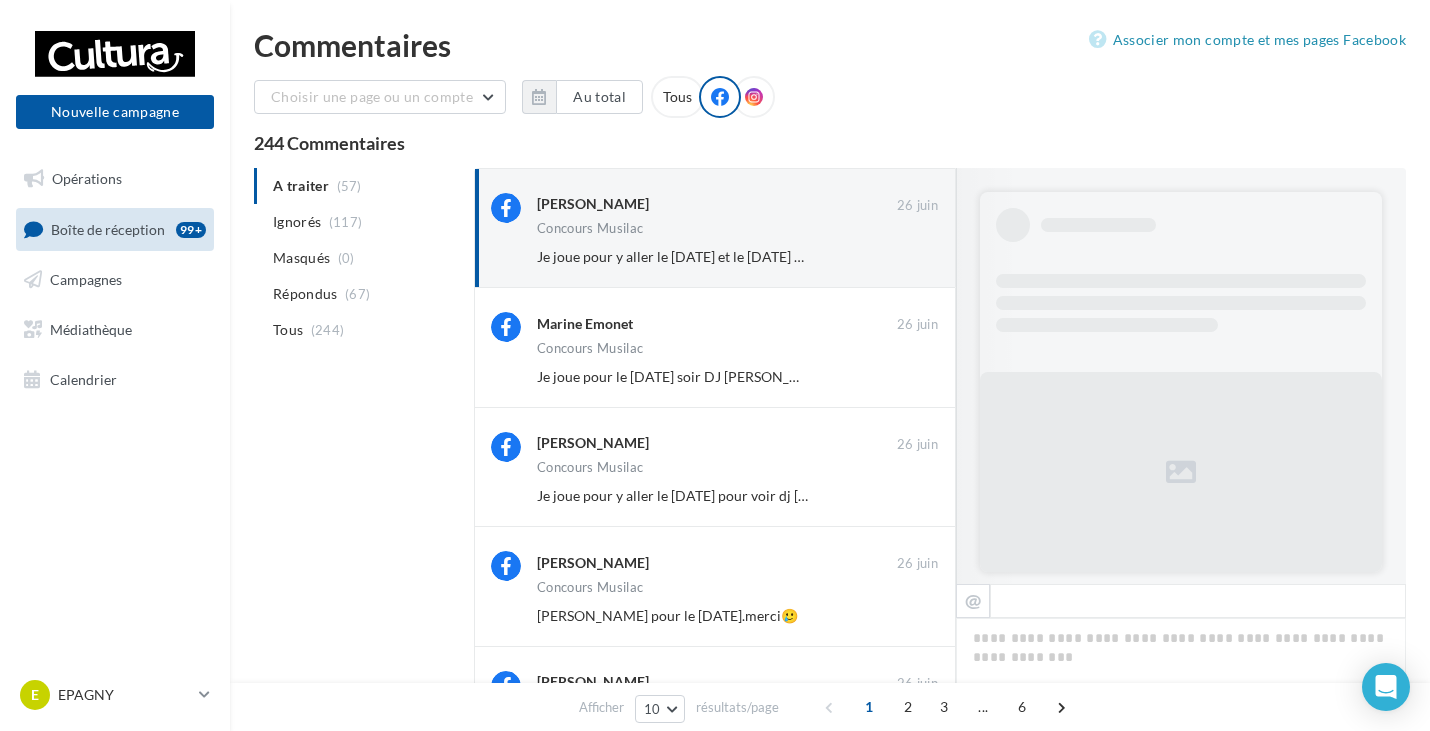click on "Ignorer" at bounding box center (905, 257) 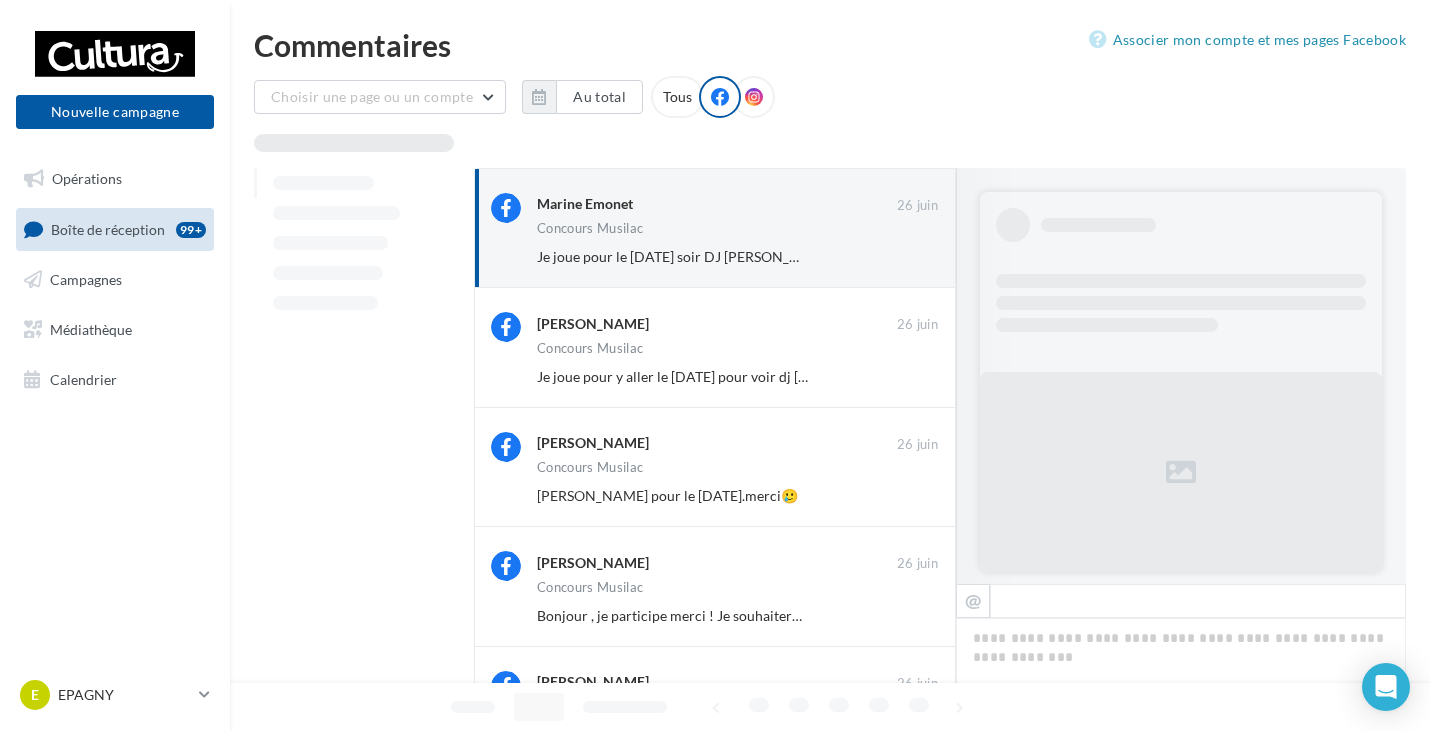 click on "Ignorer" at bounding box center [905, 257] 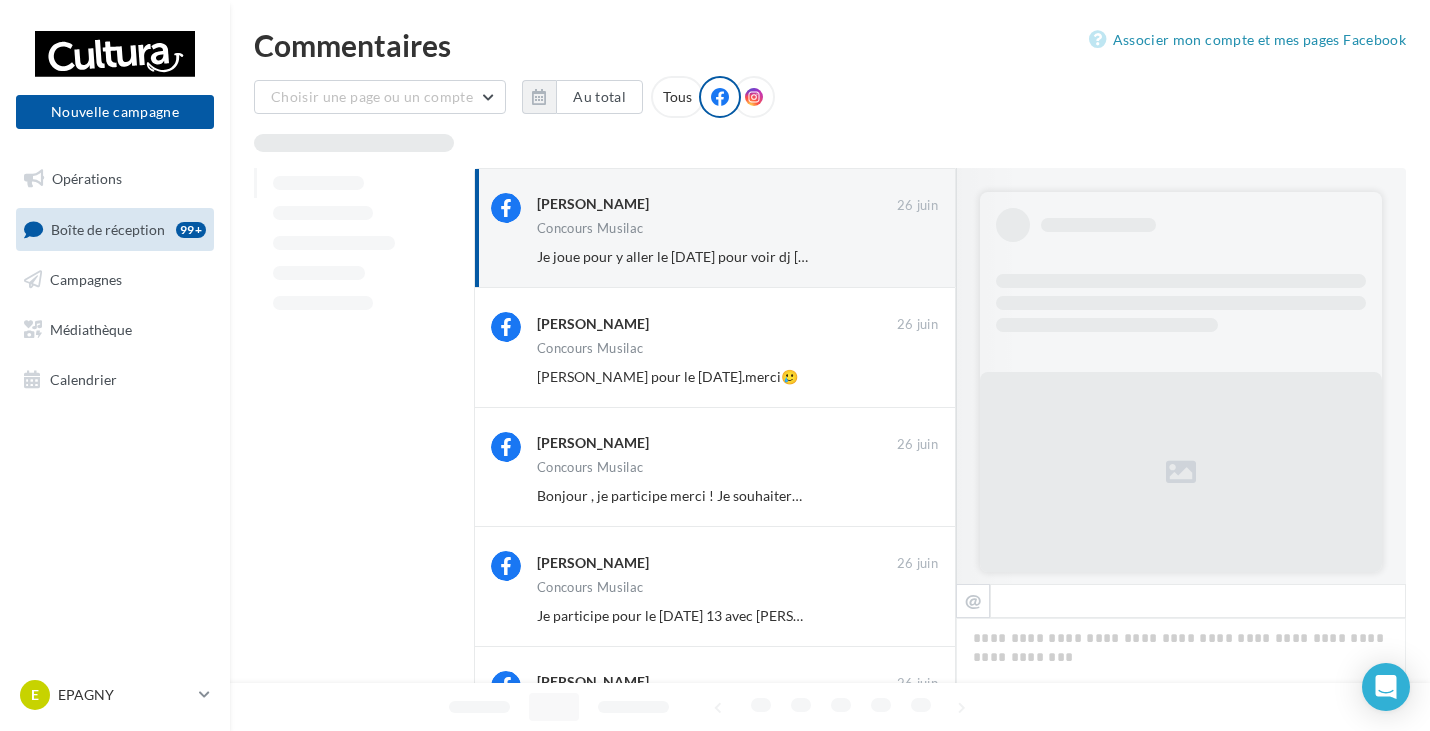 click on "Ignorer" at bounding box center (905, 257) 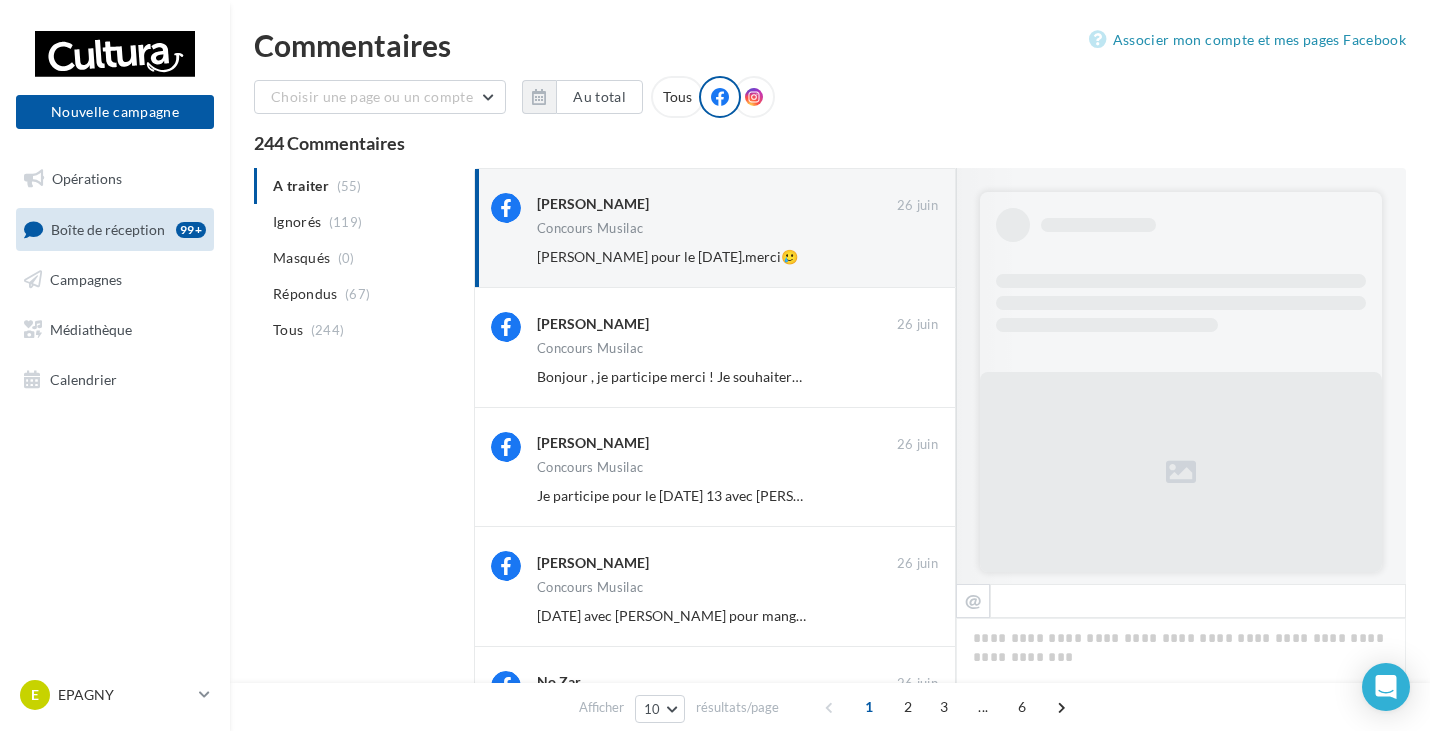 click on "Ignorer" at bounding box center [905, 257] 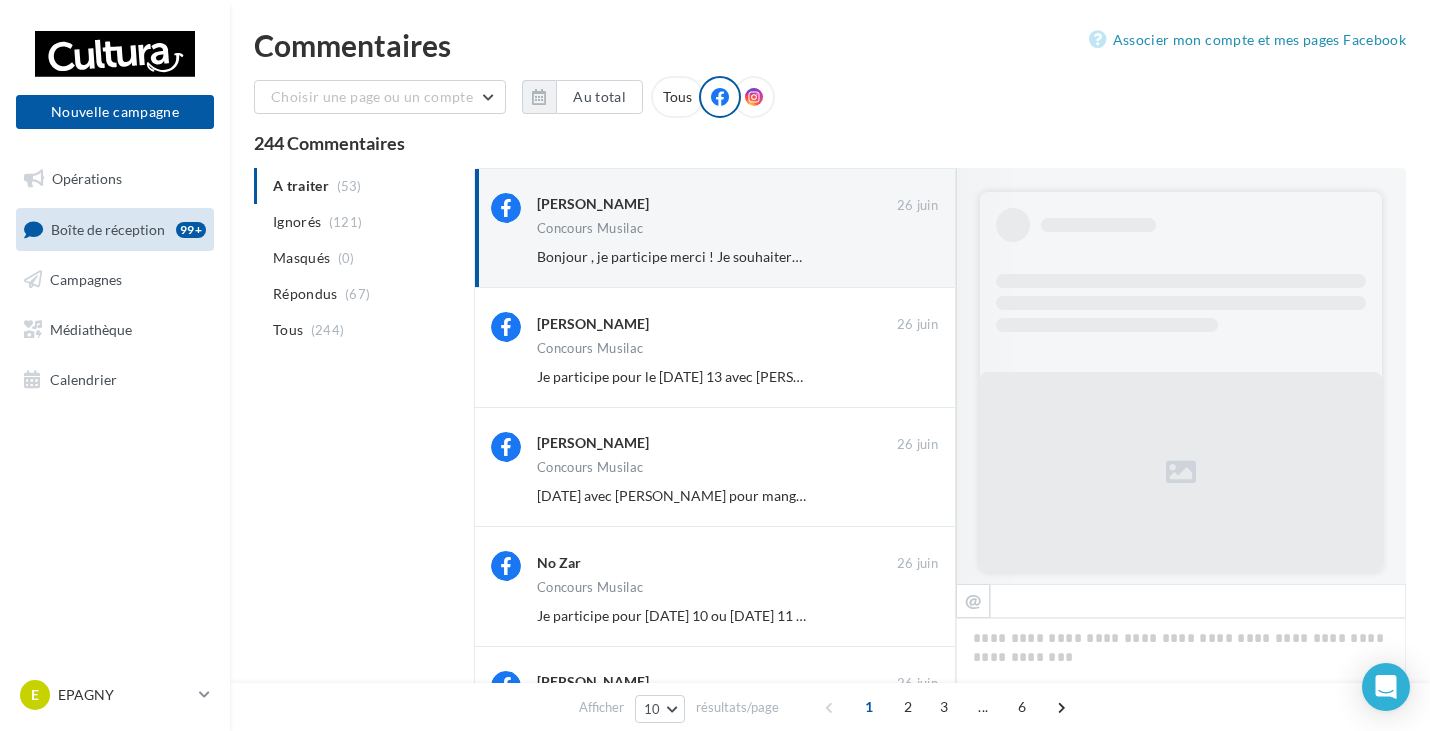 click on "Ignorer" at bounding box center [905, 257] 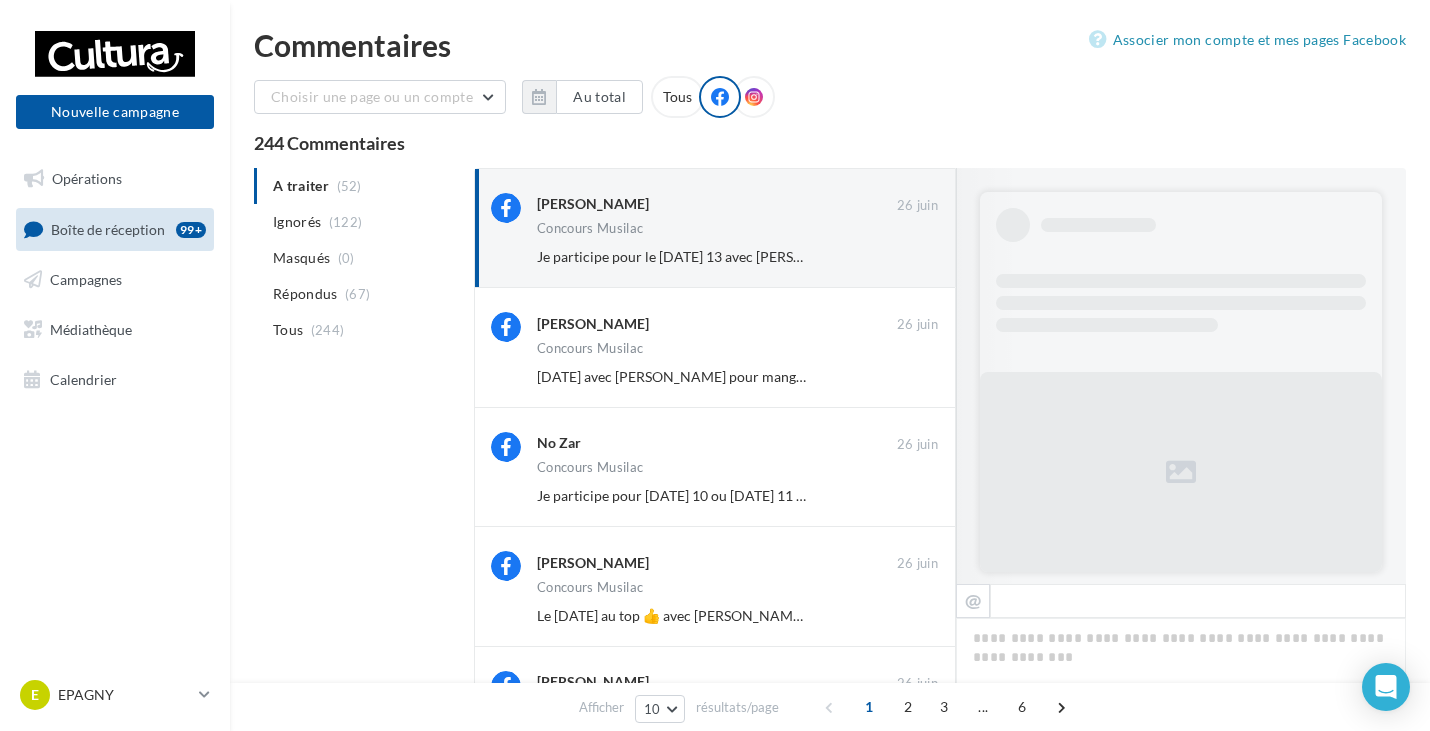 click on "Ignorer" at bounding box center (905, 257) 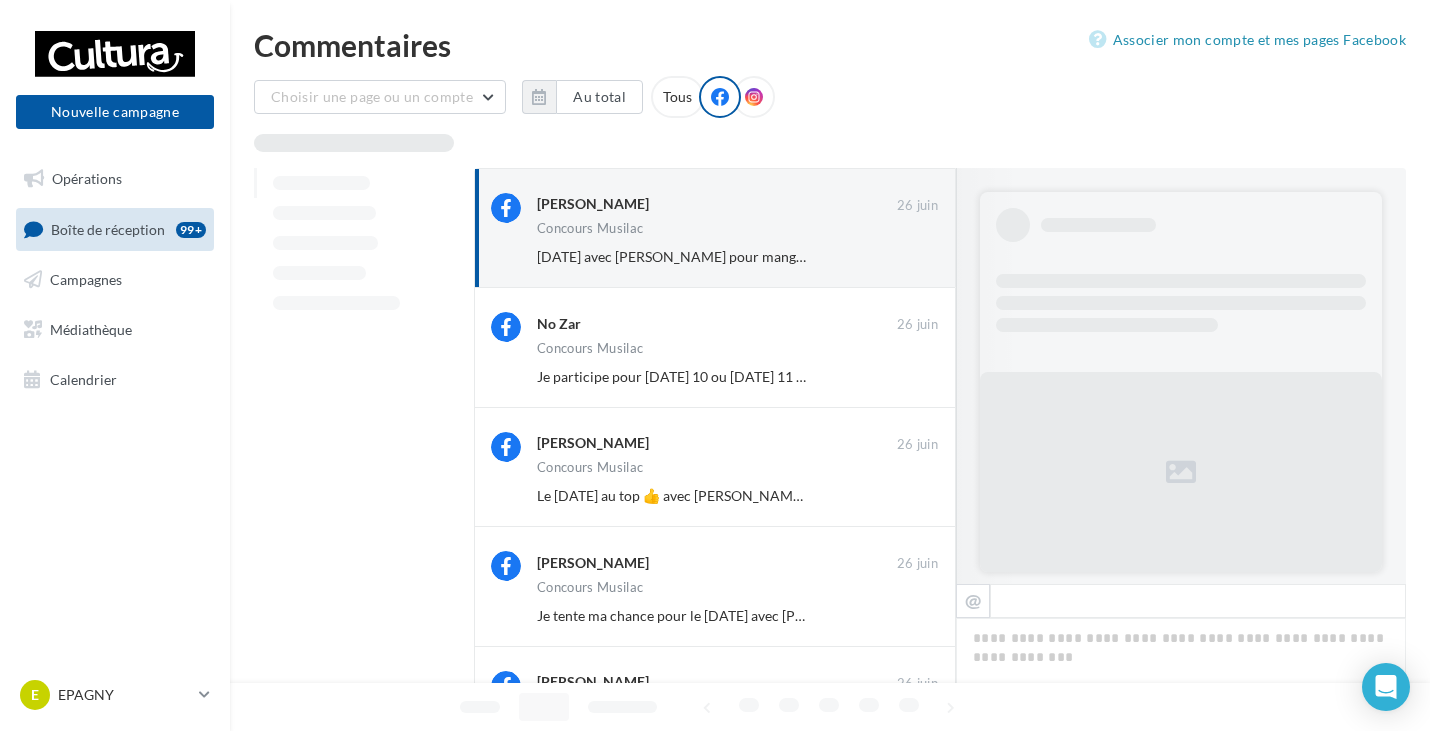 click on "Ignorer" at bounding box center [905, 257] 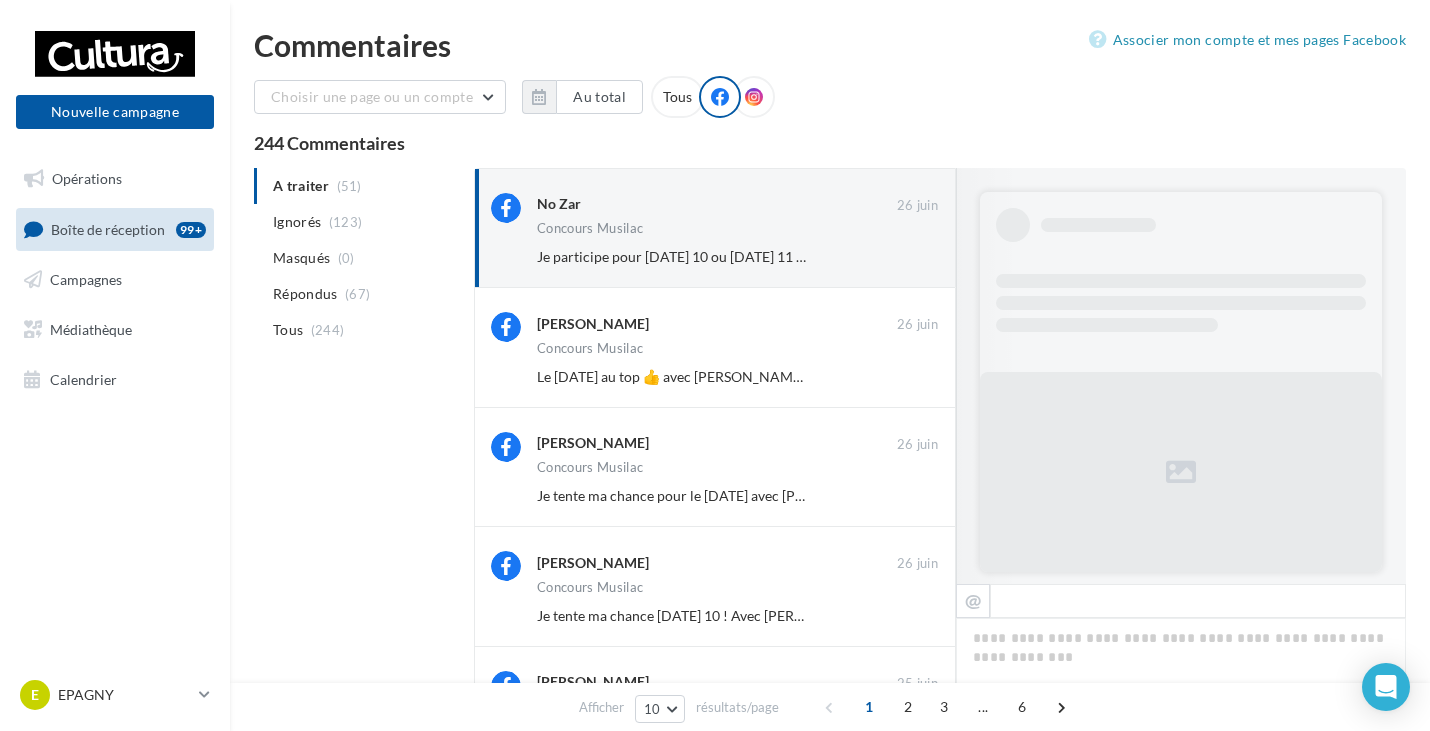 click on "Ignorer" at bounding box center [905, 257] 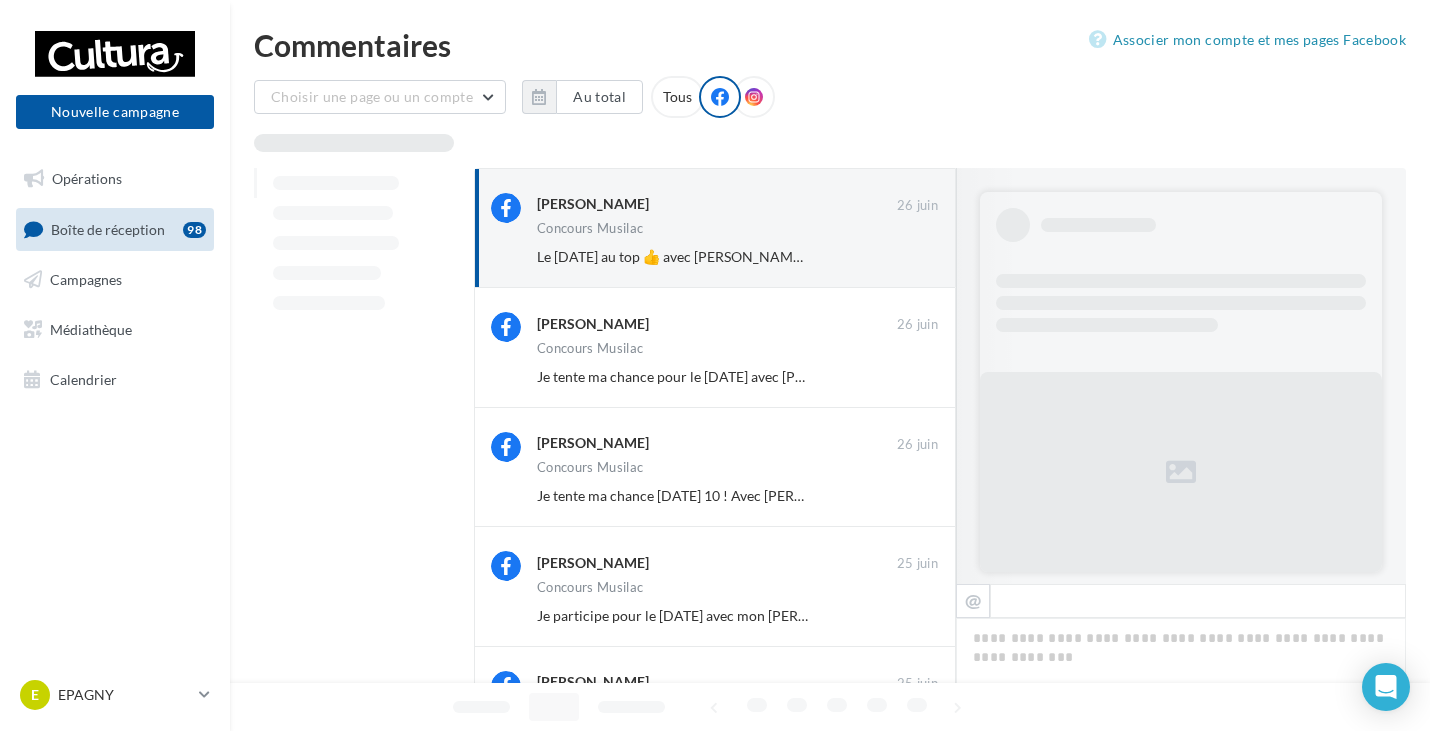 click on "Ignorer" at bounding box center [905, 257] 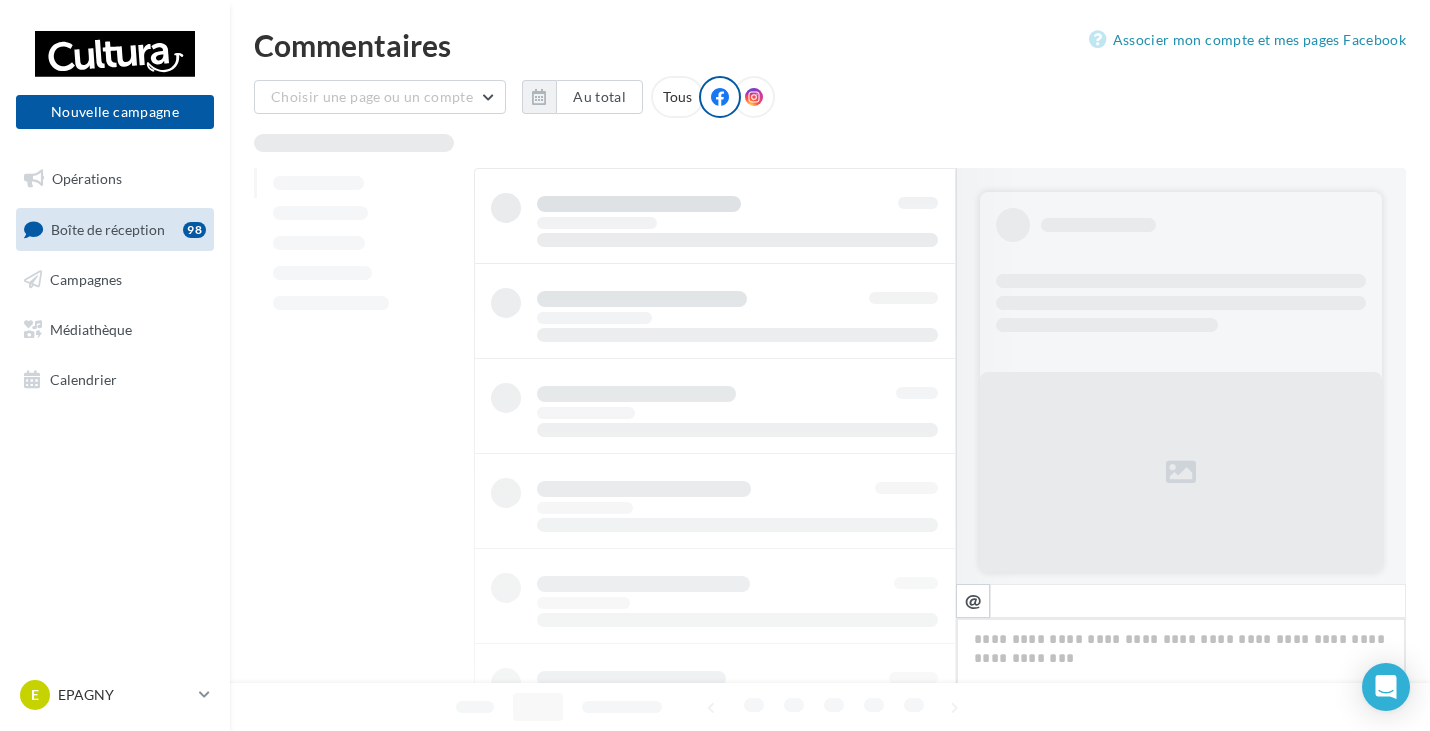 scroll, scrollTop: 164, scrollLeft: 0, axis: vertical 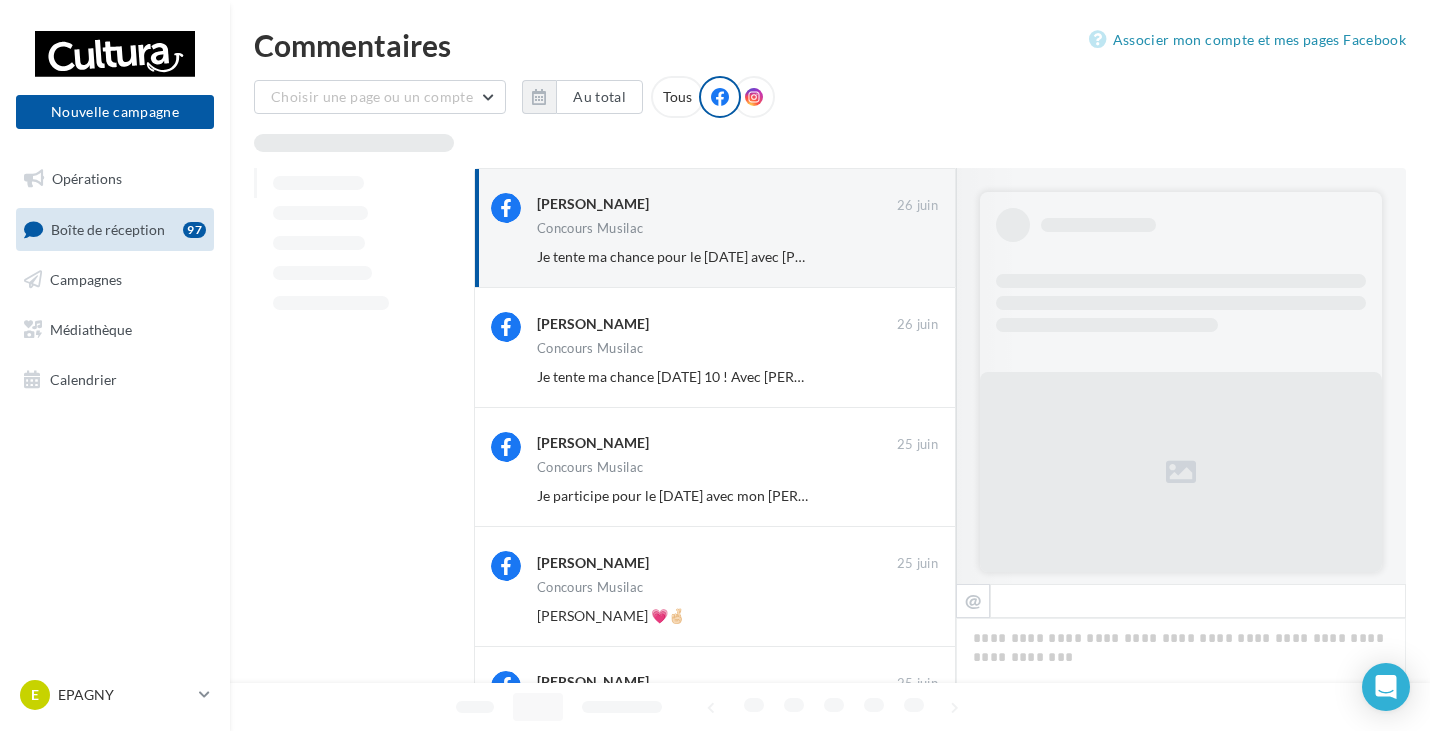 click on "Ignorer" at bounding box center [905, 257] 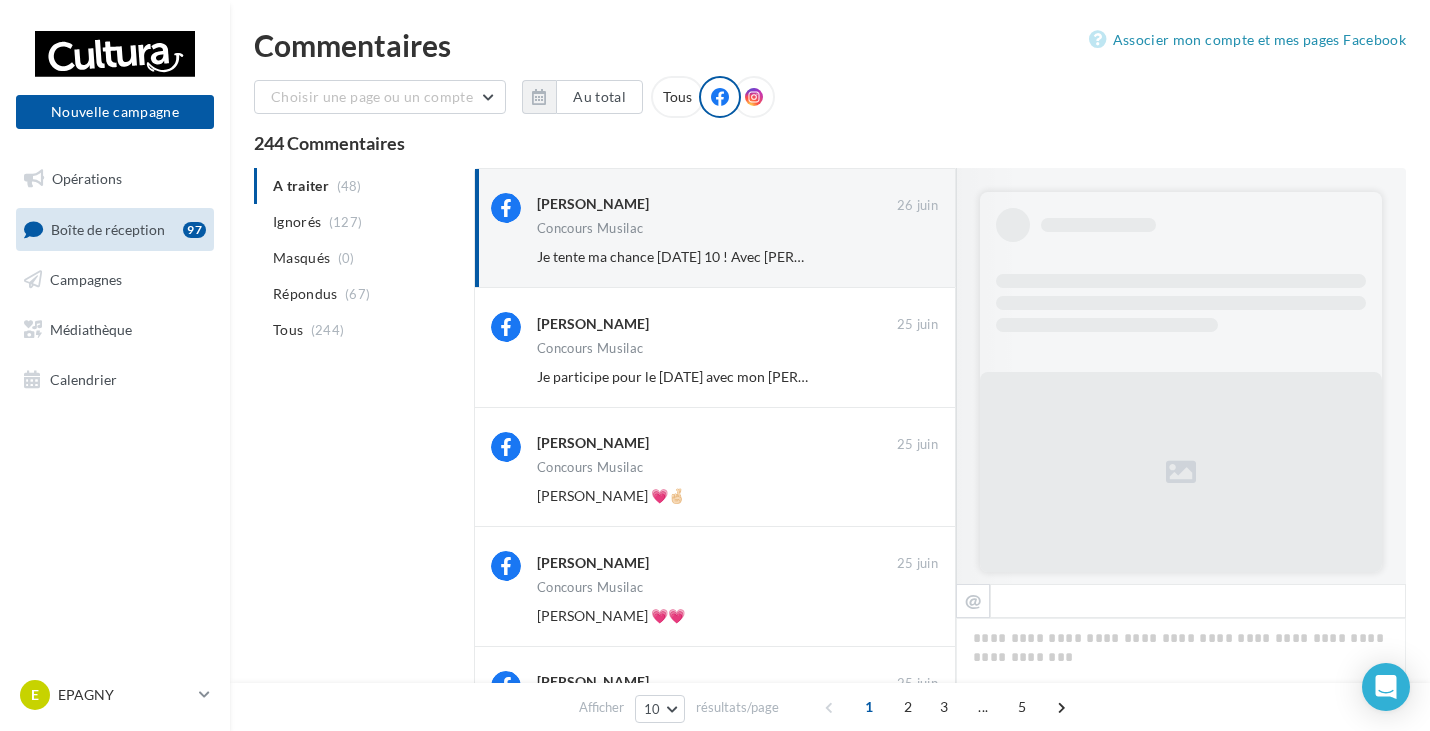 click on "Ignorer" at bounding box center (905, 257) 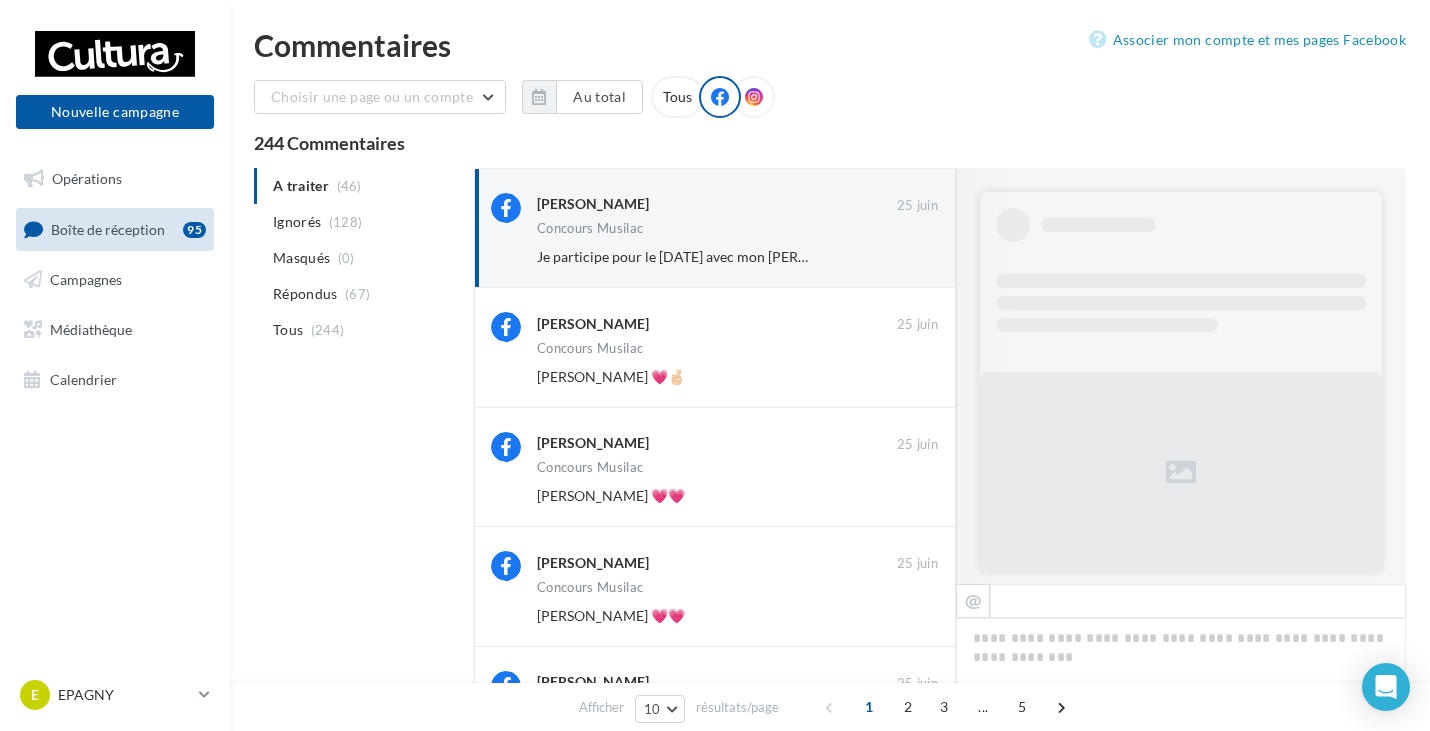 click on "Ignorer" at bounding box center (905, 257) 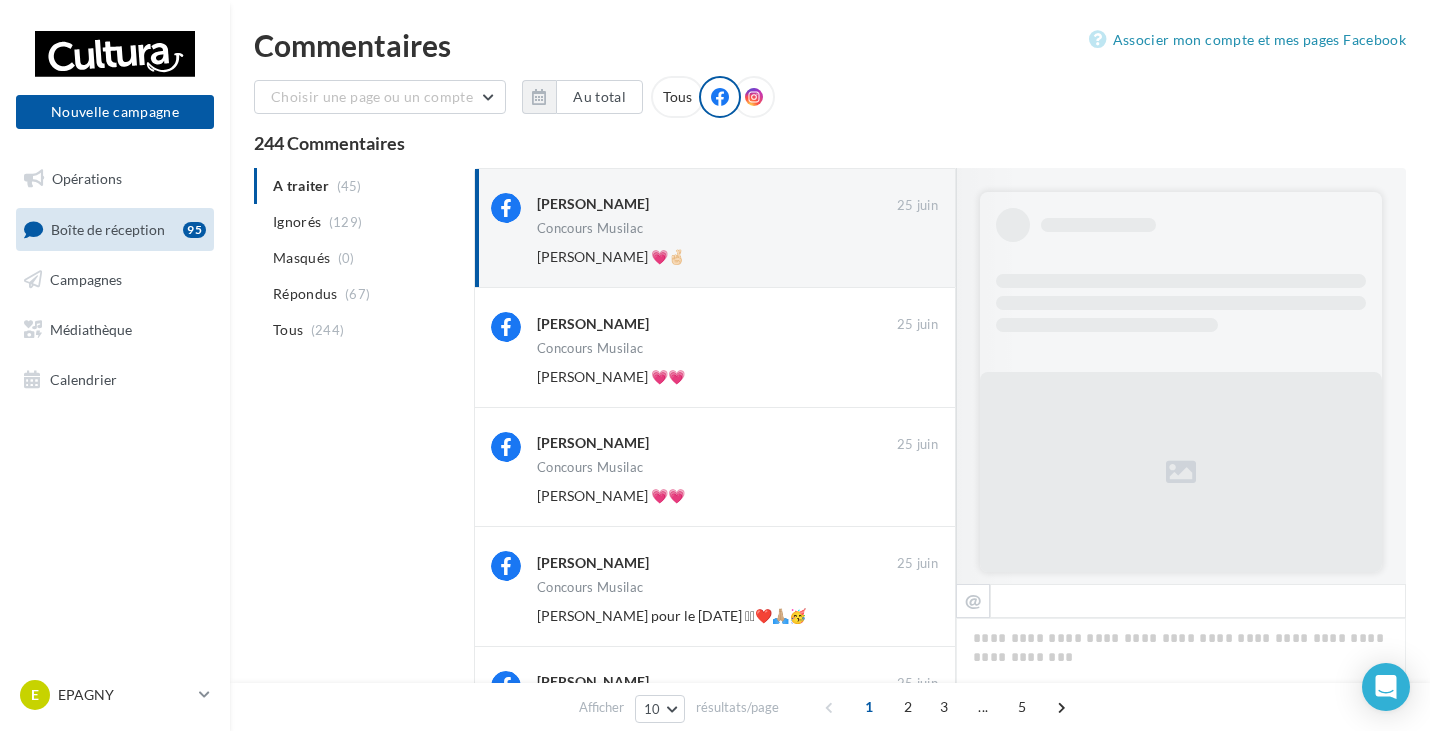 click on "Ignorer" at bounding box center [905, 257] 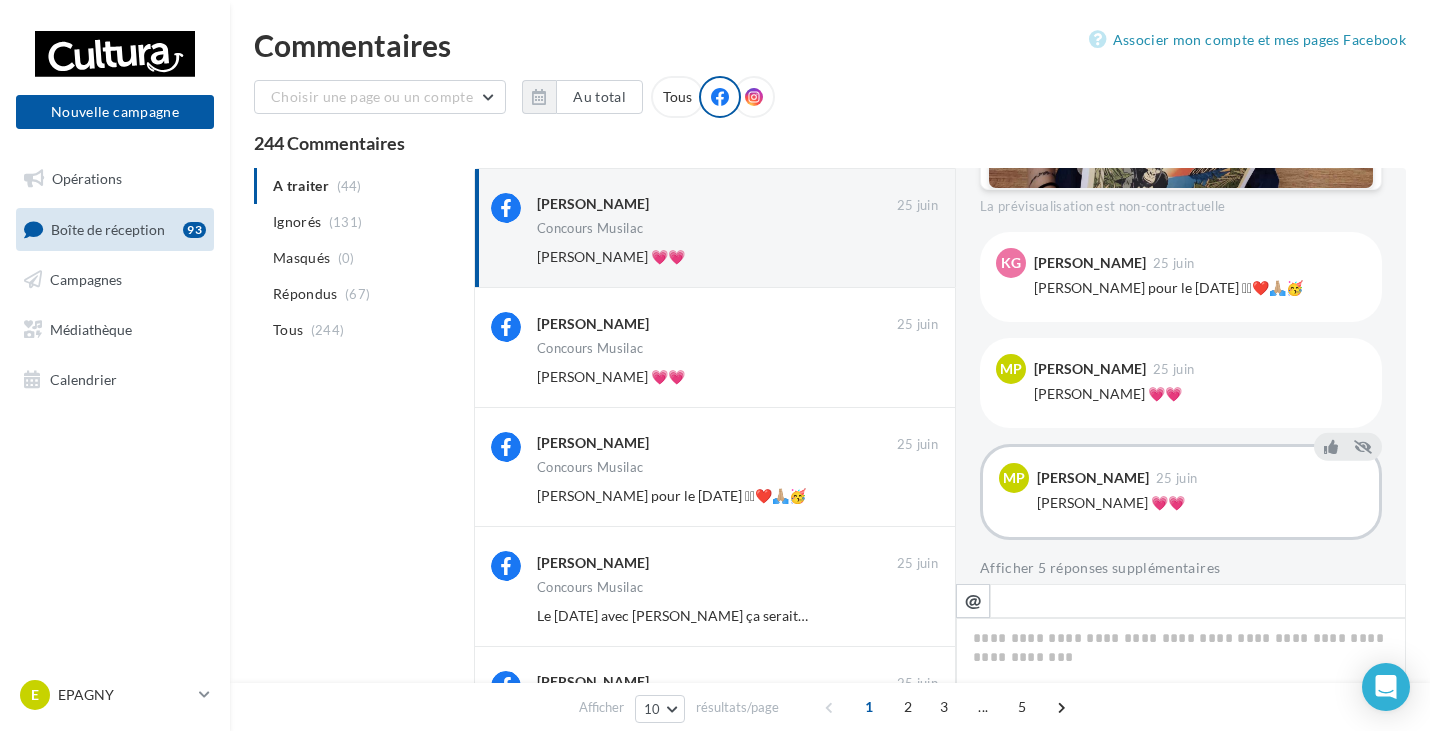 click on "Ignorer" at bounding box center [905, 257] 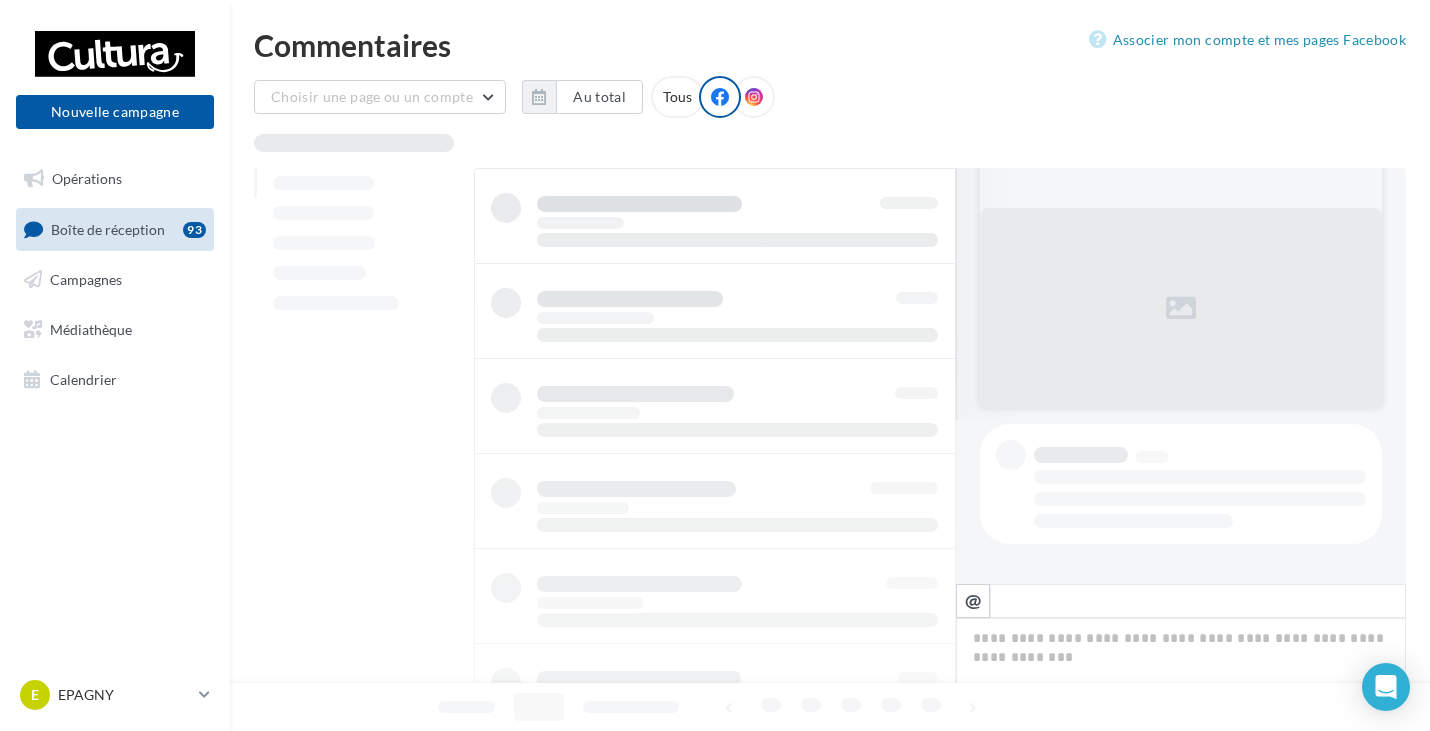 scroll, scrollTop: 164, scrollLeft: 0, axis: vertical 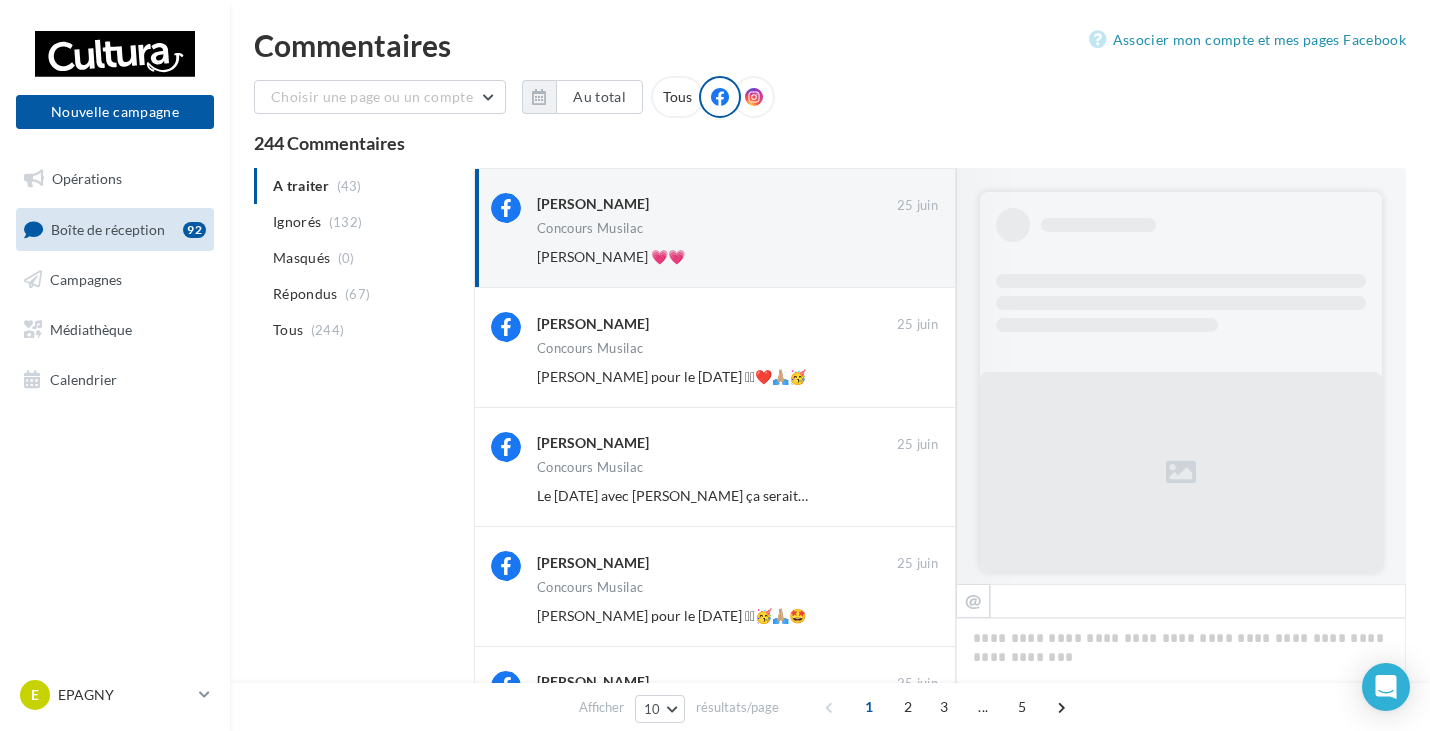 click on "Ignorer" at bounding box center [905, 257] 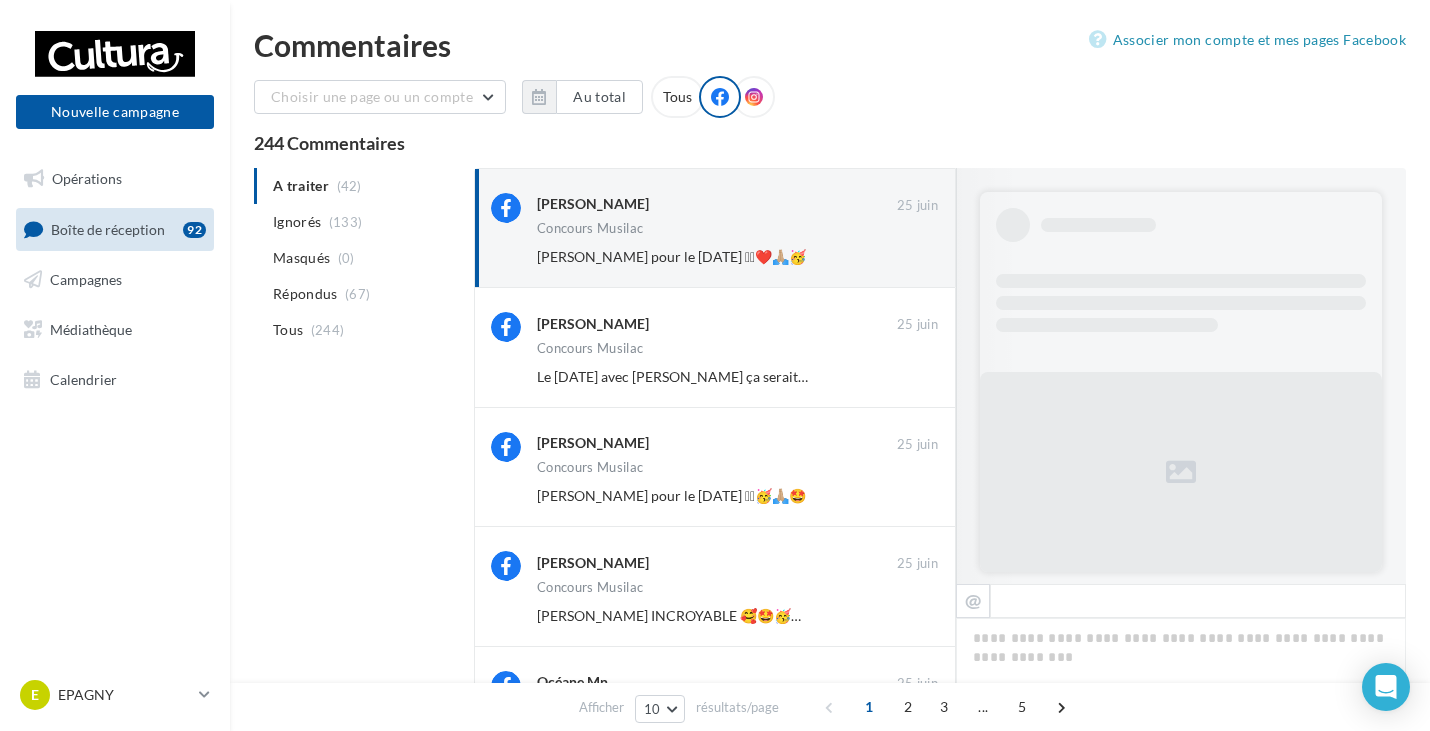 click on "Ignorer" at bounding box center (905, 257) 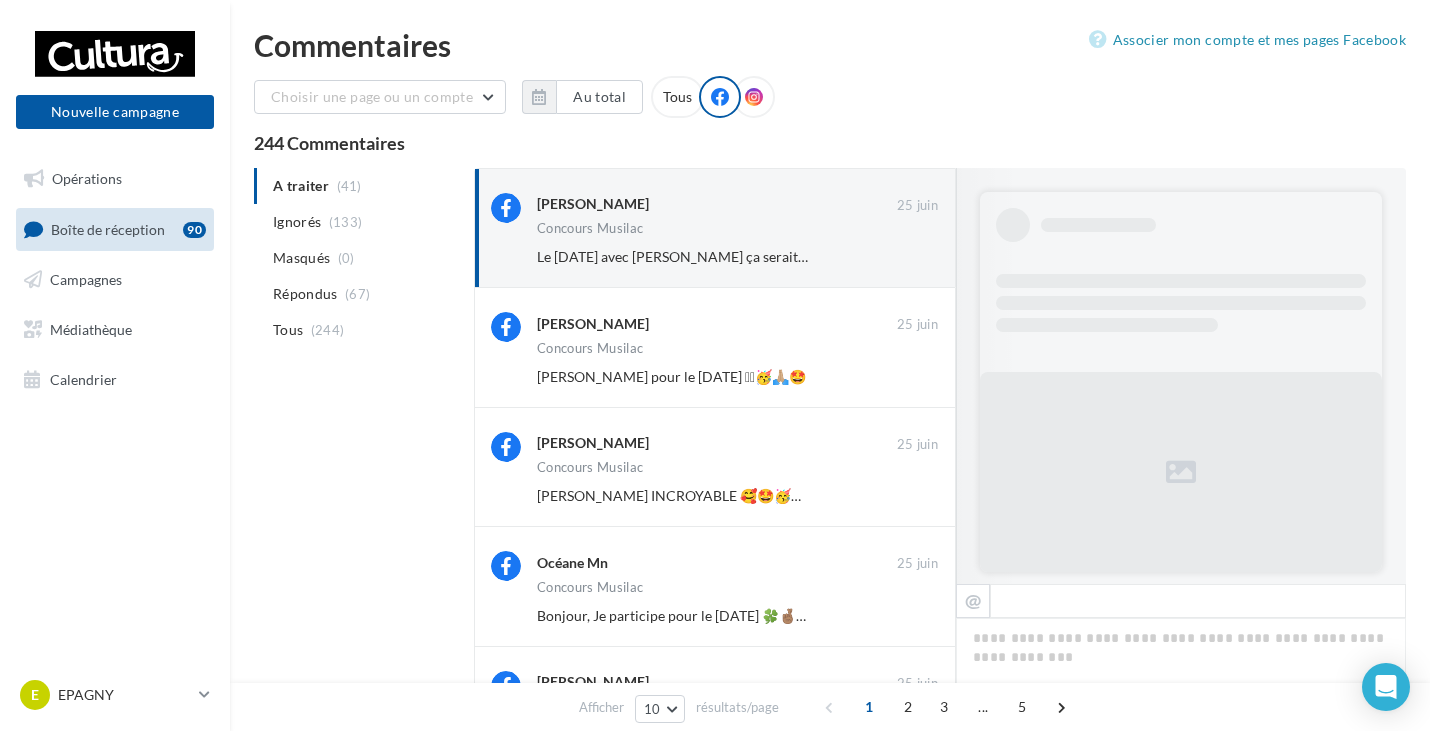 click on "Ignorer" at bounding box center (905, 257) 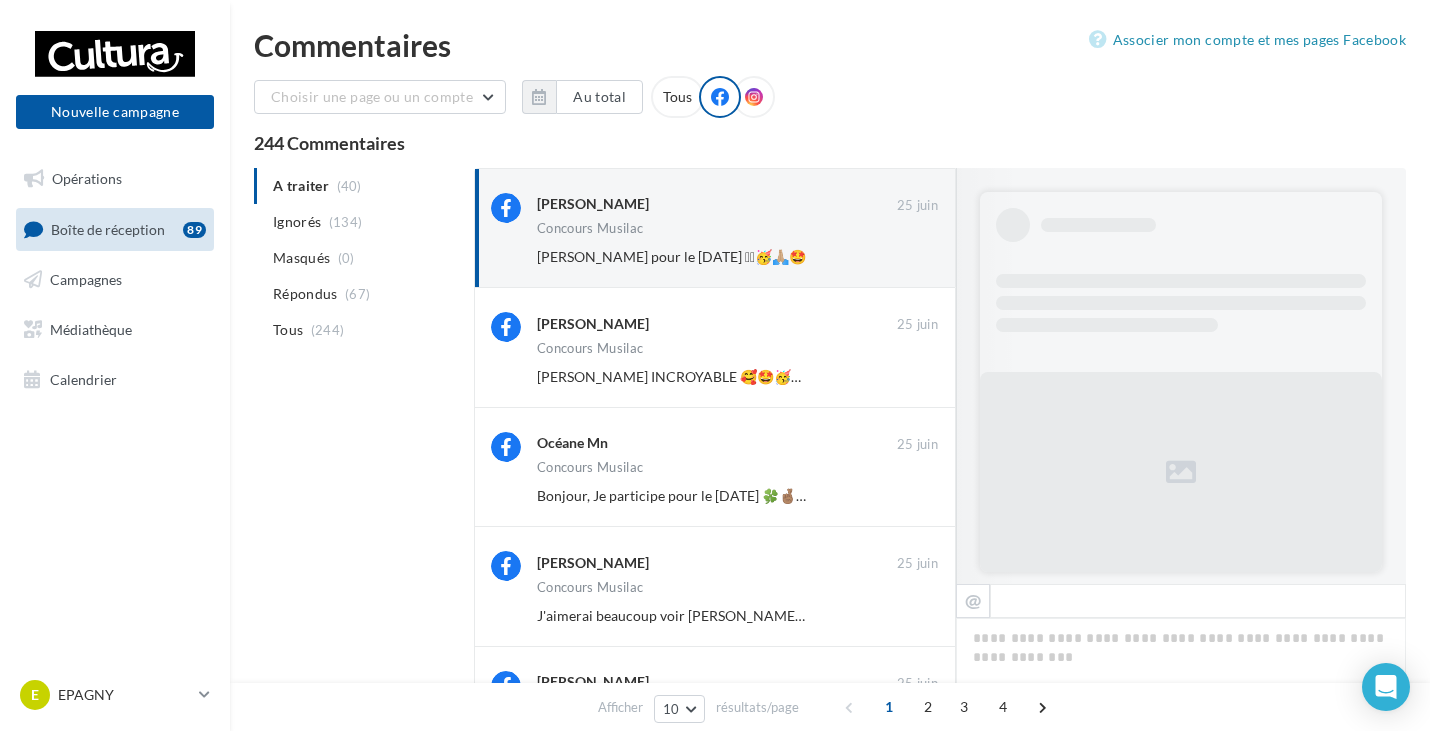 click on "Ignorer" at bounding box center (905, 257) 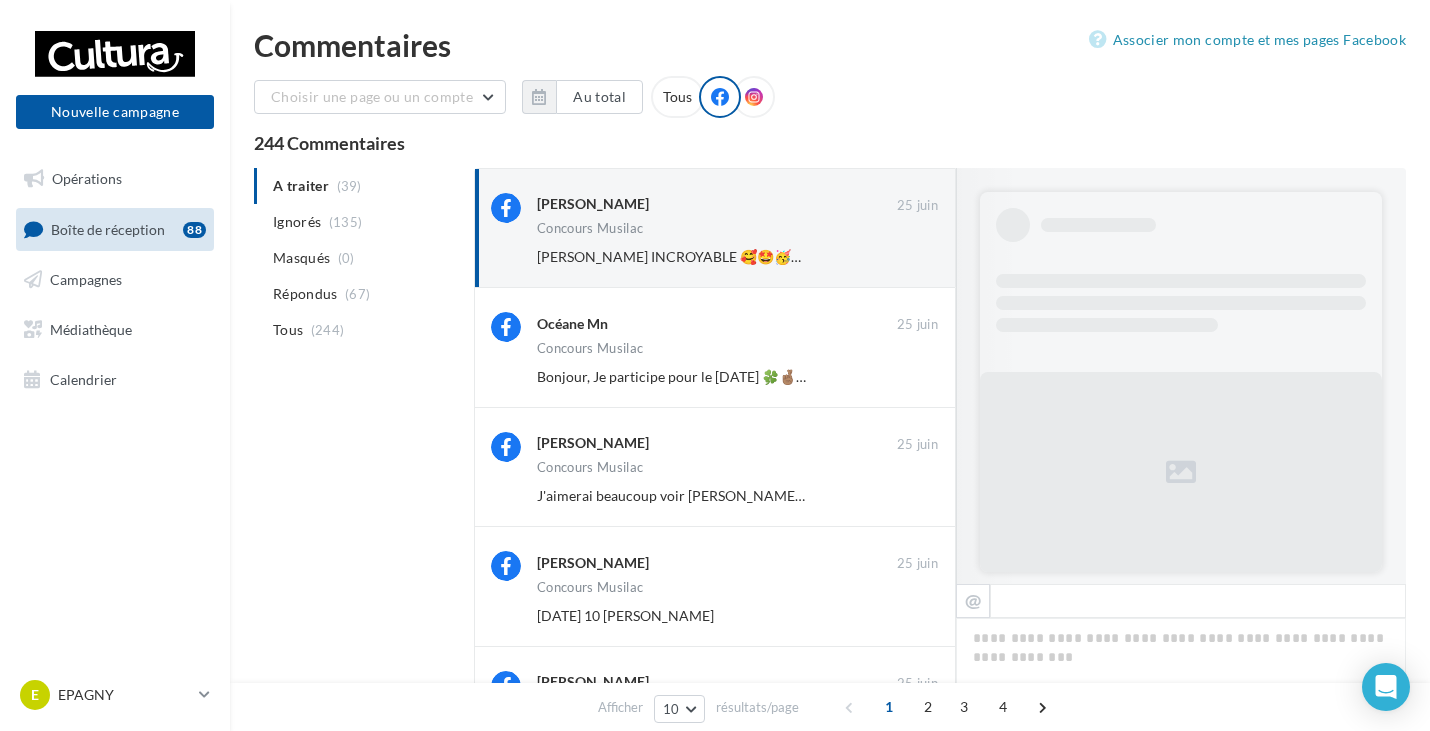 click on "Ignorer" at bounding box center (905, 257) 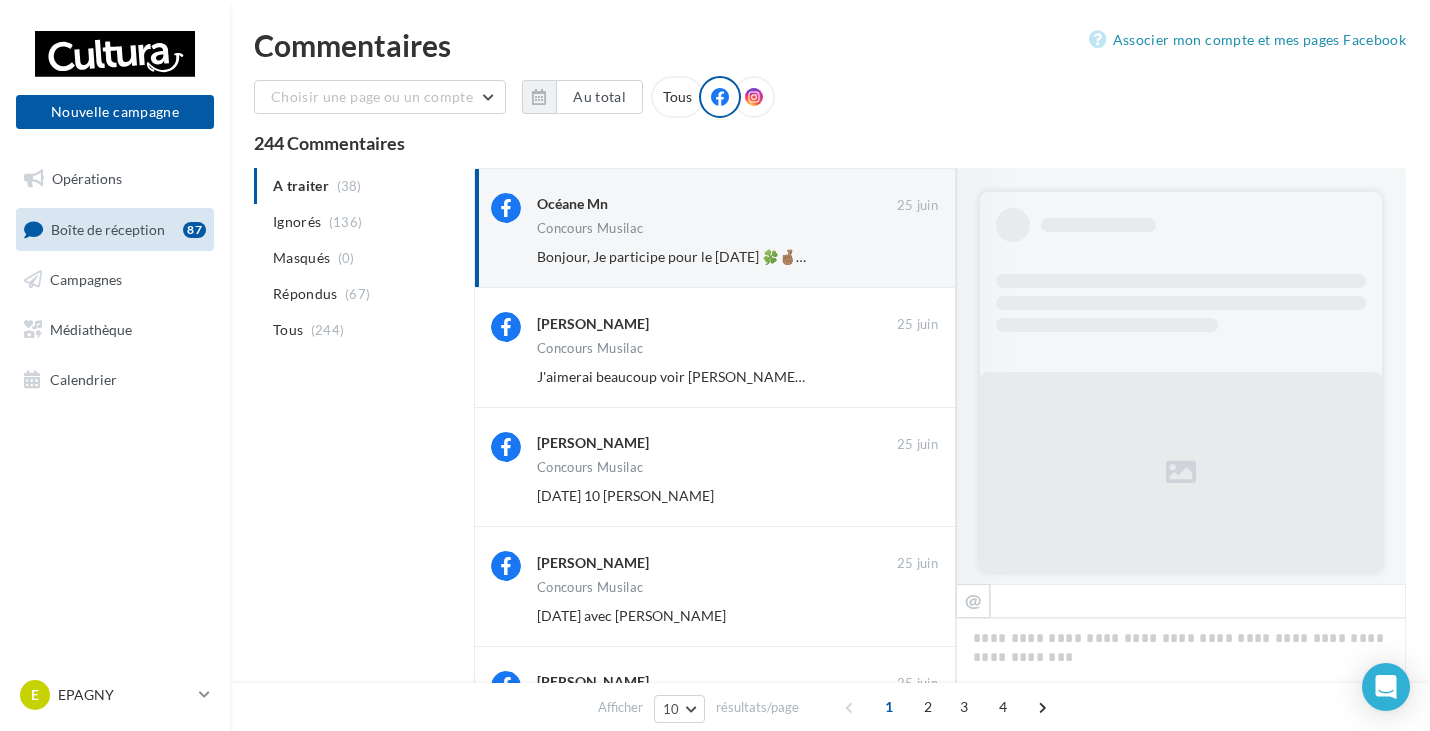 click on "Ignorer" at bounding box center (905, 257) 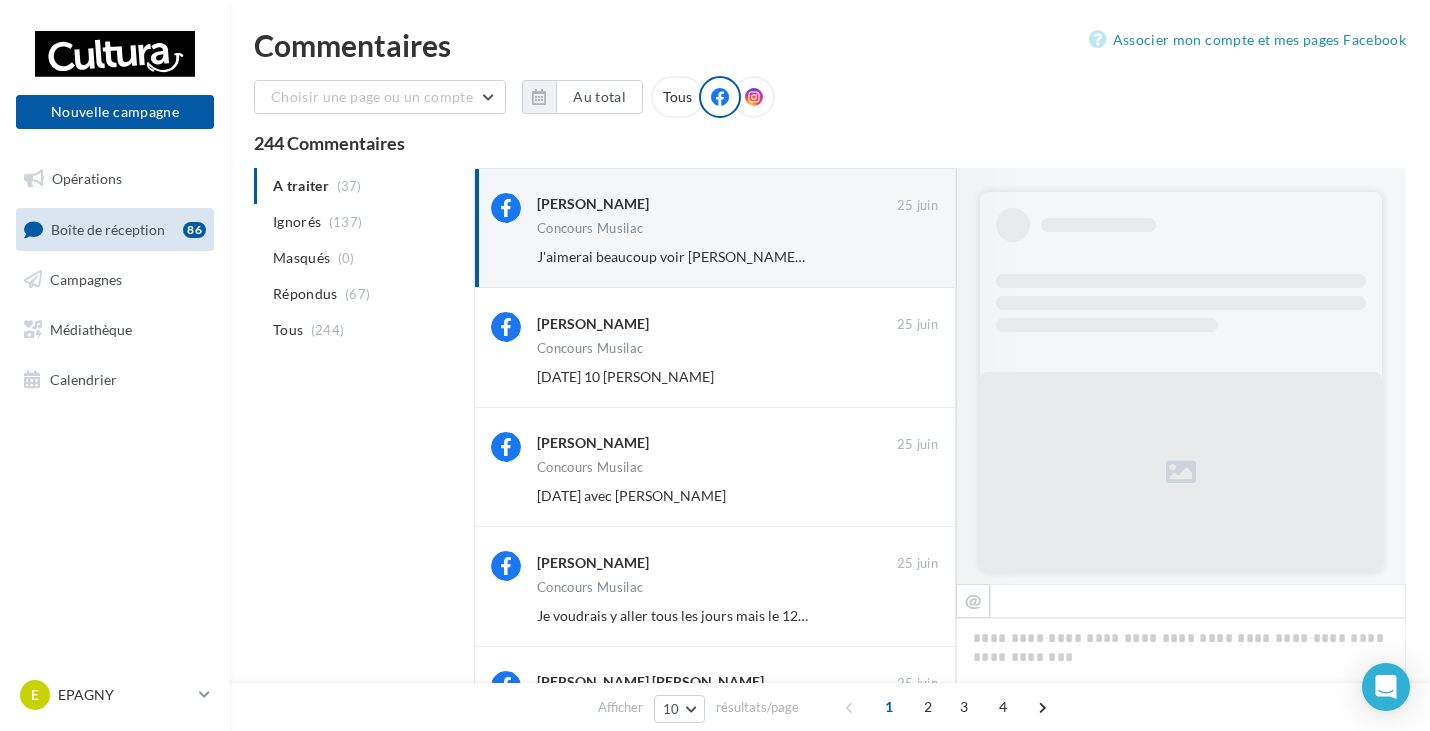 click on "Ignorer" at bounding box center [905, 257] 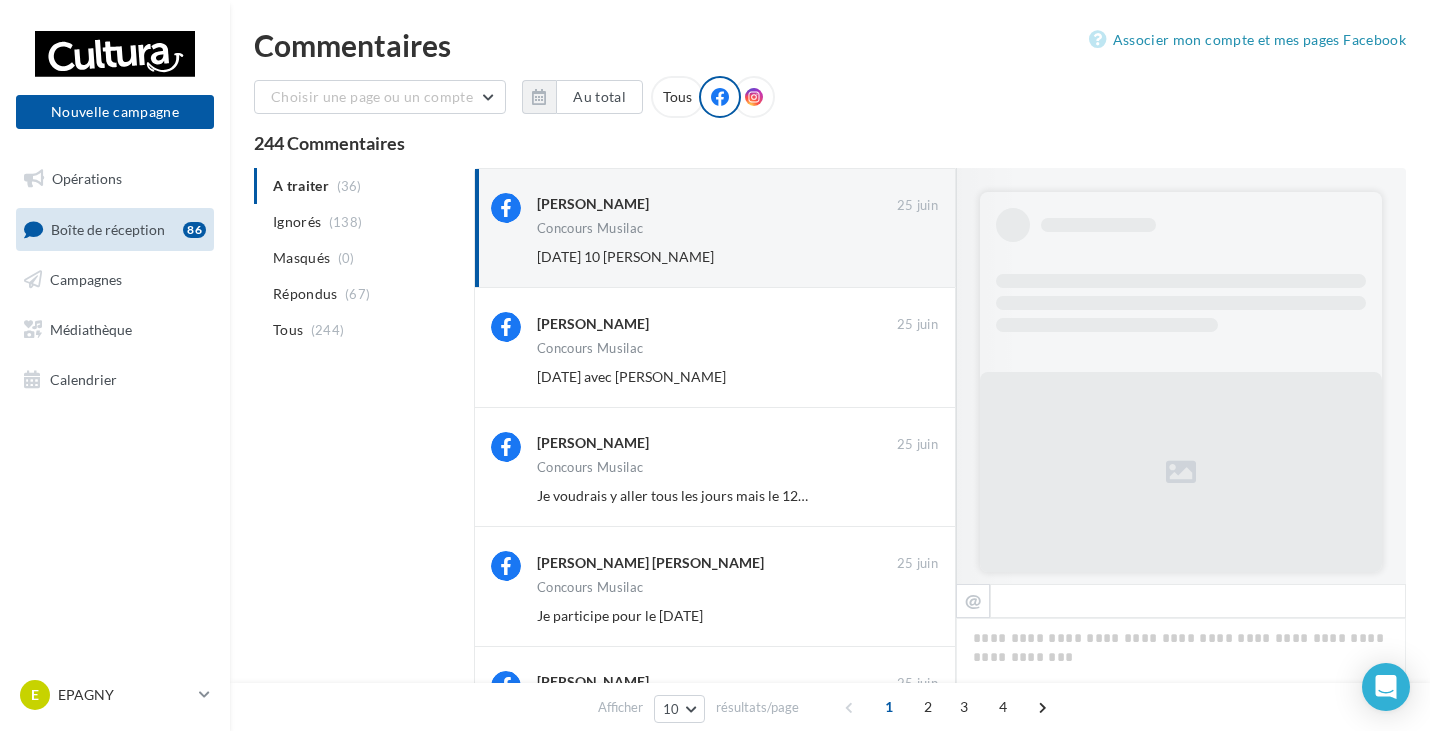 click on "Ignorer" at bounding box center (905, 257) 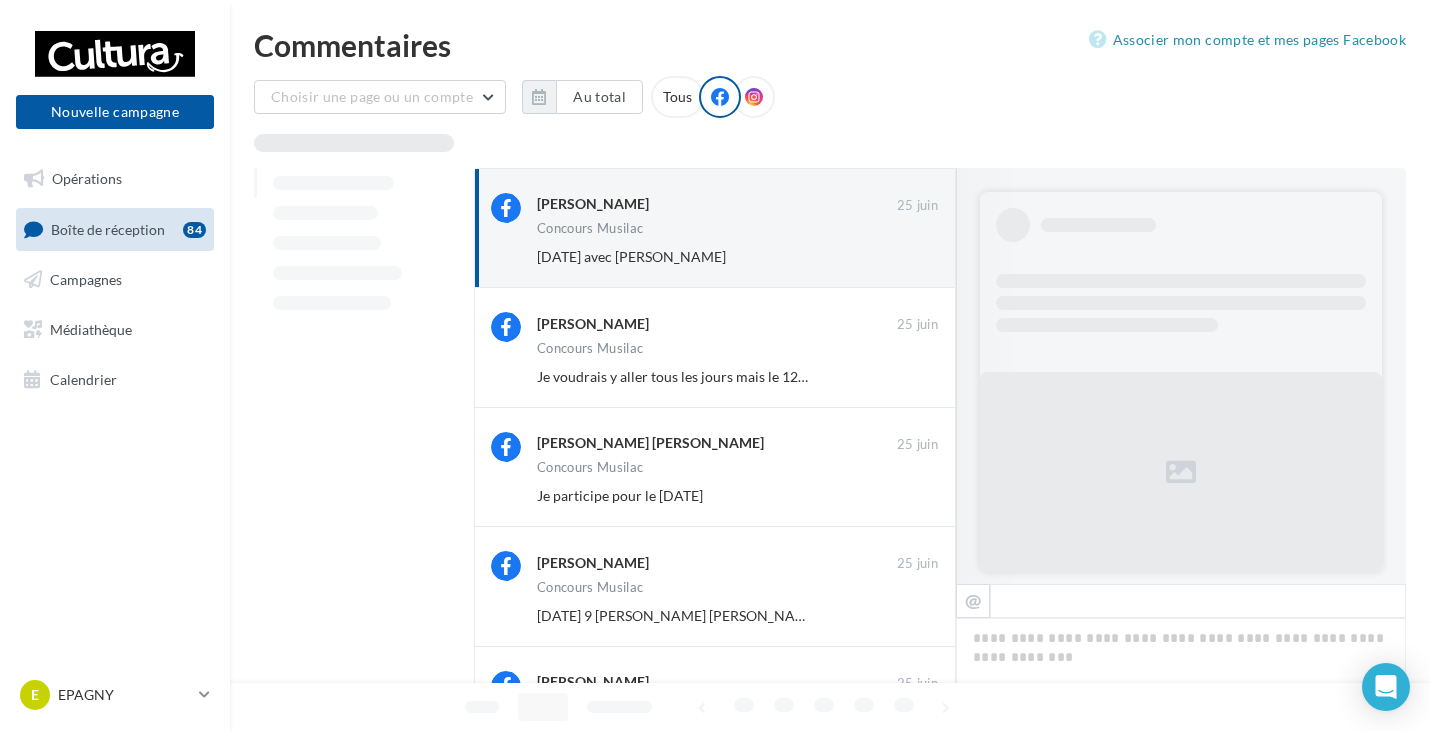 click on "Ignorer" at bounding box center (905, 257) 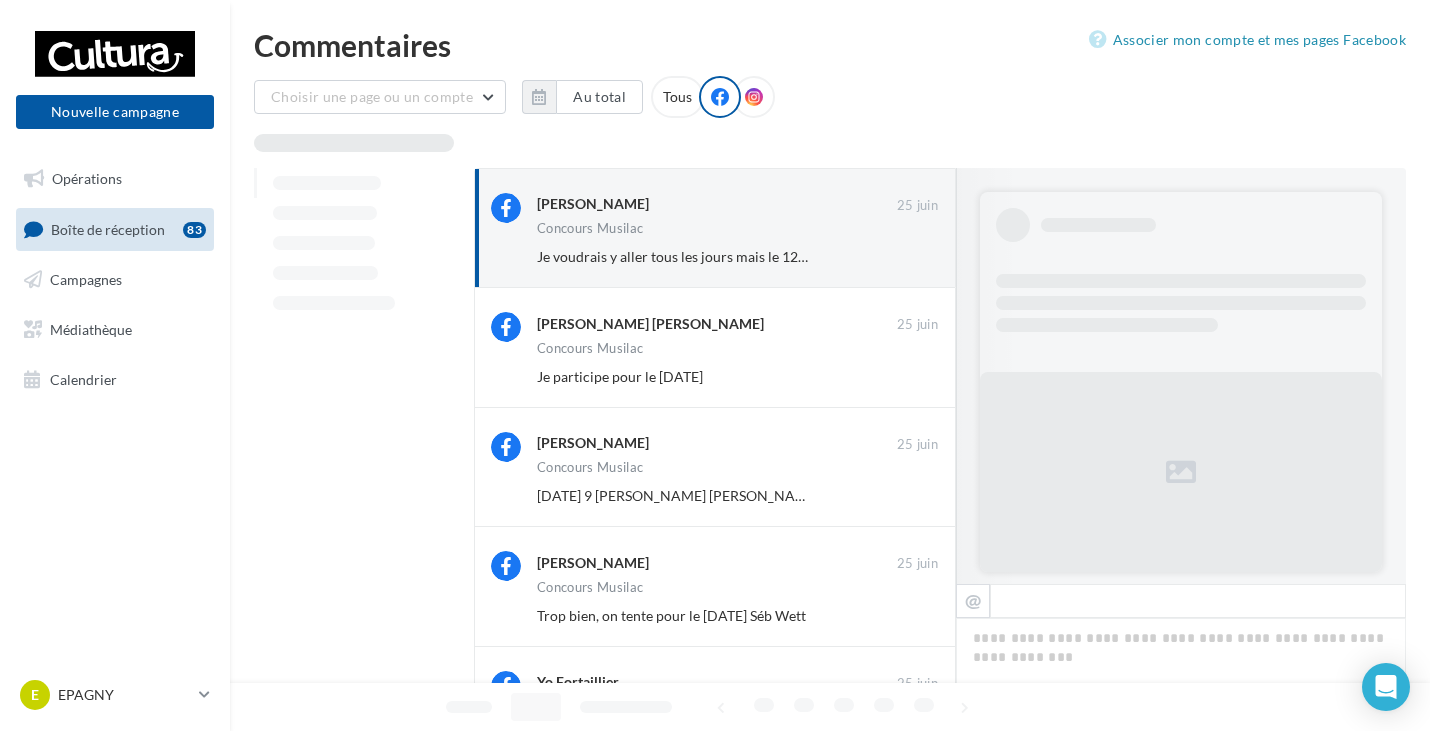 click on "Ignorer" at bounding box center (905, 257) 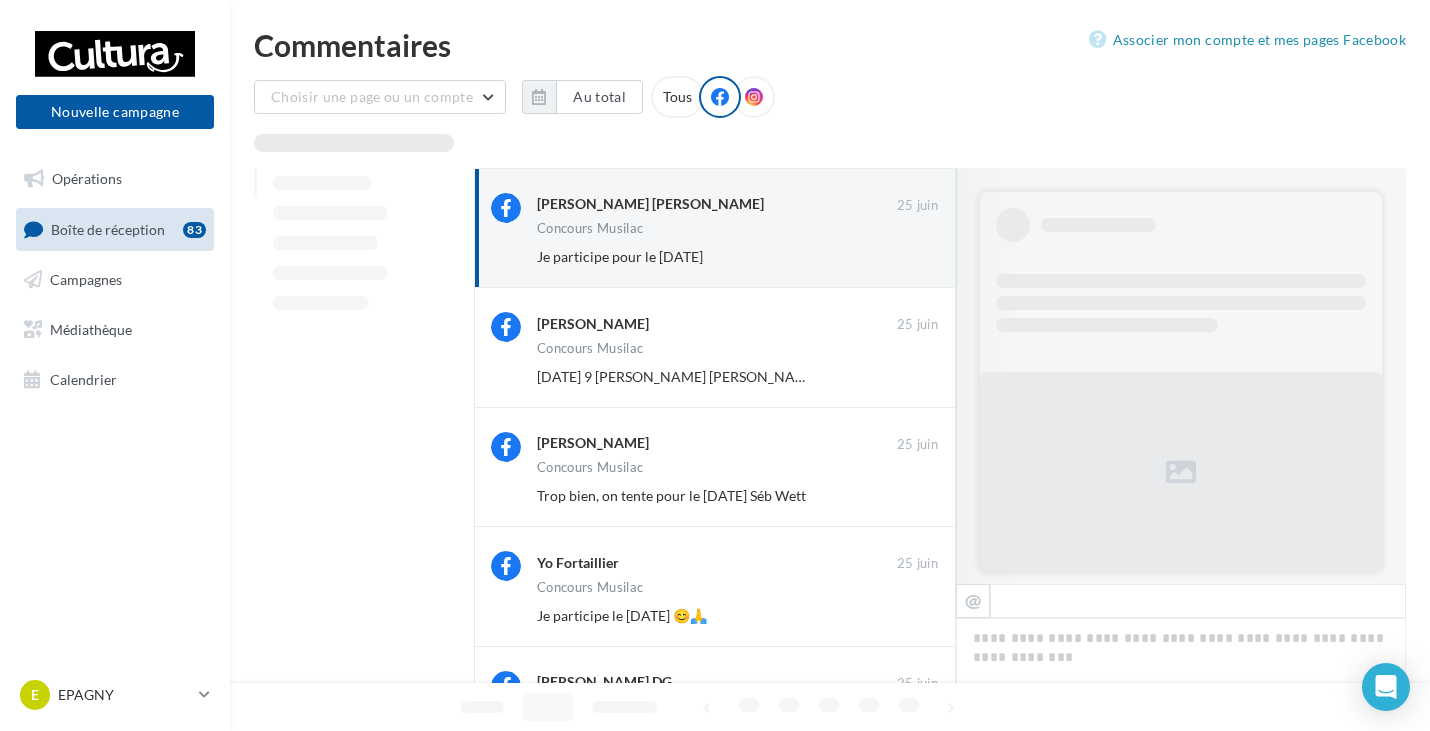 click on "Ignorer" at bounding box center [905, 257] 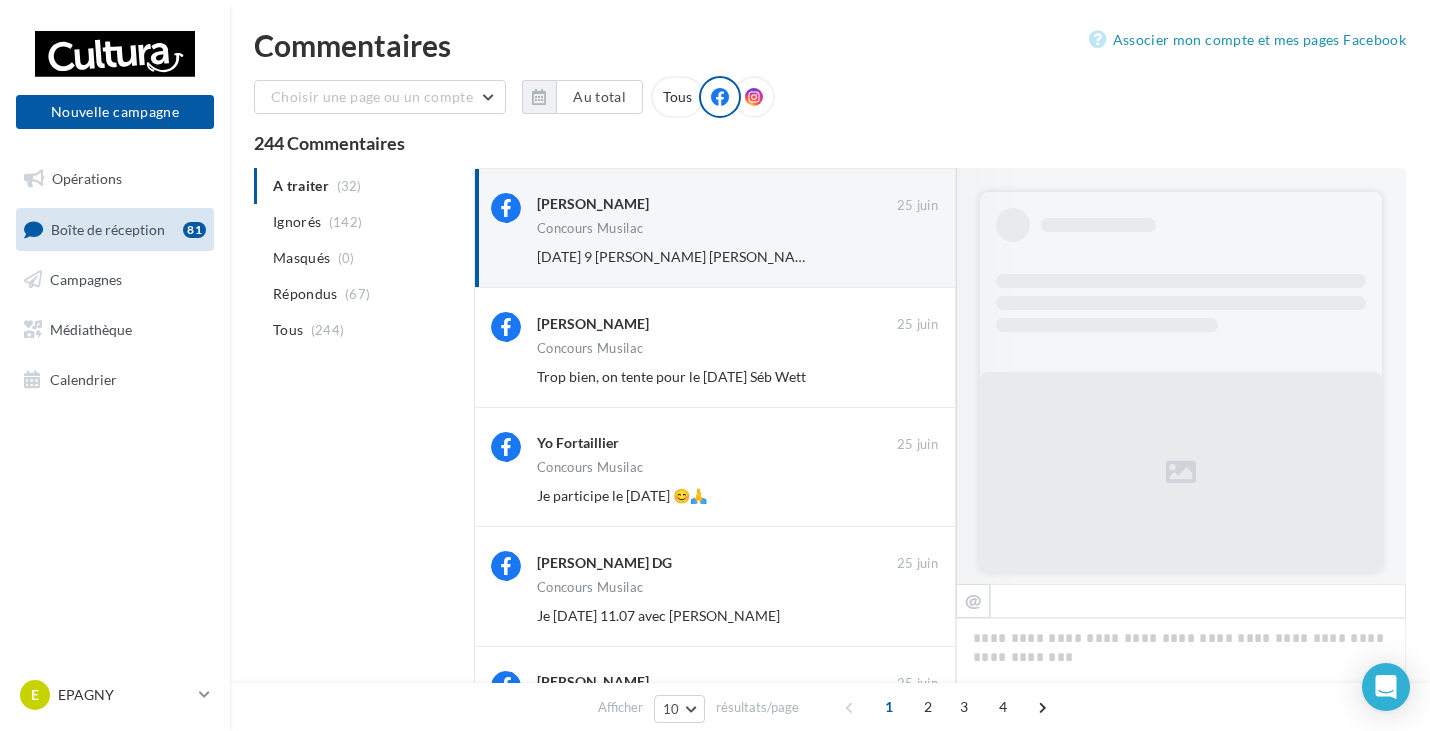 click on "Ignorer" at bounding box center (905, 257) 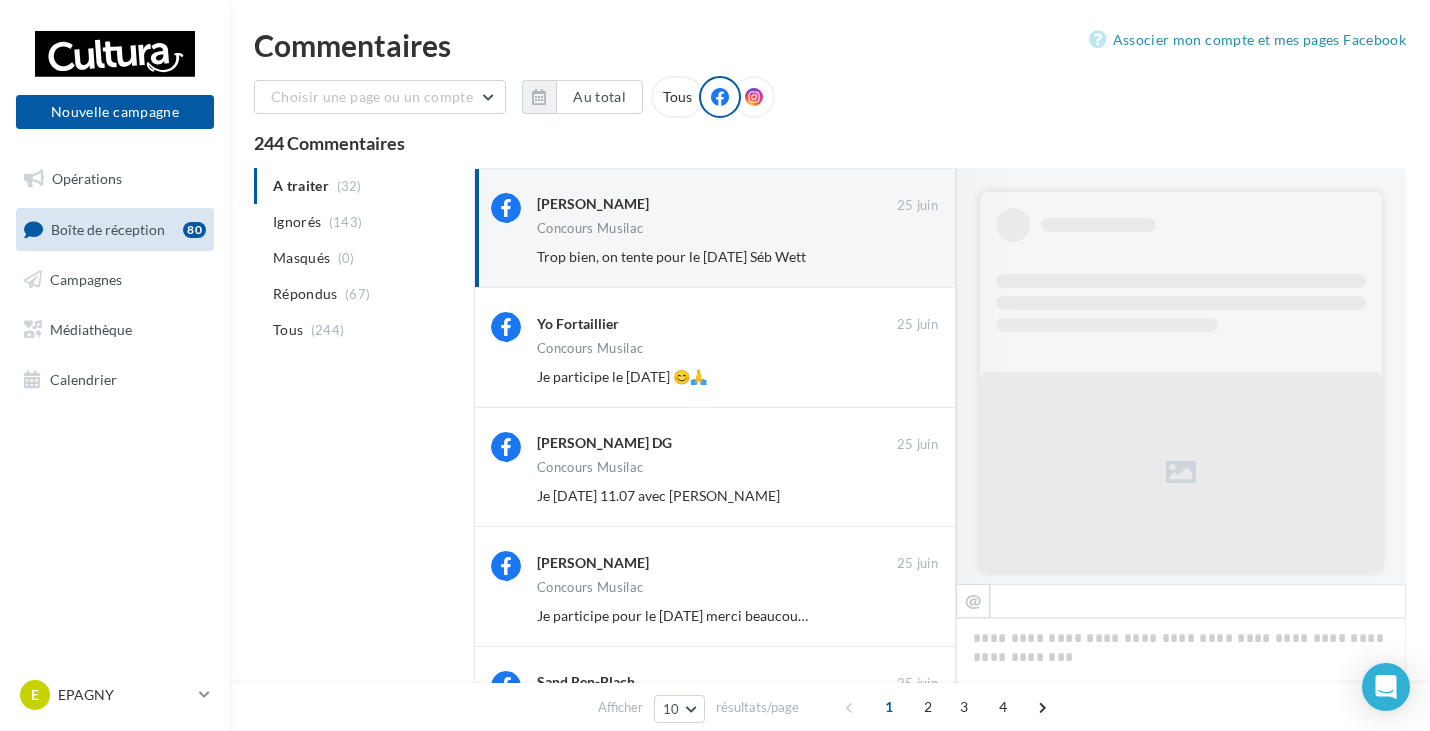 click on "Ignorer" at bounding box center (905, 257) 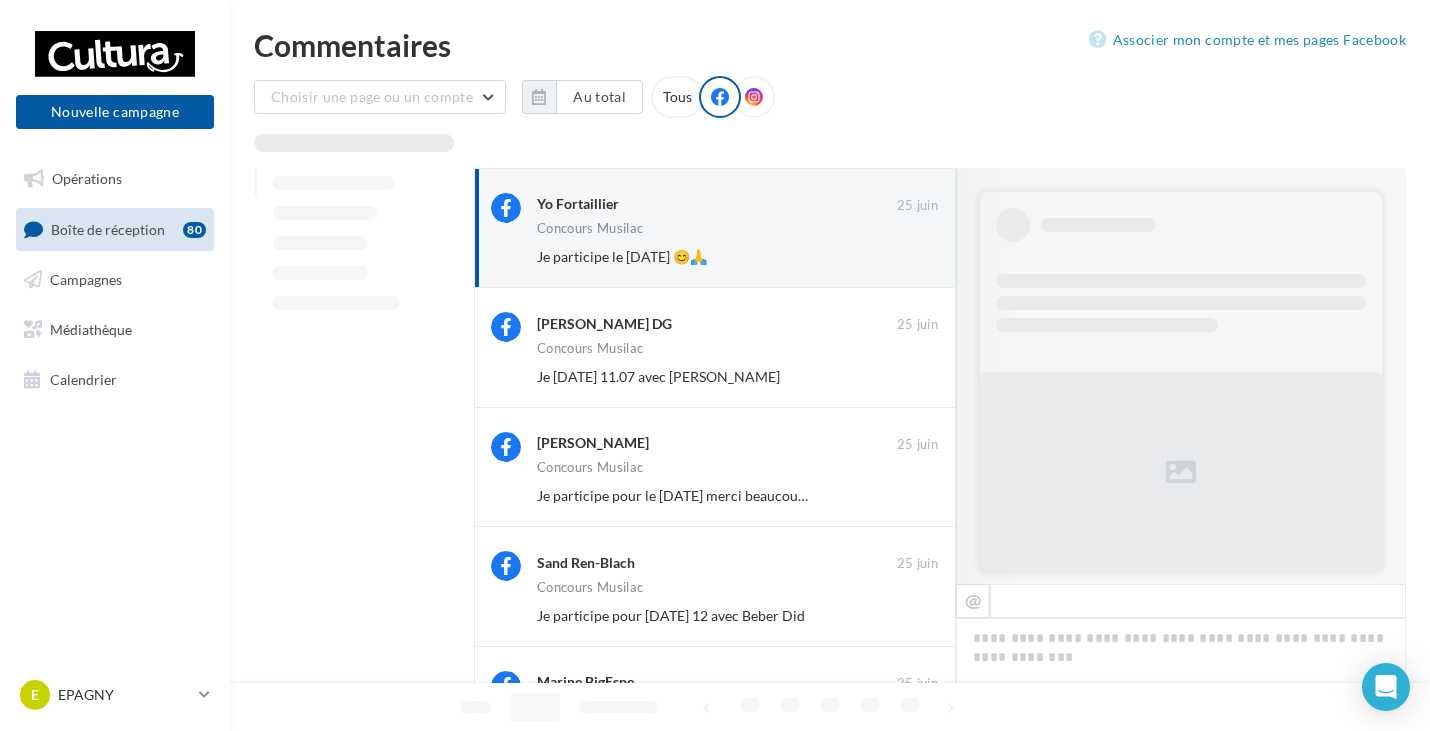 click on "Ignorer" at bounding box center (905, 257) 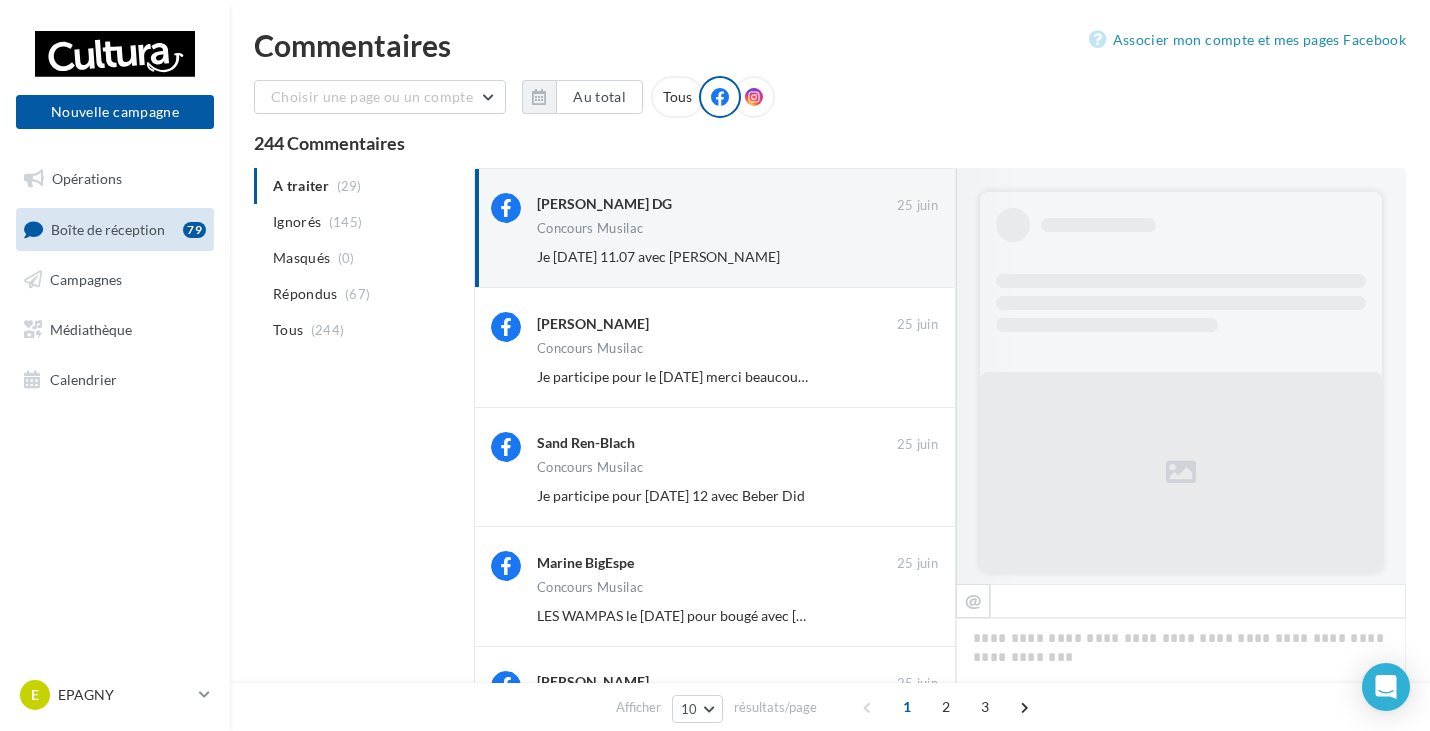 click on "Ignorer" at bounding box center (905, 257) 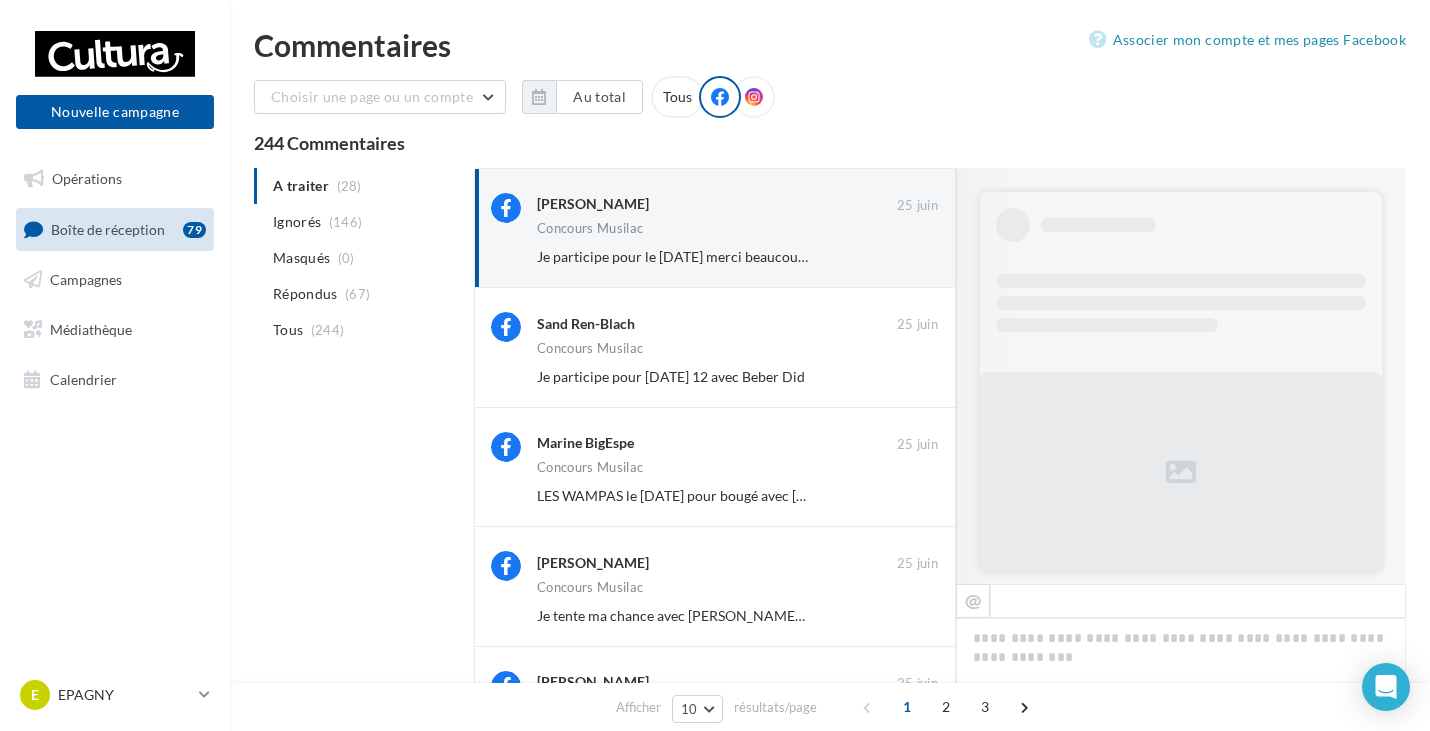 click on "Ignorer" at bounding box center (905, 257) 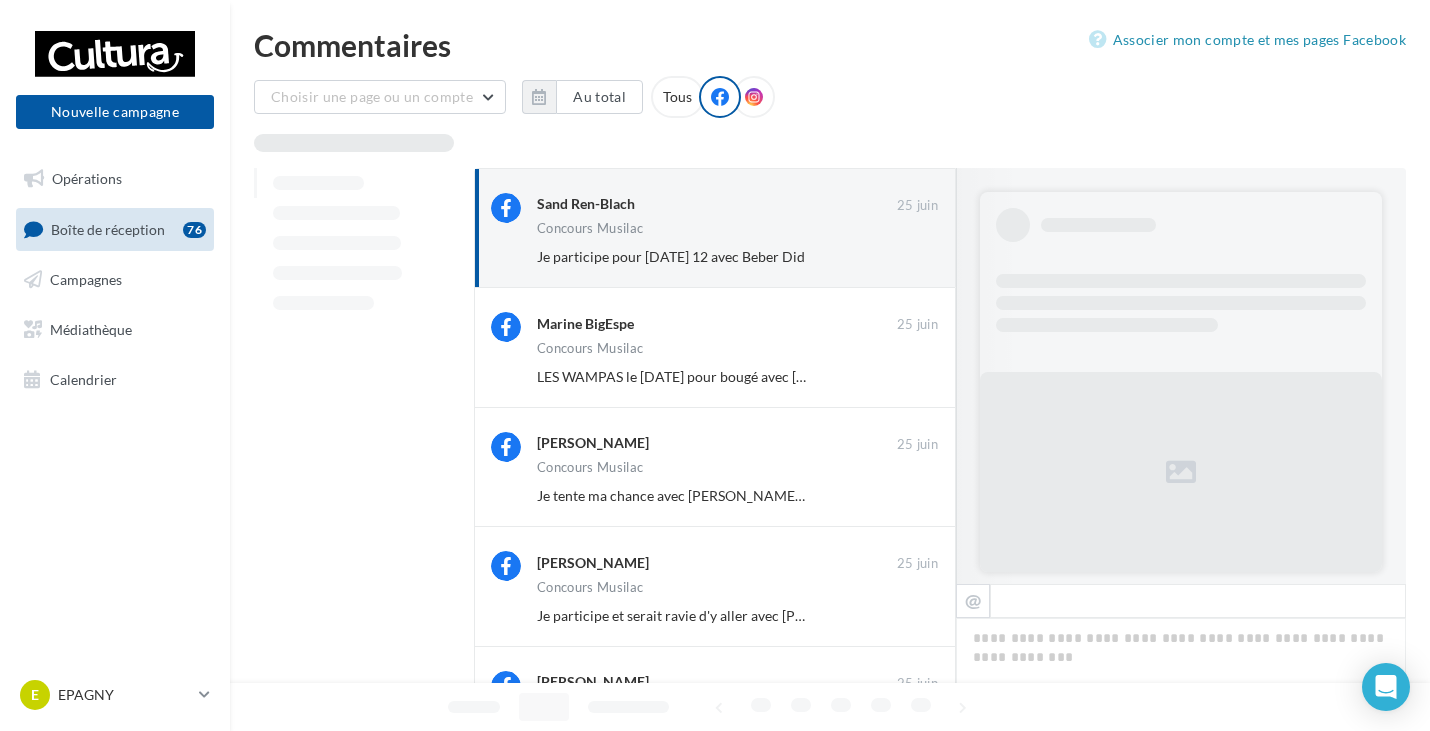 click on "Ignorer" at bounding box center (905, 257) 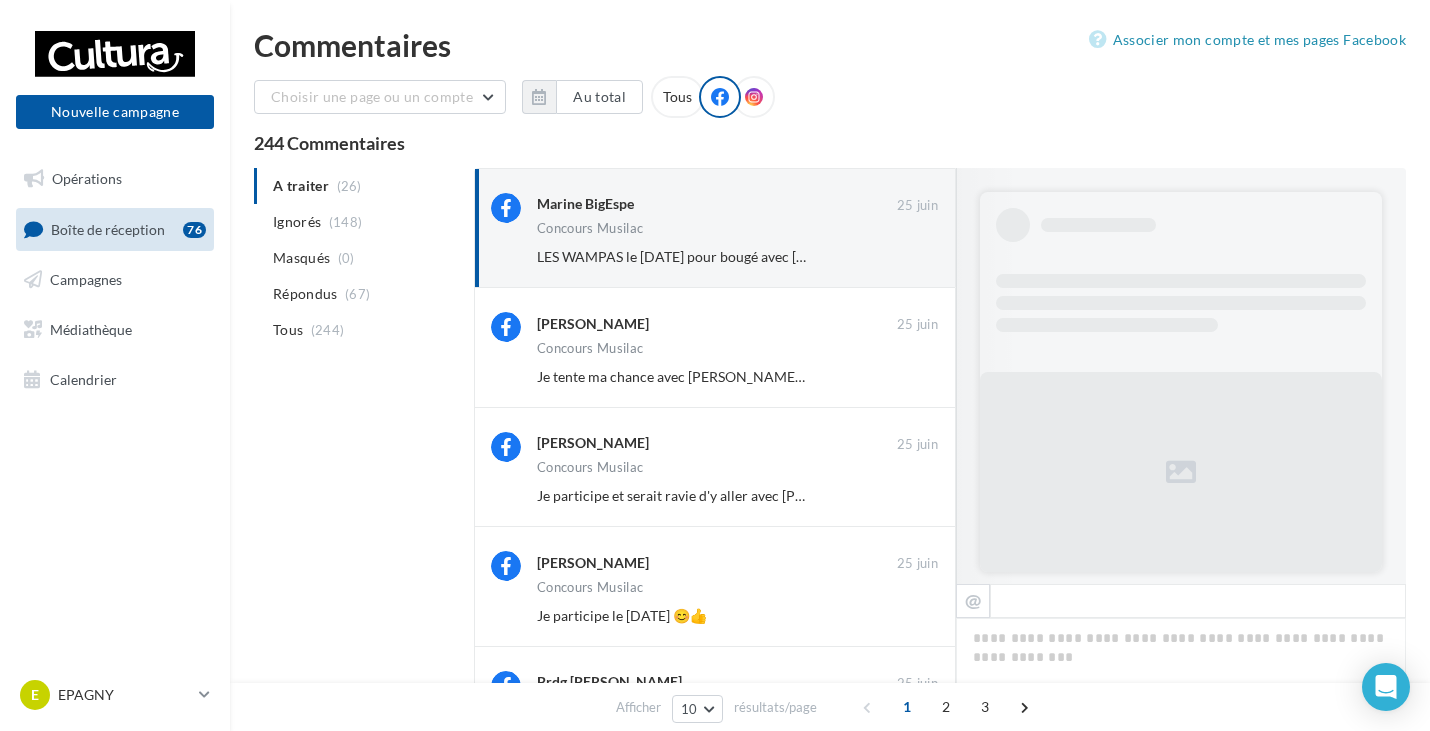 click on "Ignorer" at bounding box center [905, 257] 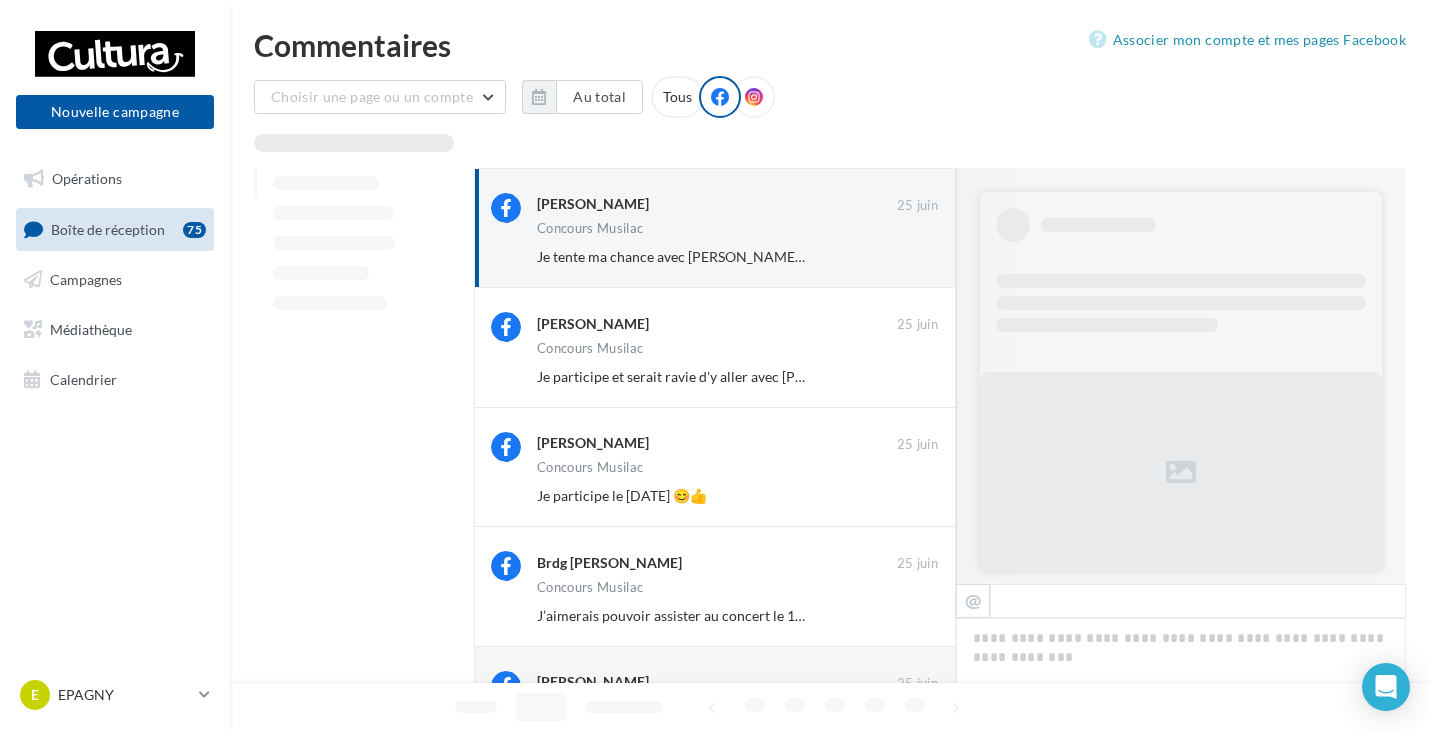 click on "Ignorer" at bounding box center (905, 257) 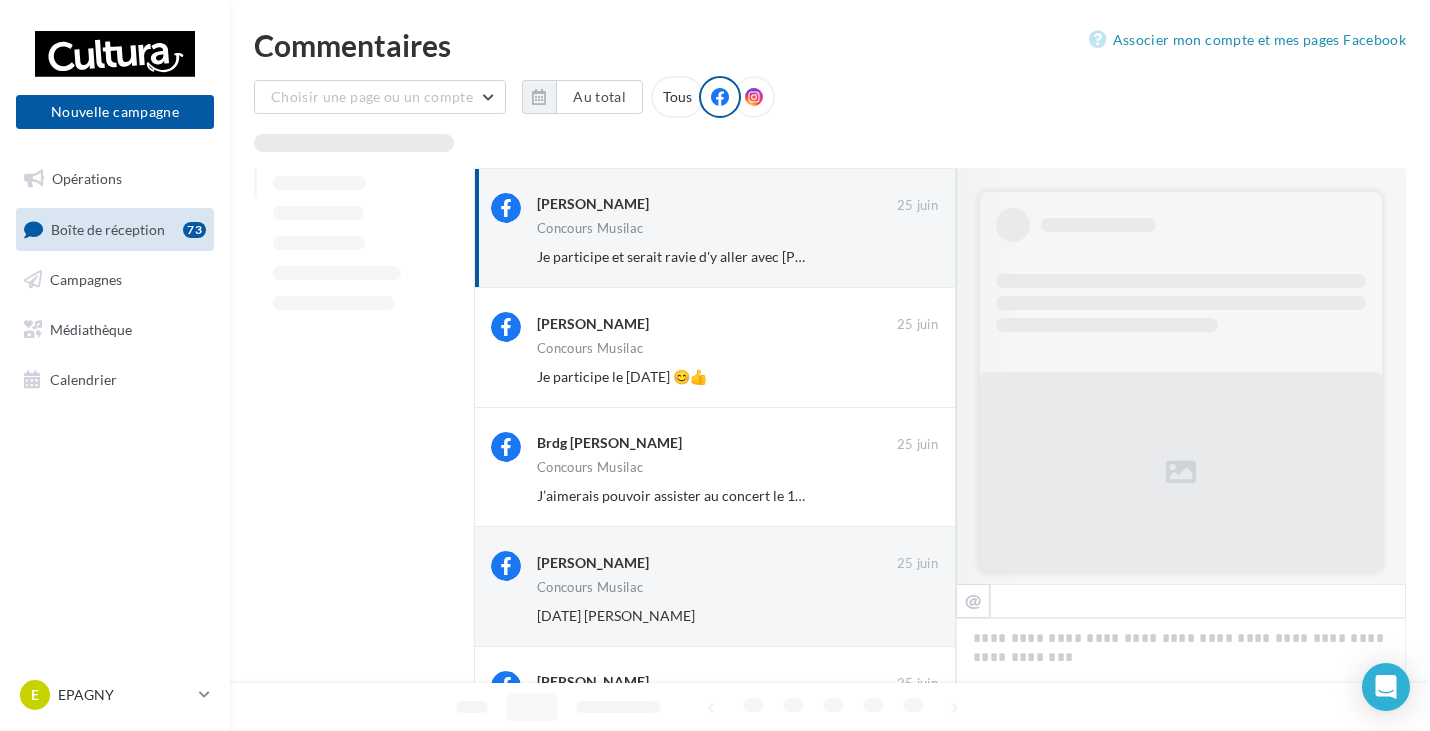click on "Ignorer" at bounding box center [905, 257] 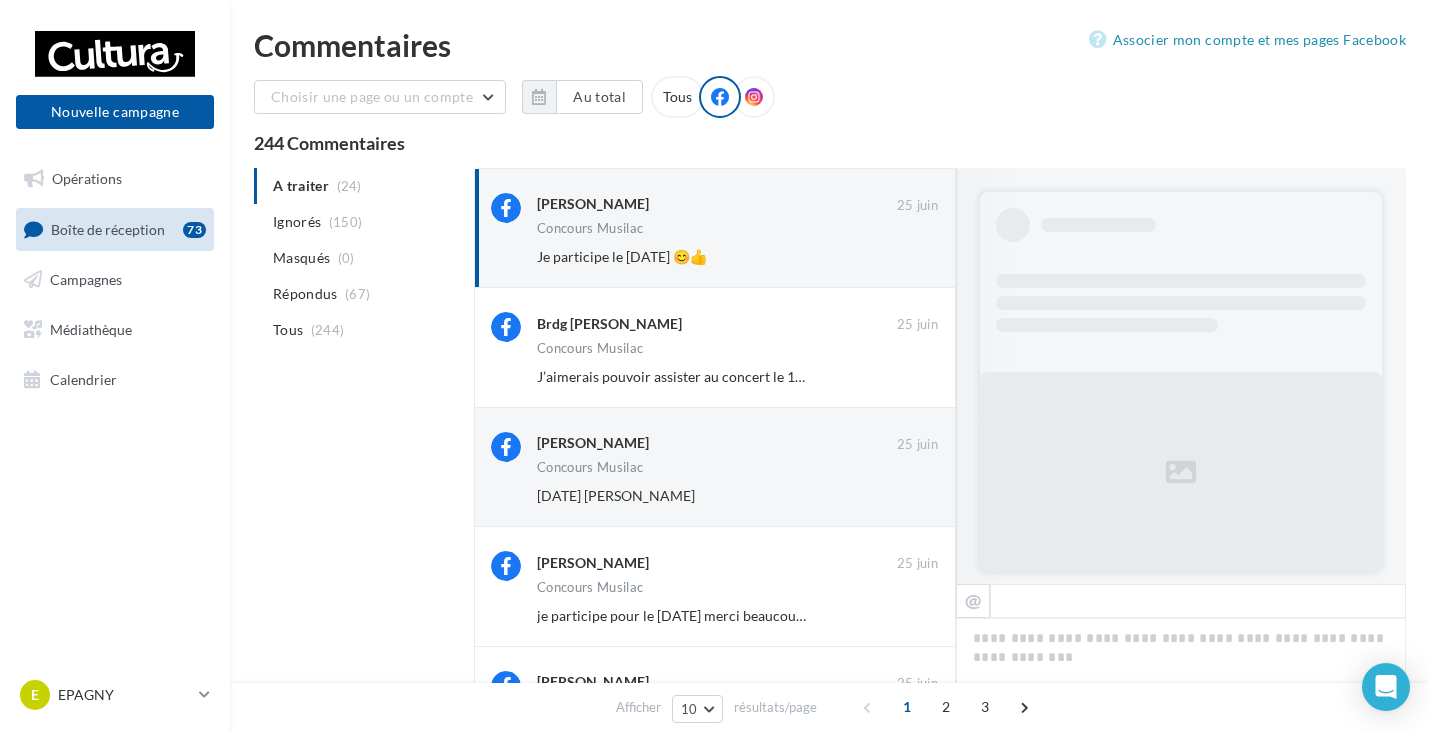 click on "Ignorer" at bounding box center (905, 257) 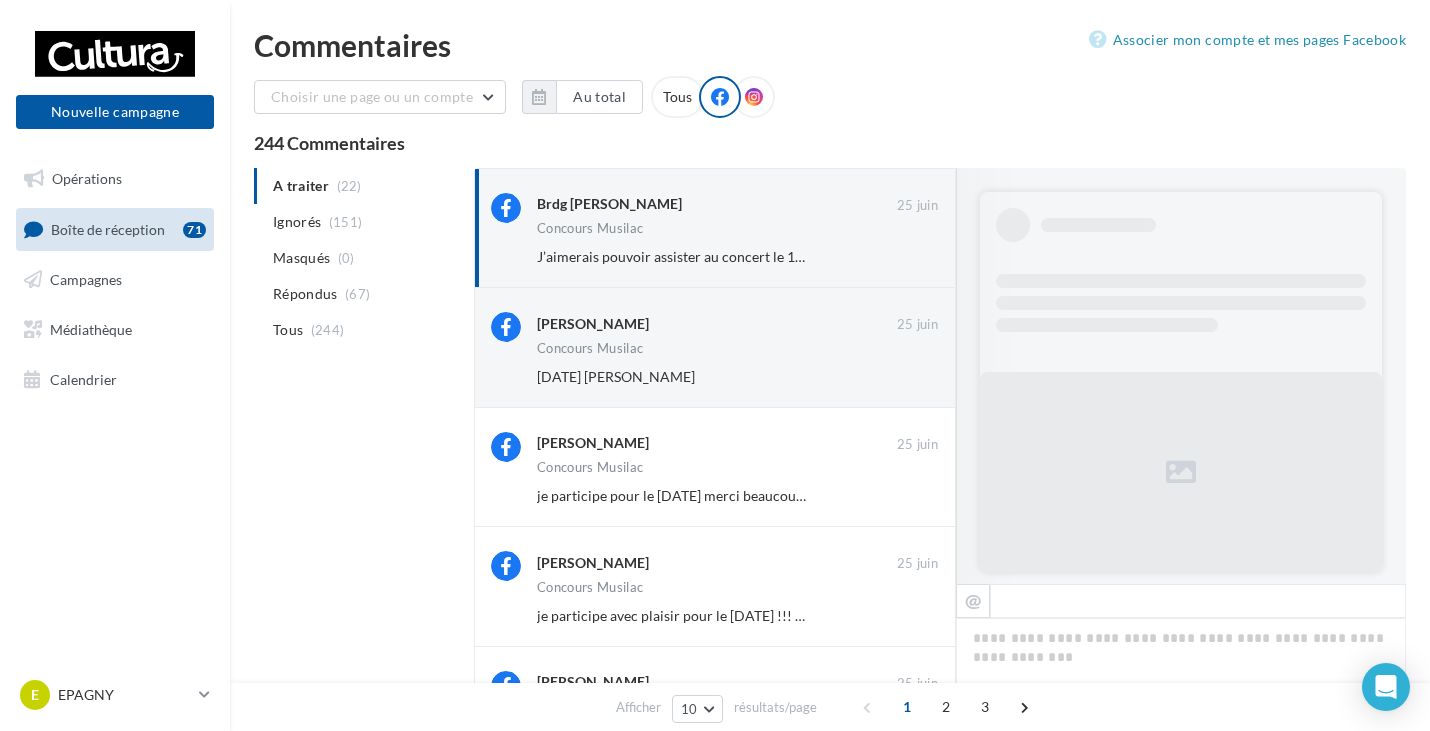 click on "Ignorer" at bounding box center (905, 257) 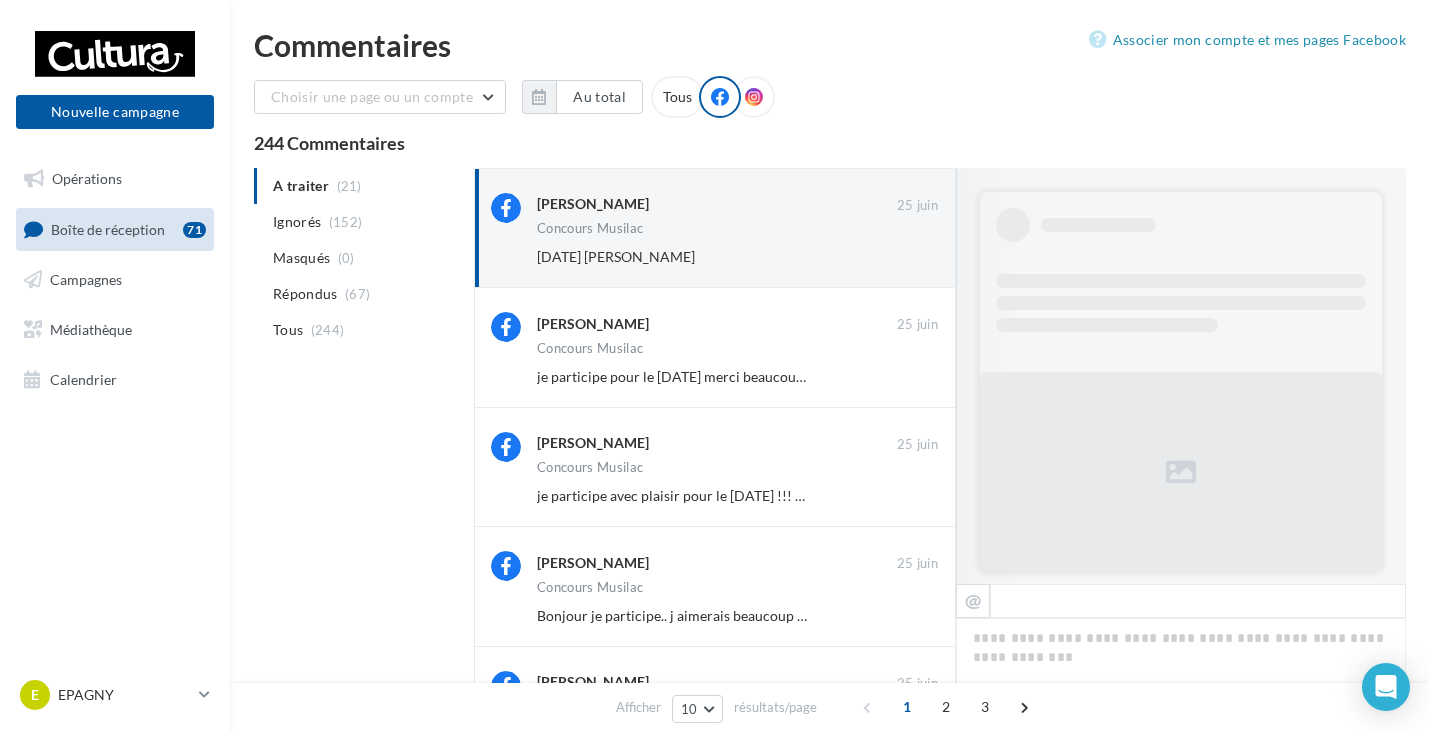 click on "Ignorer" at bounding box center (905, 257) 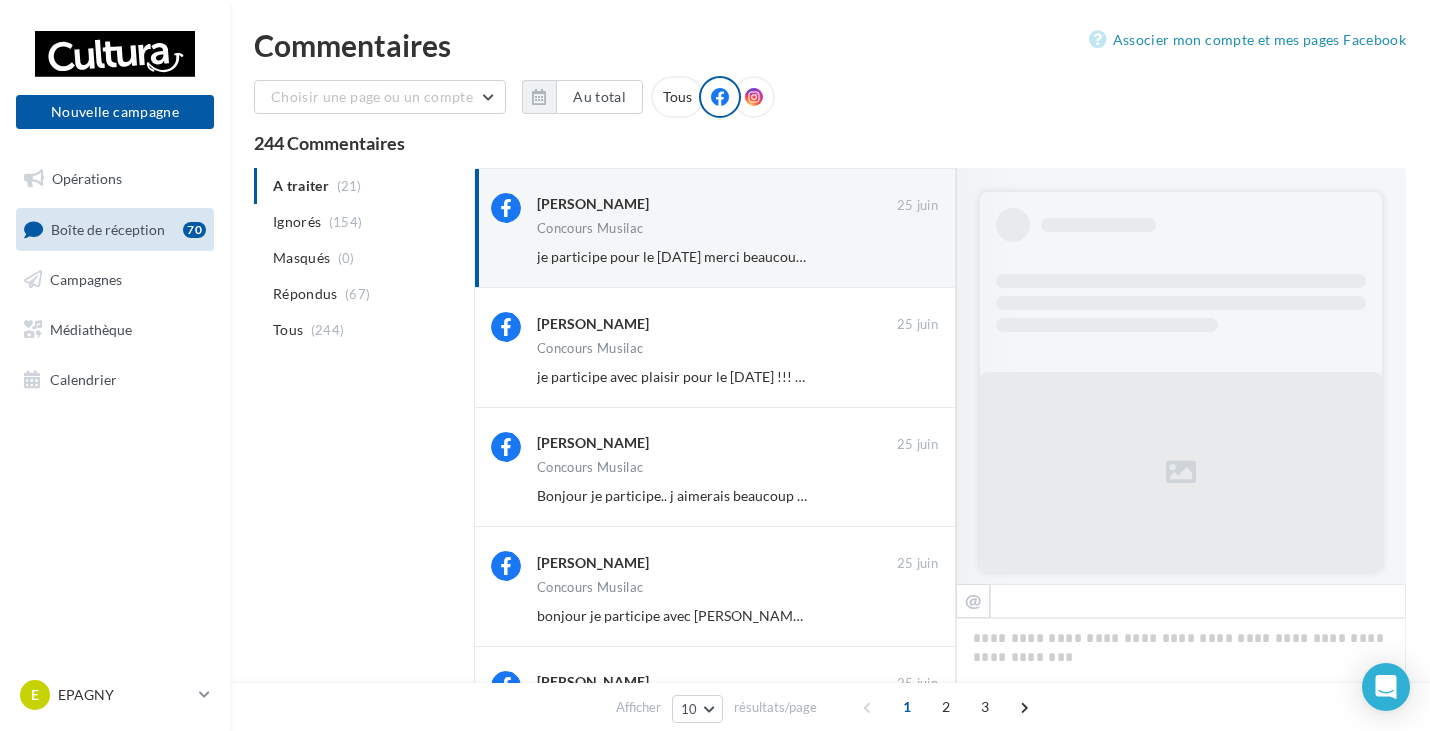 click on "Ignorer" at bounding box center [905, 257] 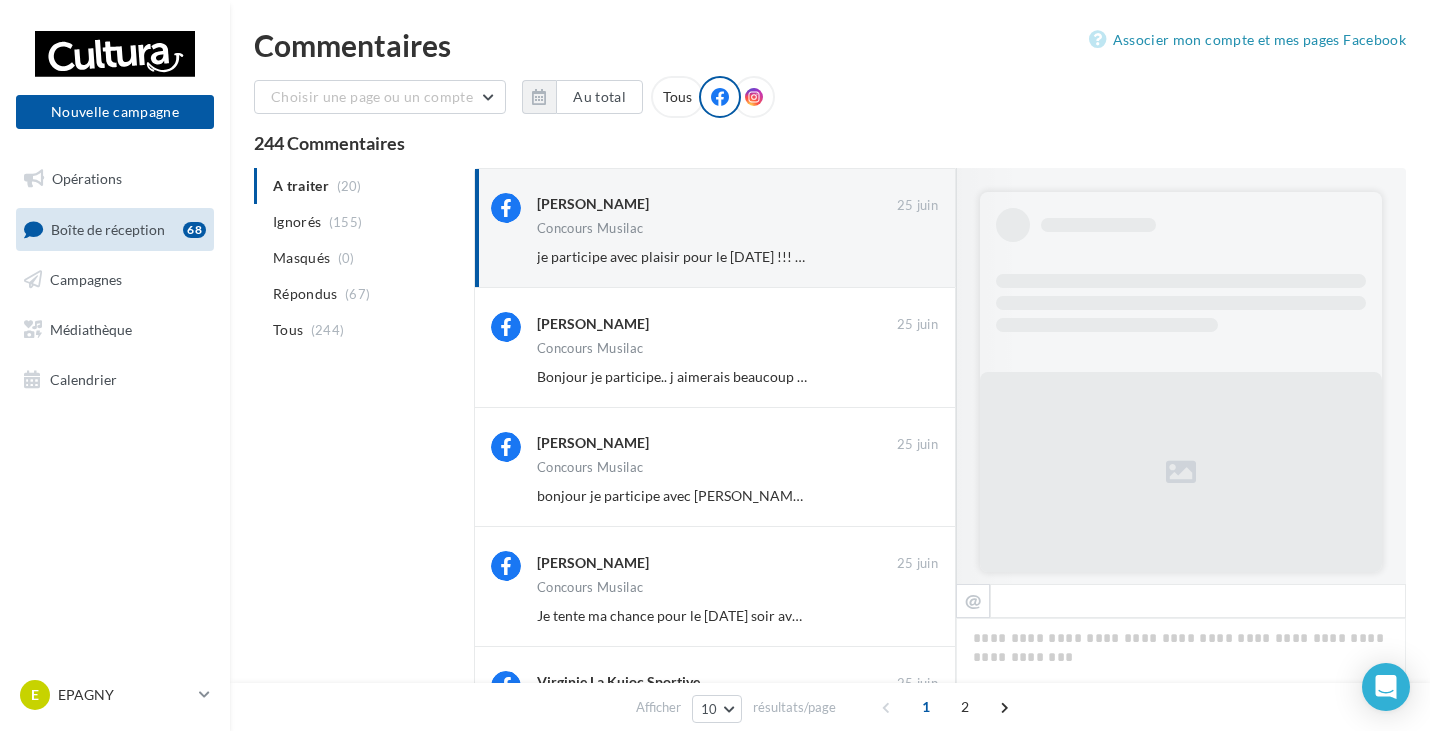 click on "Ignorer" at bounding box center [905, 257] 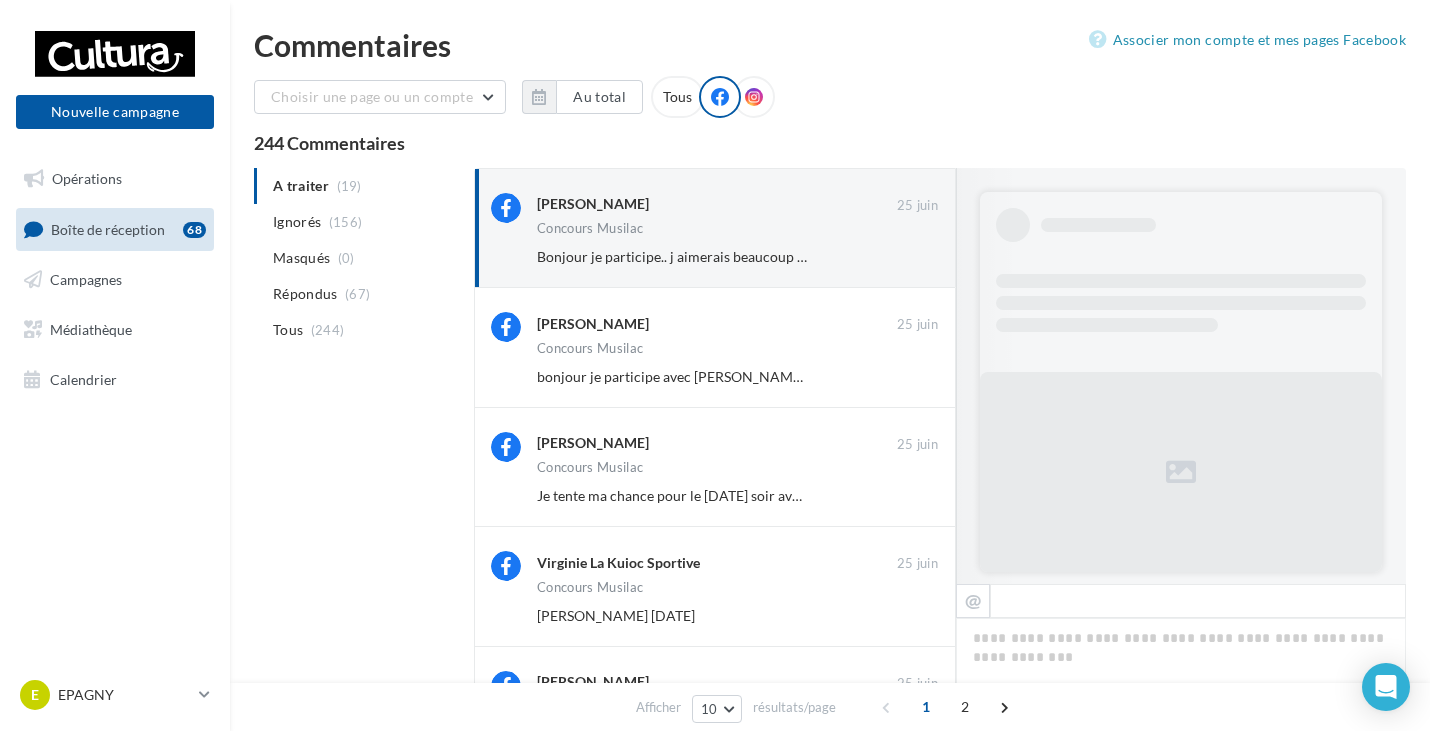 click on "Ignorer" at bounding box center [905, 257] 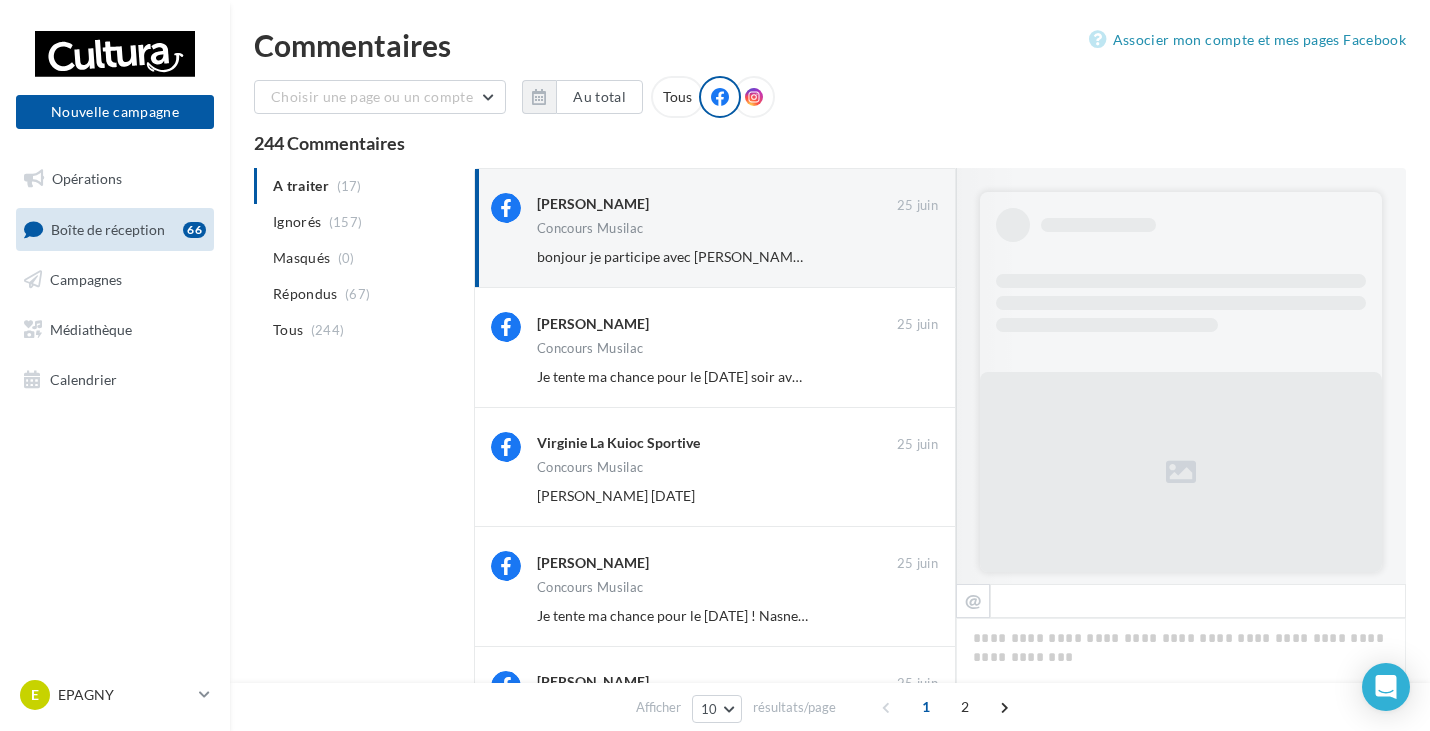 click on "Ignorer" at bounding box center (905, 257) 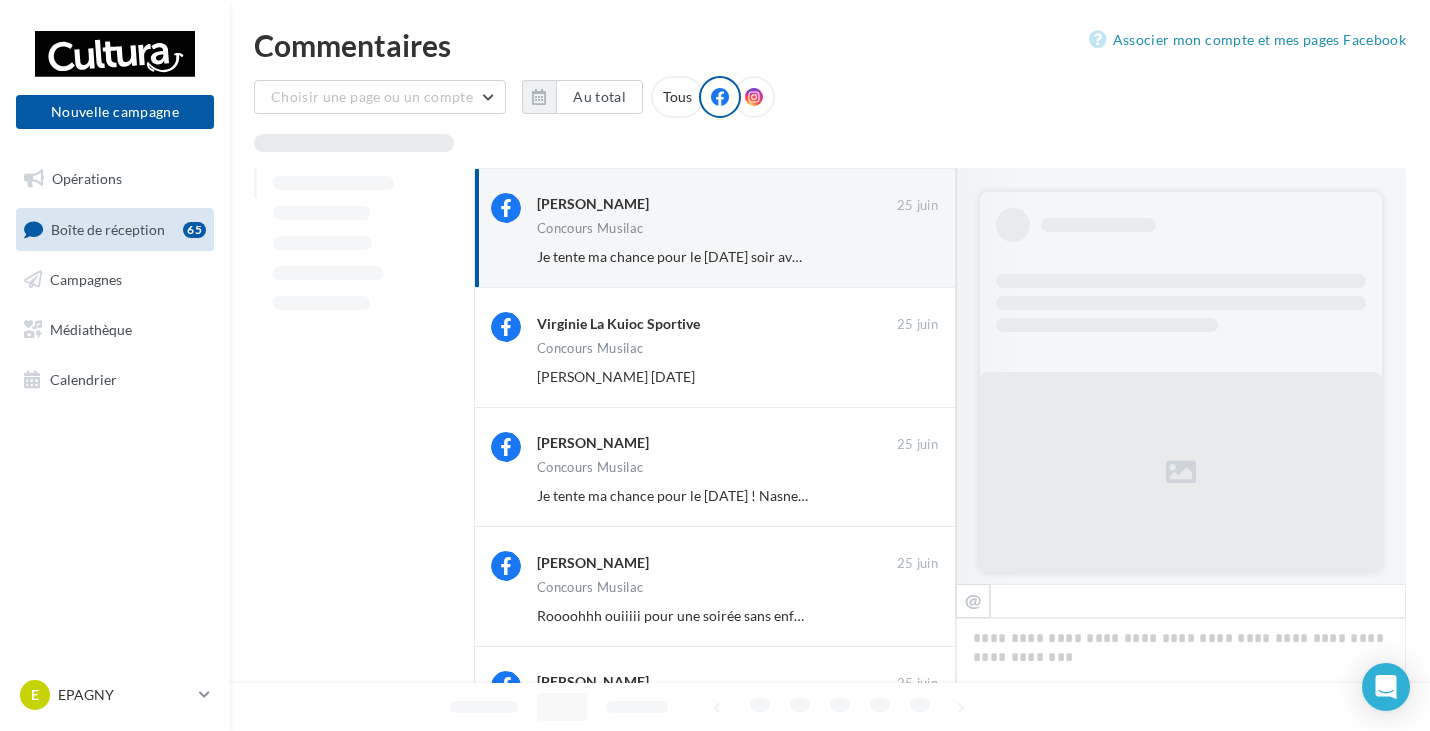 click on "Ignorer" at bounding box center [905, 257] 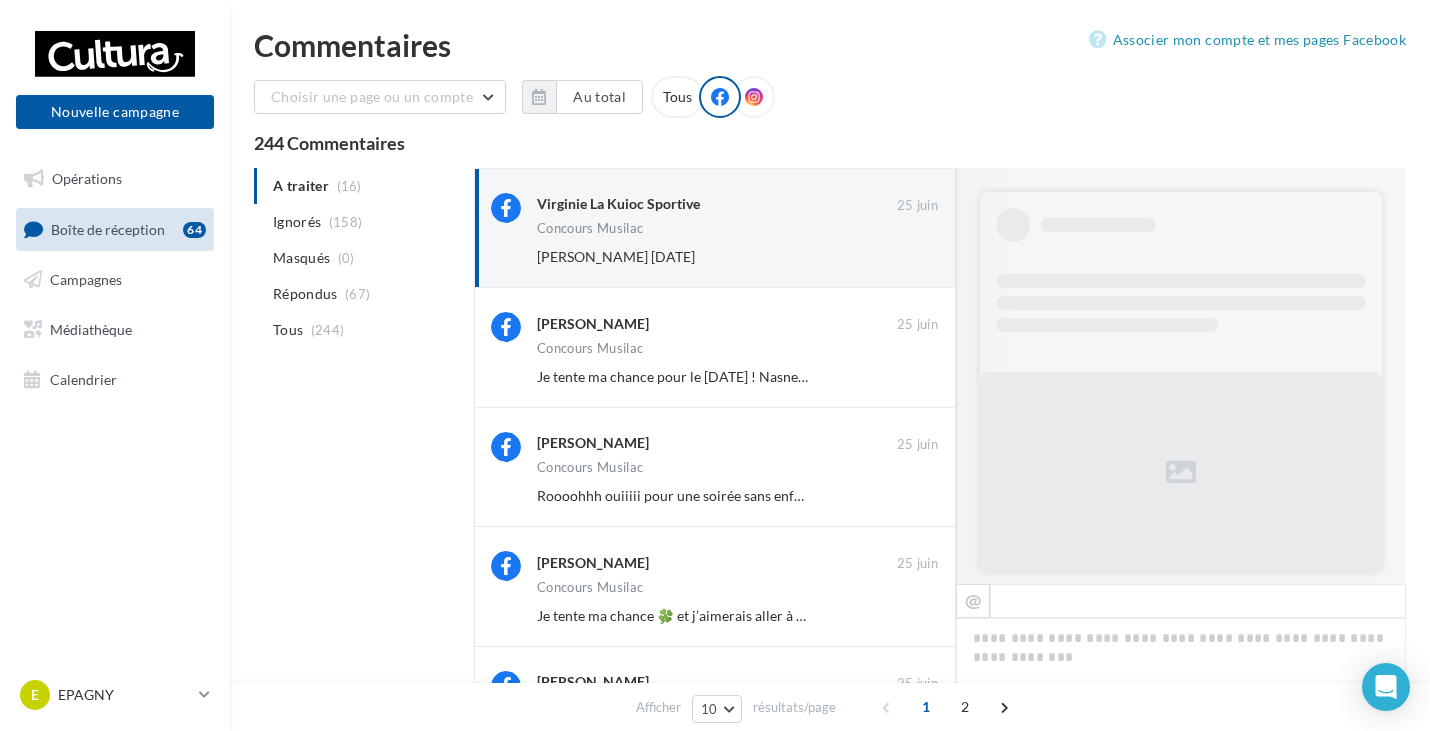 click on "Ignorer" at bounding box center [905, 257] 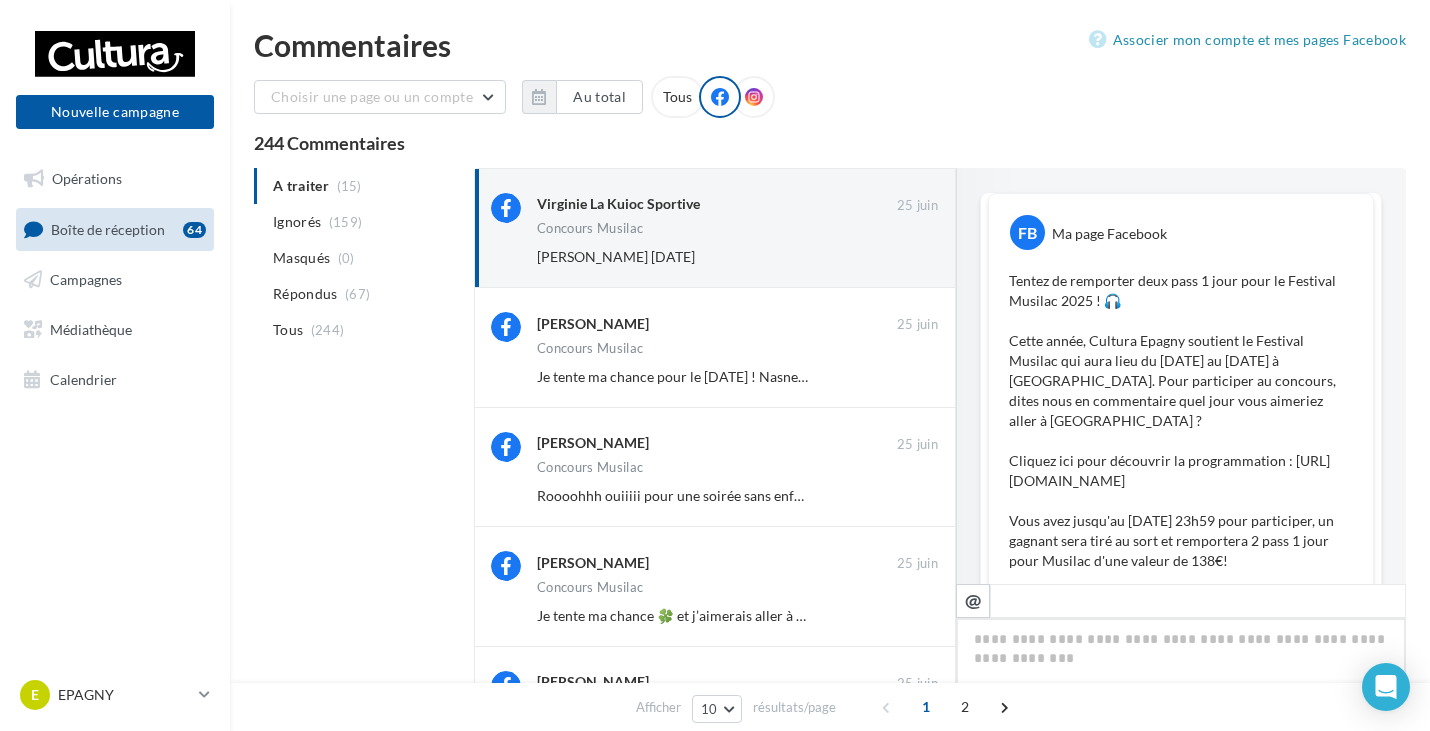 scroll, scrollTop: 284, scrollLeft: 0, axis: vertical 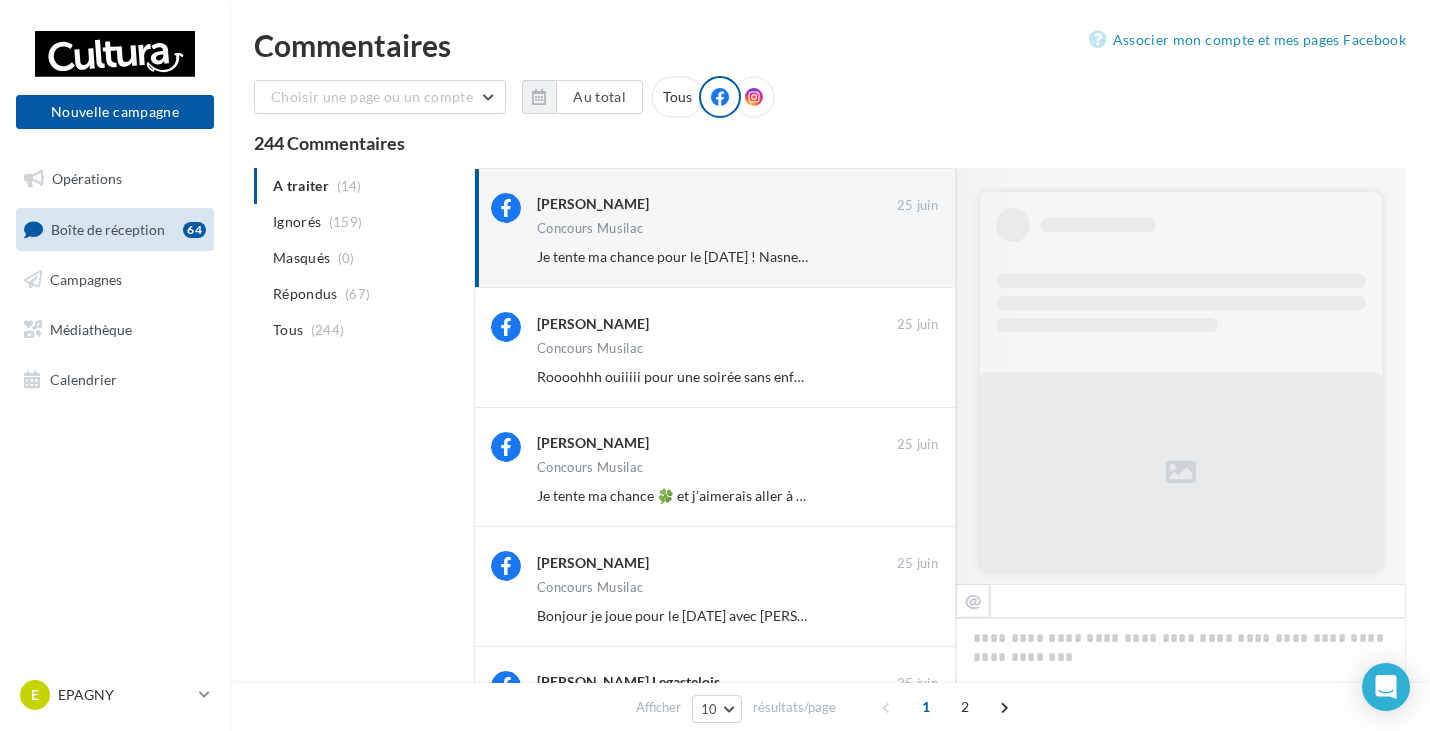 click on "Ignorer" at bounding box center [905, 257] 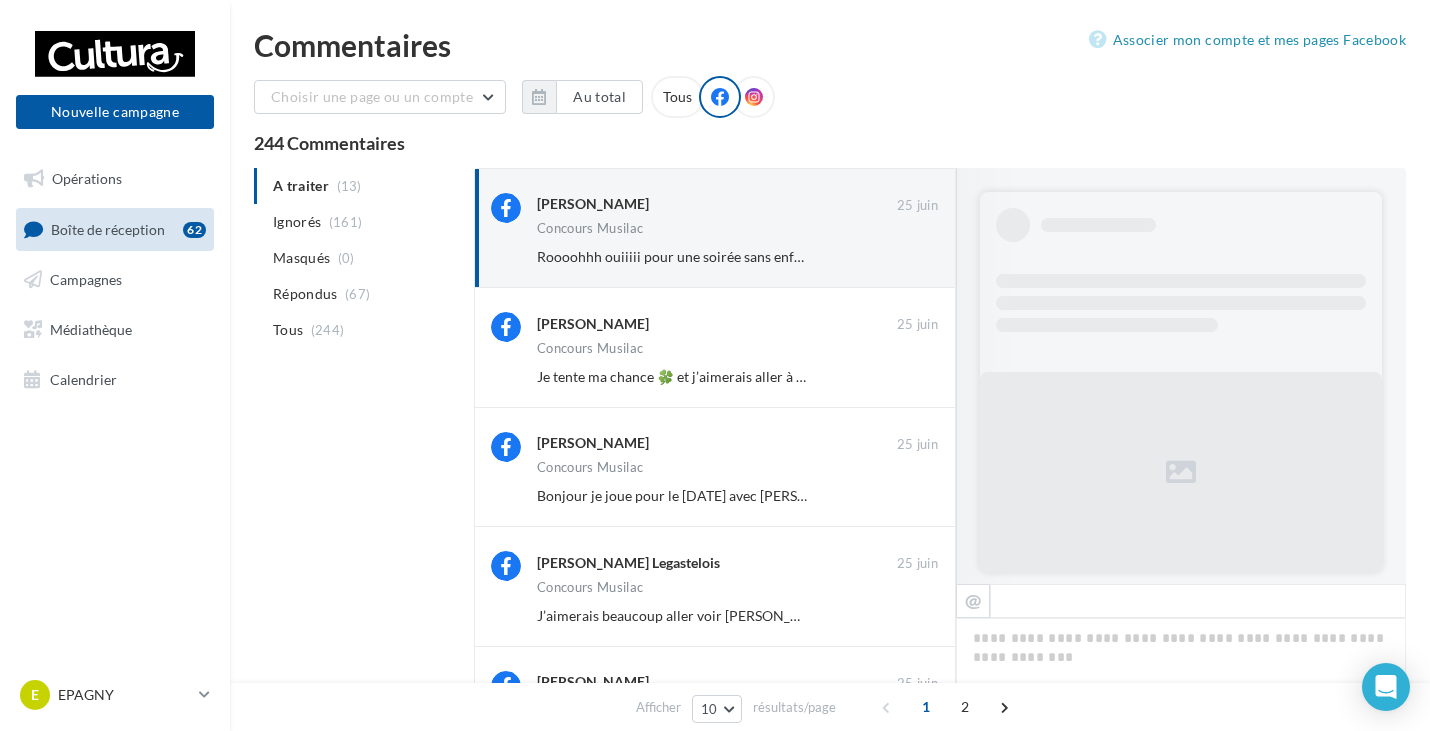click on "Ignorer" at bounding box center [905, 257] 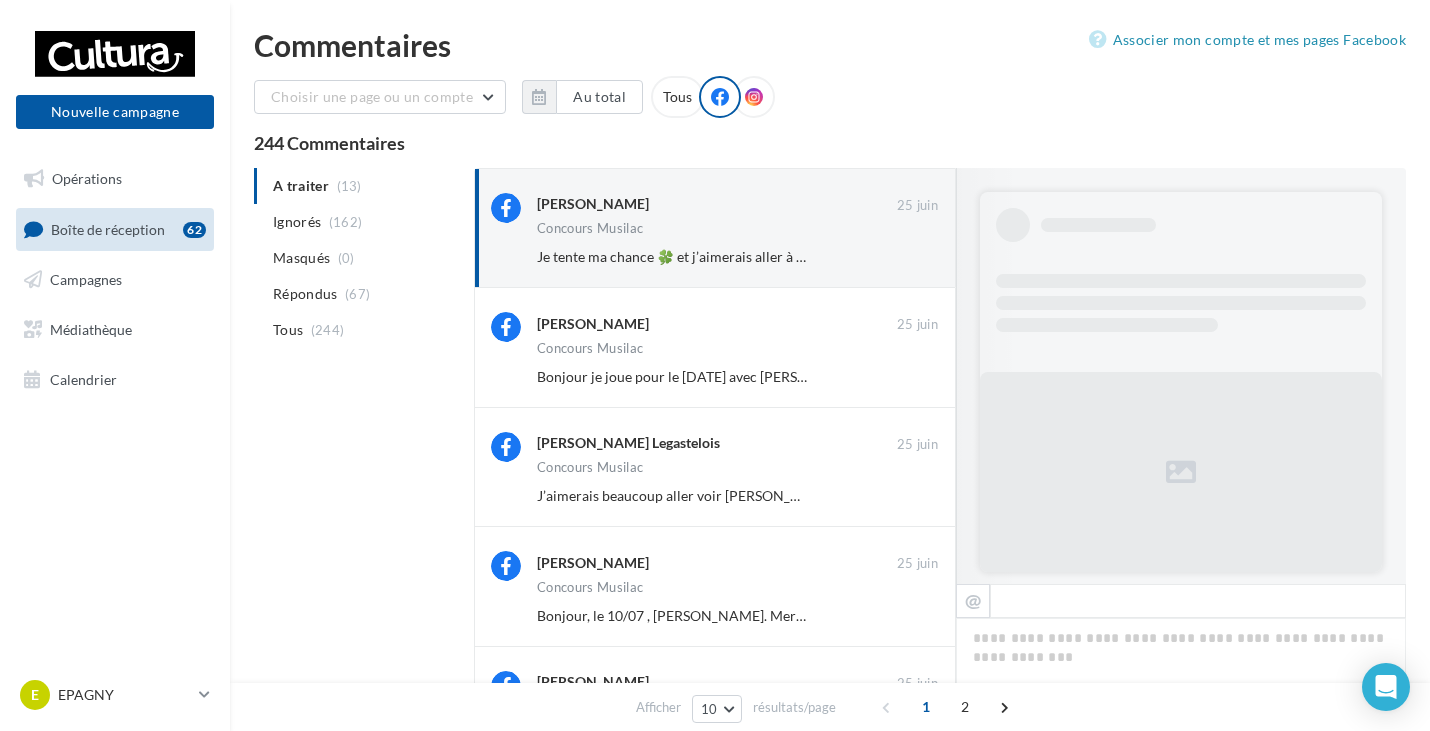 click on "Ignorer" at bounding box center [905, 257] 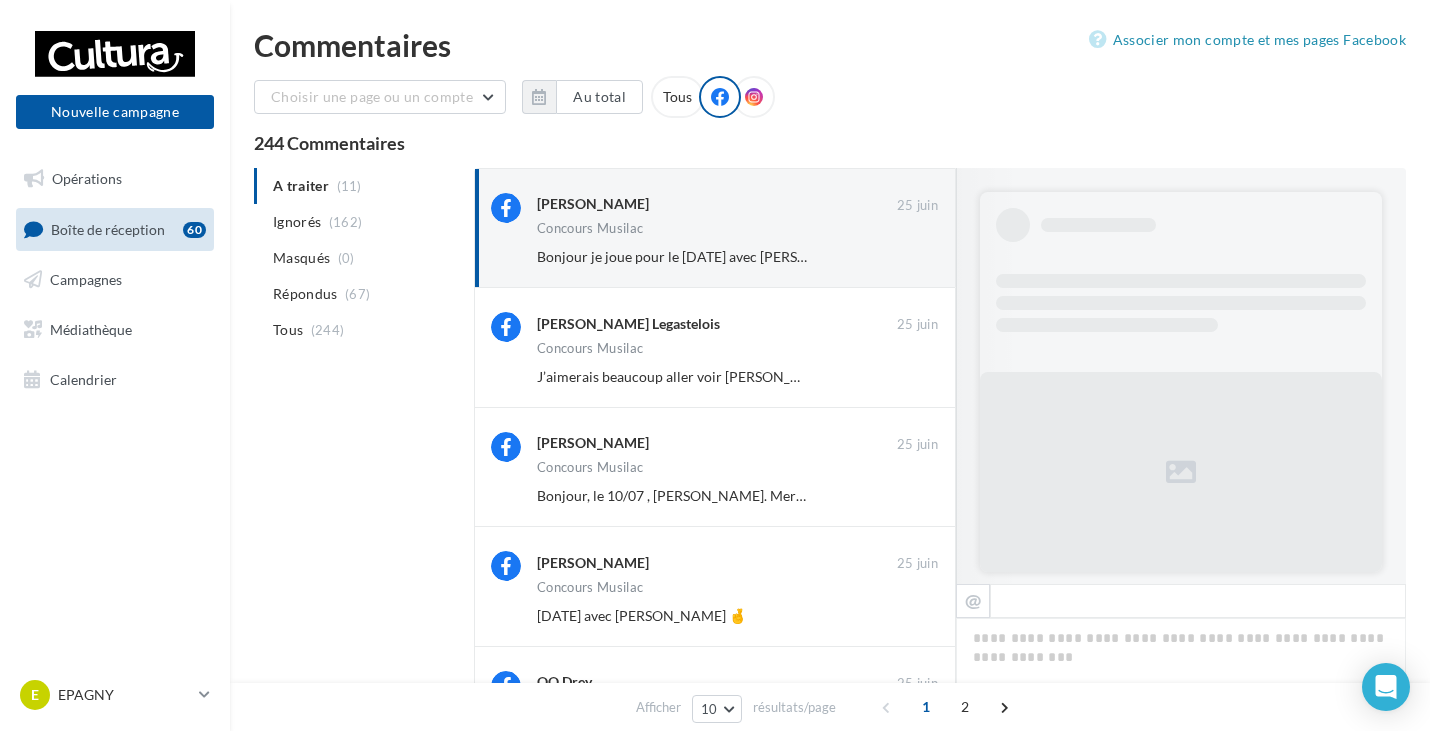 click on "Ignorer" at bounding box center [905, 257] 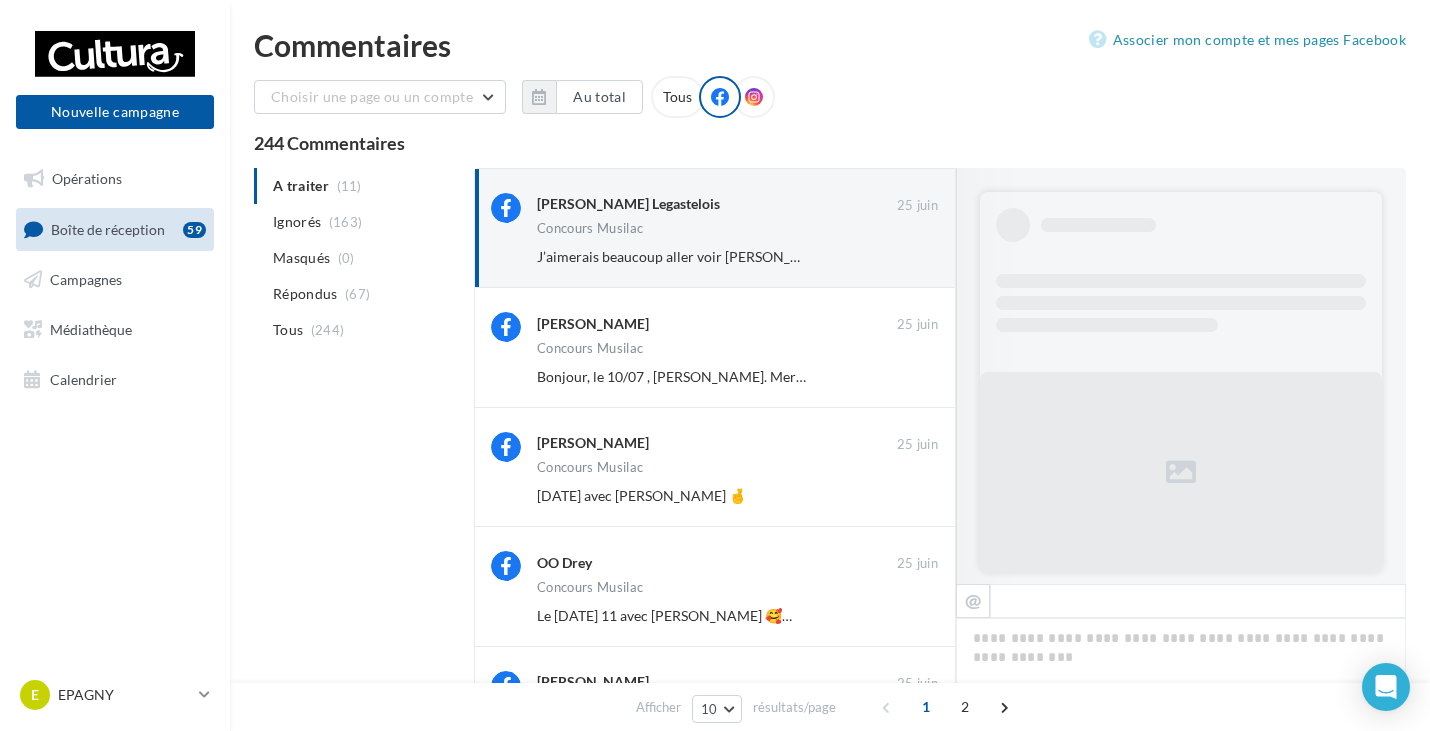 click on "Ignorer" at bounding box center [905, 257] 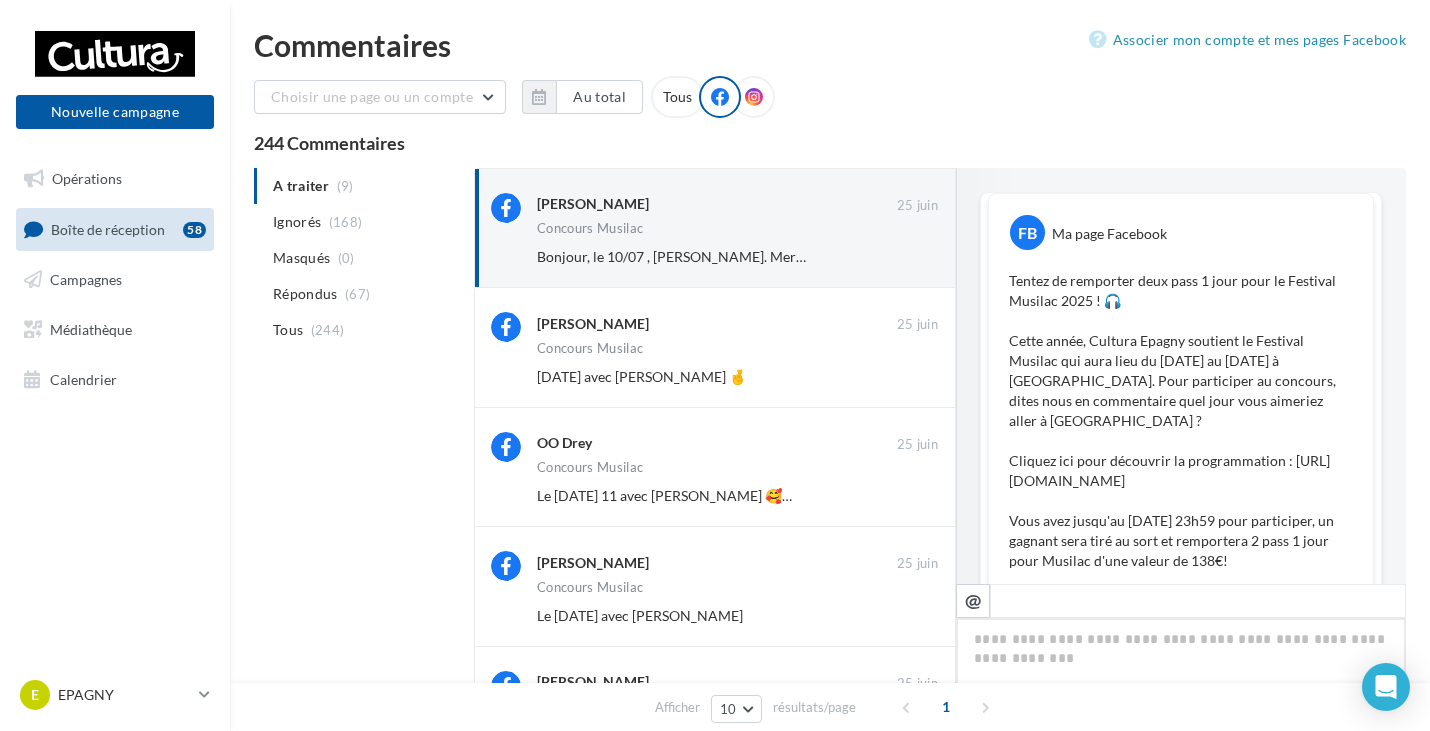 scroll, scrollTop: 860, scrollLeft: 0, axis: vertical 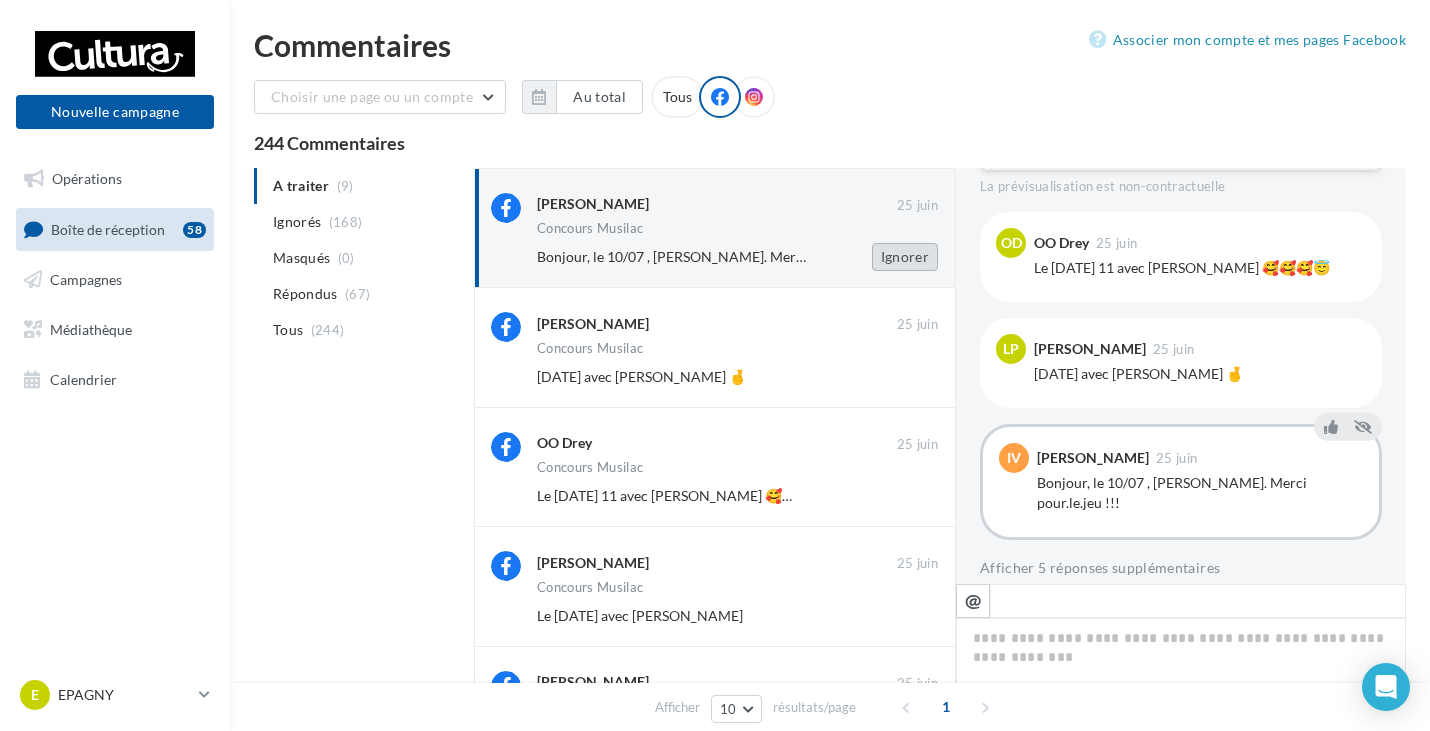 click on "Ignorer" at bounding box center (905, 257) 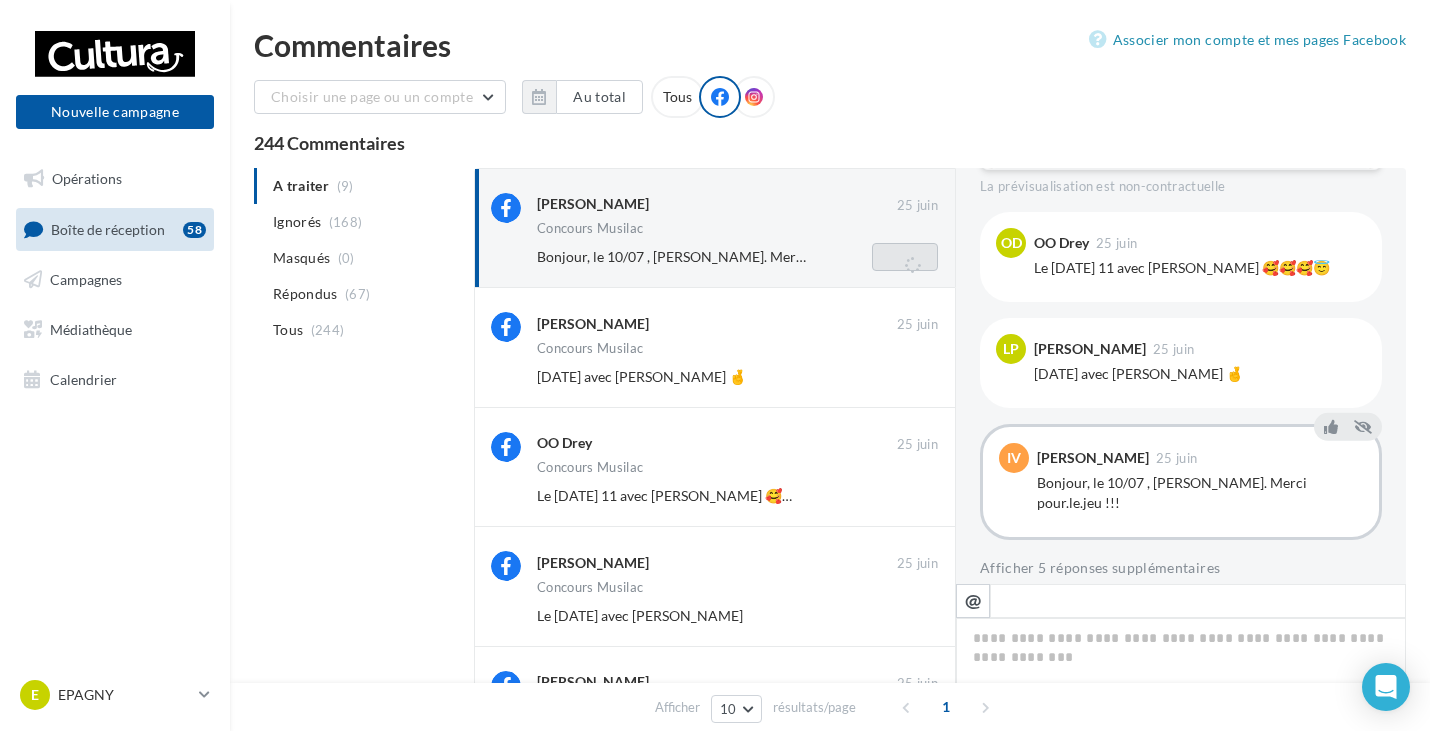 scroll, scrollTop: 284, scrollLeft: 0, axis: vertical 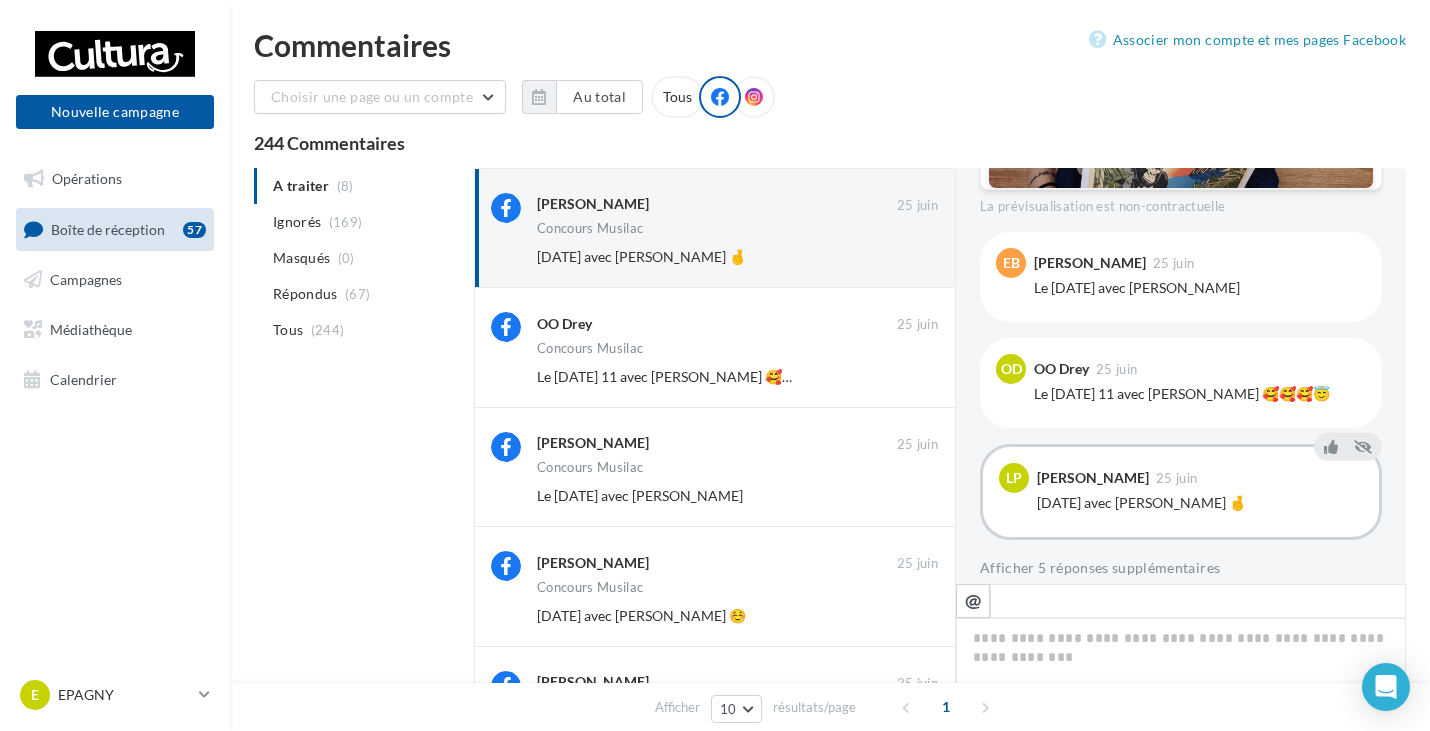 click on "Ignorer" at bounding box center [905, 257] 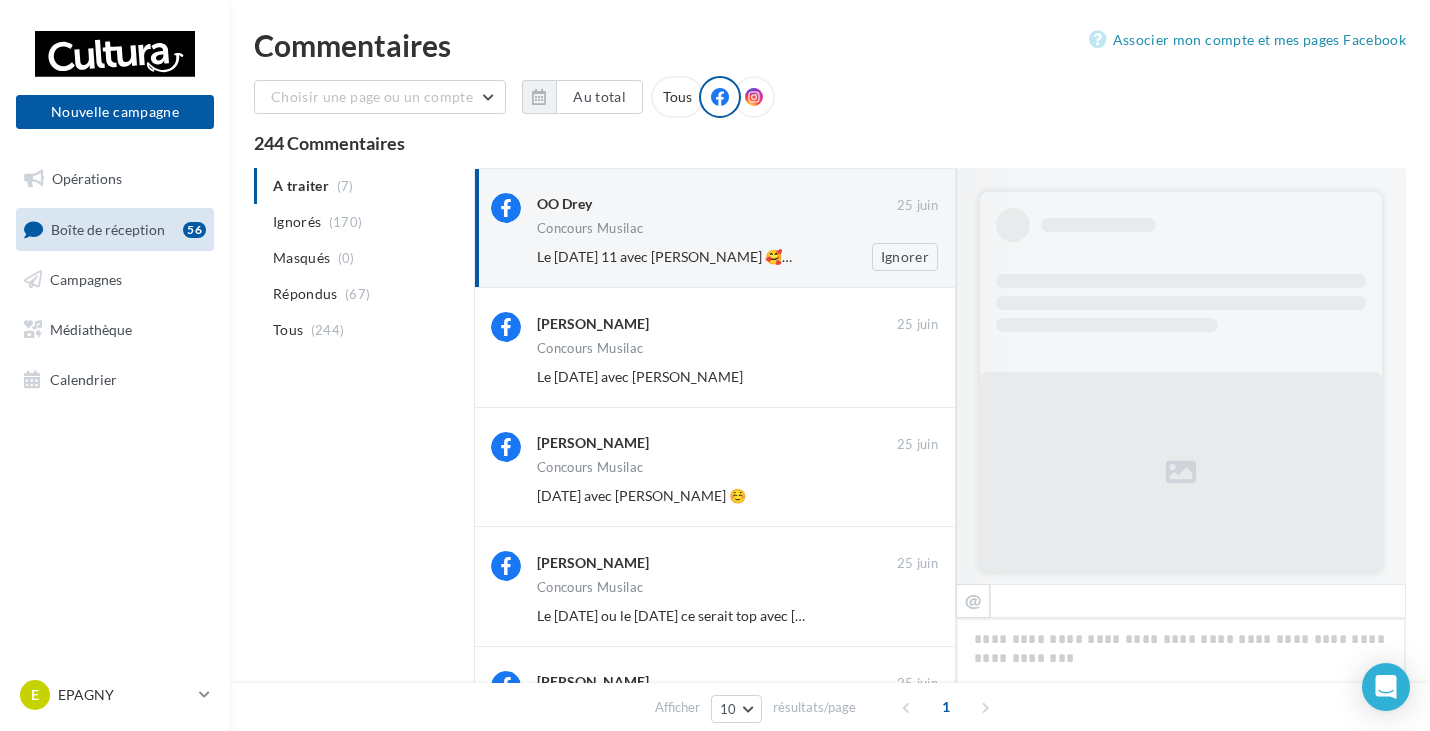 scroll, scrollTop: 840, scrollLeft: 0, axis: vertical 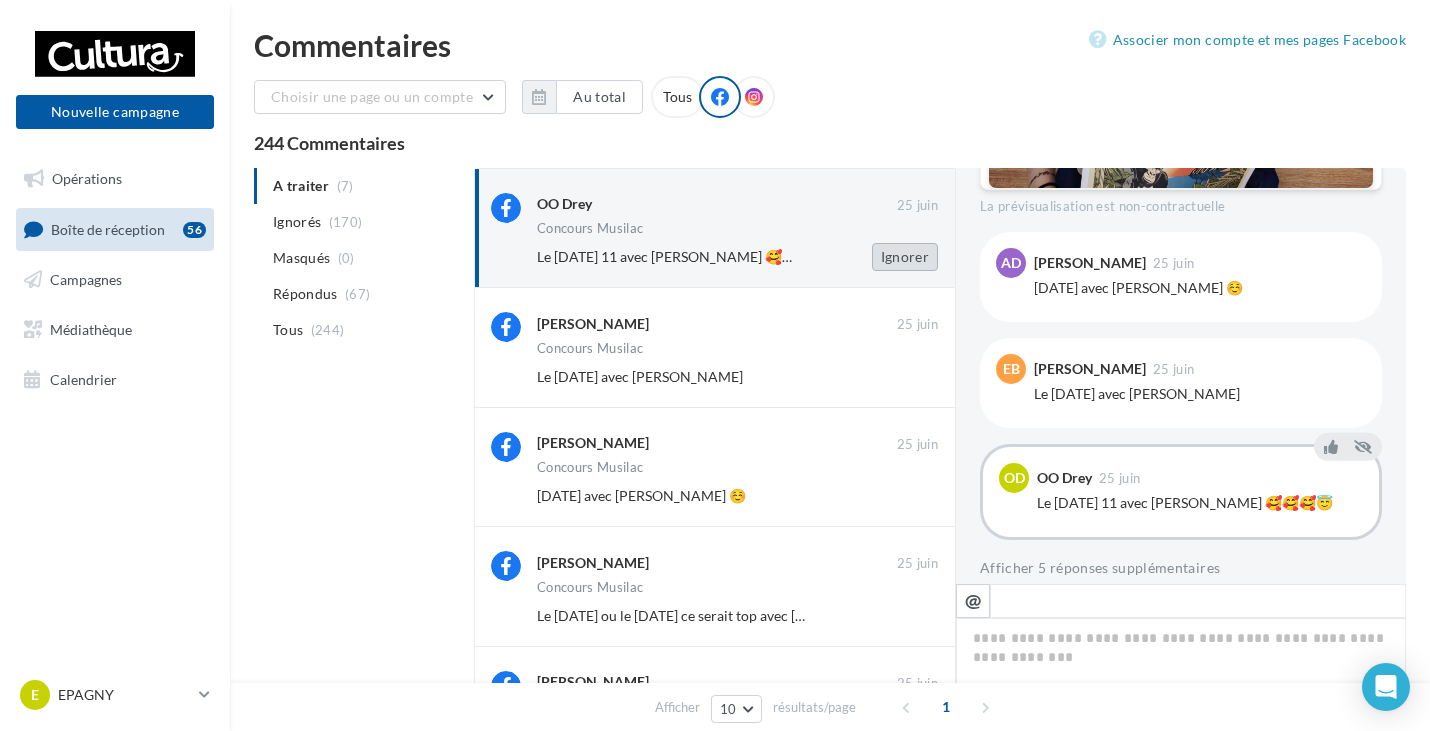 click on "Ignorer" at bounding box center [905, 257] 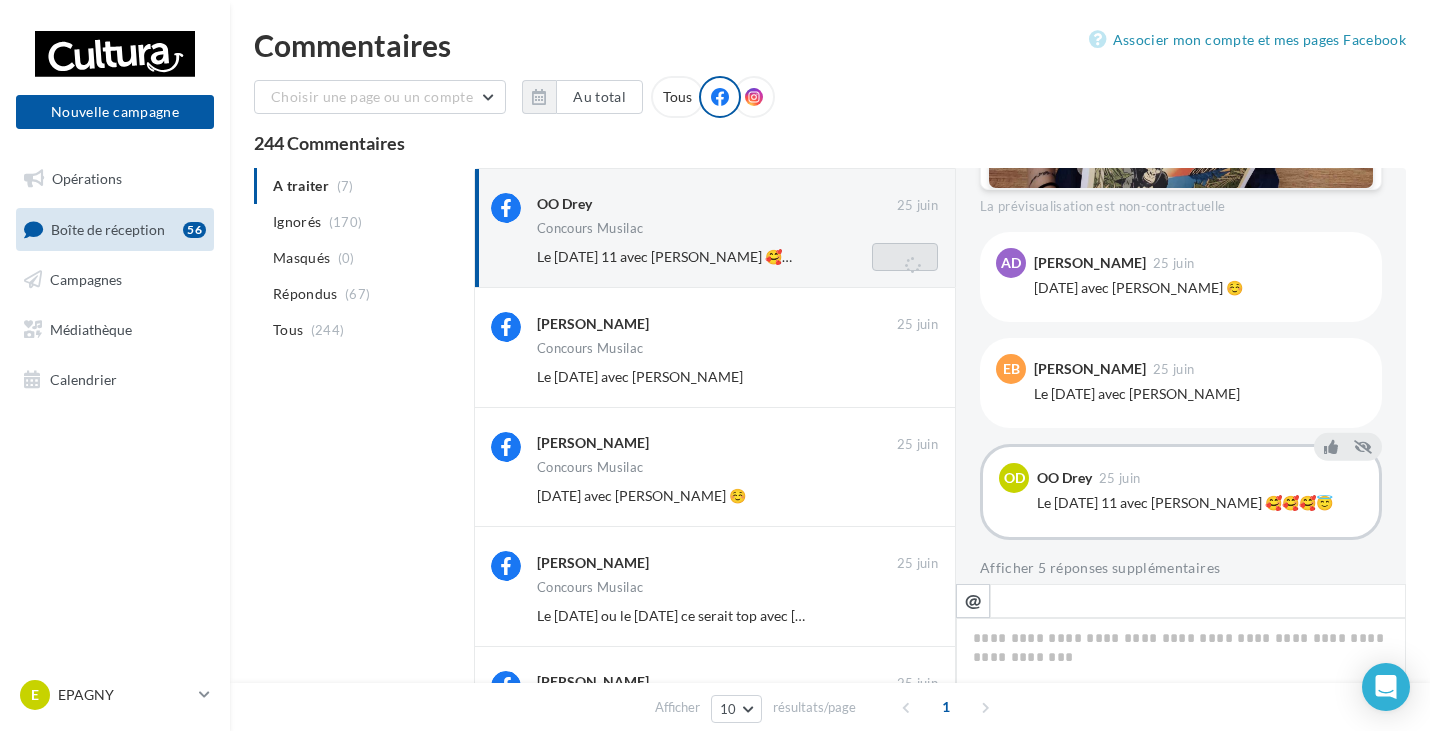 scroll, scrollTop: 284, scrollLeft: 0, axis: vertical 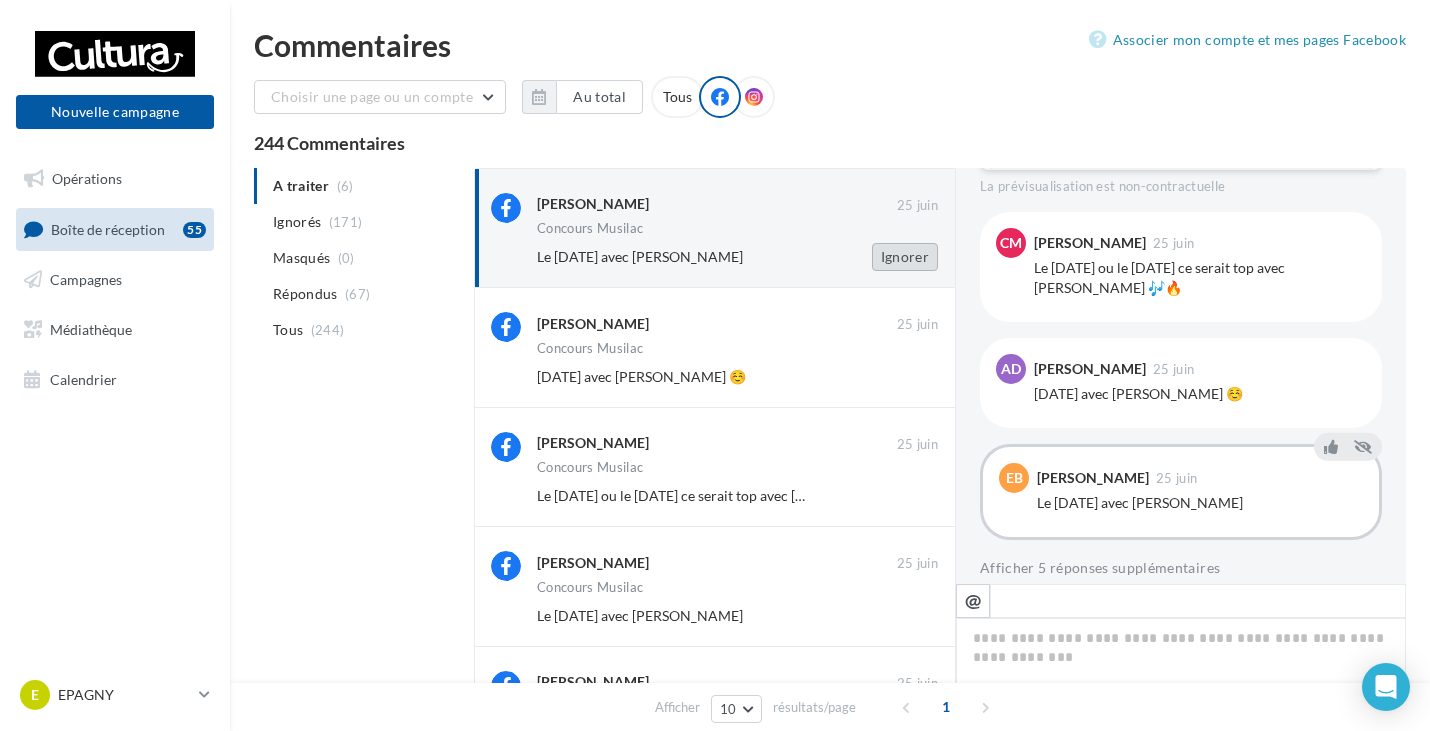 click on "Ignorer" at bounding box center (905, 257) 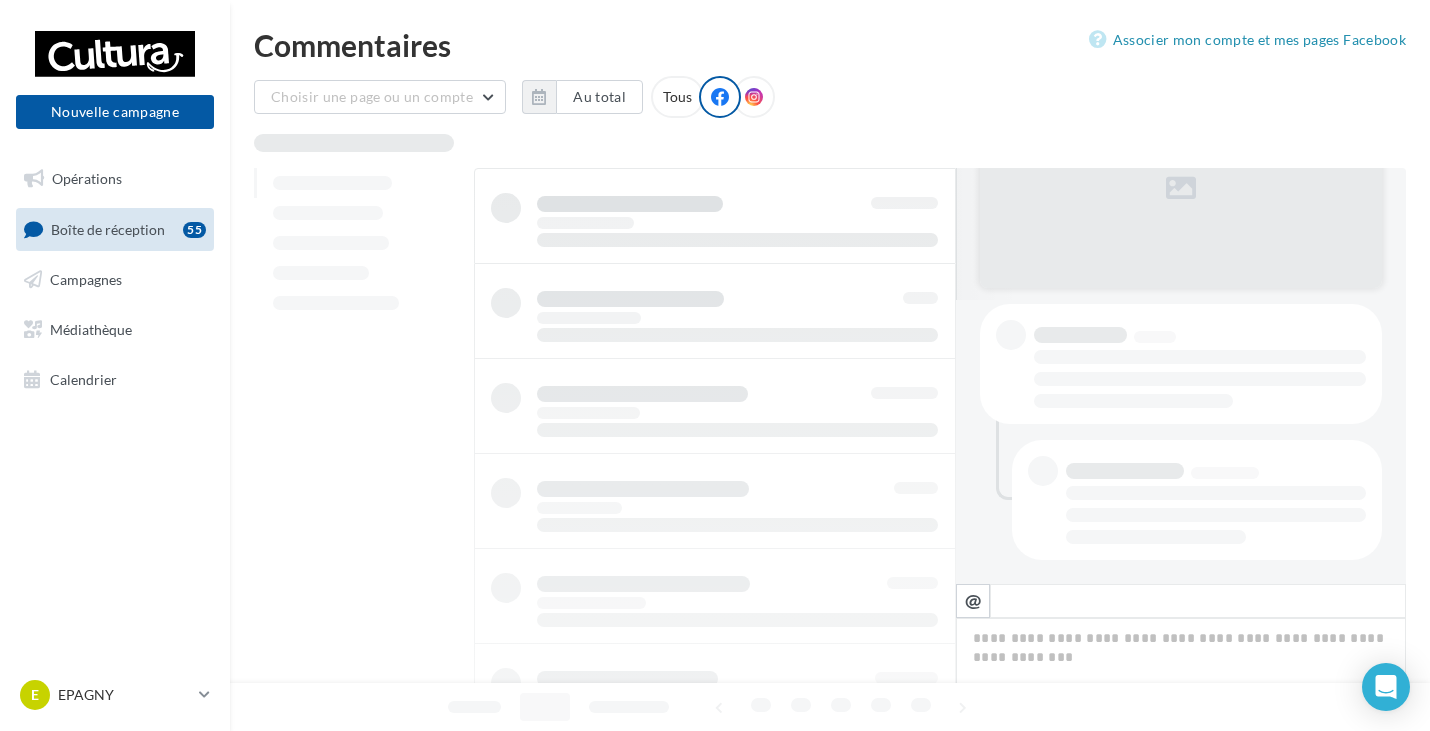 scroll, scrollTop: 284, scrollLeft: 0, axis: vertical 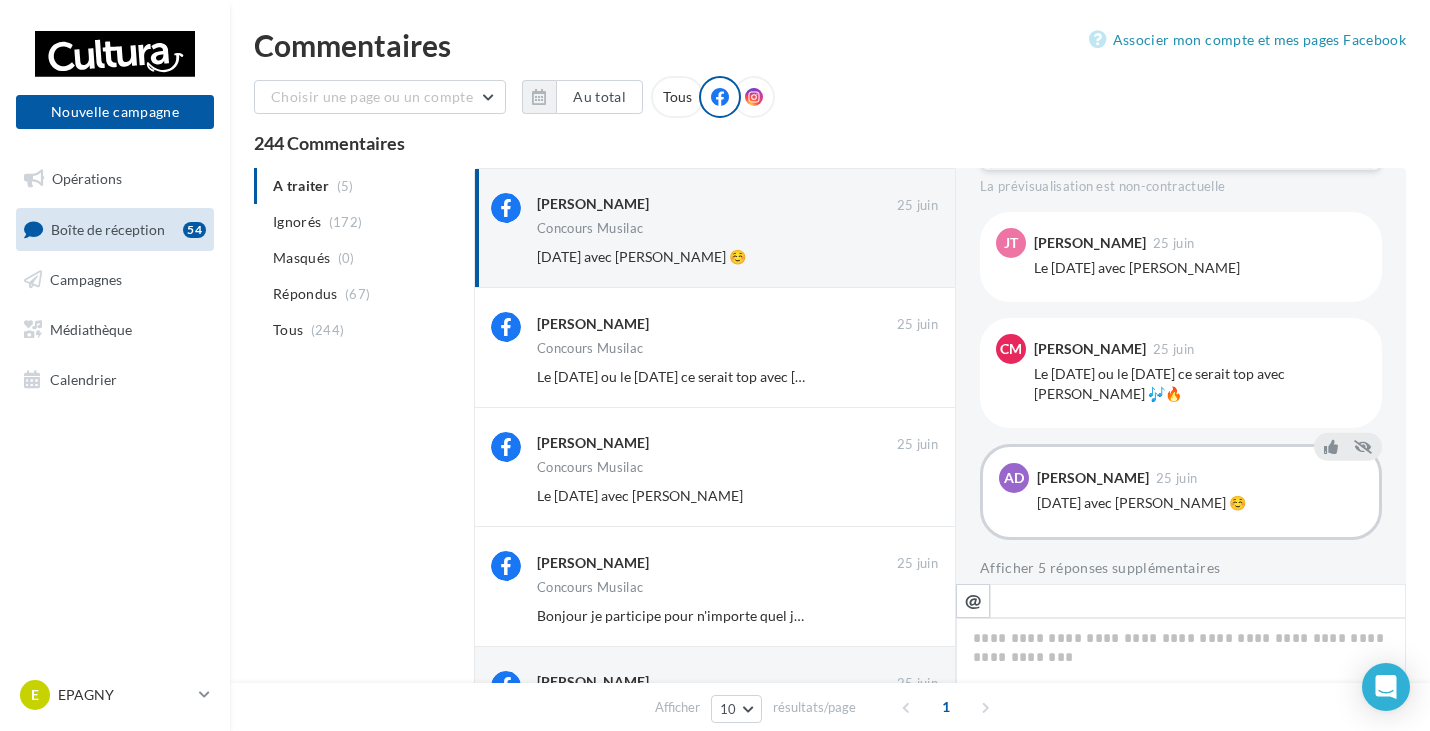 click on "Ignorer" at bounding box center (905, 257) 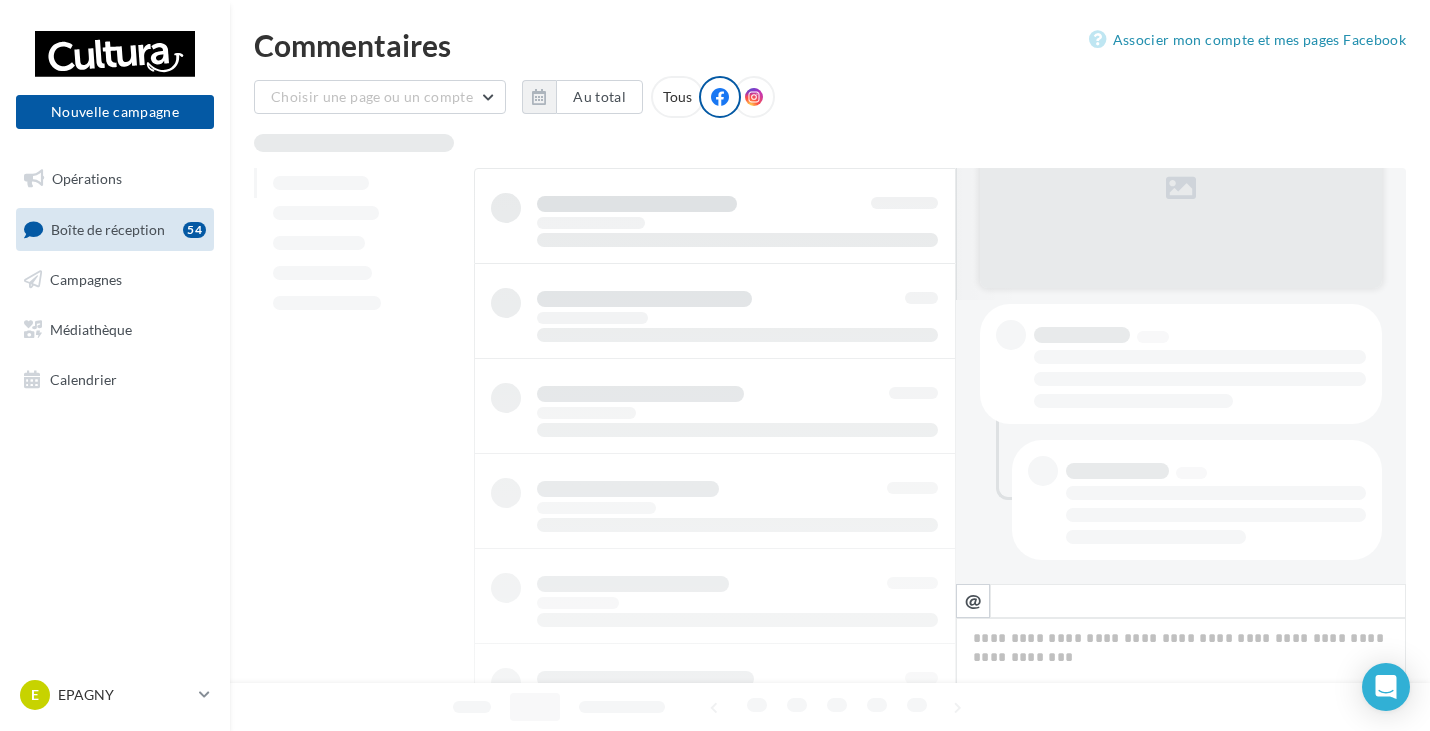 scroll, scrollTop: 284, scrollLeft: 0, axis: vertical 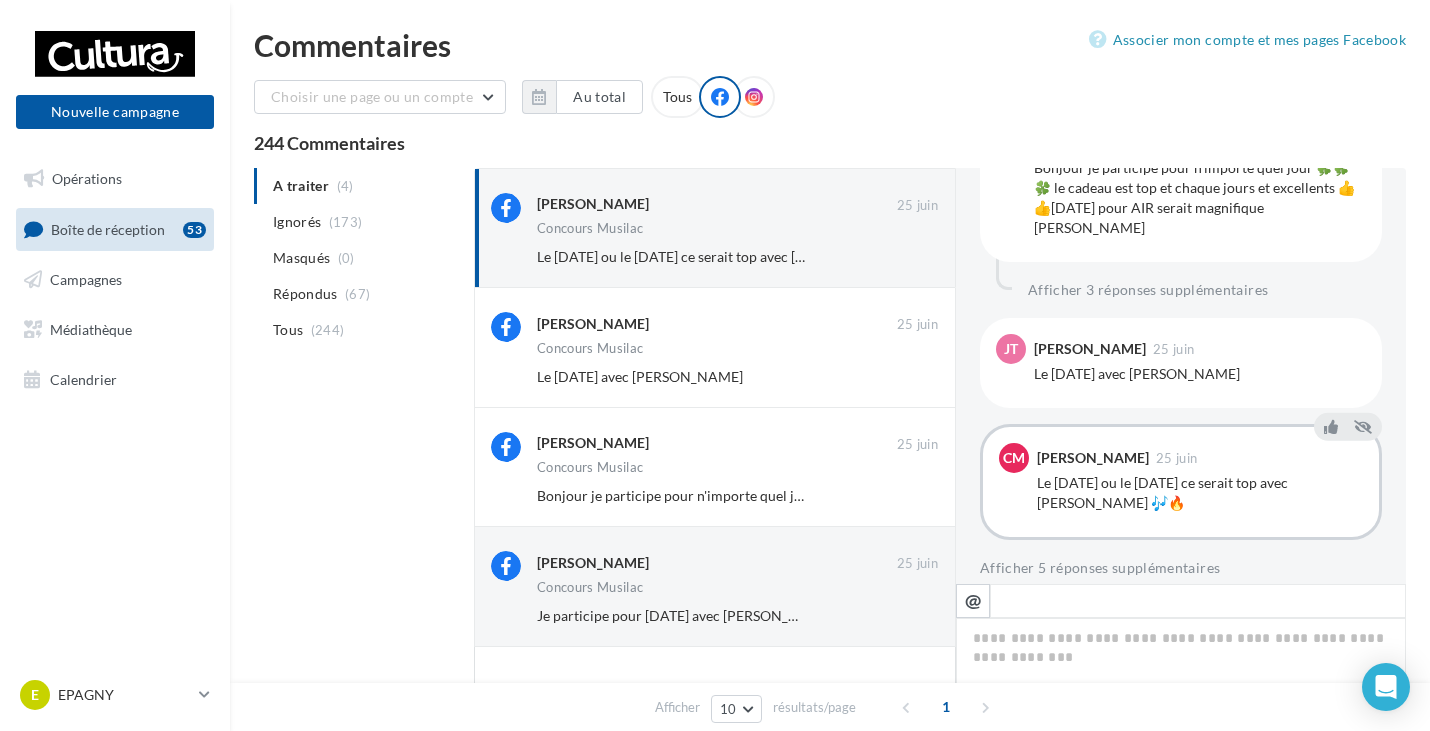 click on "Ignorer" at bounding box center (905, 257) 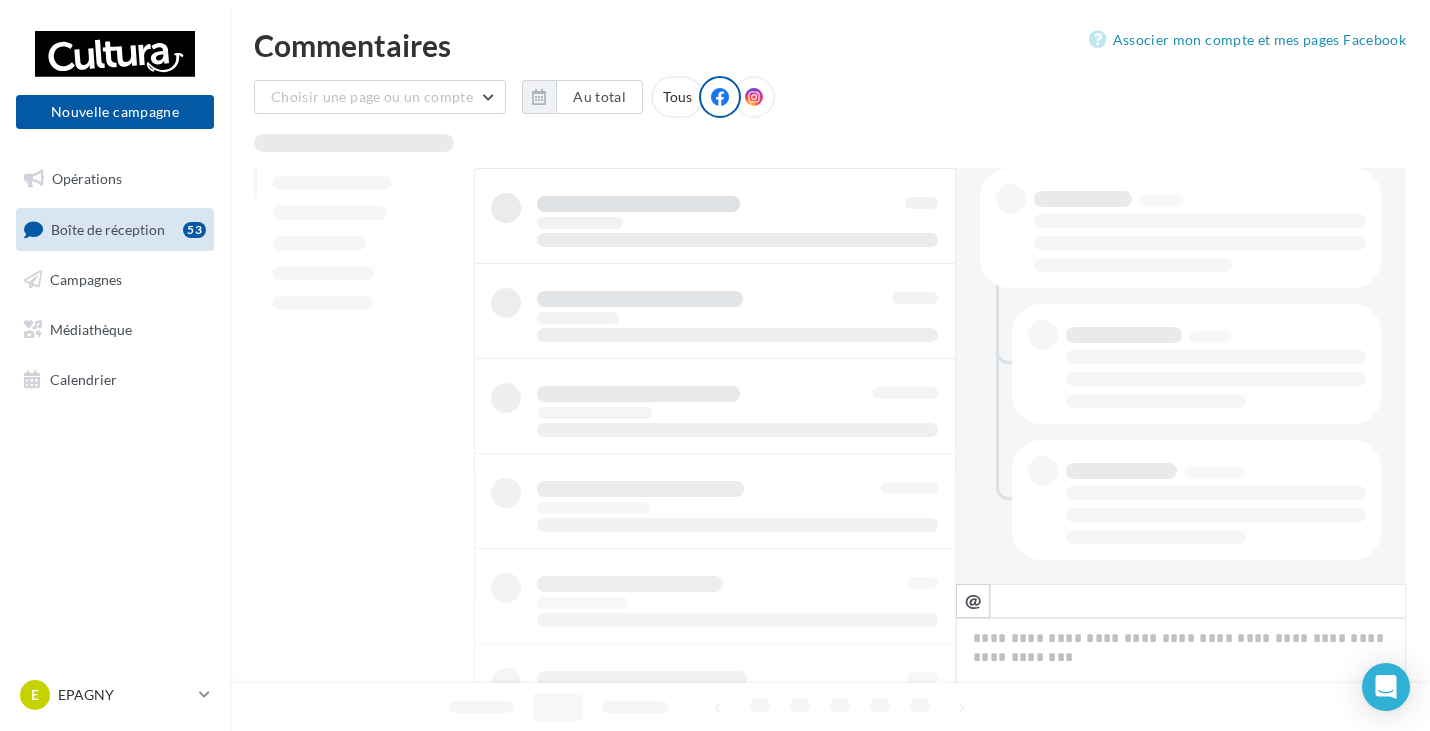 scroll, scrollTop: 420, scrollLeft: 0, axis: vertical 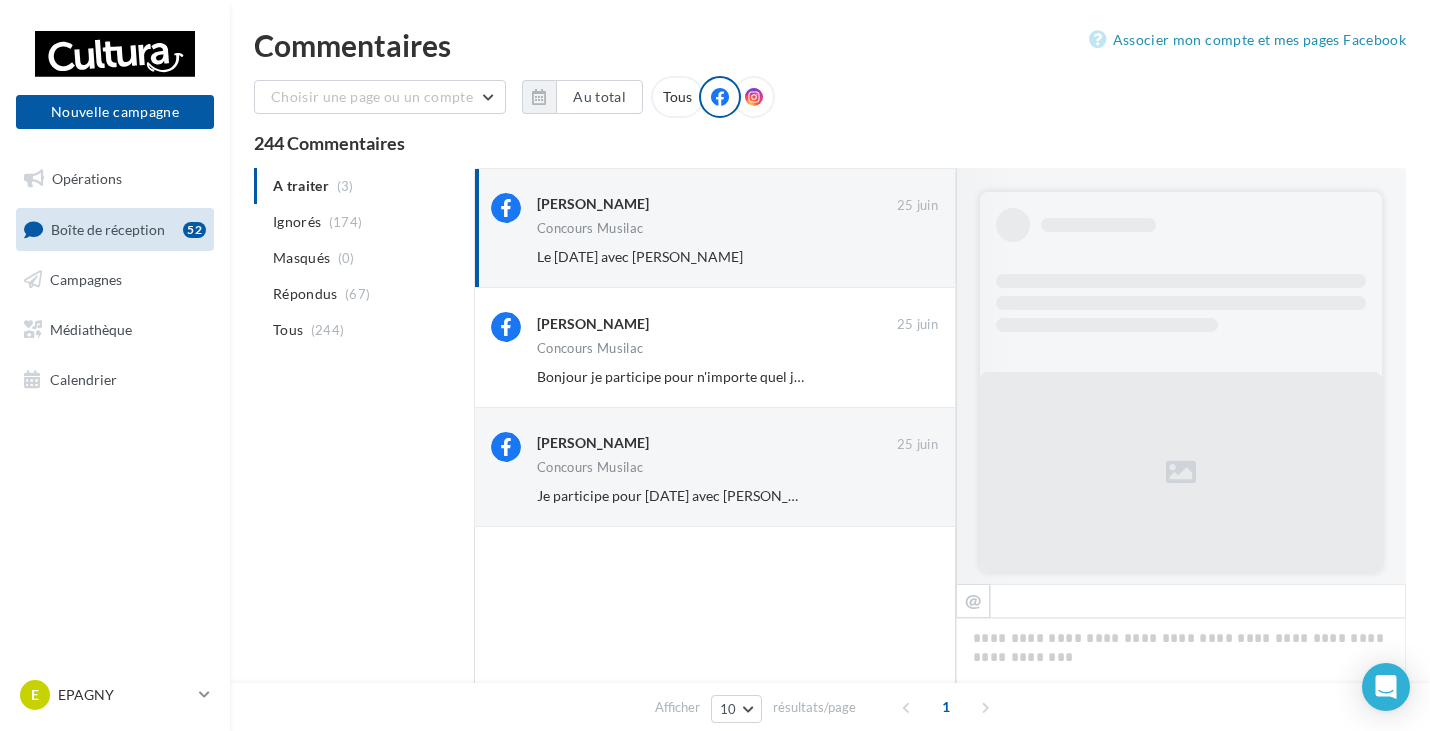 click on "Ignorer" at bounding box center (905, 257) 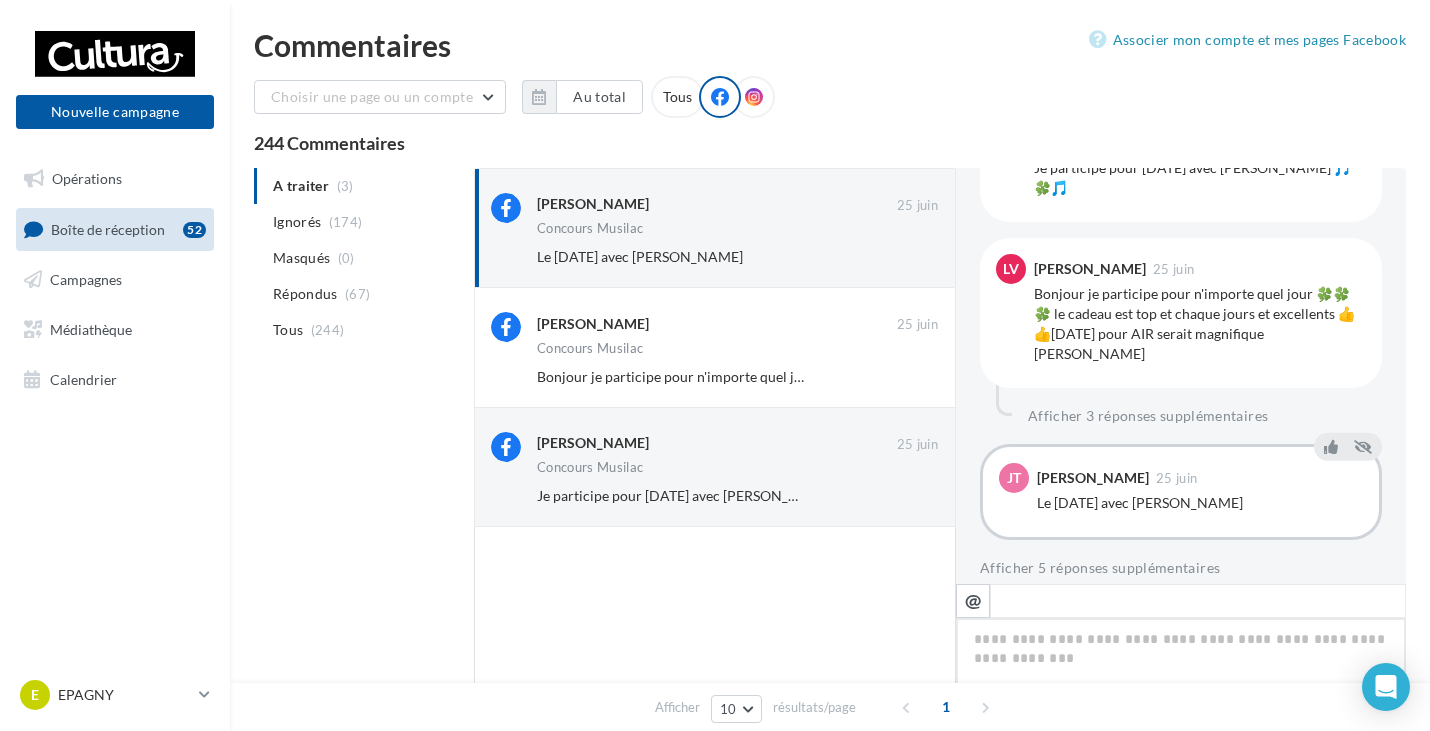 scroll, scrollTop: 164, scrollLeft: 0, axis: vertical 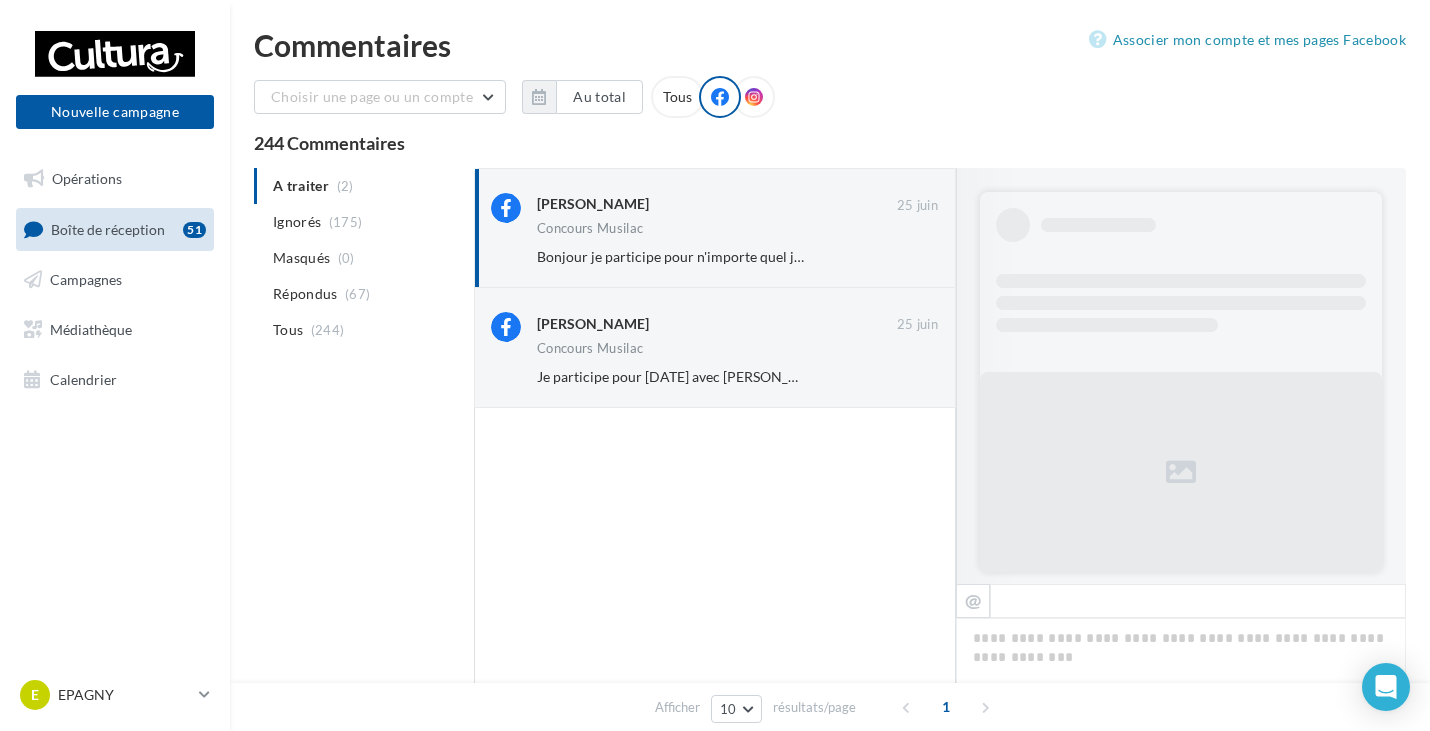 click on "Ignorer" at bounding box center (905, 257) 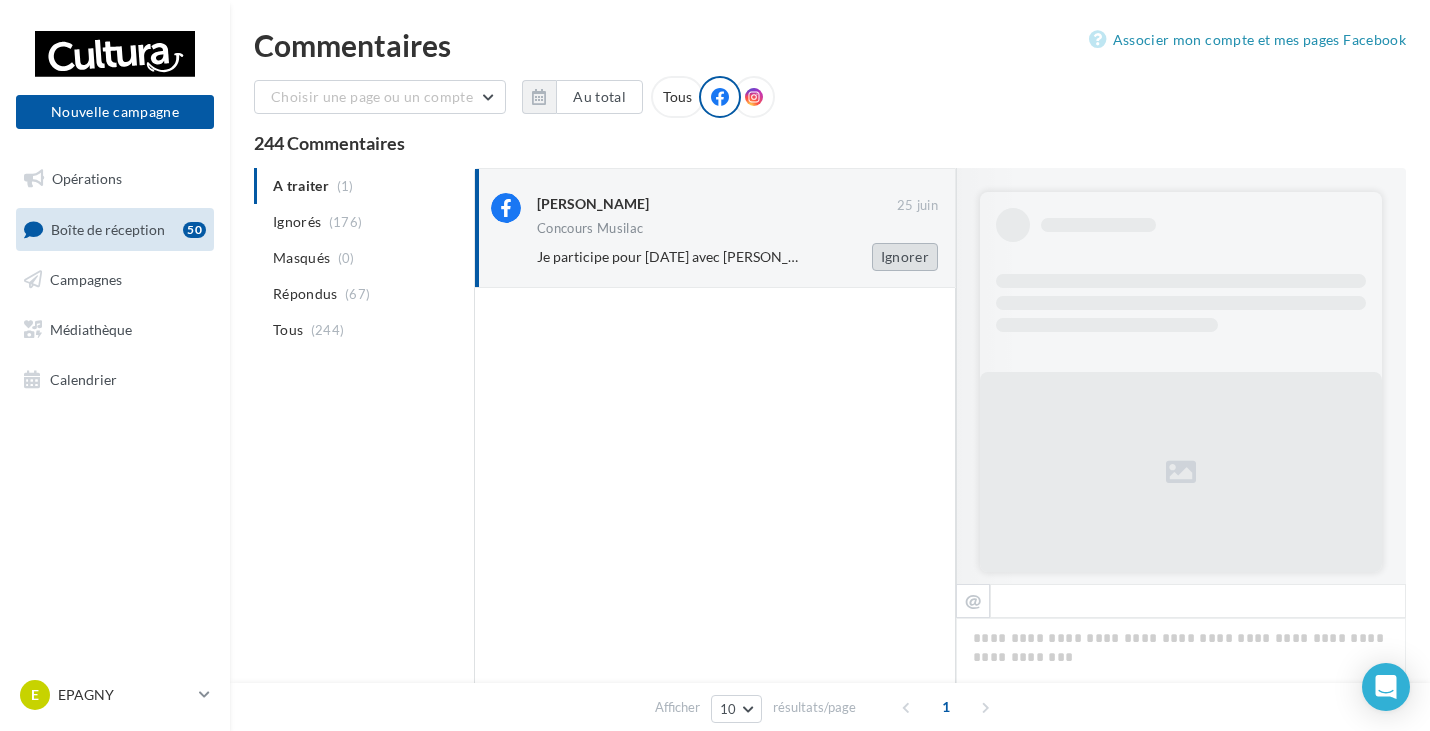 click on "Ignorer" at bounding box center [905, 257] 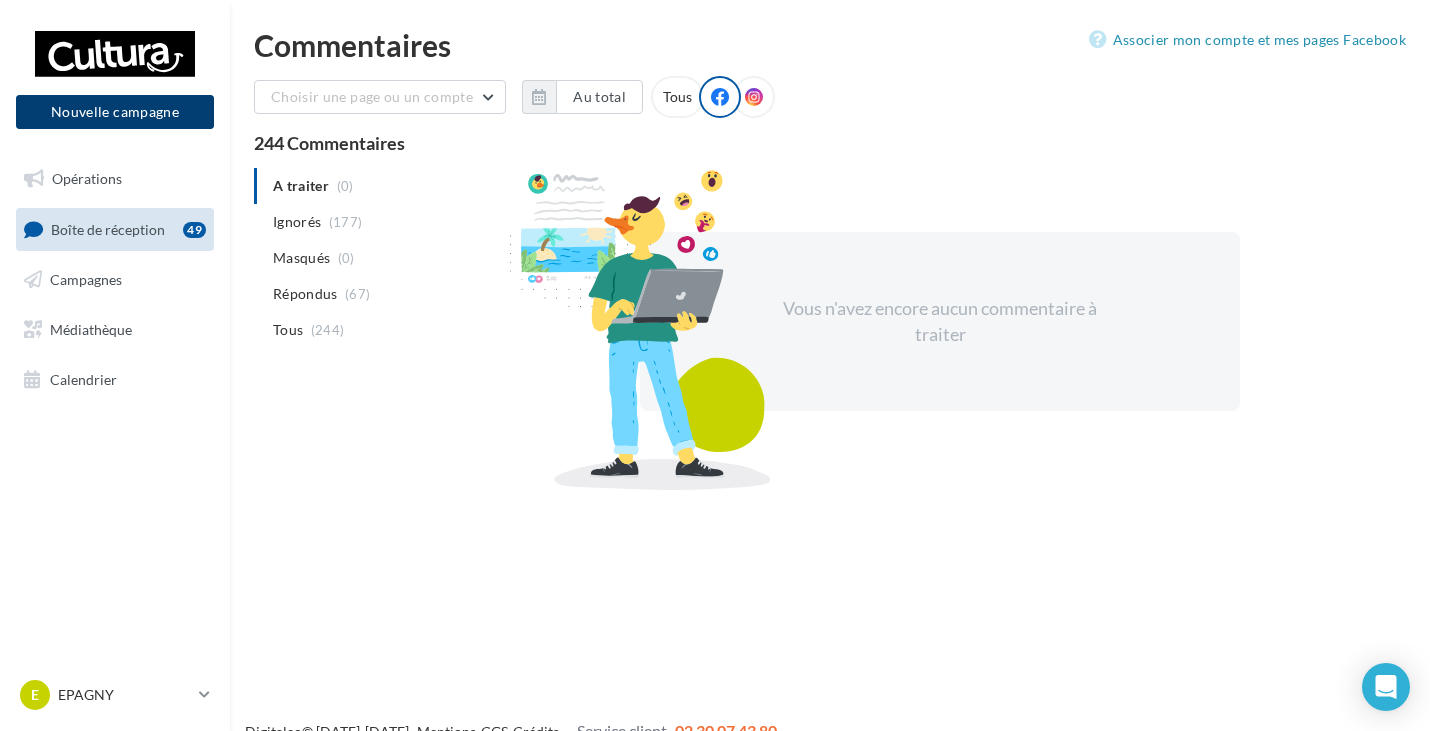 click on "Nouvelle campagne" at bounding box center (115, 112) 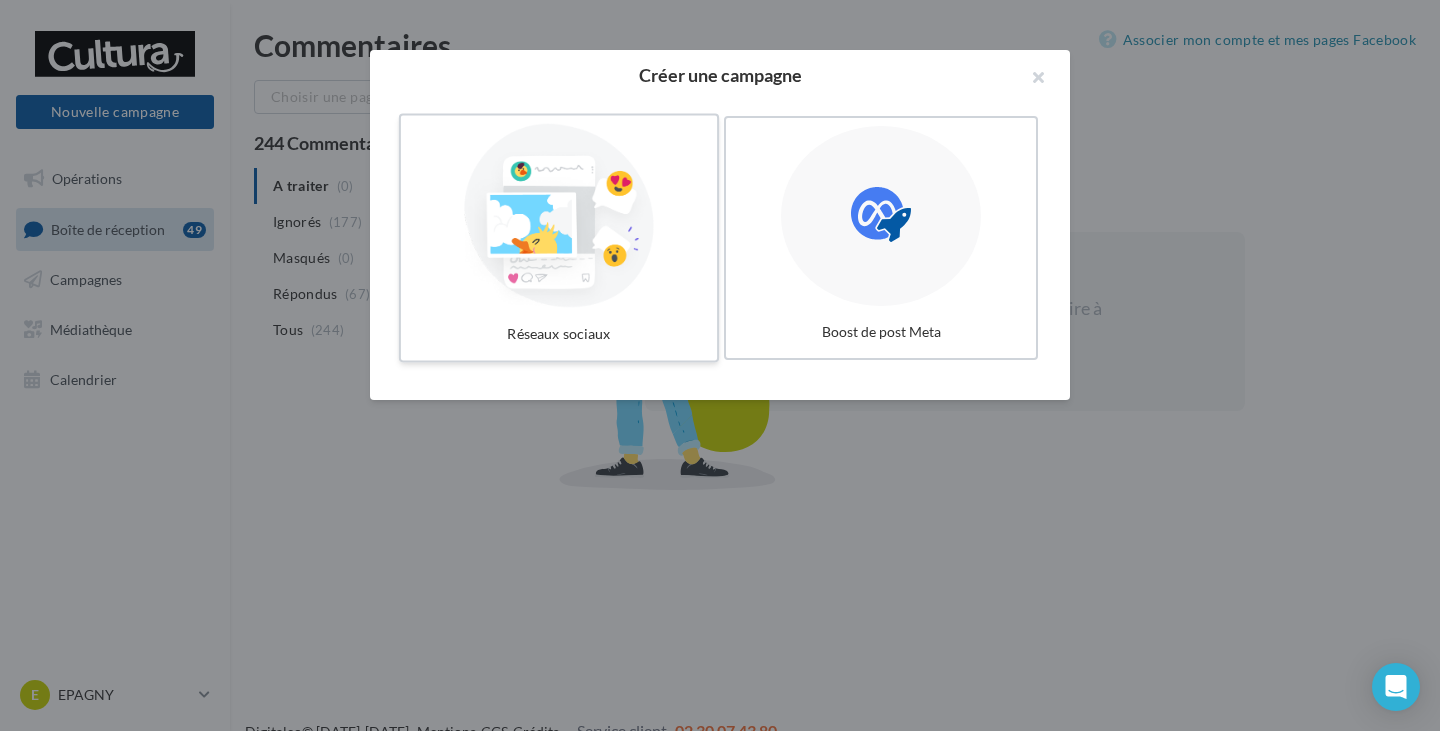 click on "Réseaux sociaux" at bounding box center [559, 334] 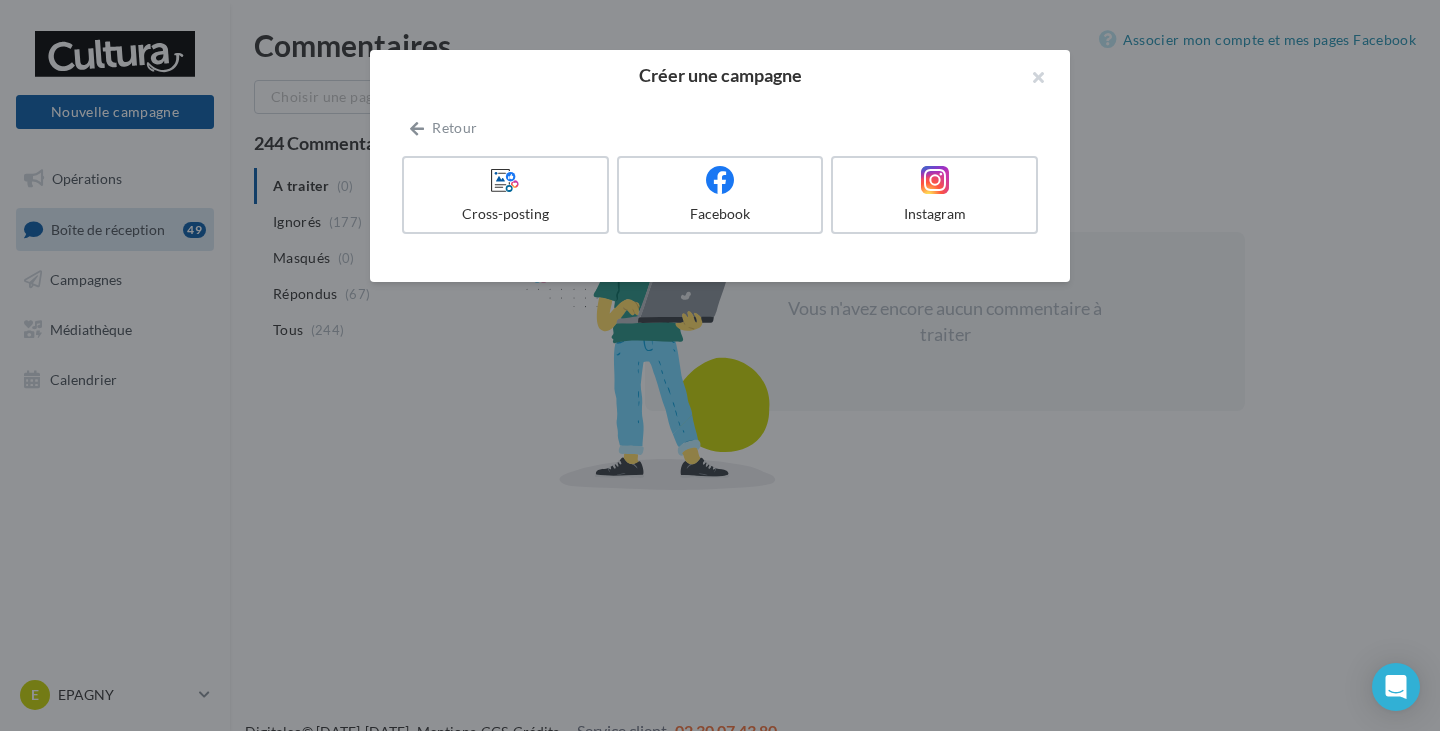 click on "Facebook" at bounding box center [724, 199] 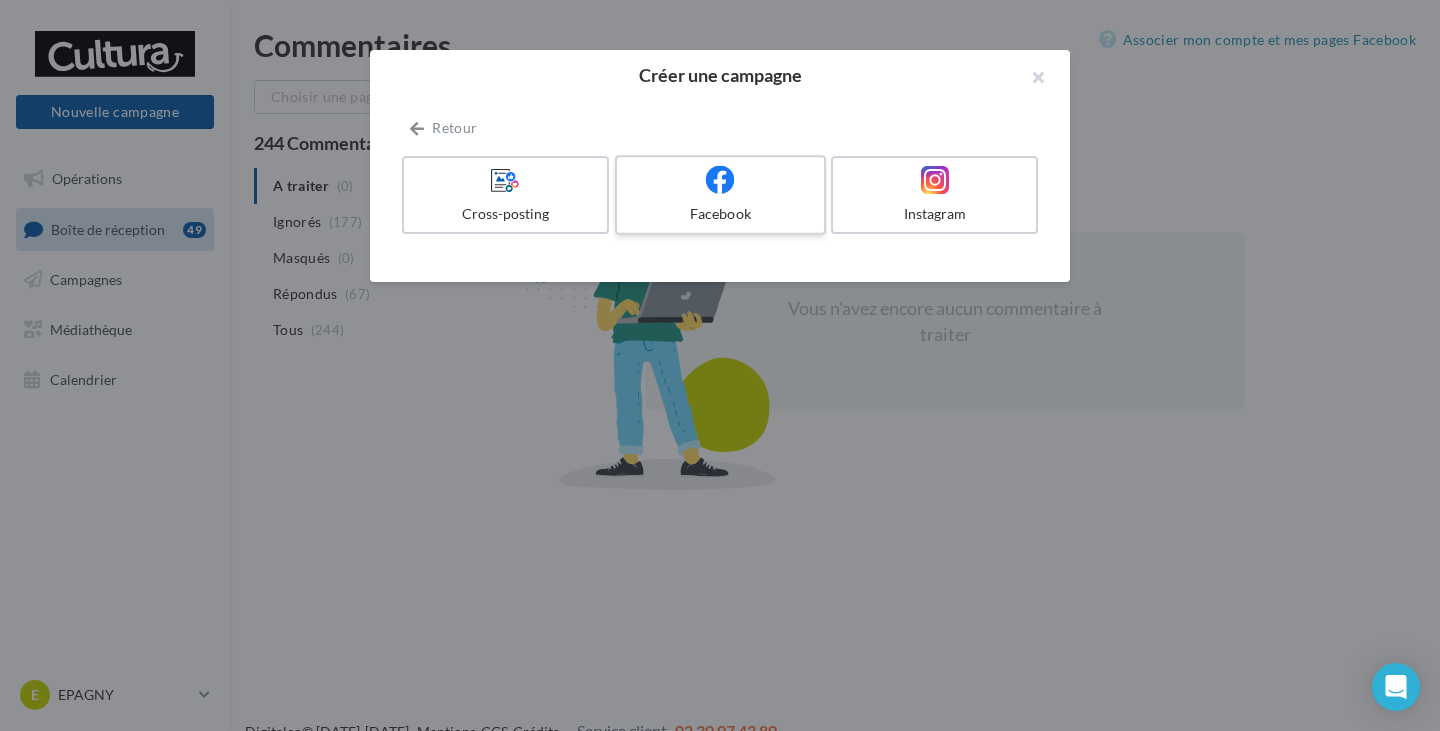 click on "Facebook" at bounding box center (720, 195) 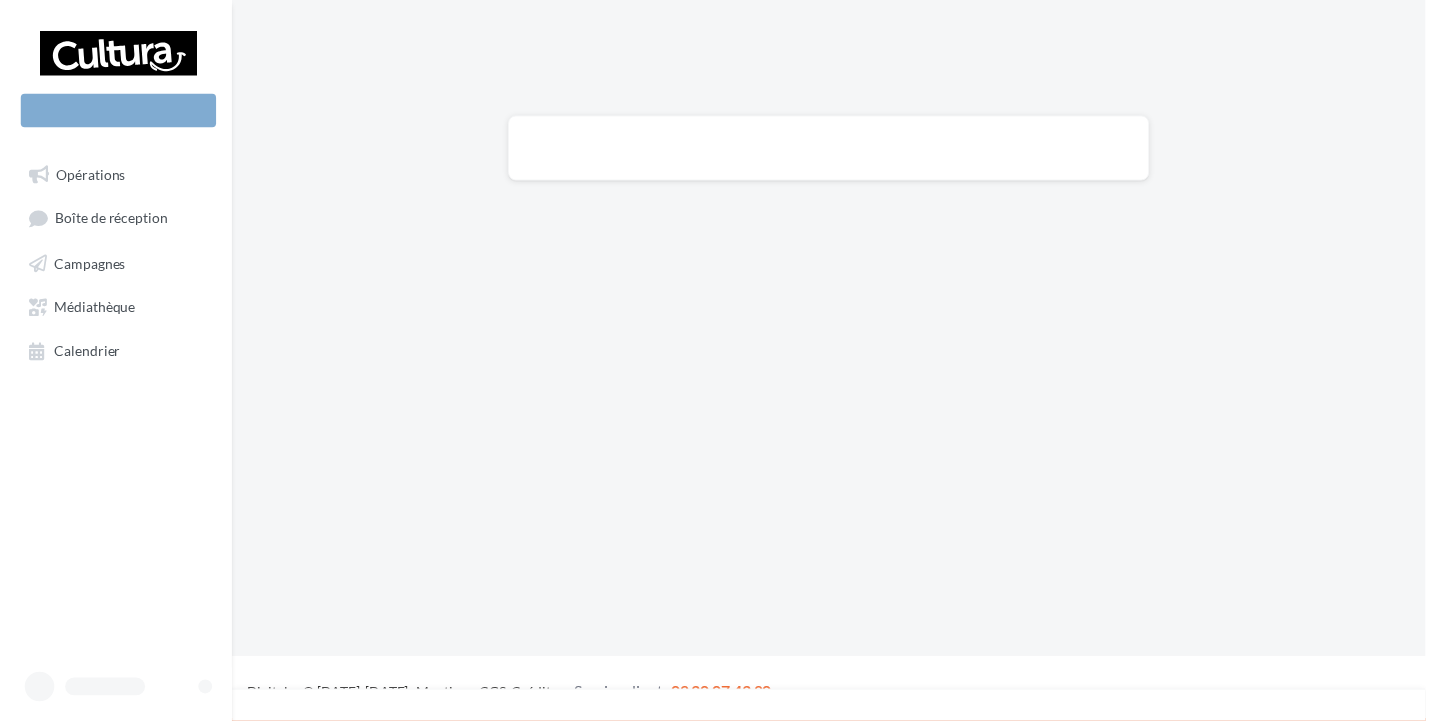 scroll, scrollTop: 0, scrollLeft: 0, axis: both 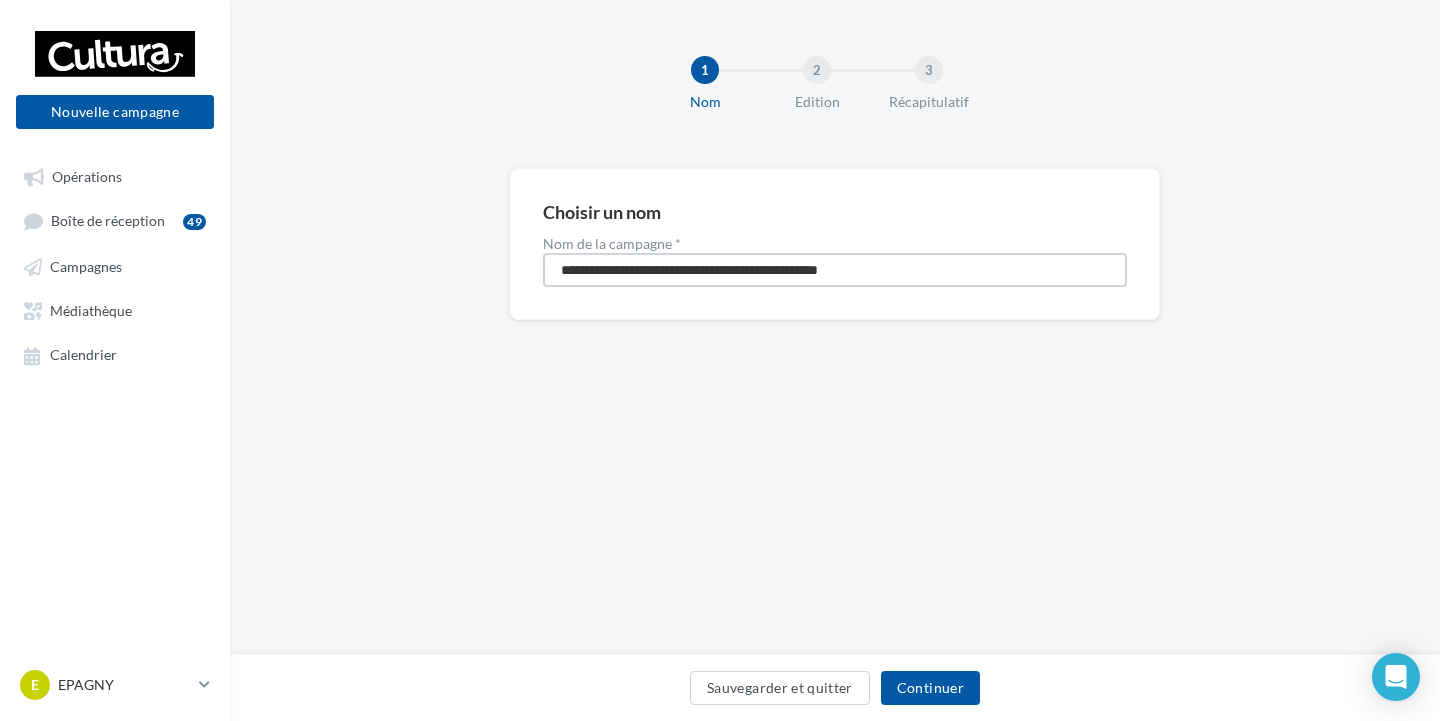 drag, startPoint x: 926, startPoint y: 264, endPoint x: 0, endPoint y: 131, distance: 935.50256 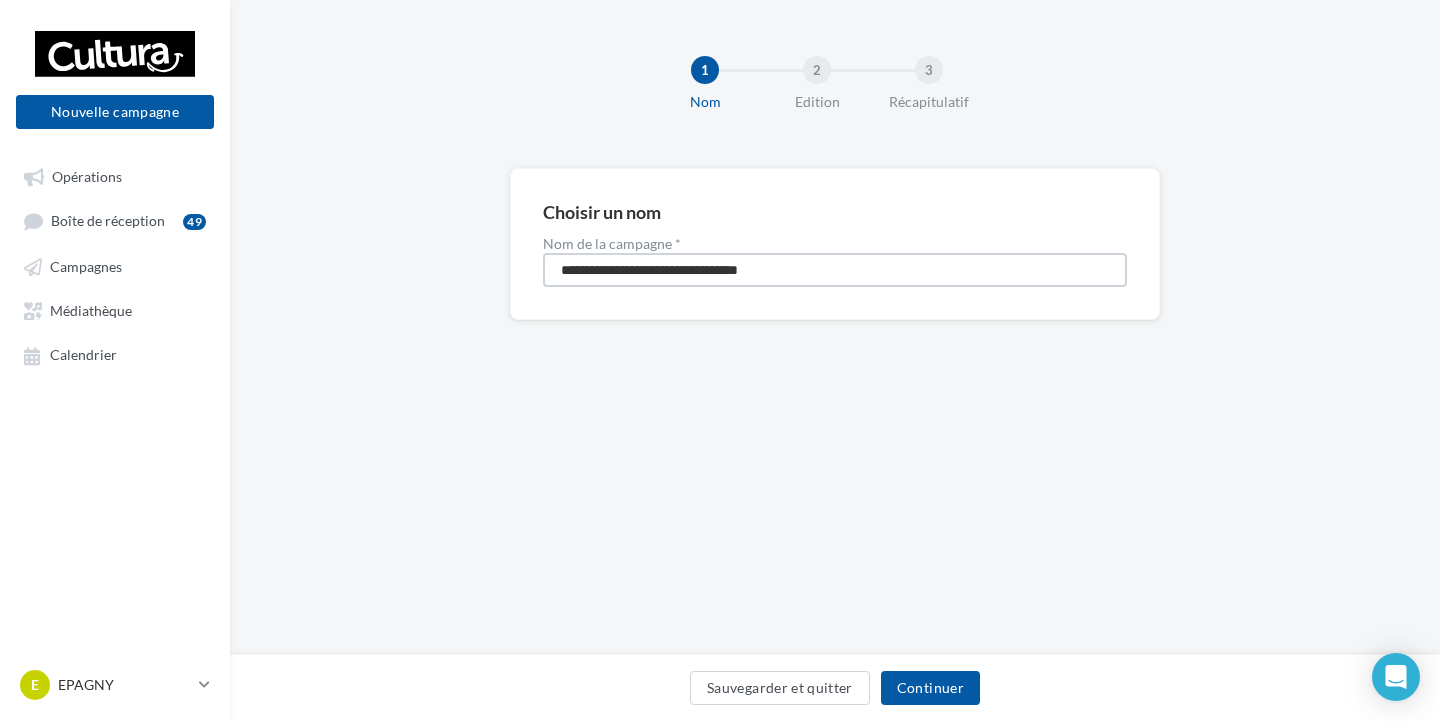 type on "**********" 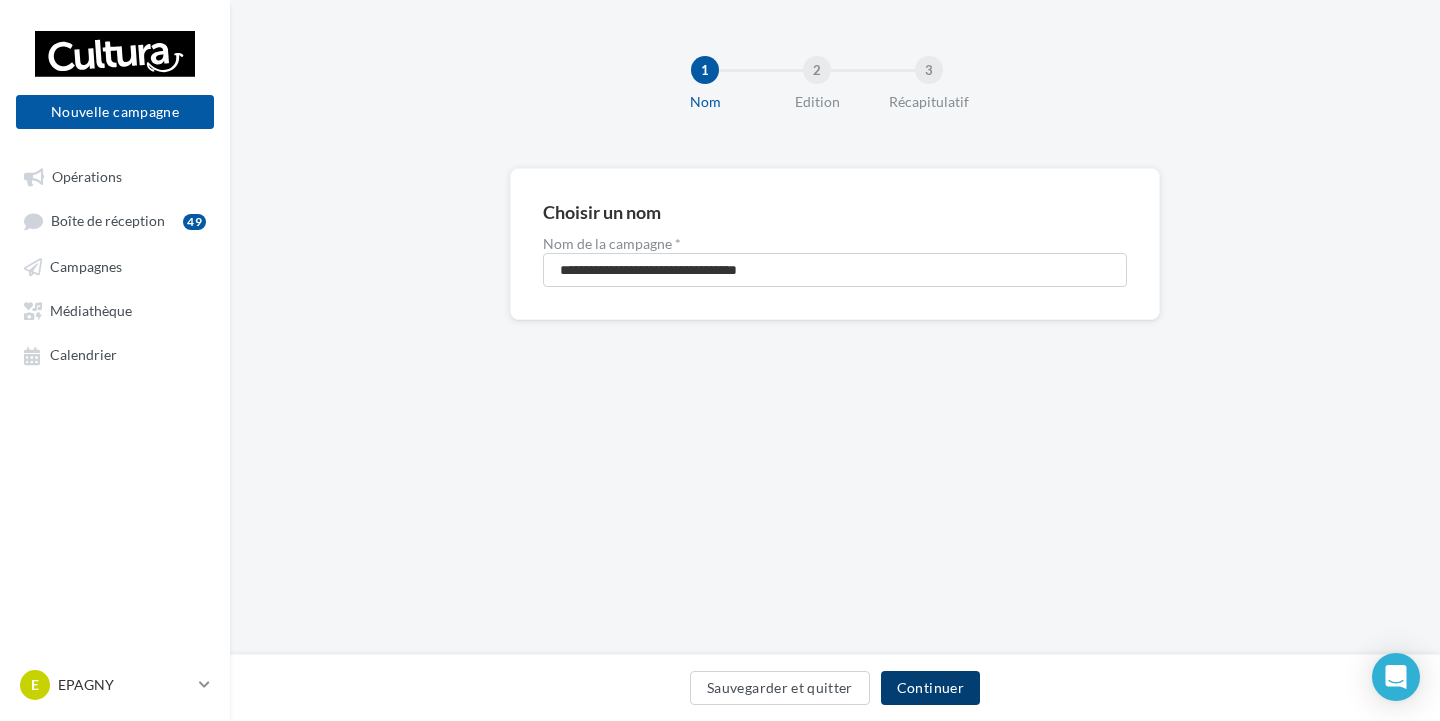 click on "Continuer" at bounding box center (930, 688) 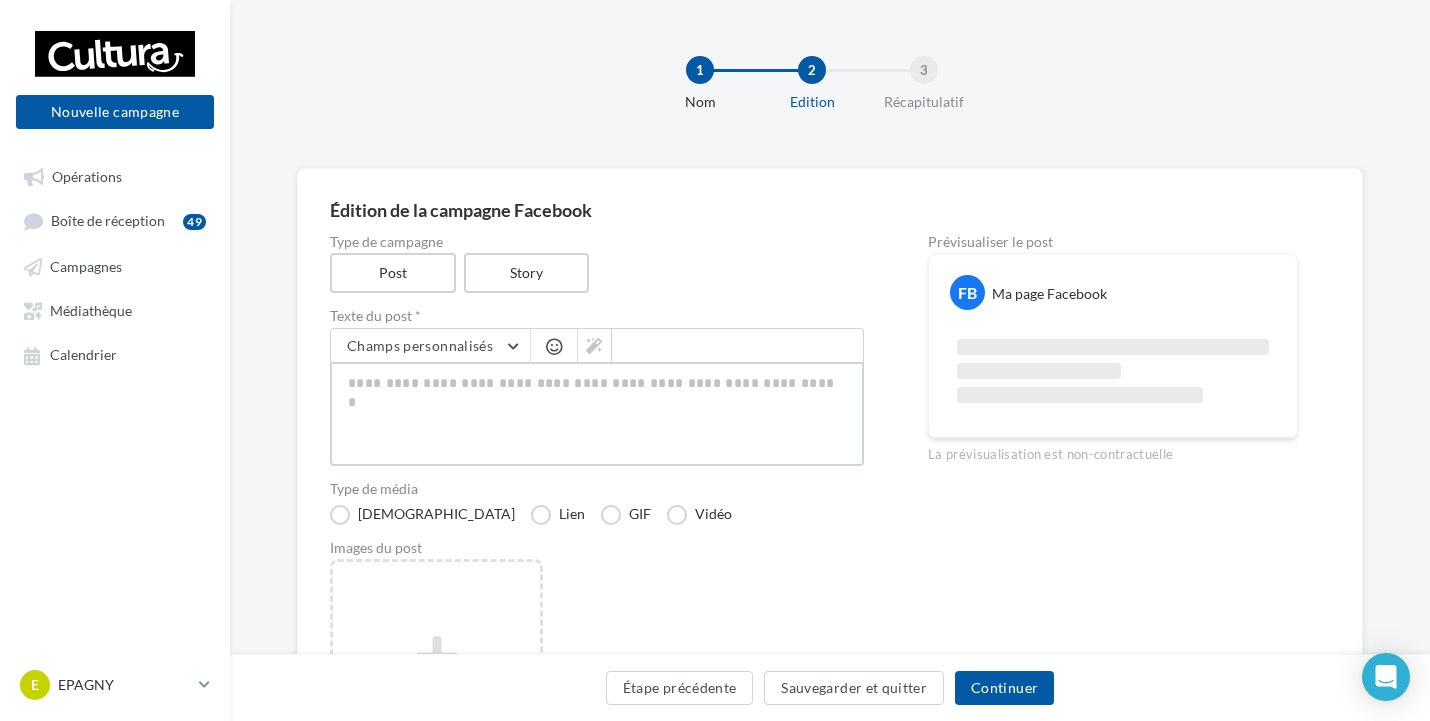 click at bounding box center (597, 414) 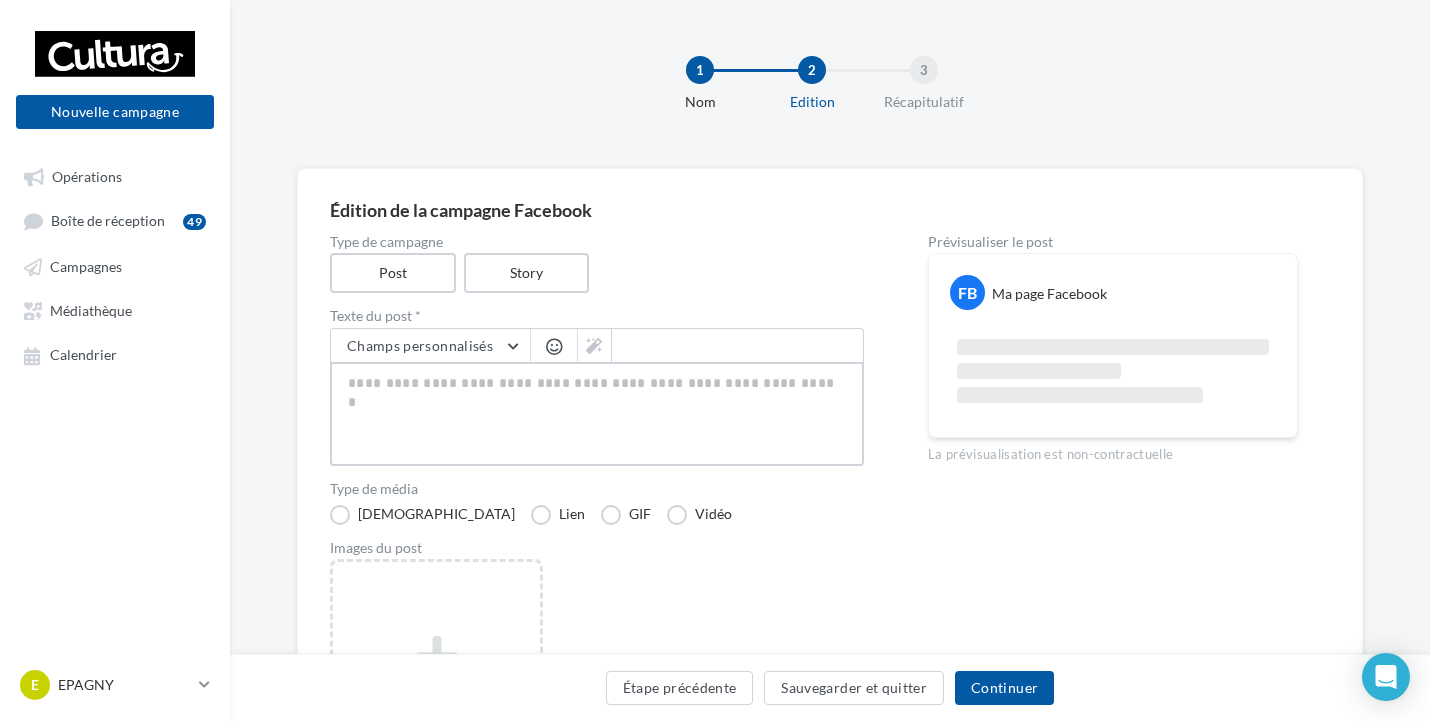 paste on "**********" 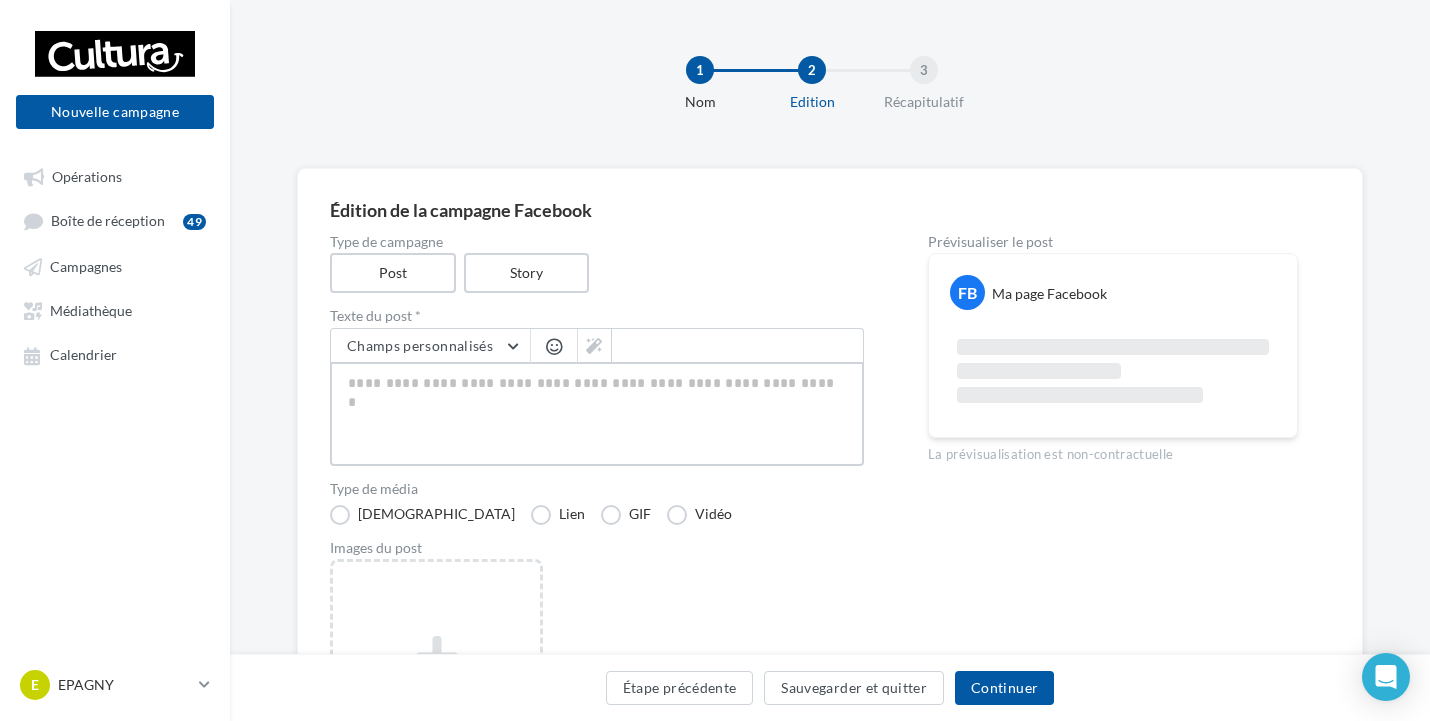 type on "**********" 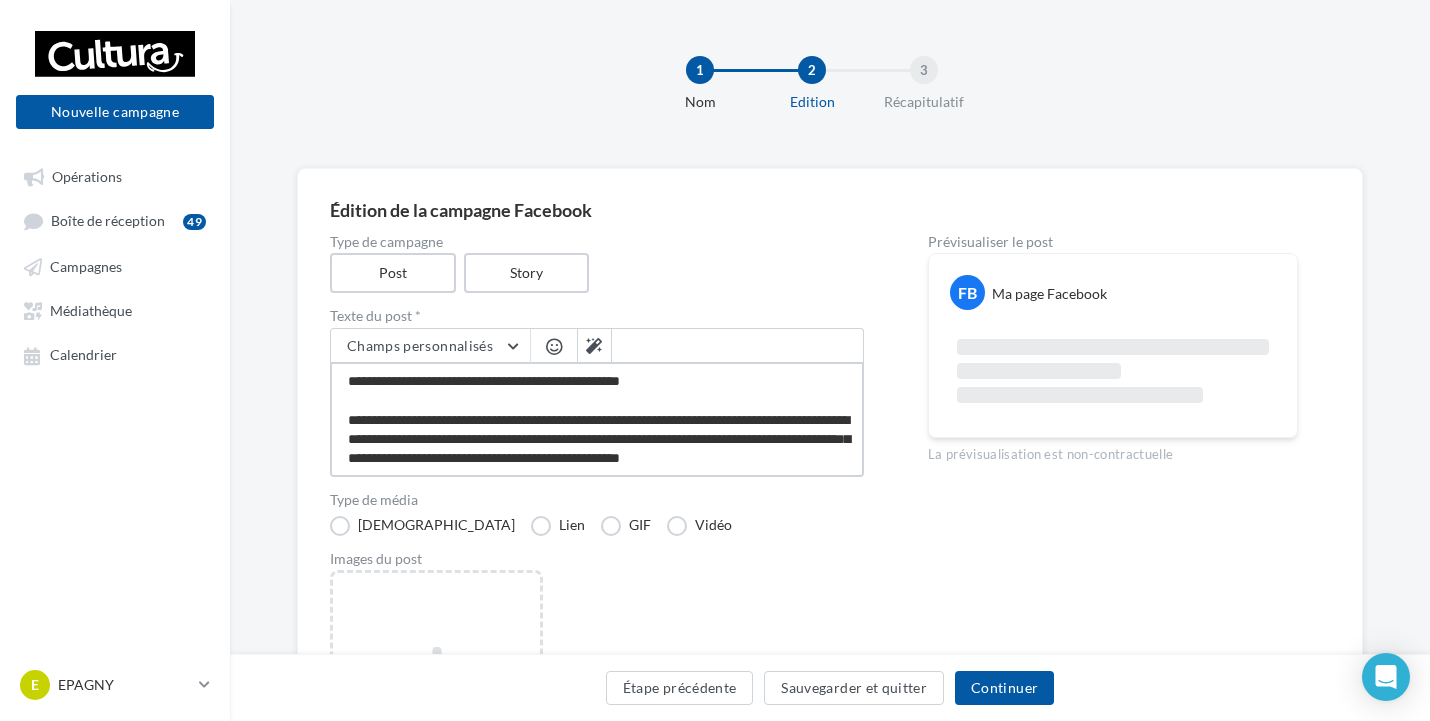 scroll, scrollTop: 89, scrollLeft: 0, axis: vertical 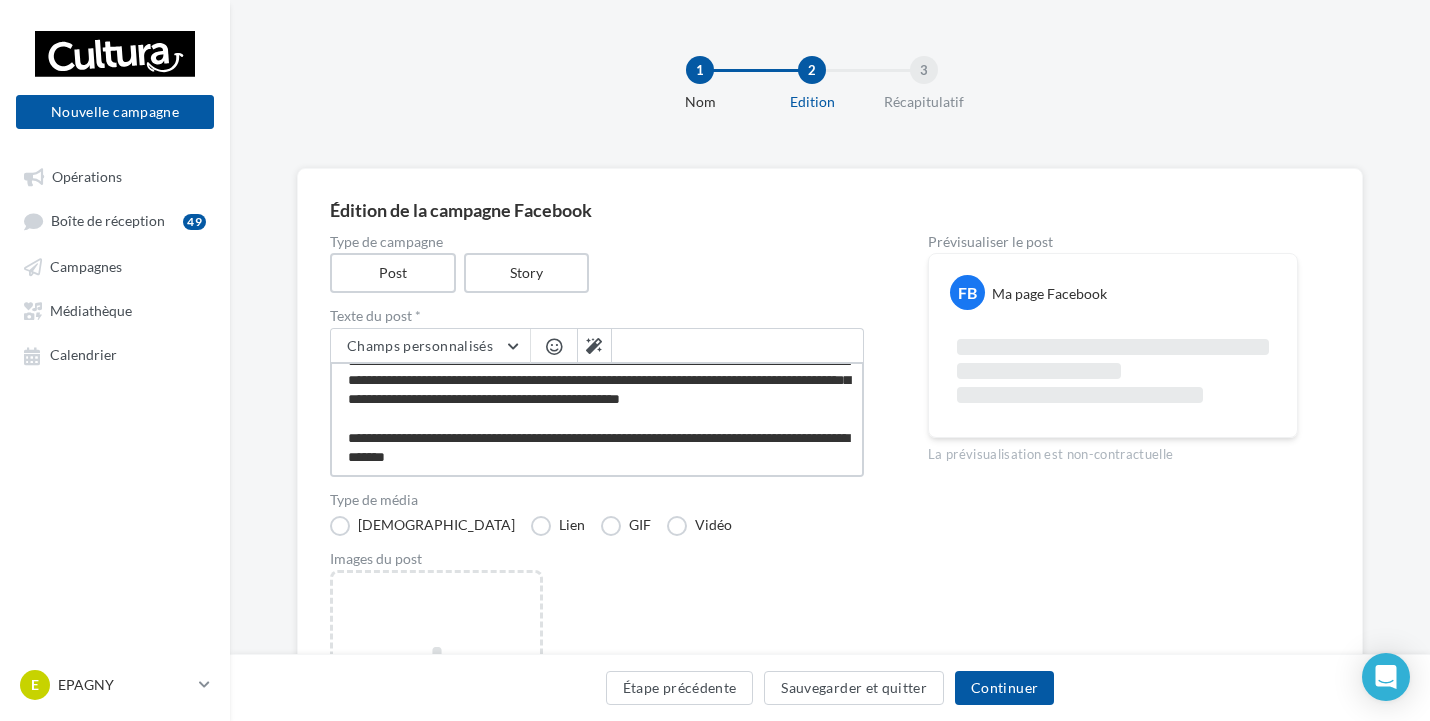 type on "**********" 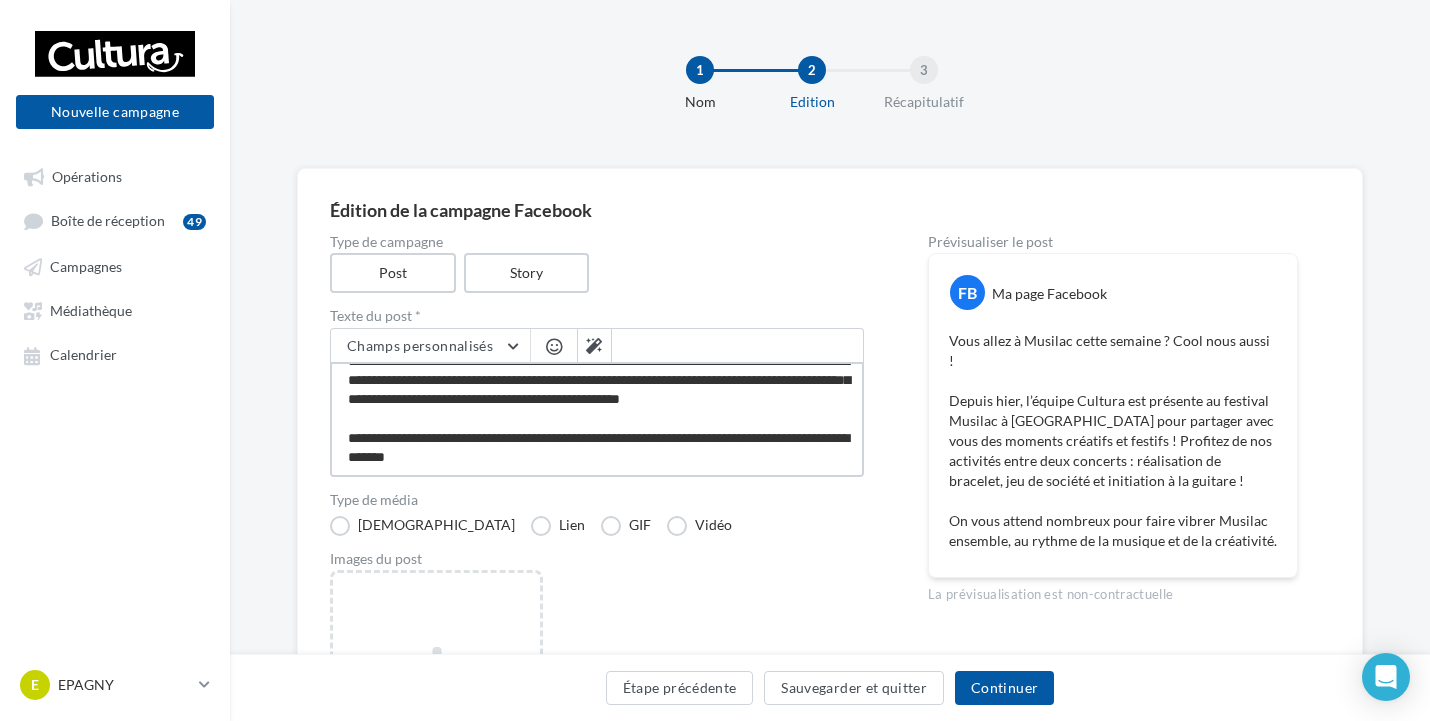 scroll, scrollTop: 89, scrollLeft: 0, axis: vertical 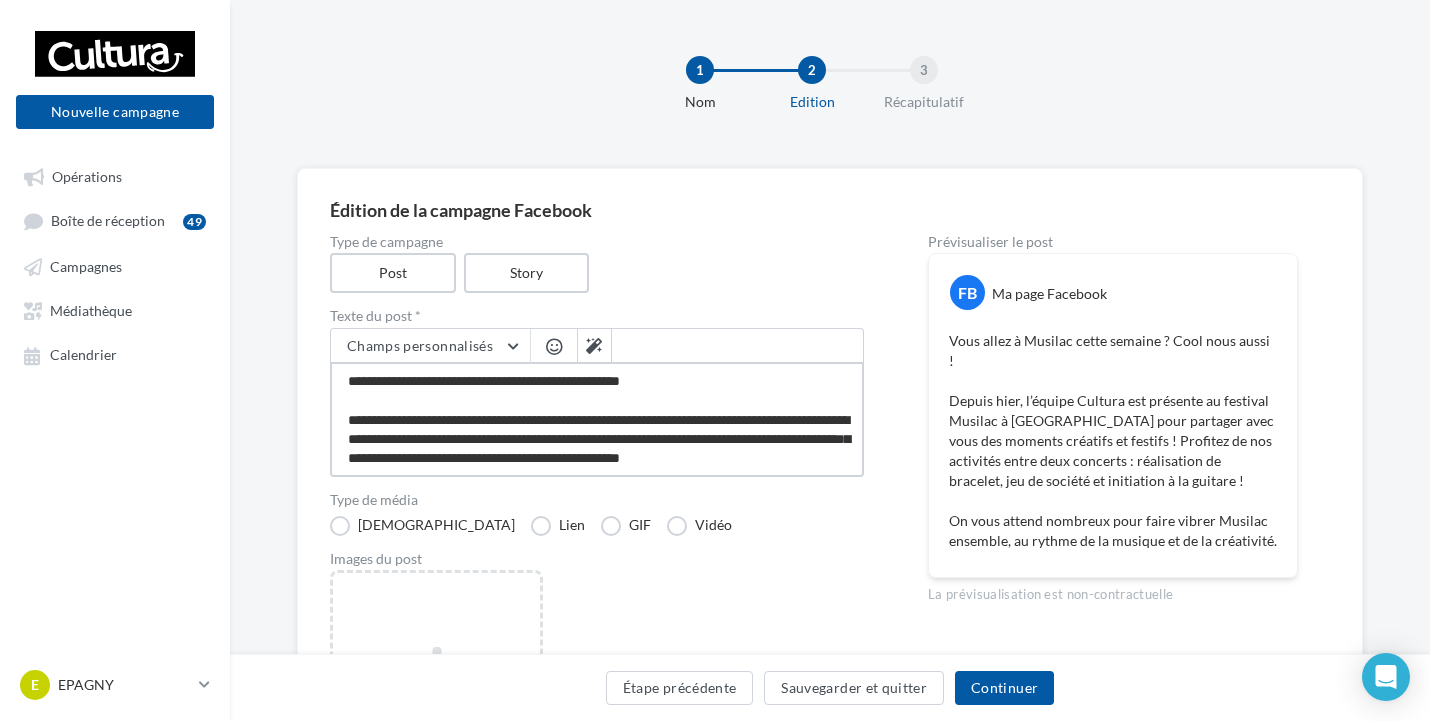 click on "**********" at bounding box center (597, 419) 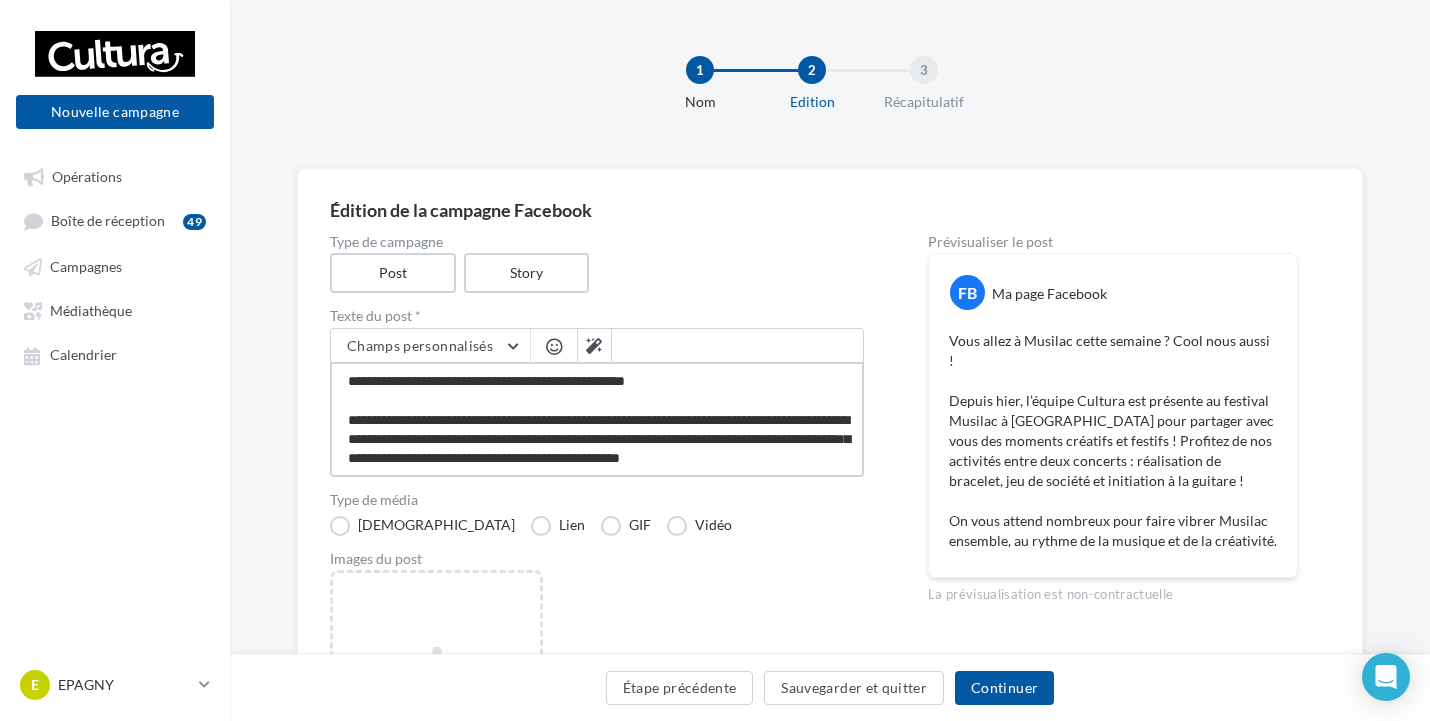 type on "**********" 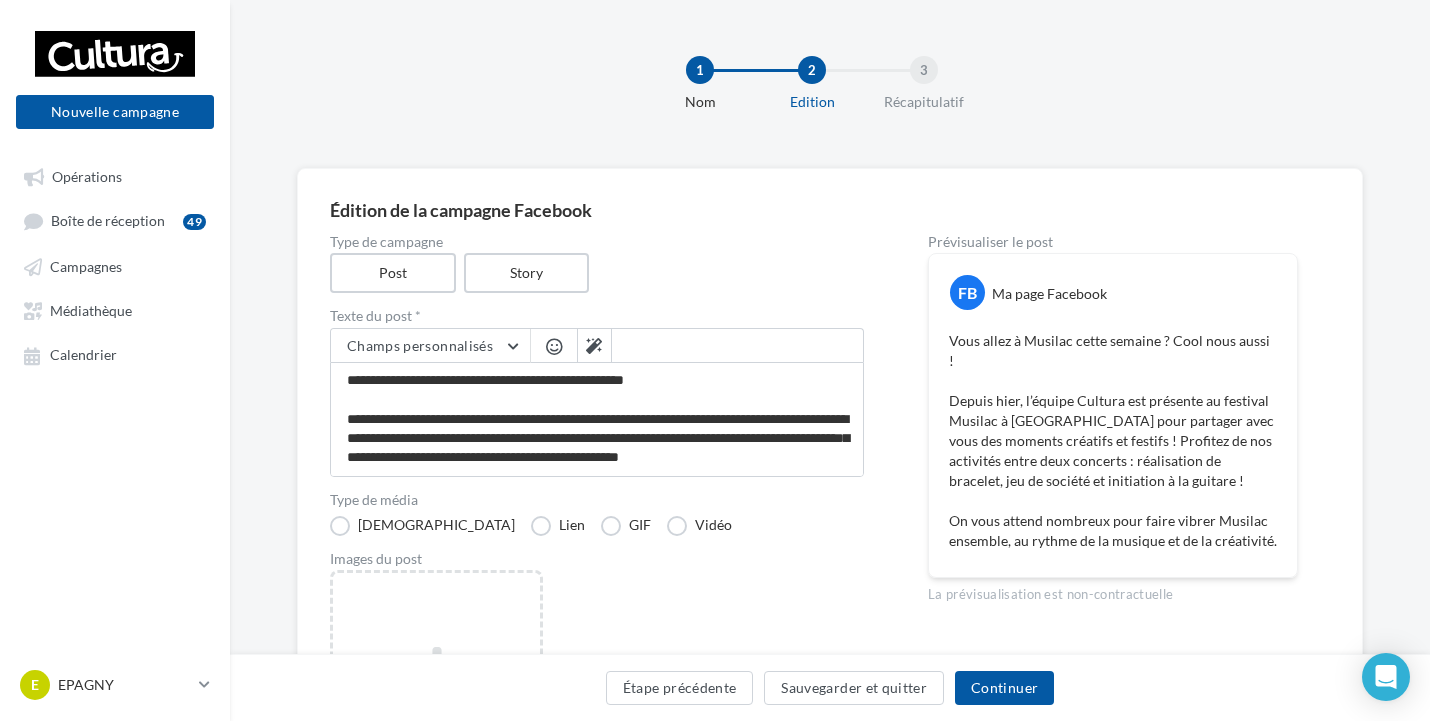 click at bounding box center [554, 346] 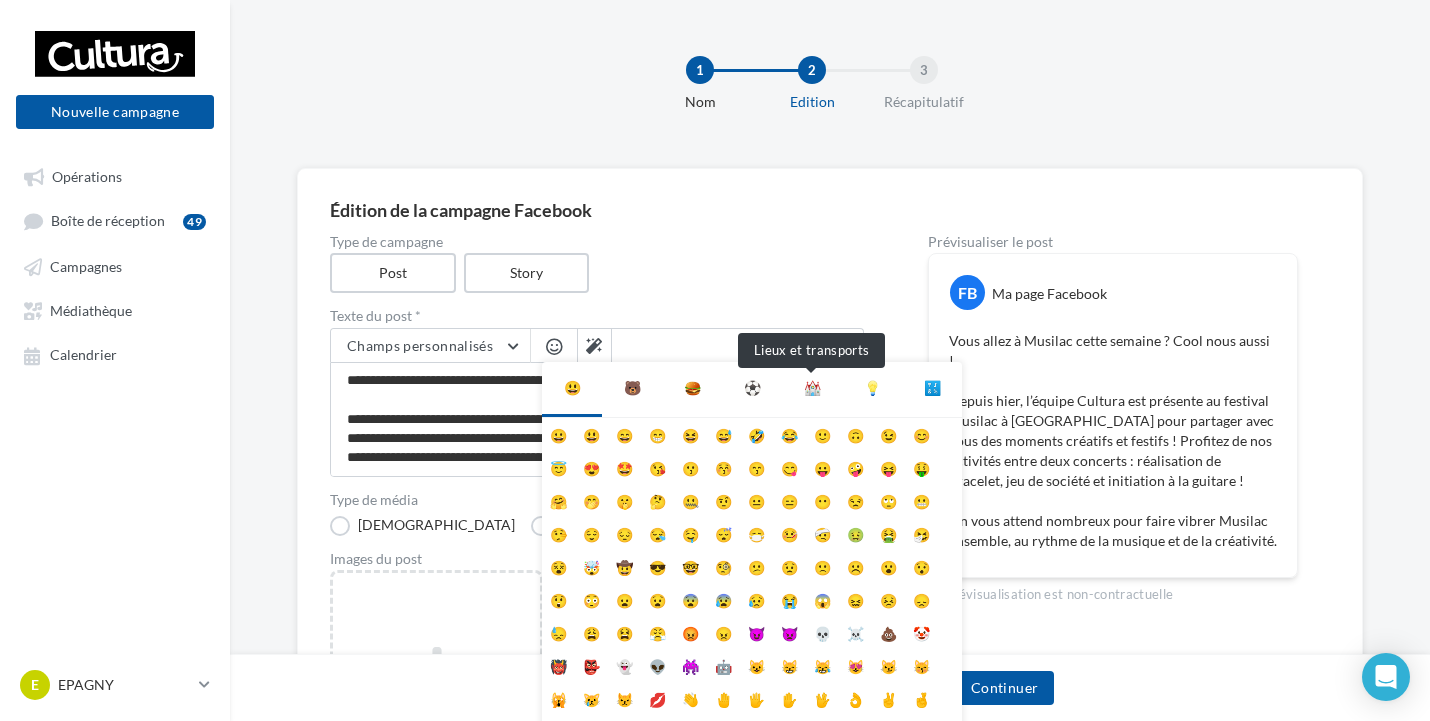 click on "⛪" at bounding box center [812, 388] 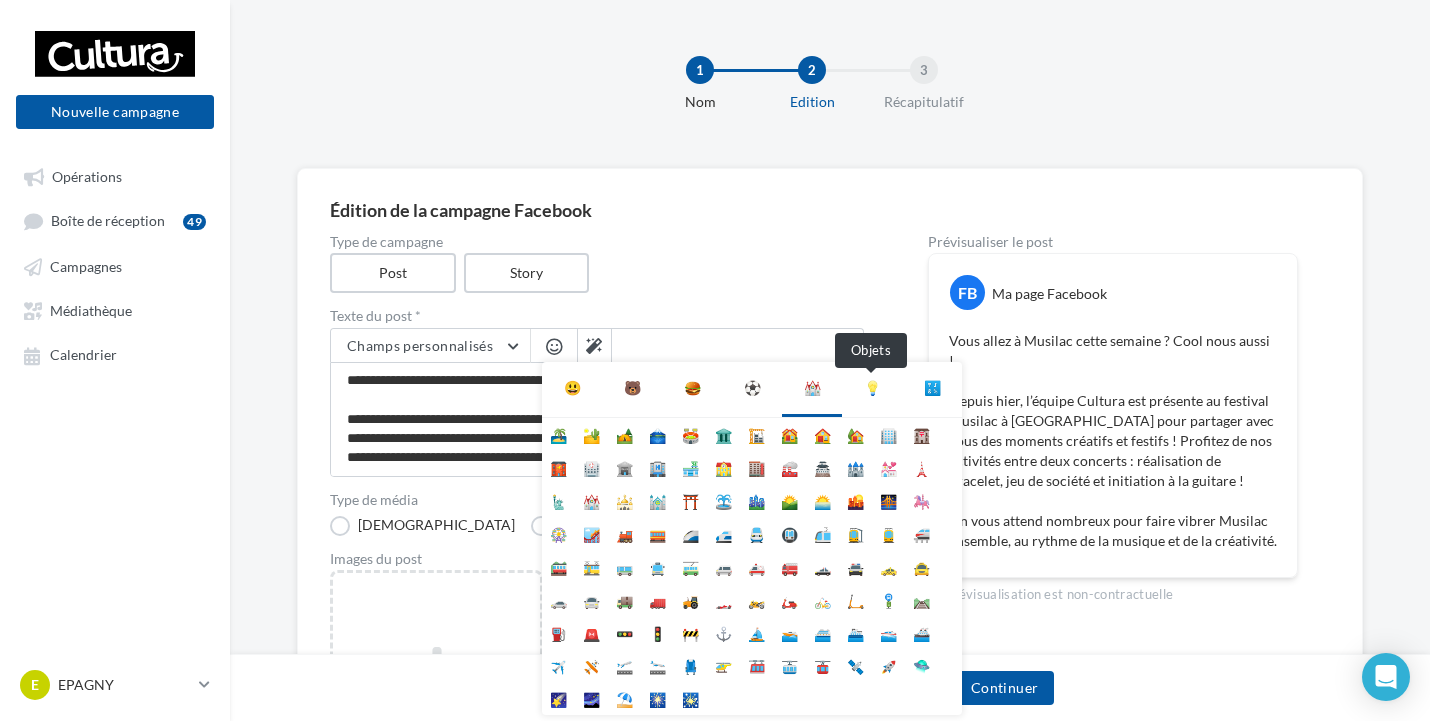 click on "💡" at bounding box center (872, 388) 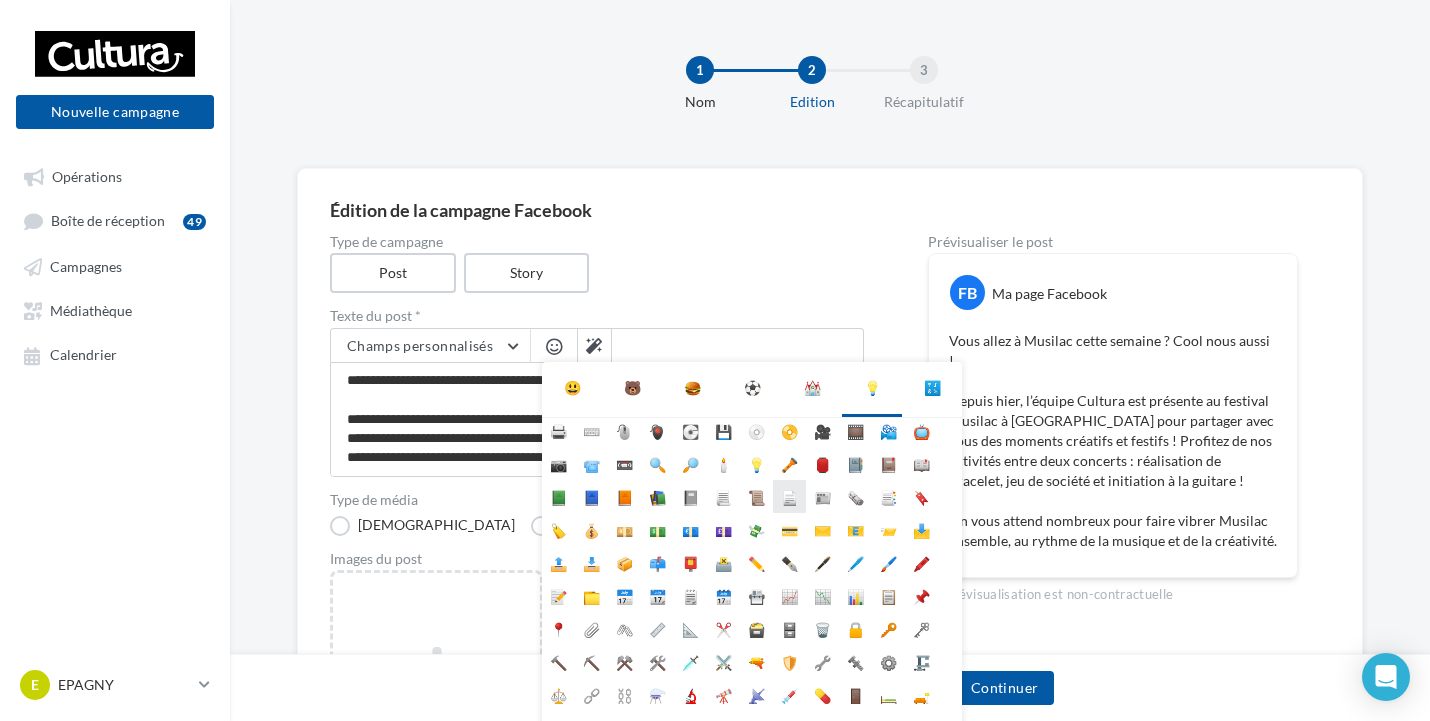 scroll, scrollTop: 178, scrollLeft: 0, axis: vertical 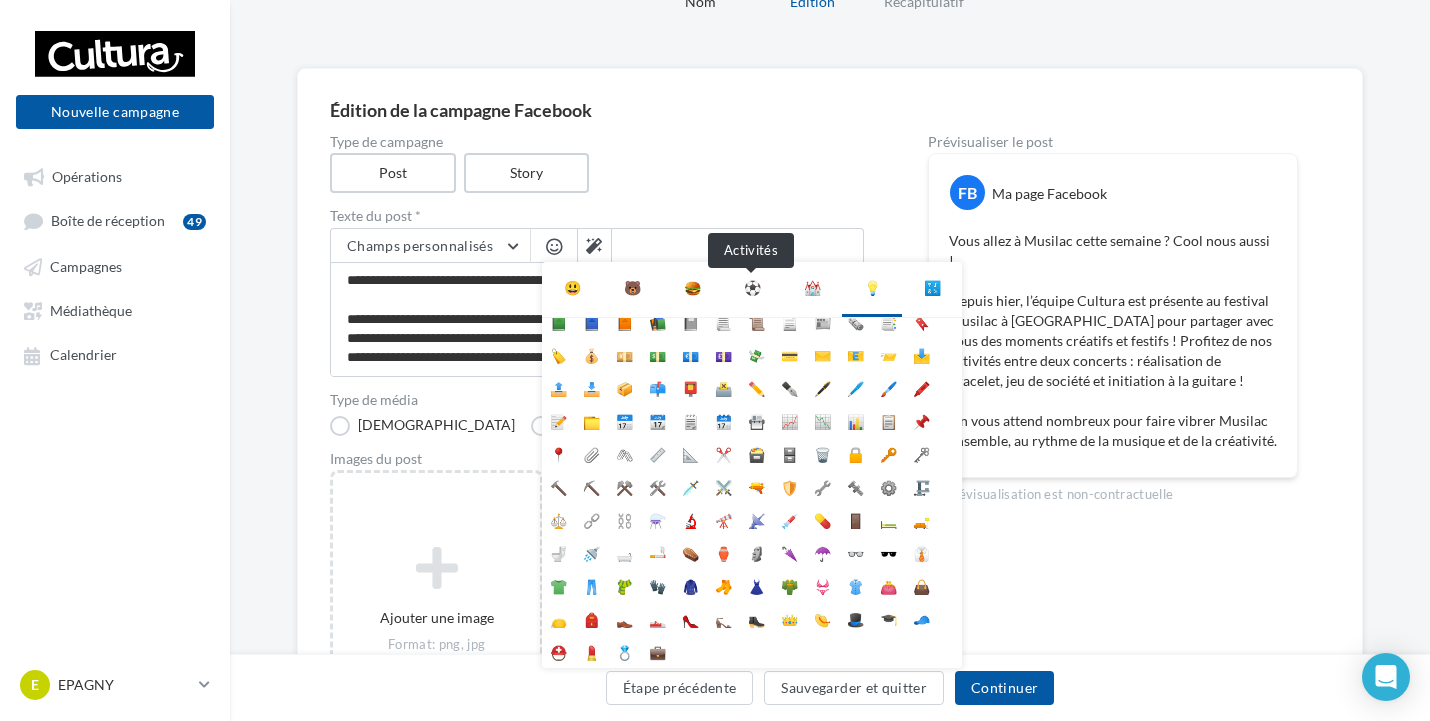 click on "⚽" at bounding box center [752, 288] 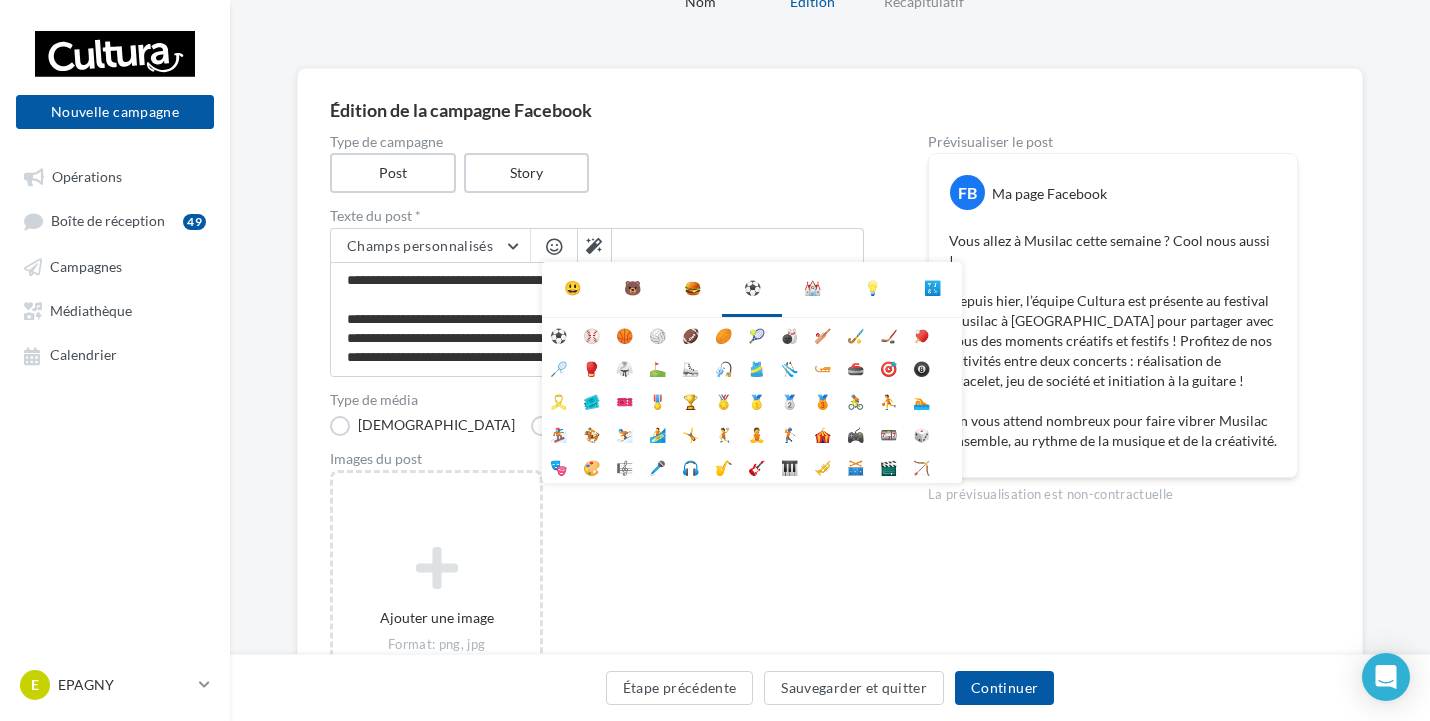scroll, scrollTop: 0, scrollLeft: 0, axis: both 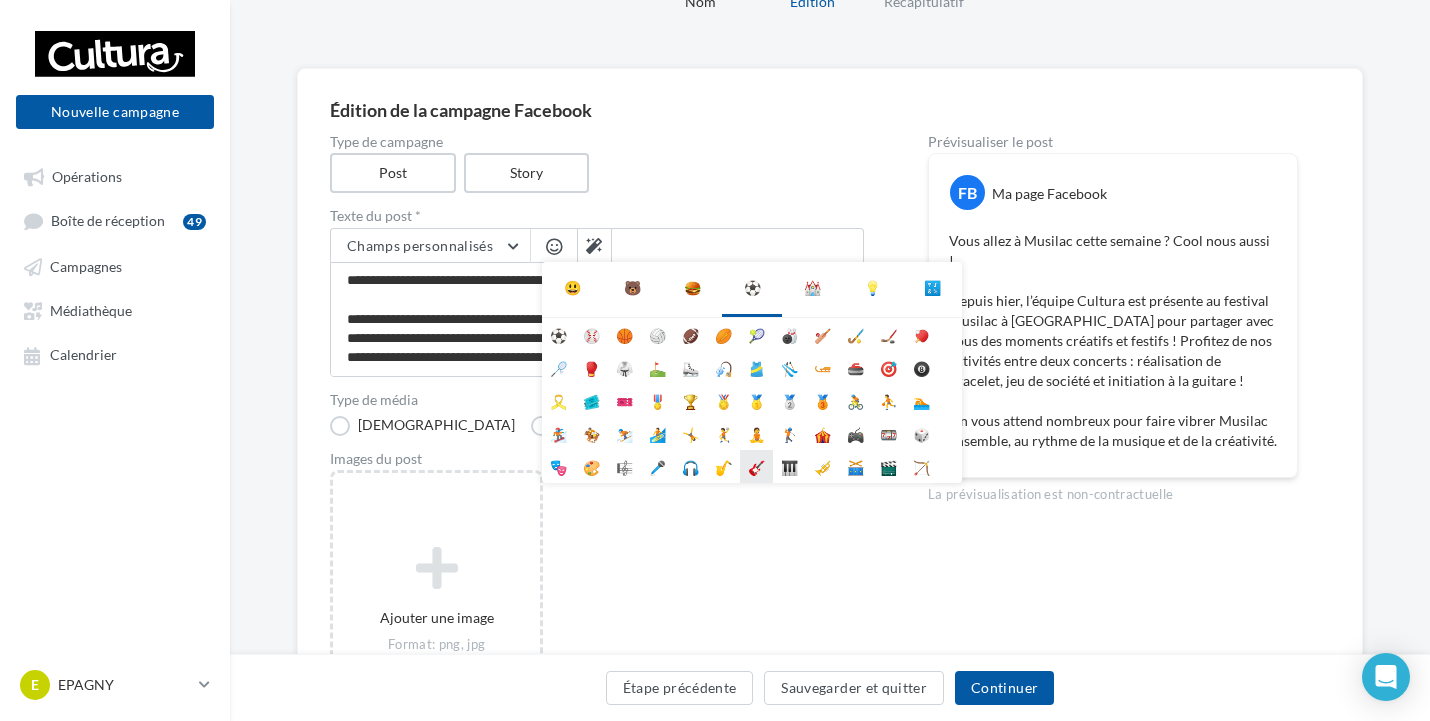 click on "🎸" at bounding box center [756, 466] 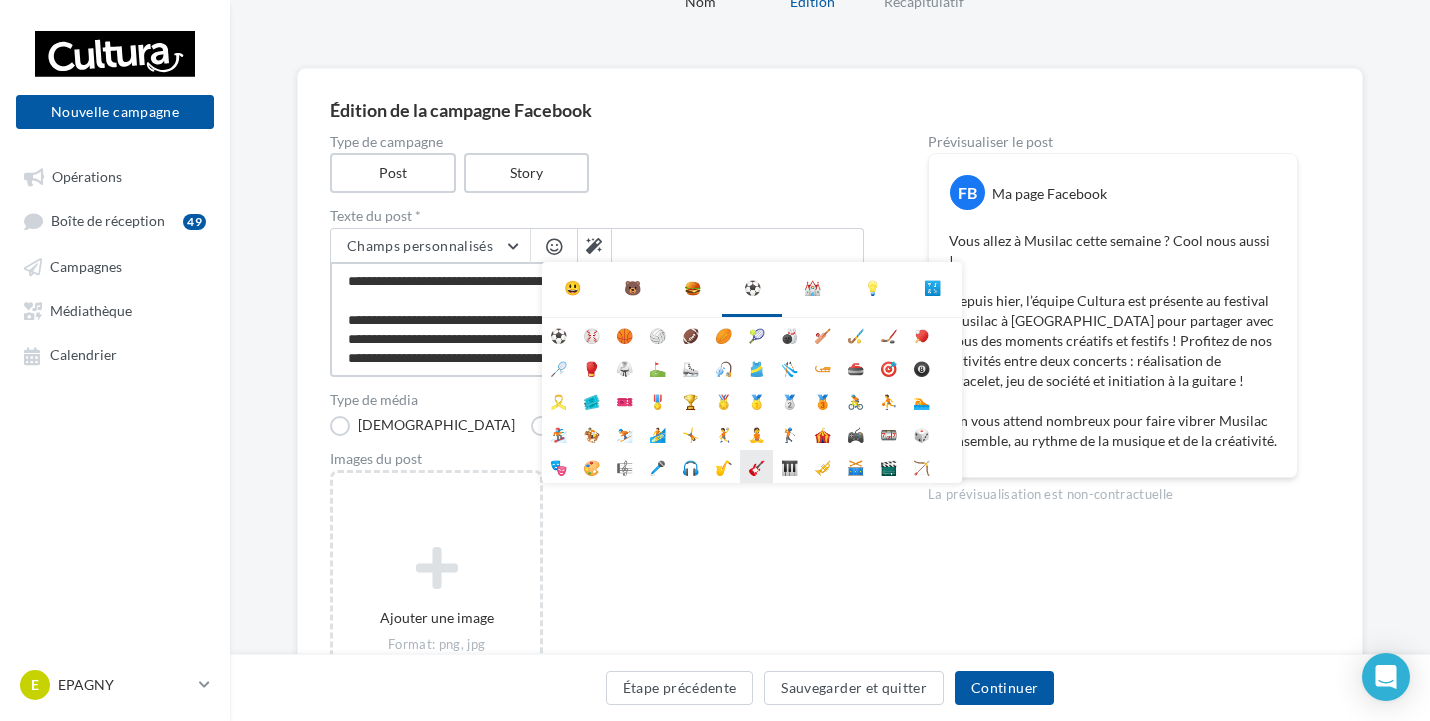 type on "**********" 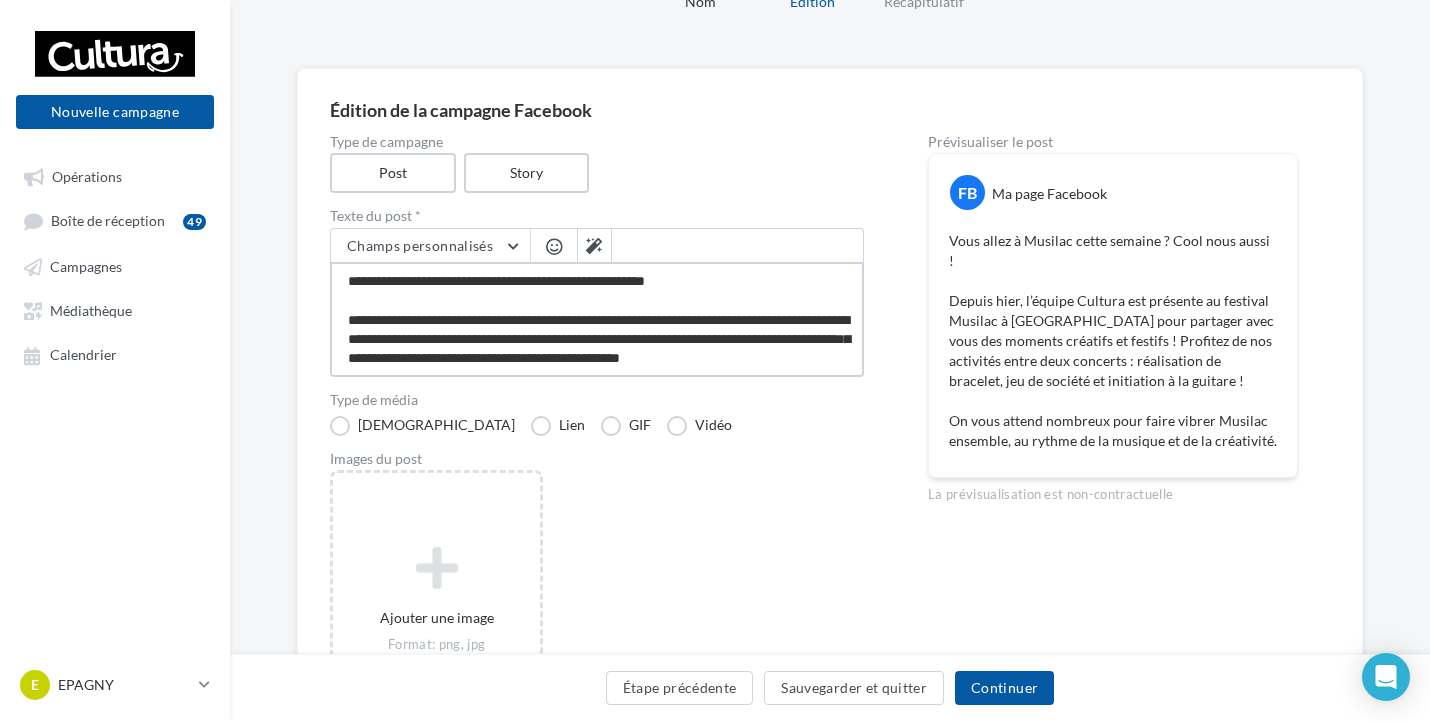 scroll, scrollTop: 78, scrollLeft: 0, axis: vertical 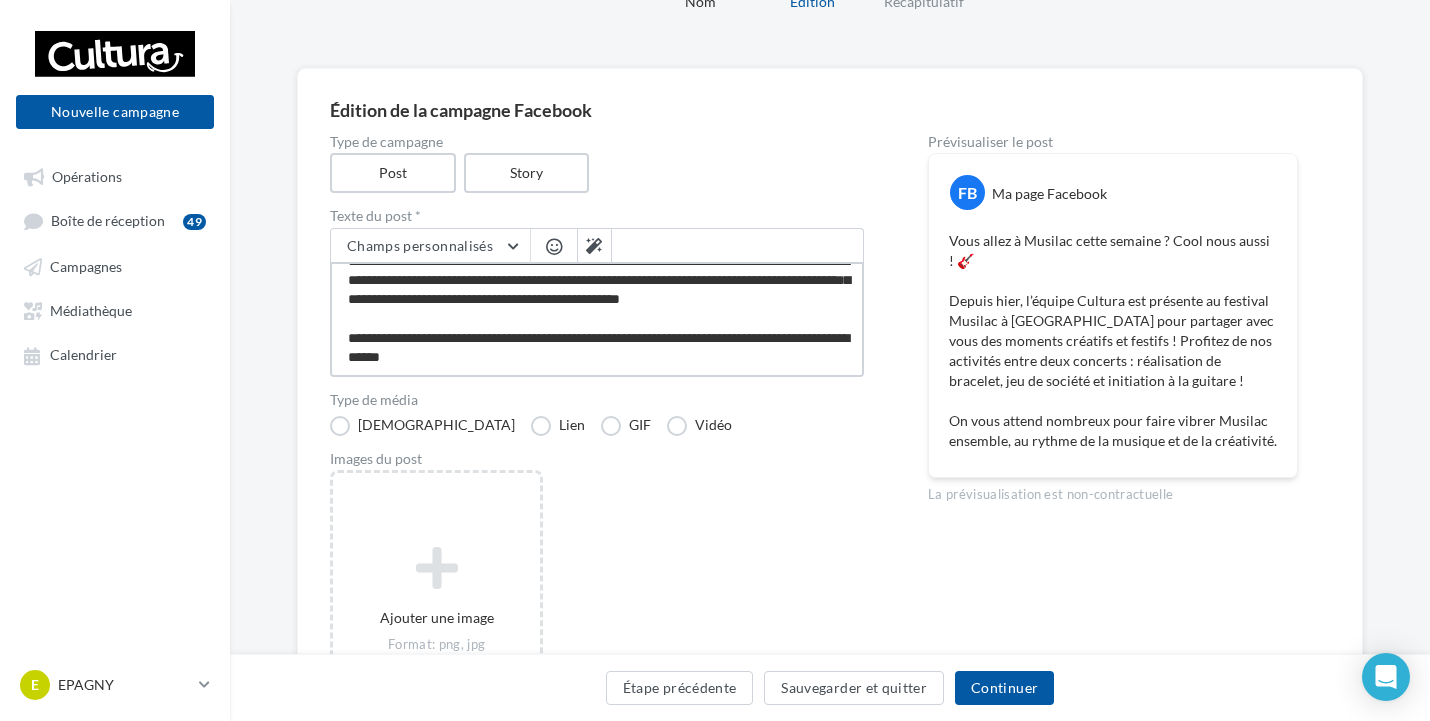 click on "**********" at bounding box center (597, 319) 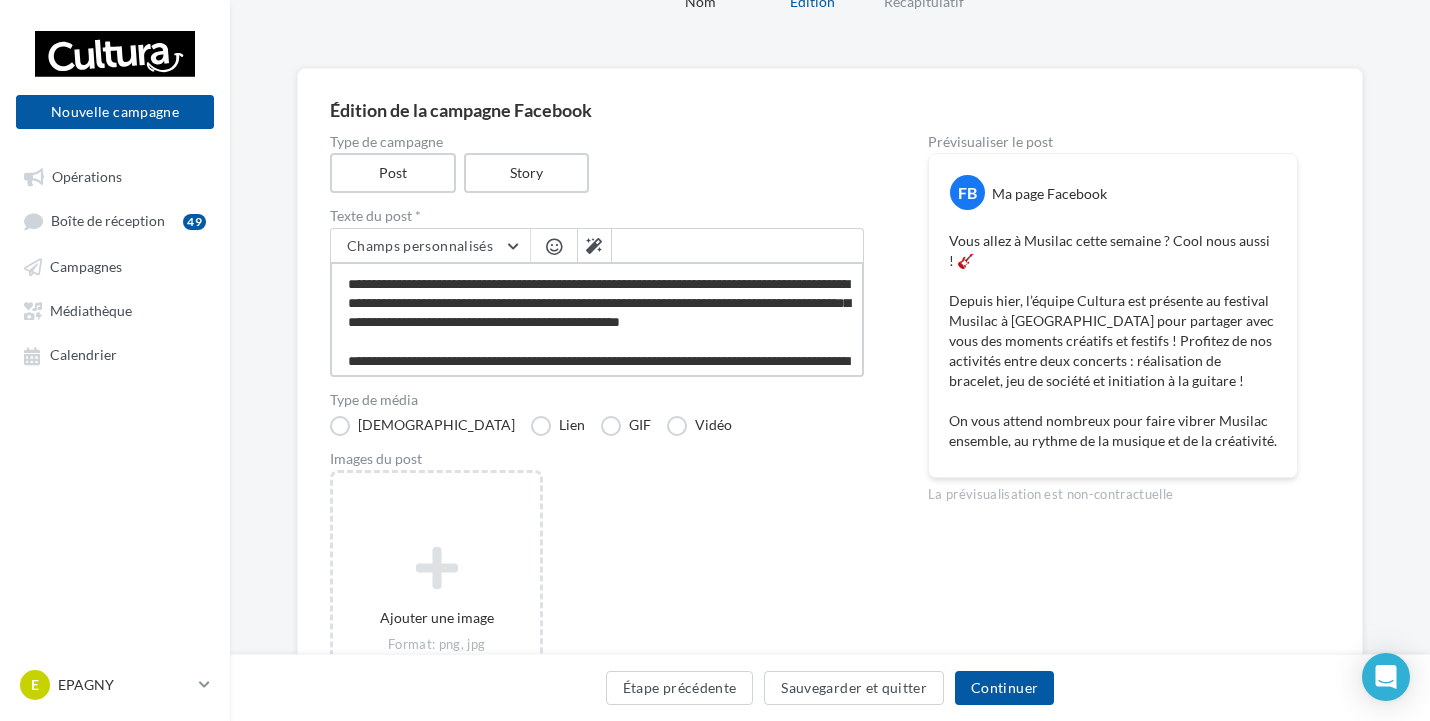 scroll, scrollTop: 0, scrollLeft: 0, axis: both 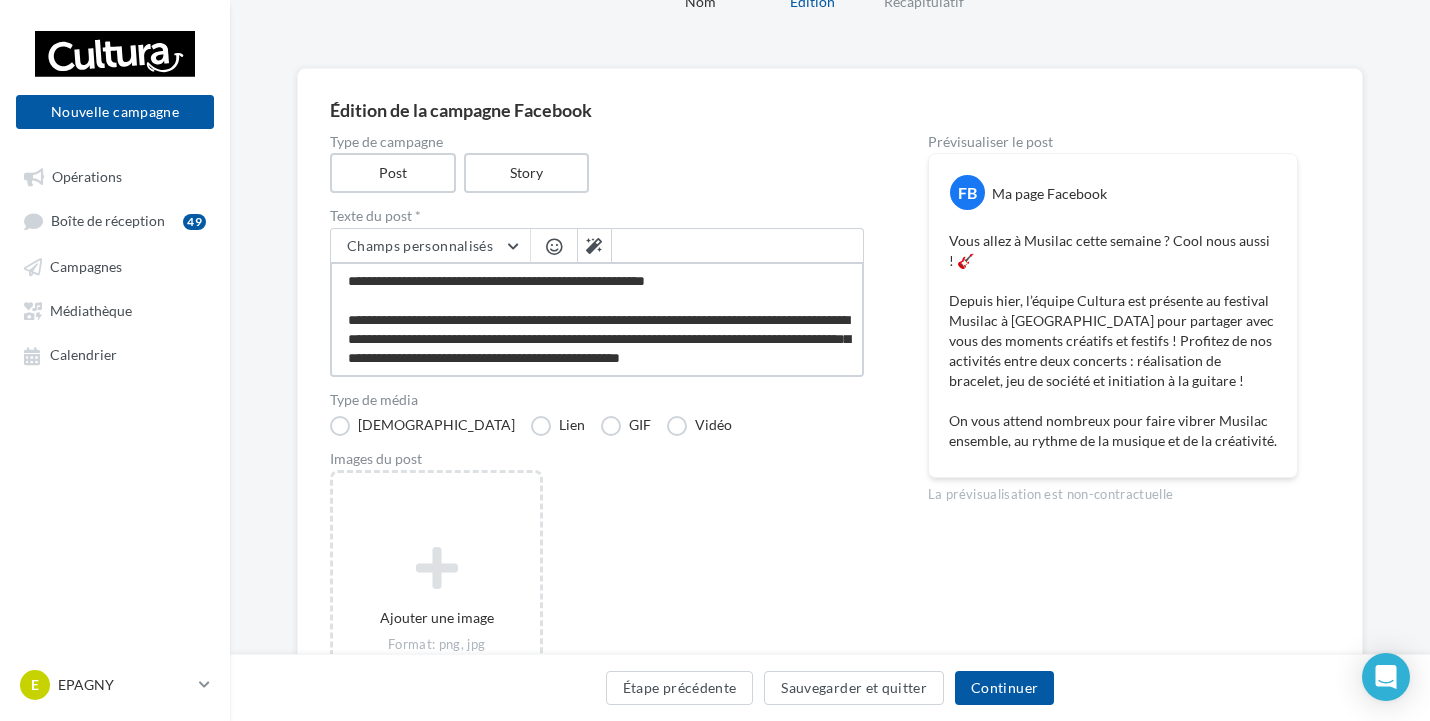 click on "**********" at bounding box center (597, 319) 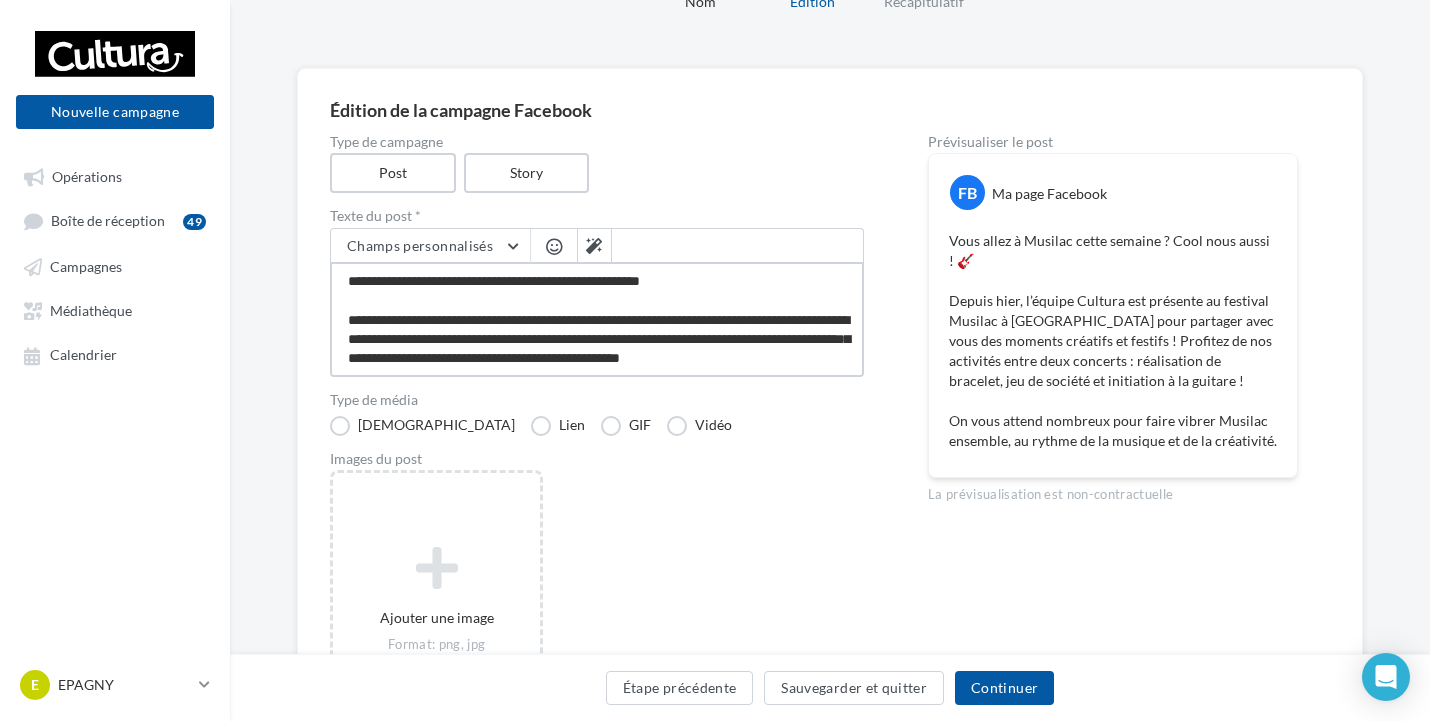 type on "**********" 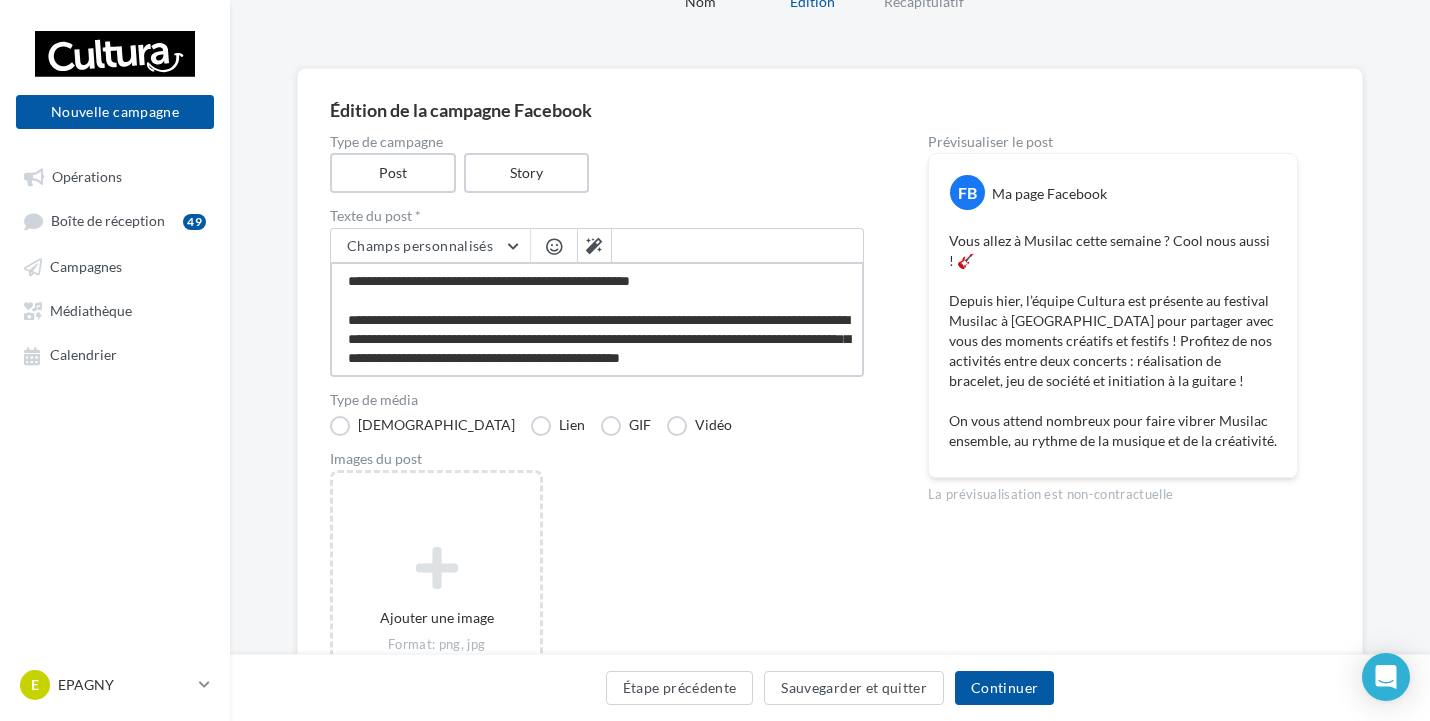 type on "**********" 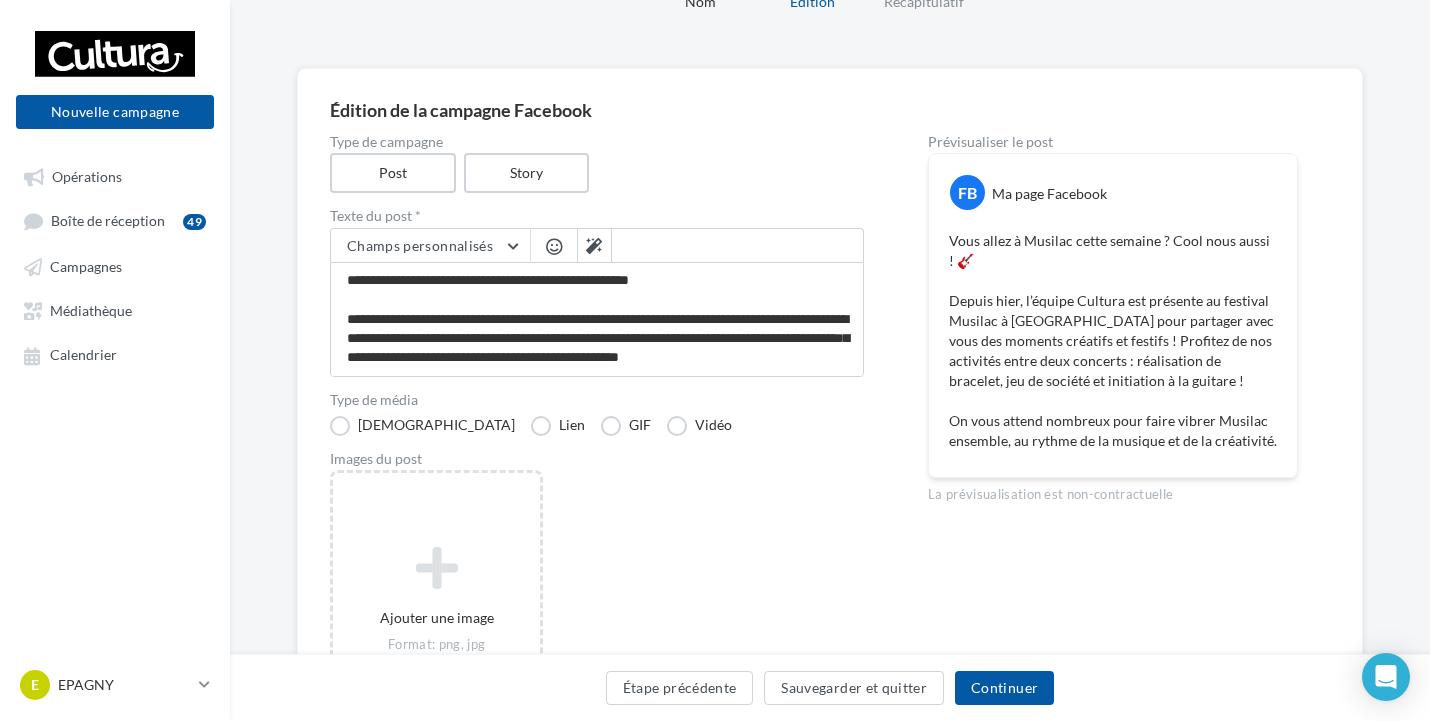 click at bounding box center [554, 246] 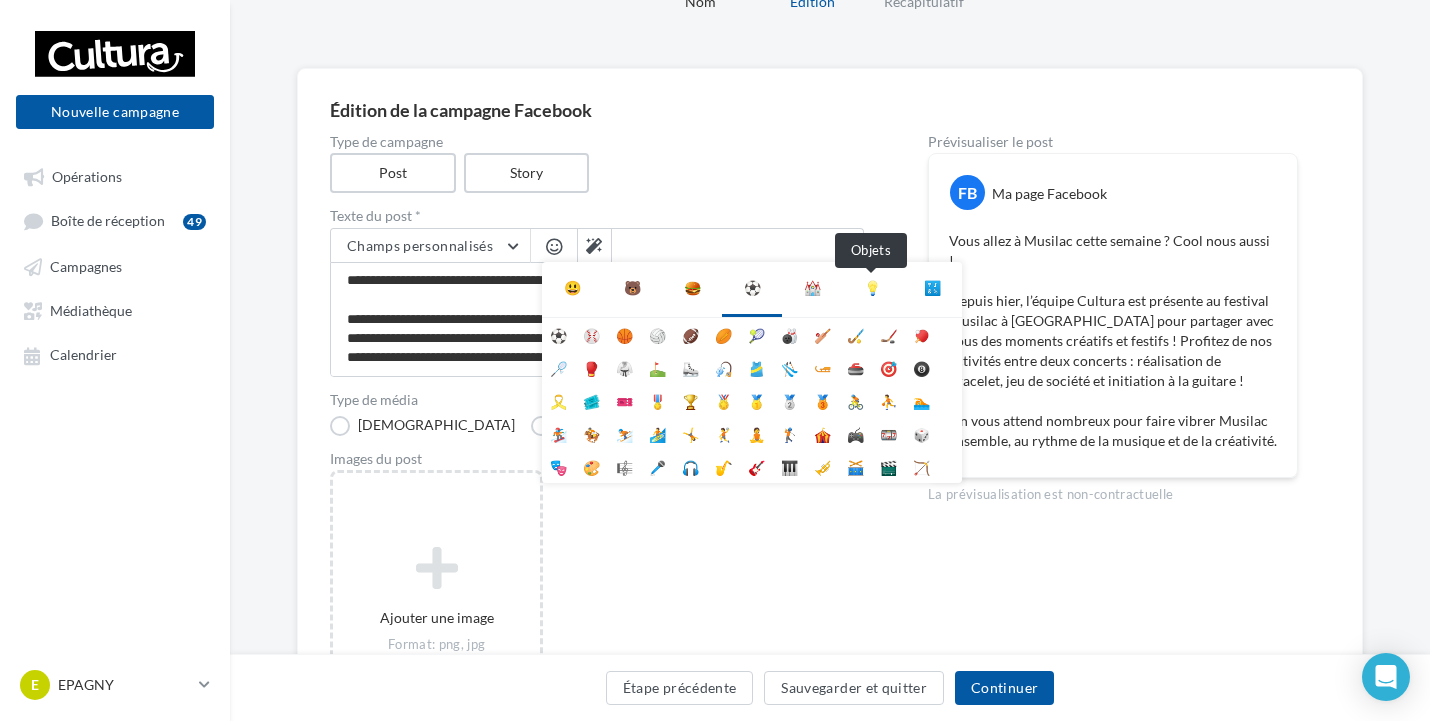 click on "💡" at bounding box center [872, 288] 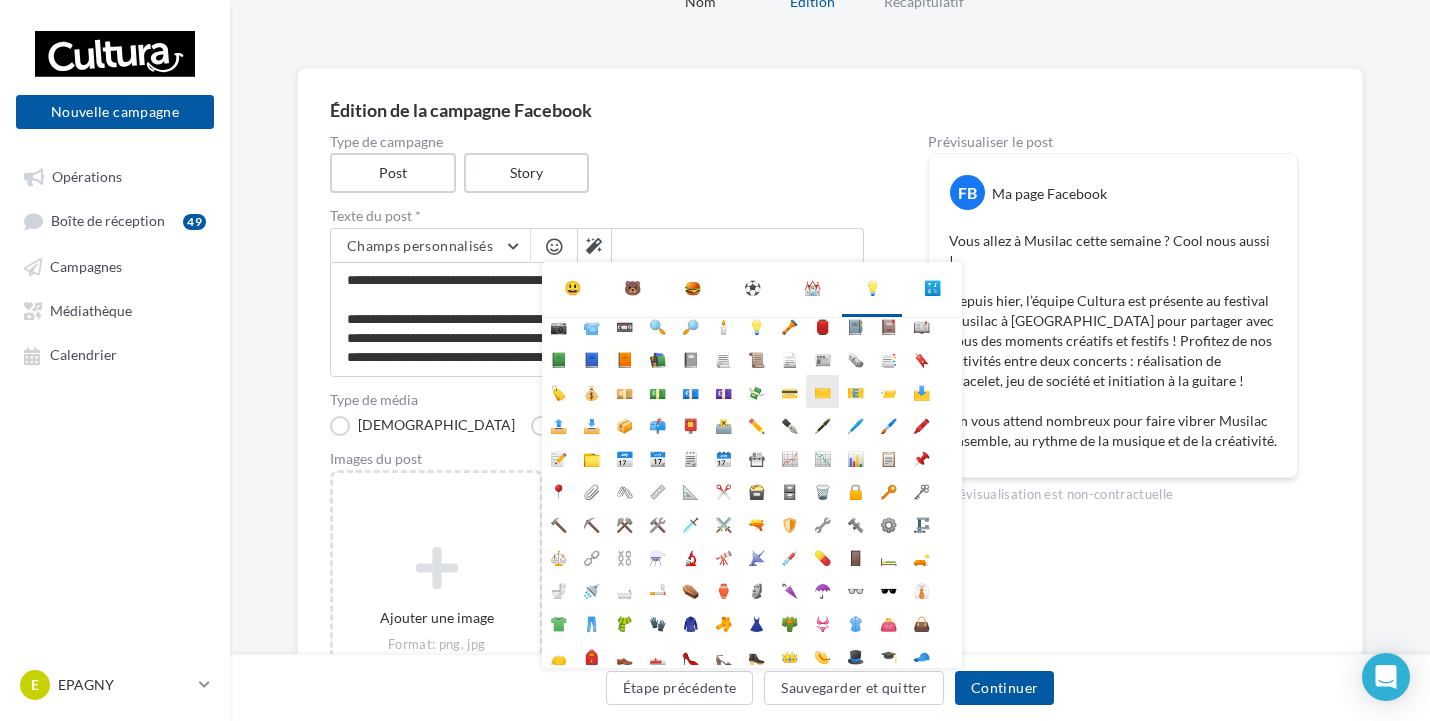 scroll, scrollTop: 178, scrollLeft: 0, axis: vertical 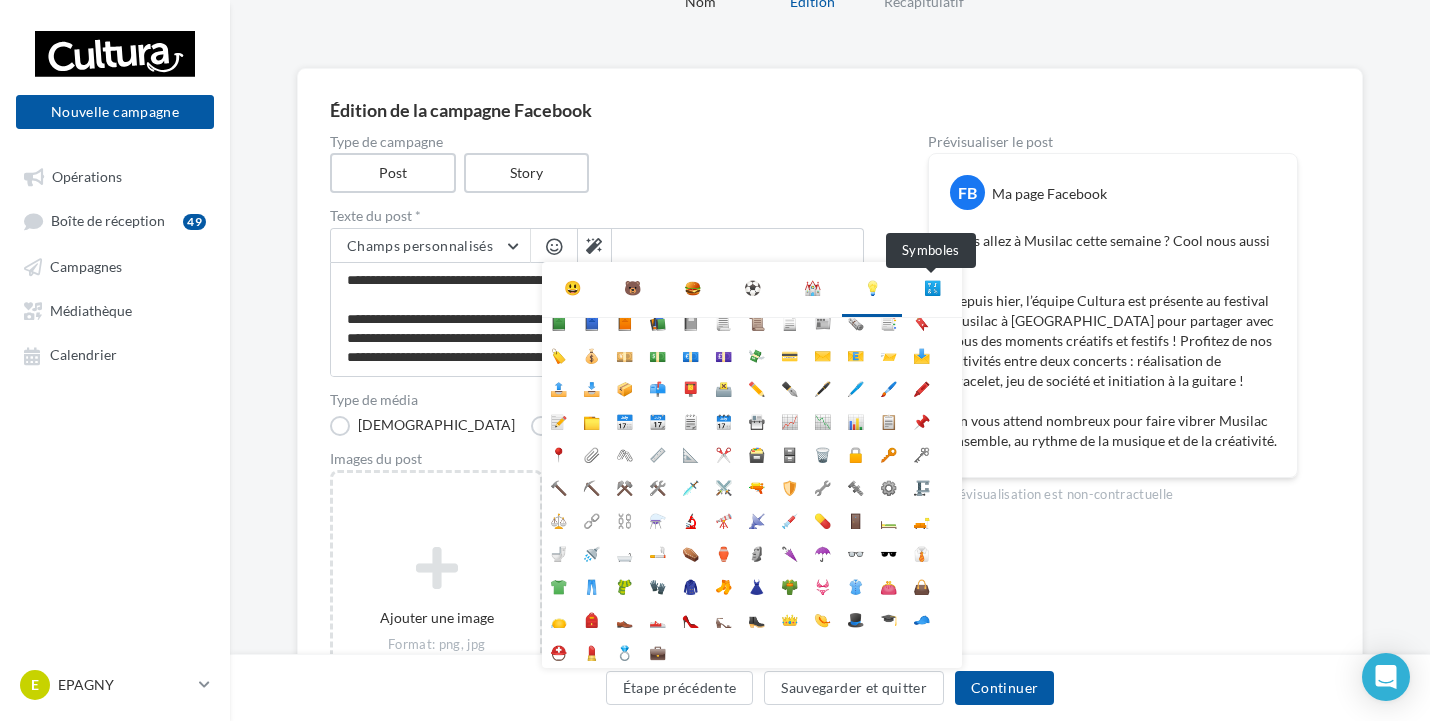 click on "🔣" at bounding box center (932, 288) 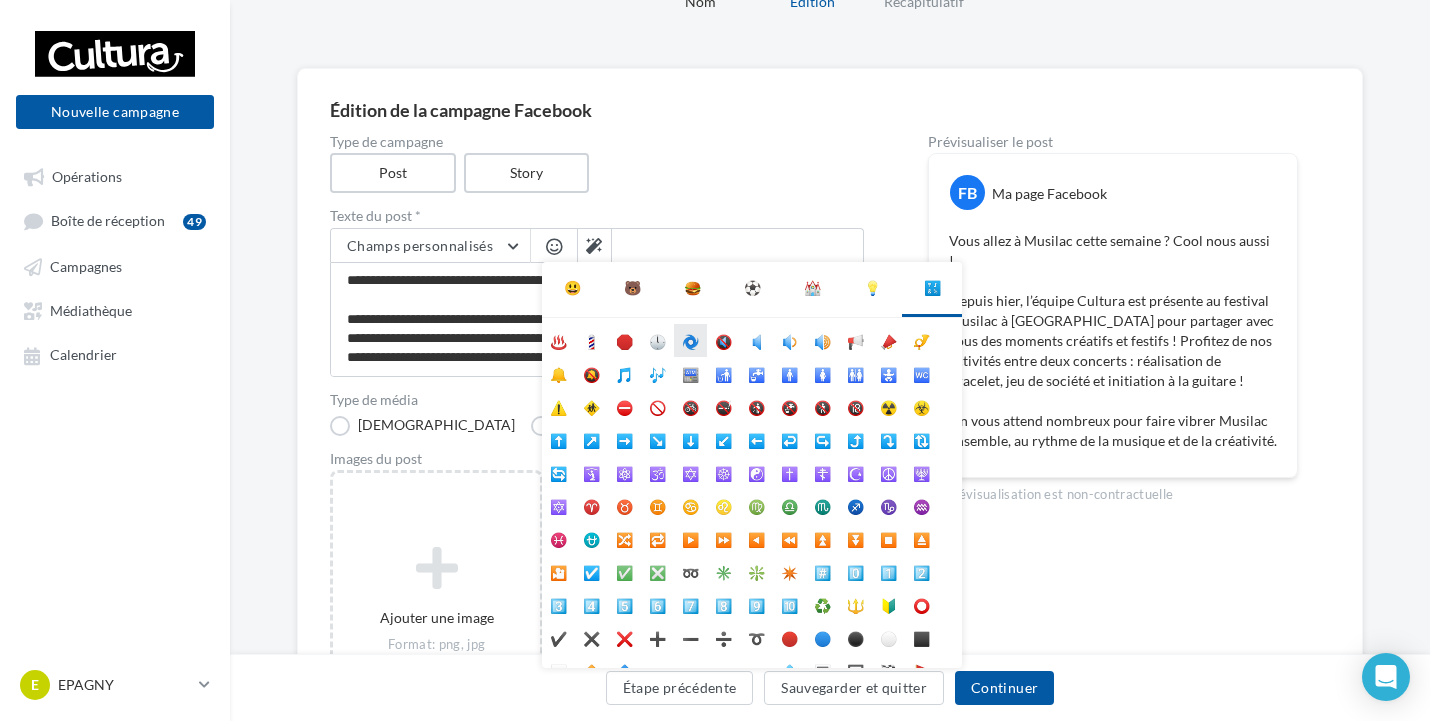 scroll, scrollTop: 12, scrollLeft: 0, axis: vertical 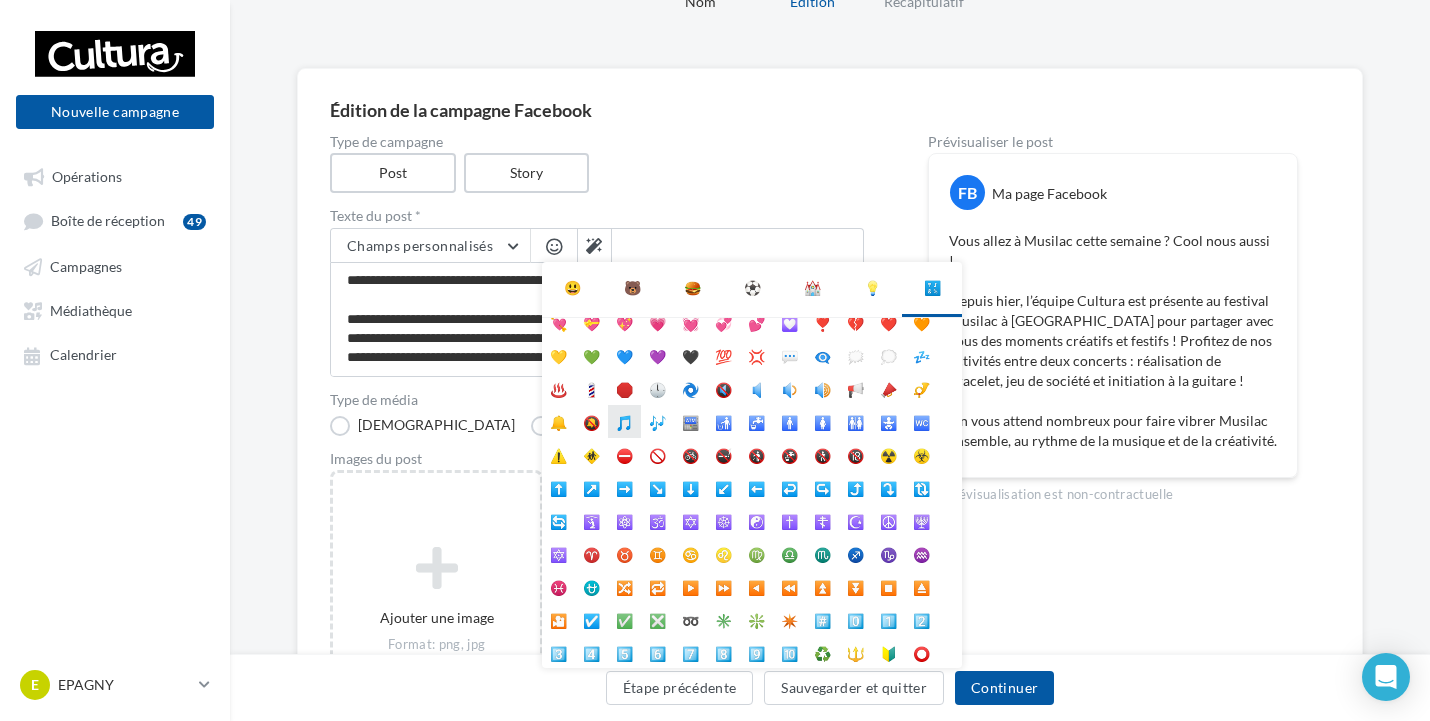 click on "🎵" at bounding box center (624, 421) 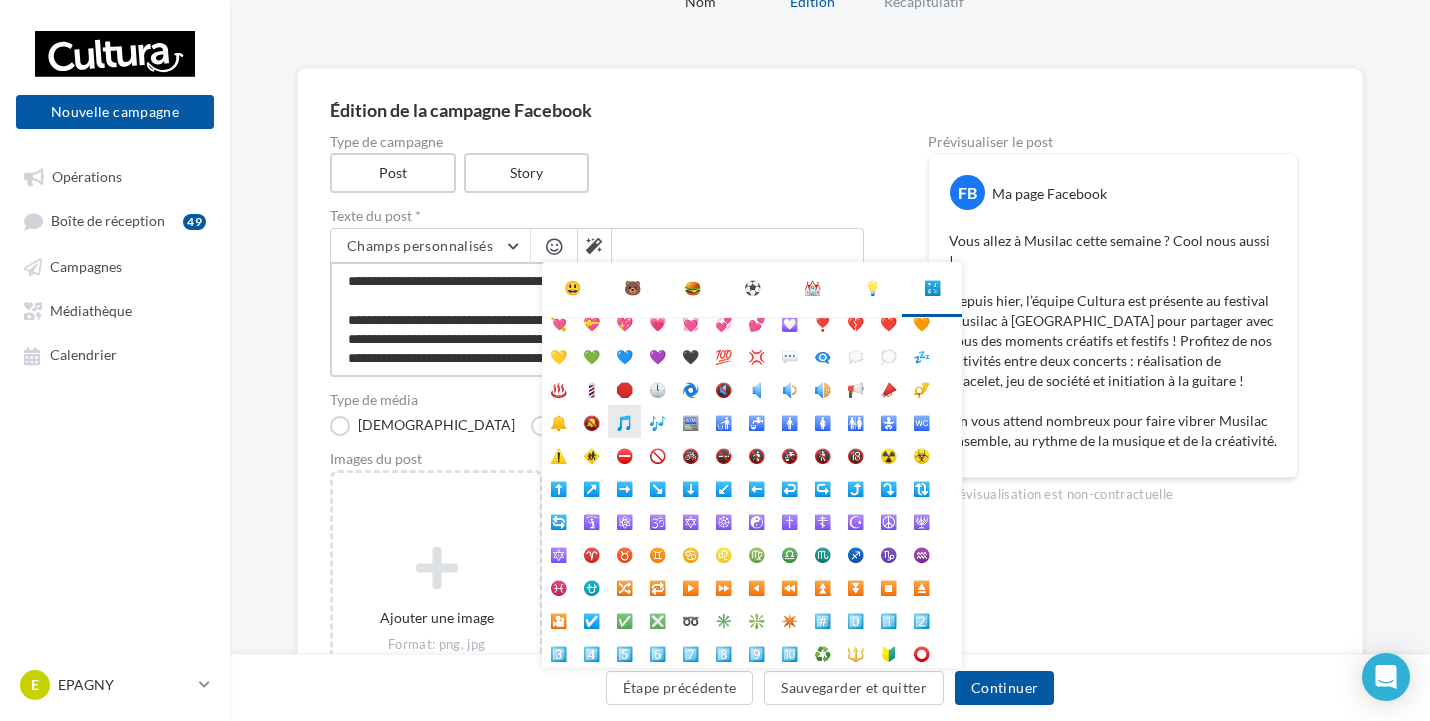 type on "**********" 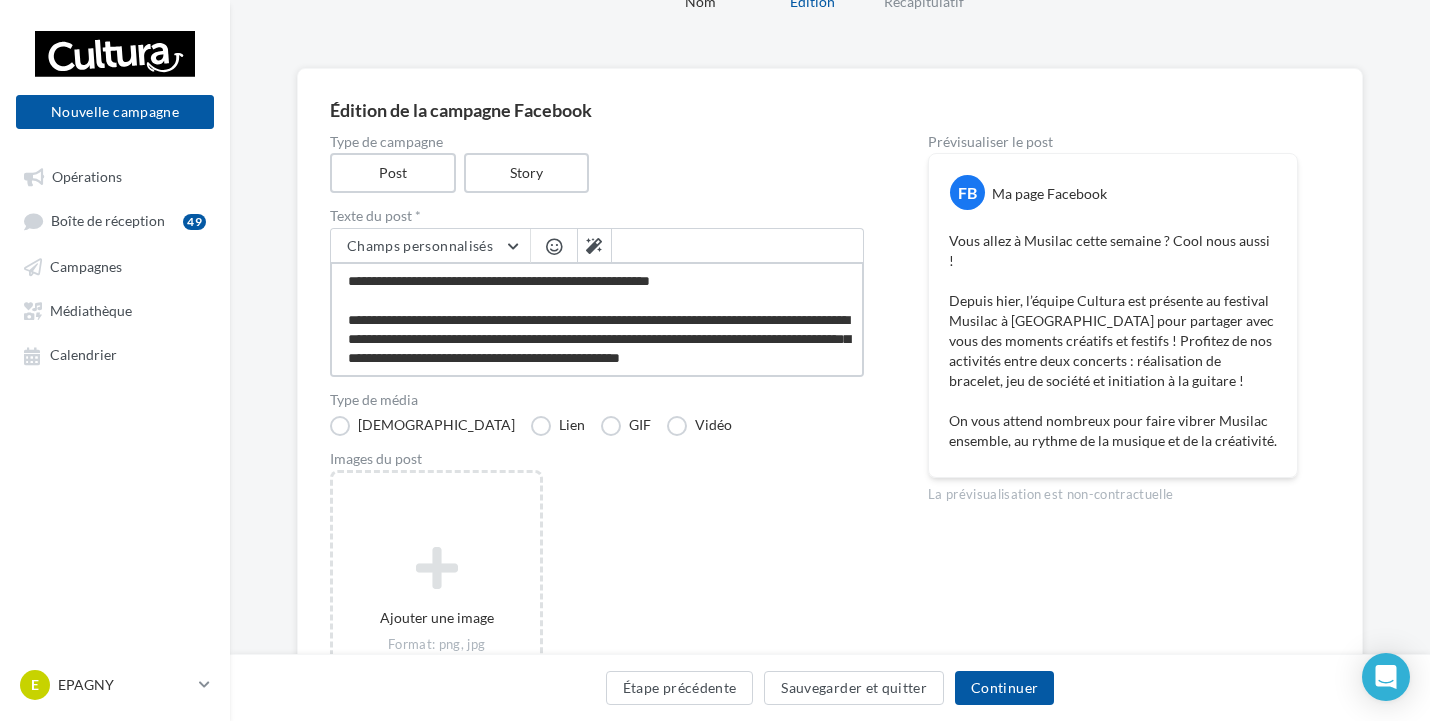 click on "**********" at bounding box center [597, 319] 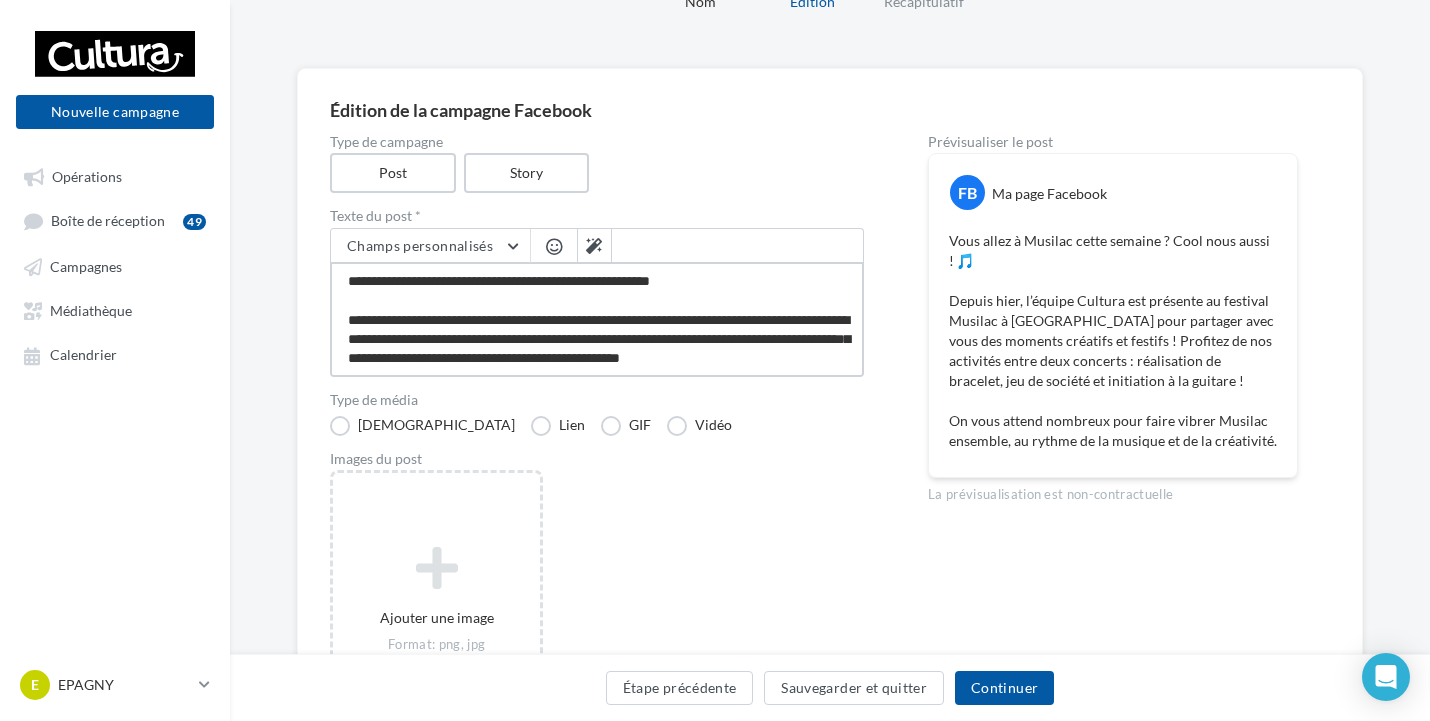 type on "**********" 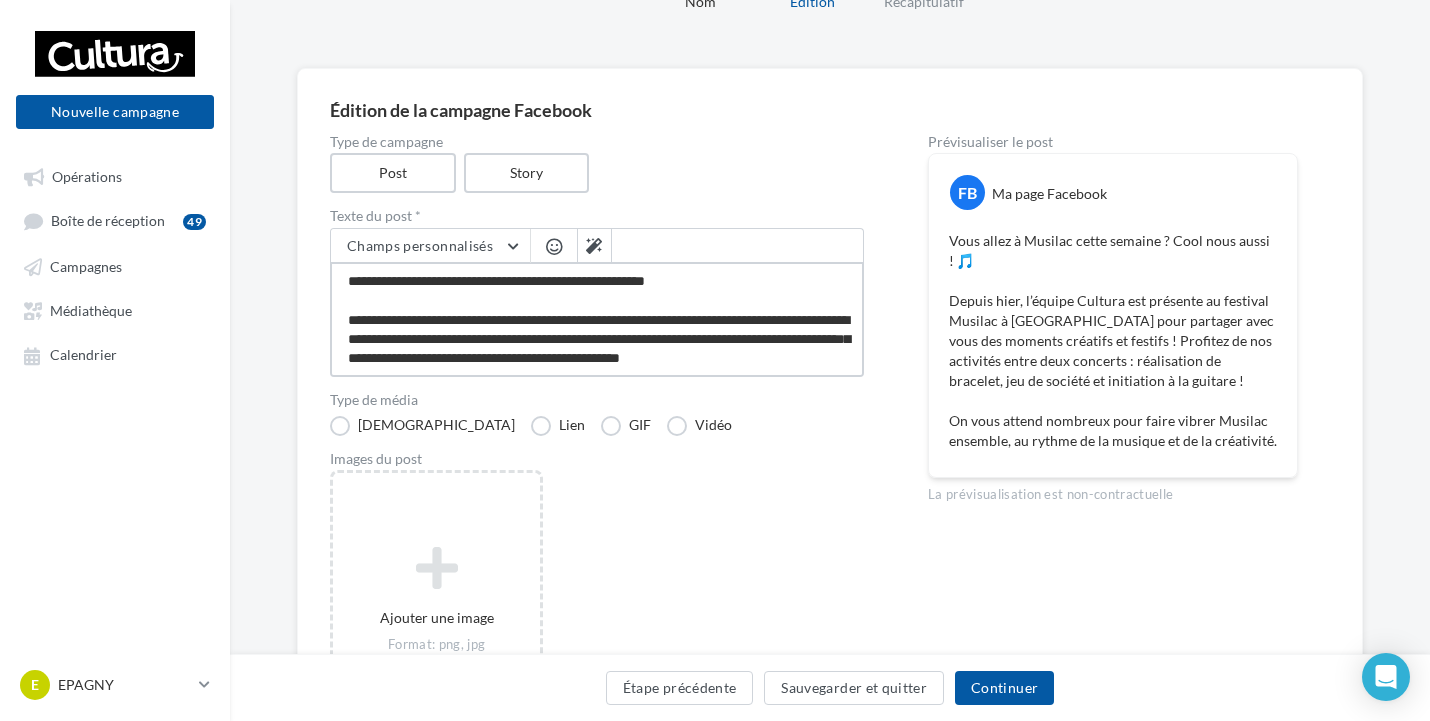 type on "**********" 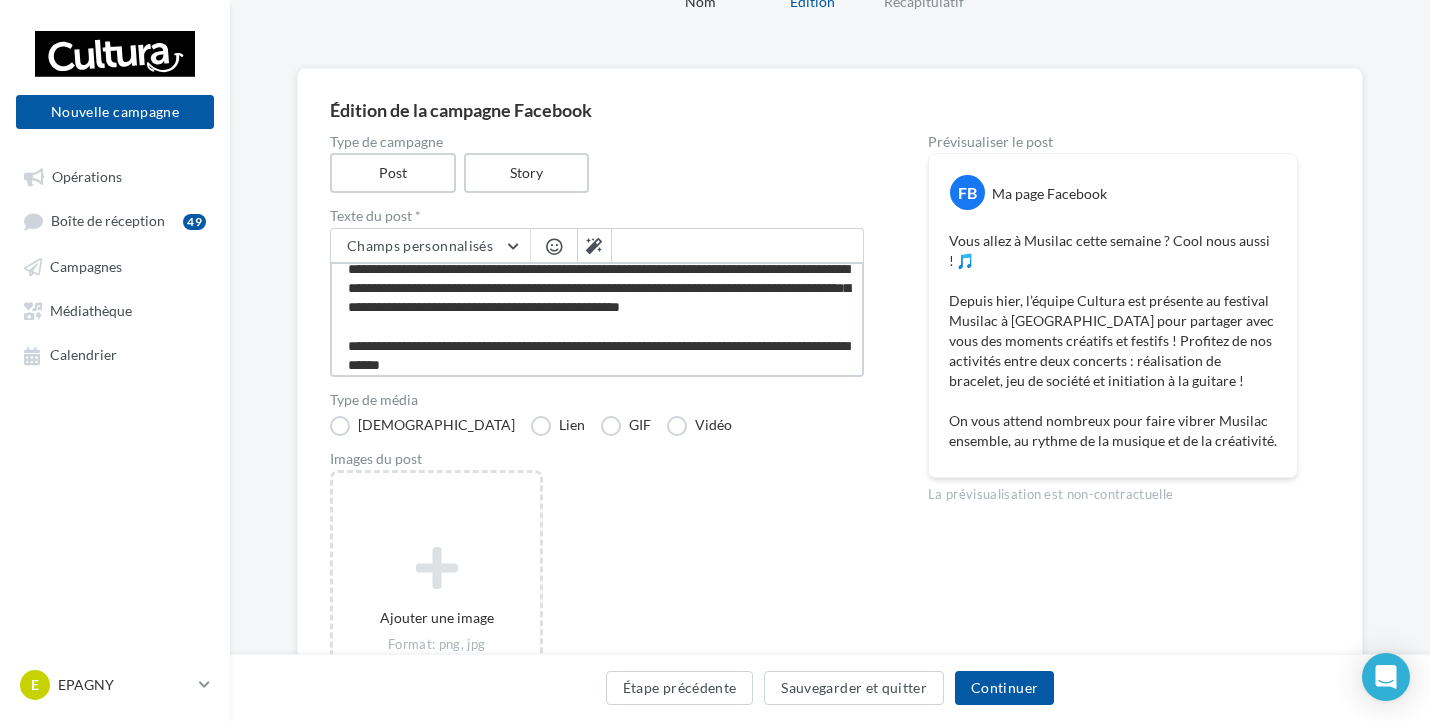scroll, scrollTop: 78, scrollLeft: 0, axis: vertical 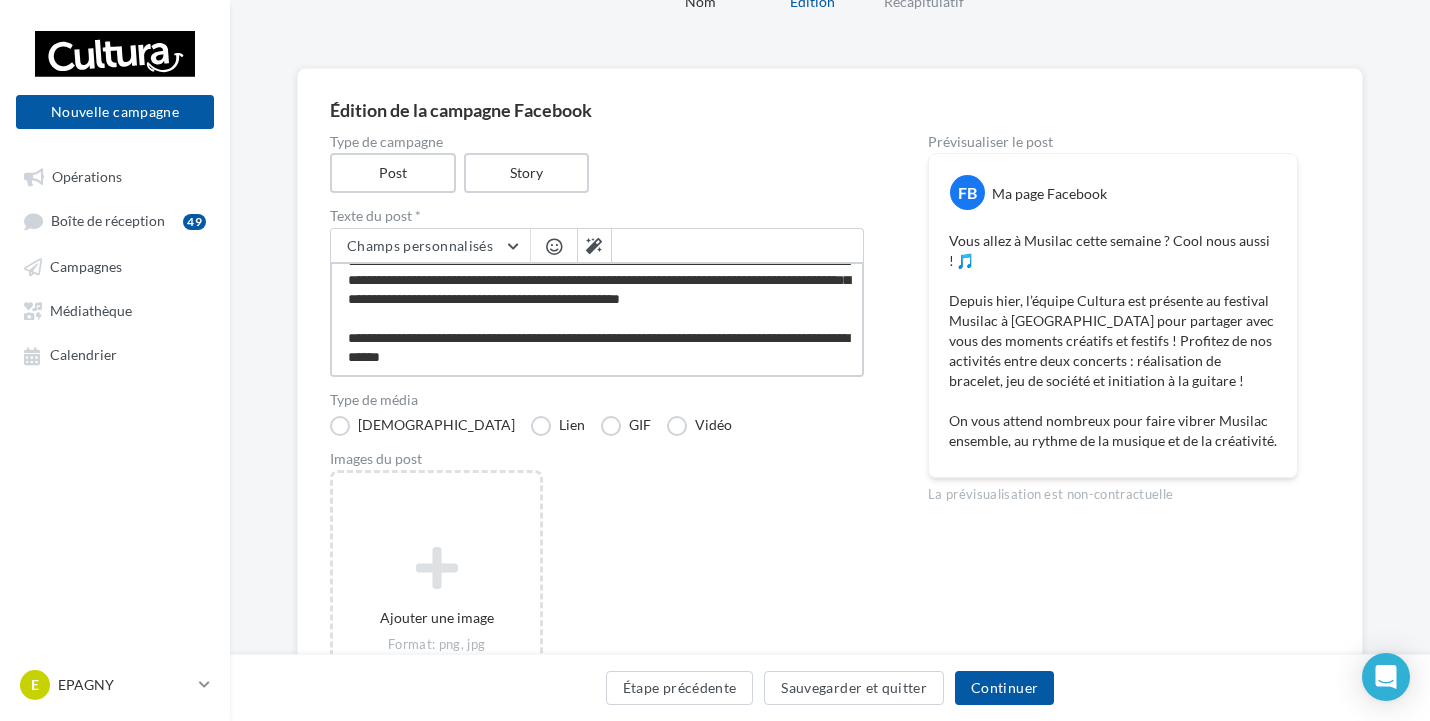 click on "**********" at bounding box center [597, 319] 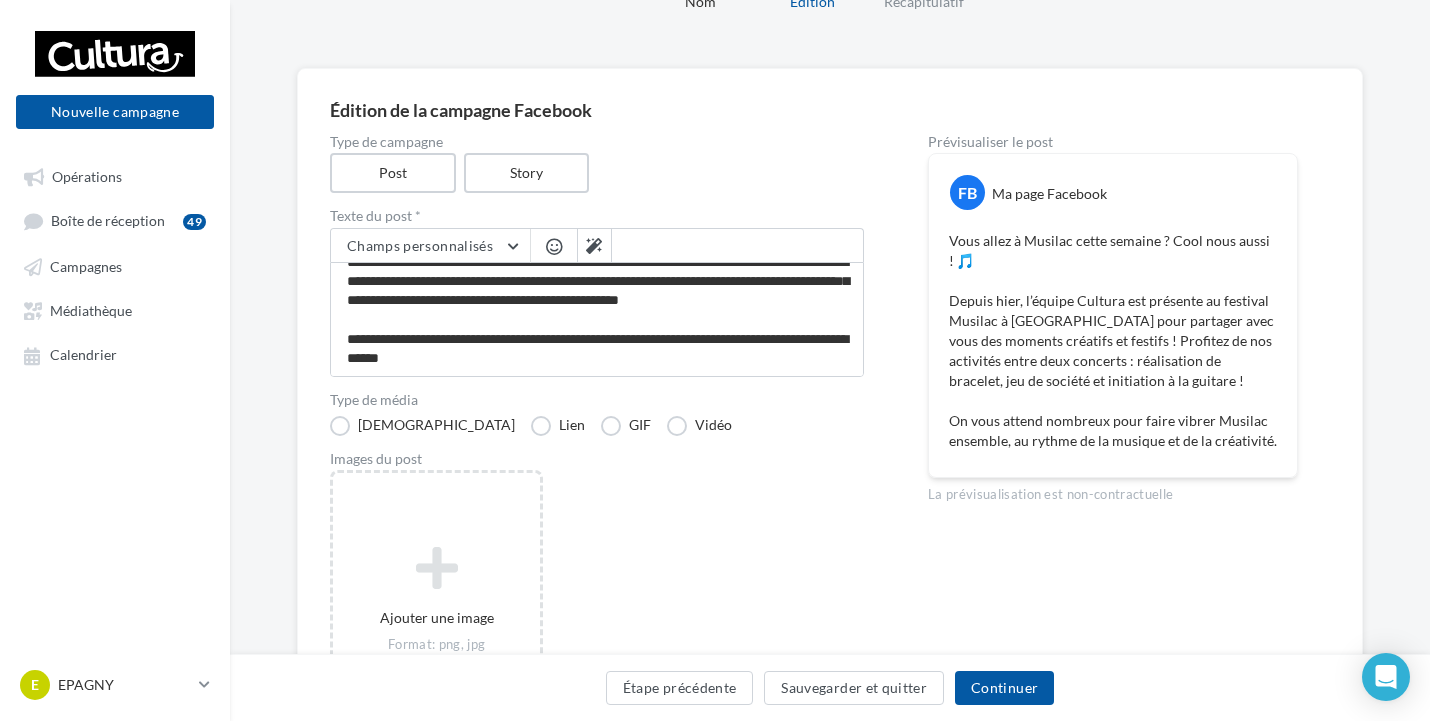 click at bounding box center (554, 247) 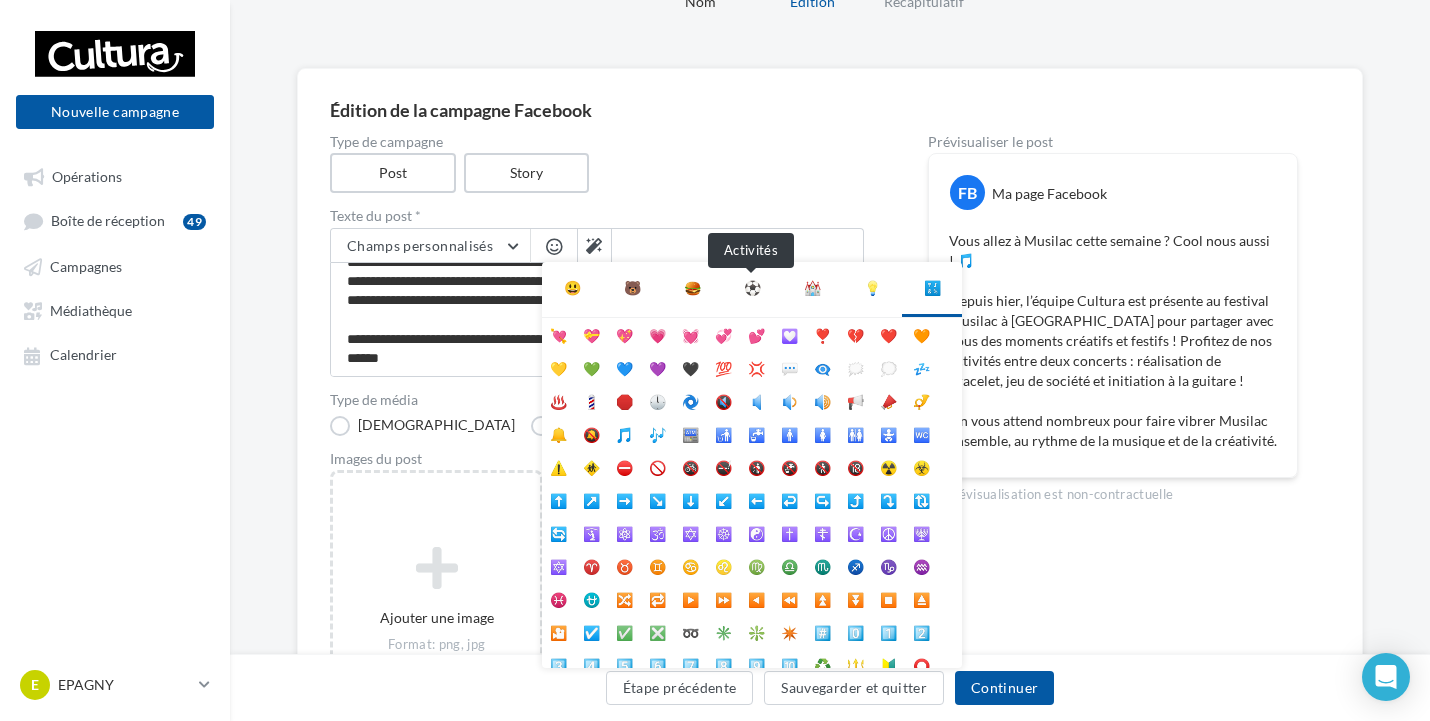 click on "⚽" at bounding box center (752, 288) 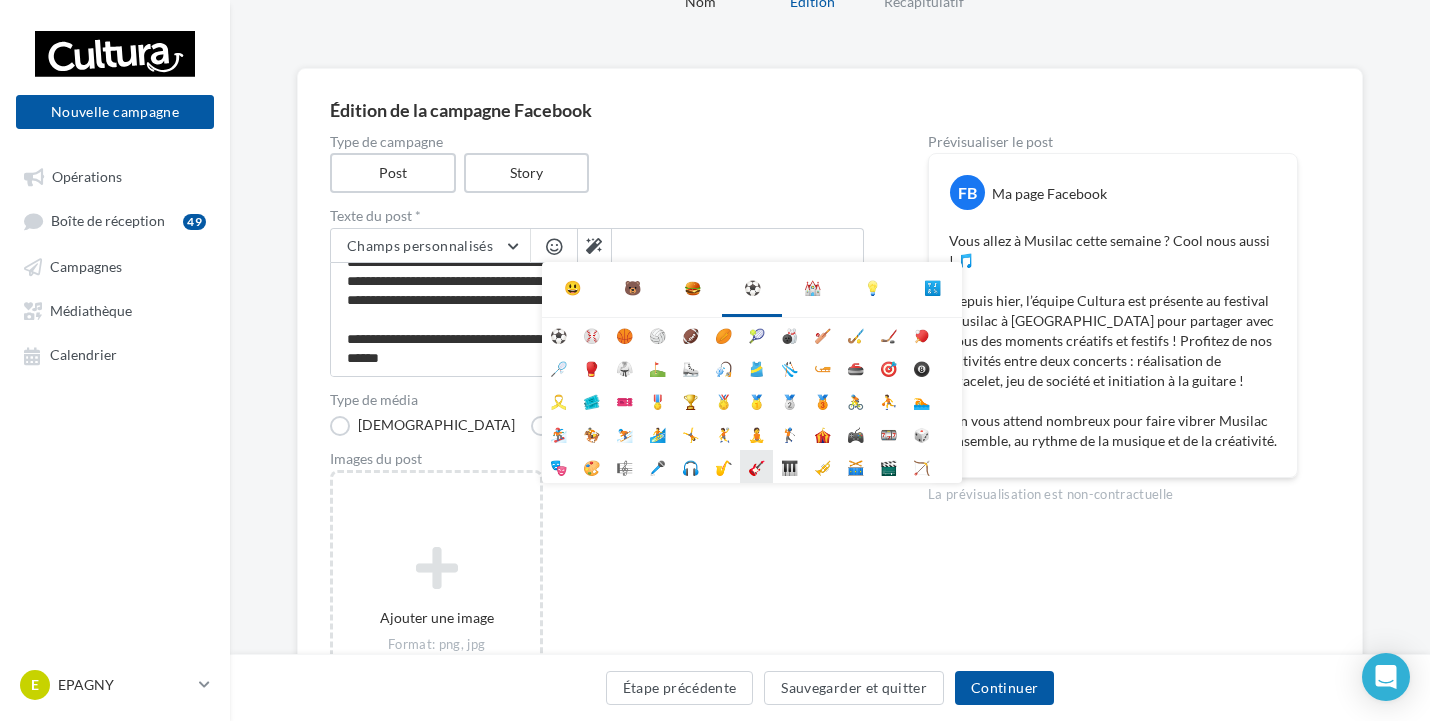 click on "🎸" at bounding box center [756, 466] 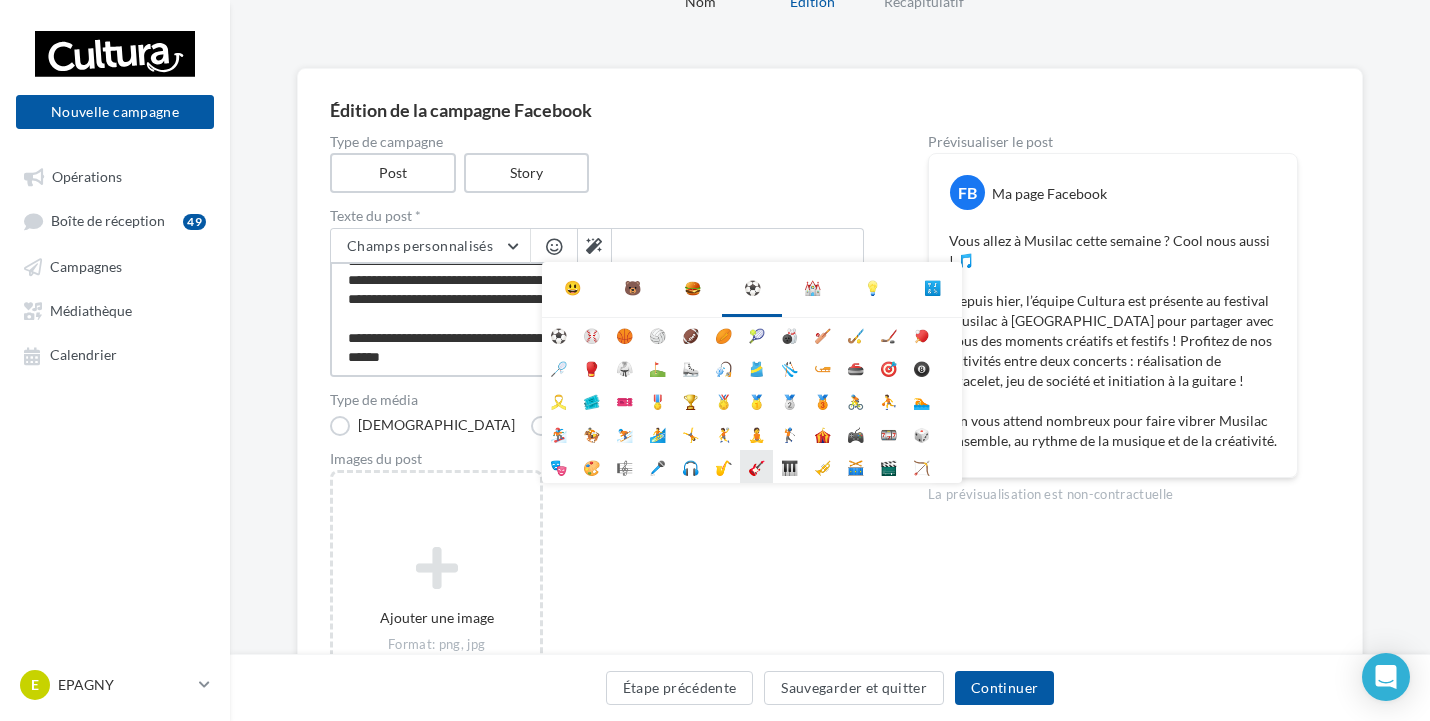 type on "**********" 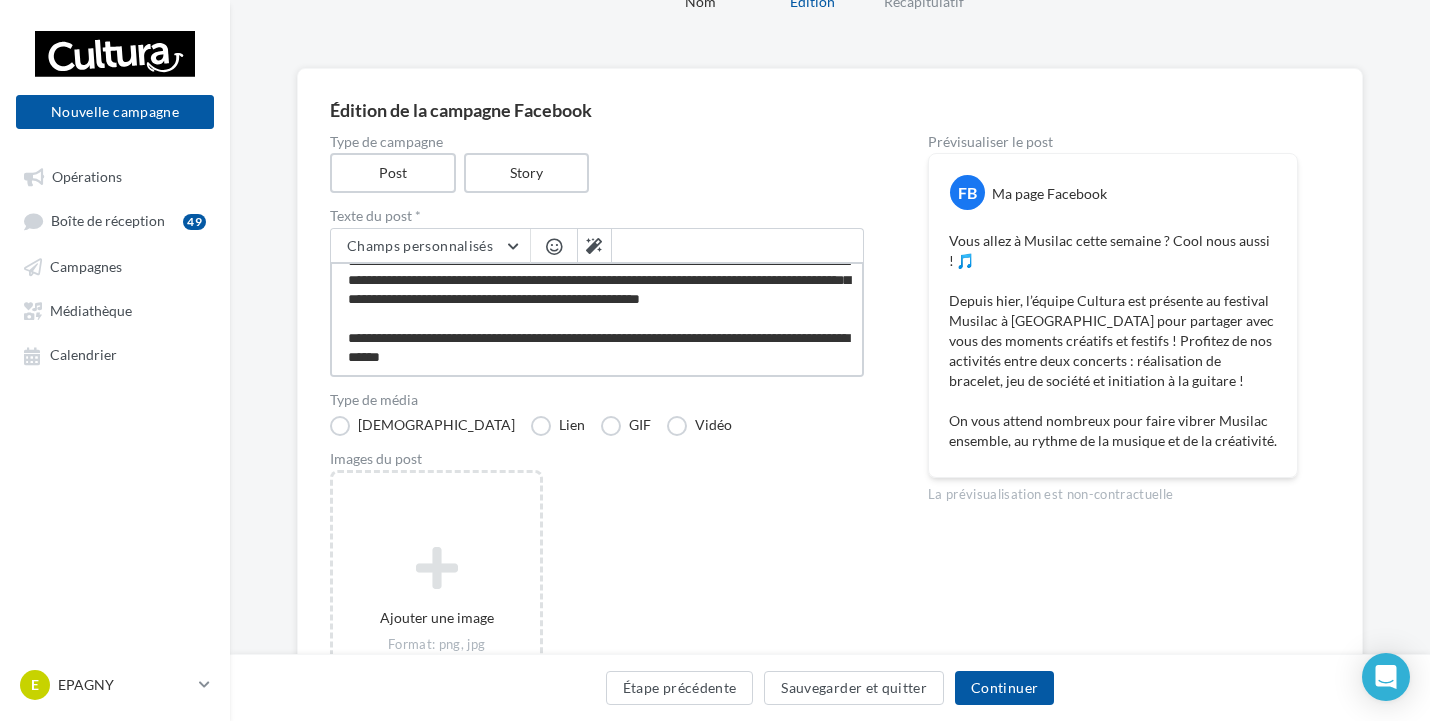scroll, scrollTop: 78, scrollLeft: 0, axis: vertical 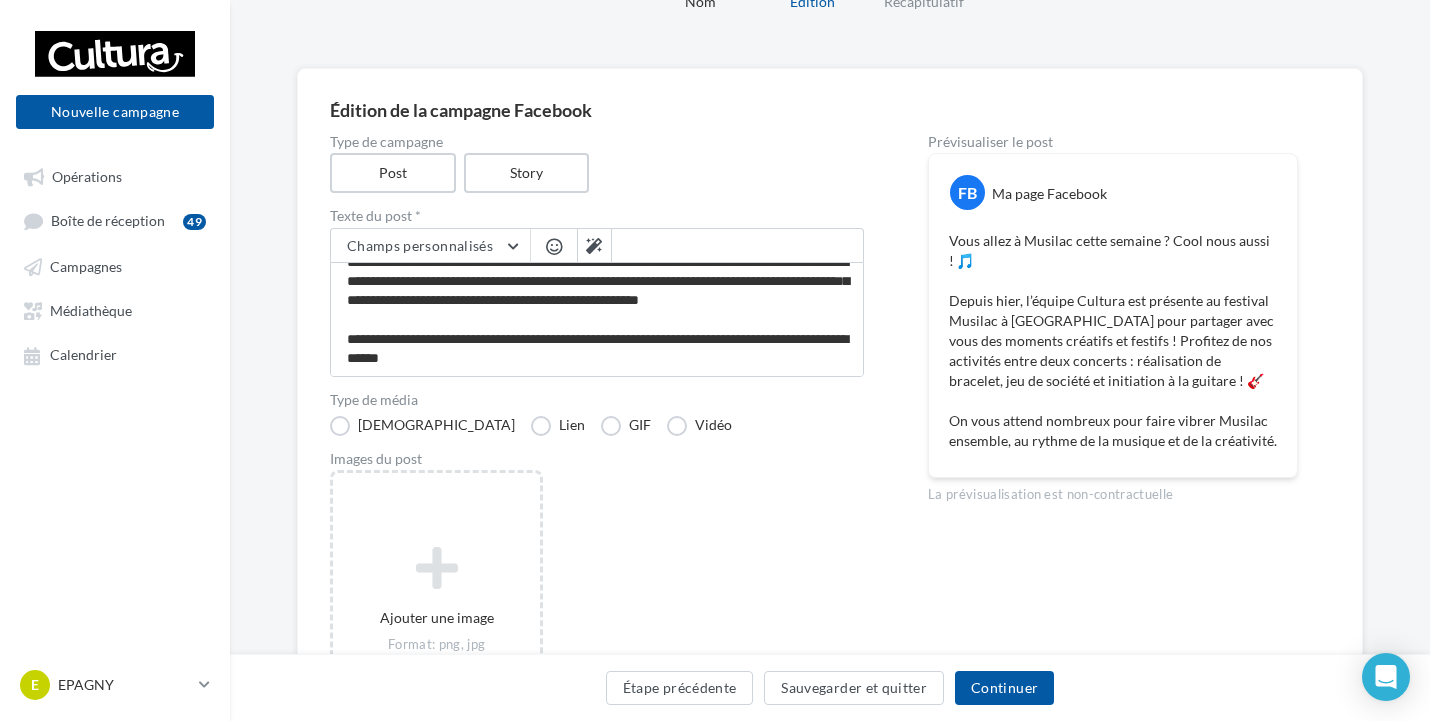 click at bounding box center [554, 246] 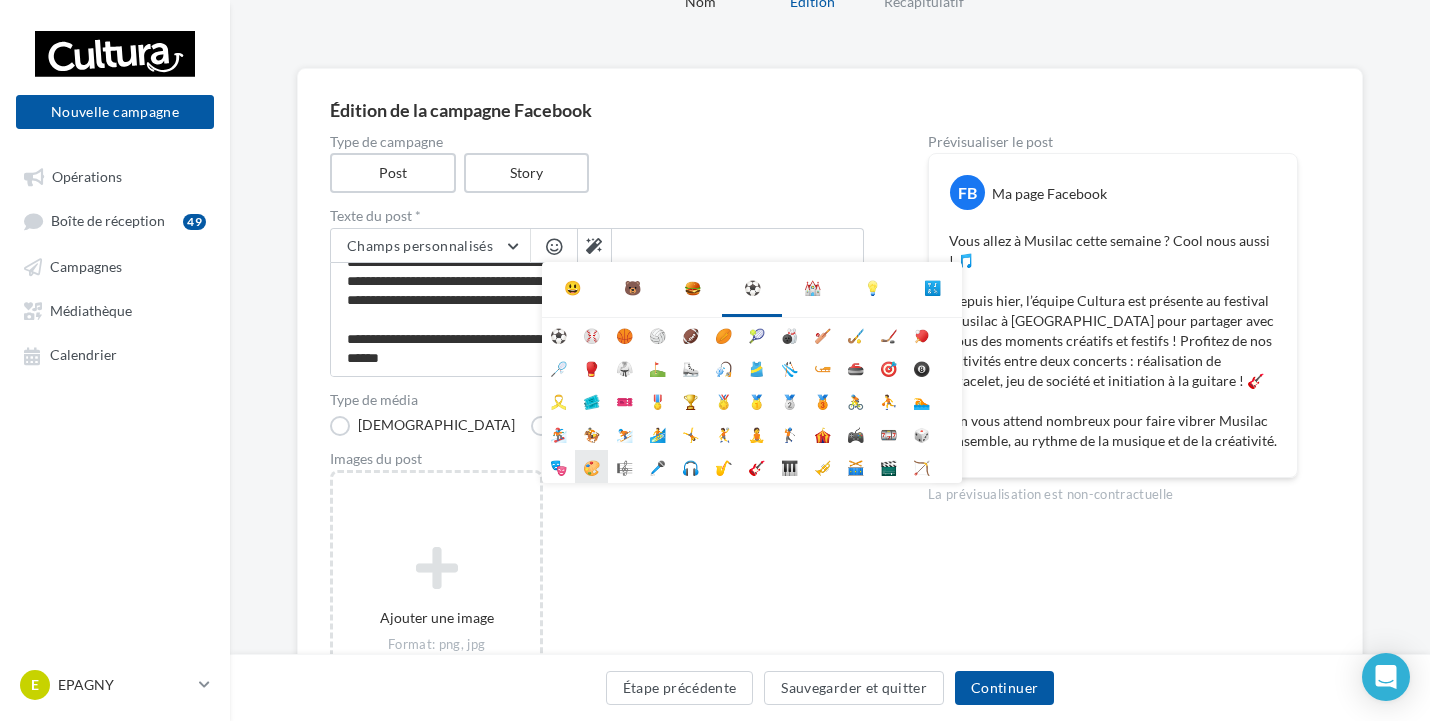 click on "🎨" at bounding box center [591, 466] 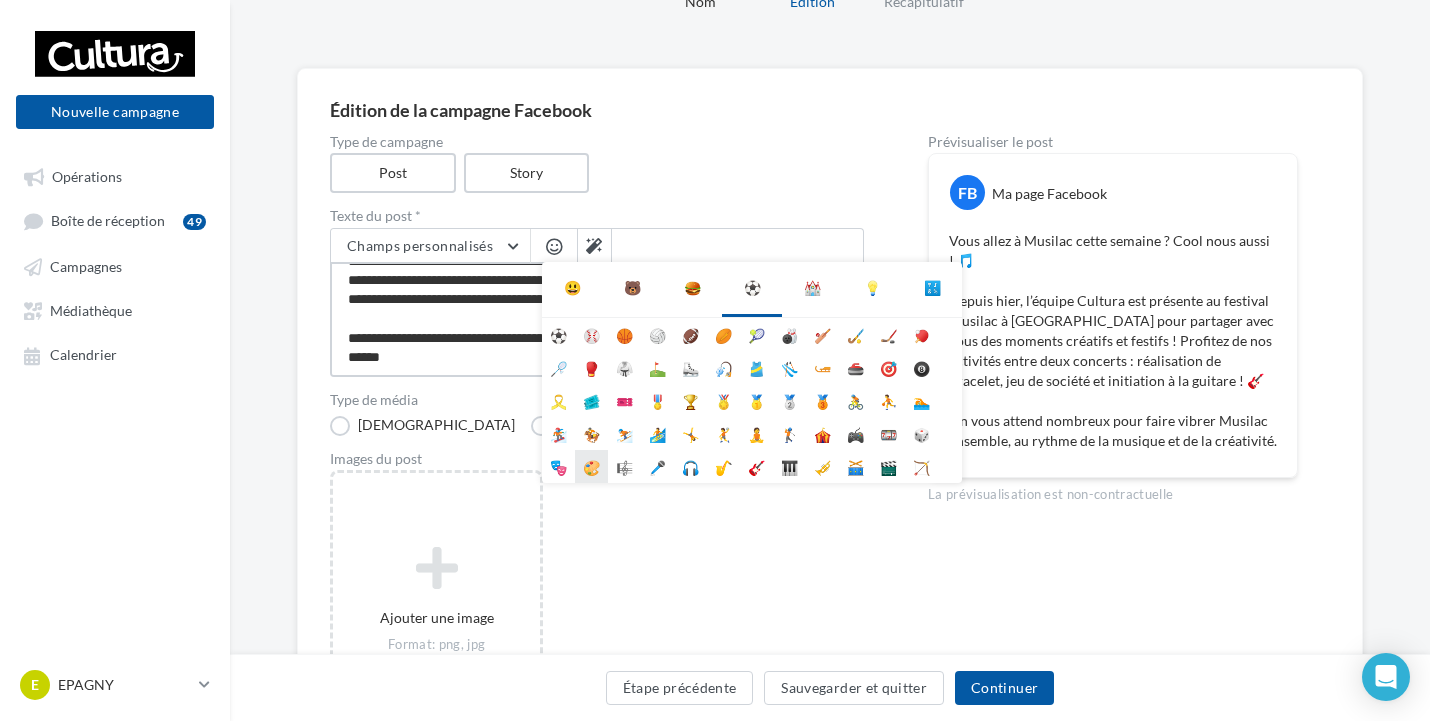 type on "**********" 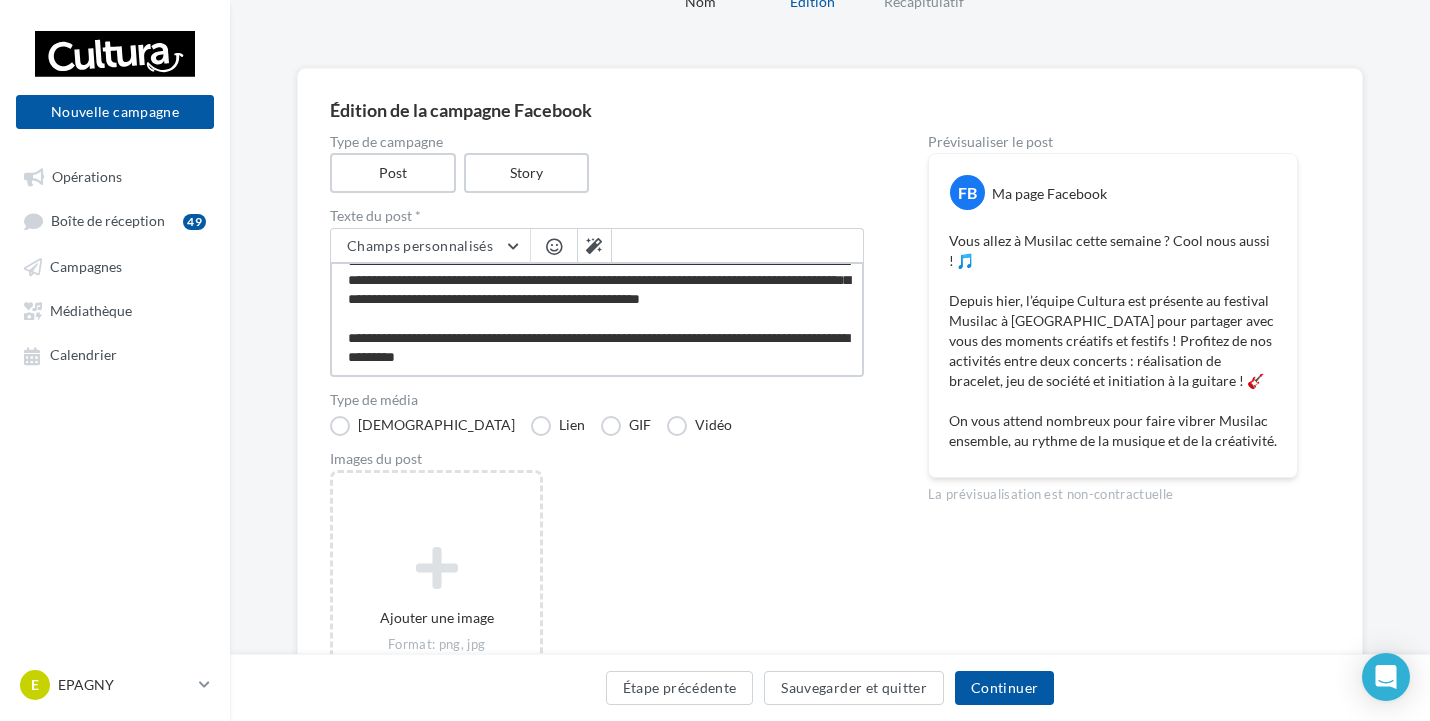 scroll, scrollTop: 78, scrollLeft: 0, axis: vertical 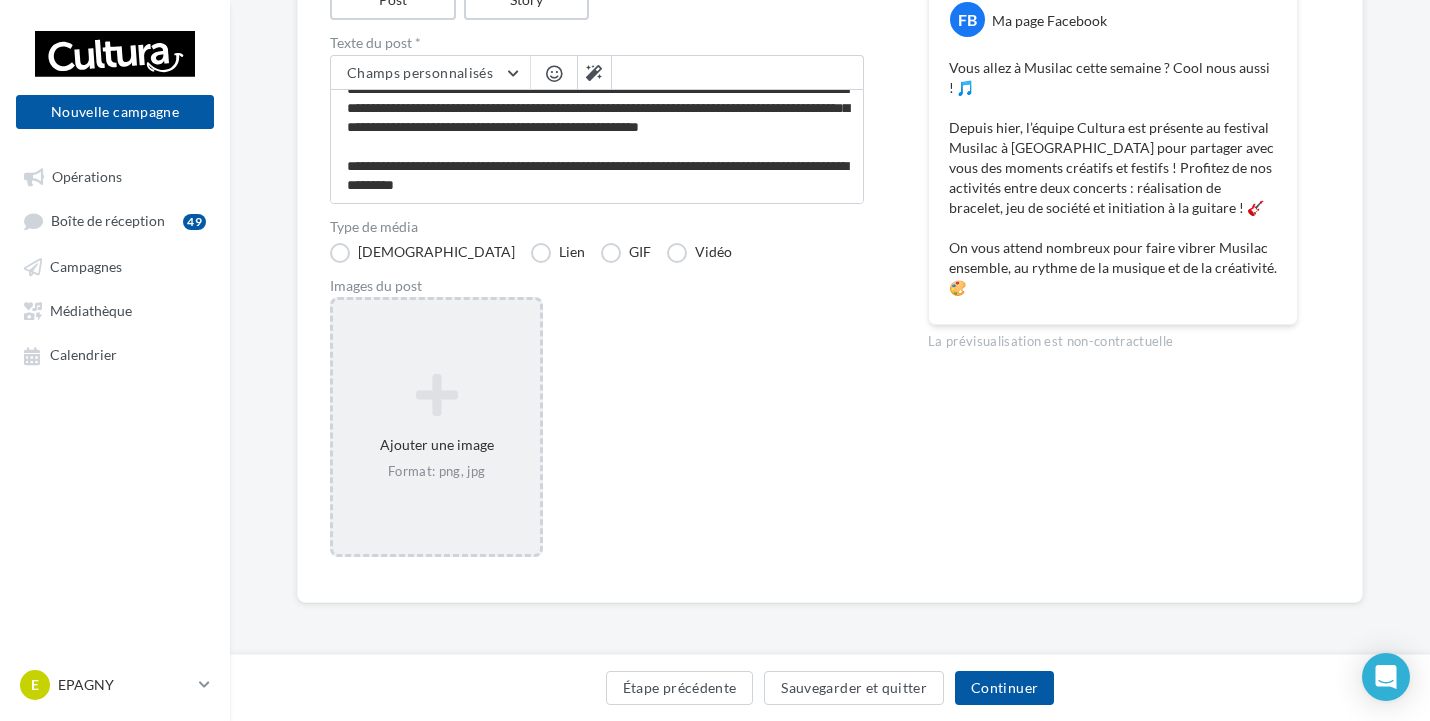 click on "Ajouter une image     Format: png, jpg" at bounding box center [436, 427] 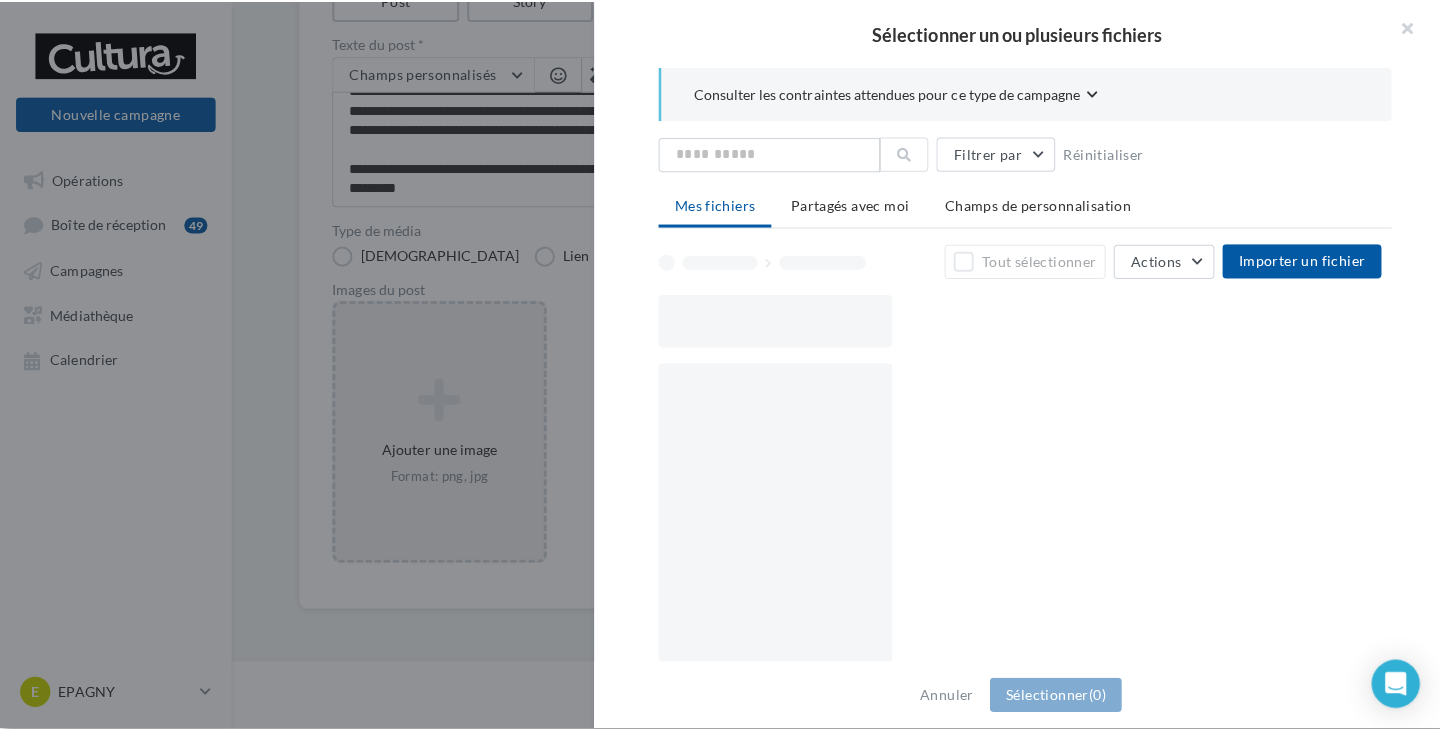 scroll, scrollTop: 263, scrollLeft: 0, axis: vertical 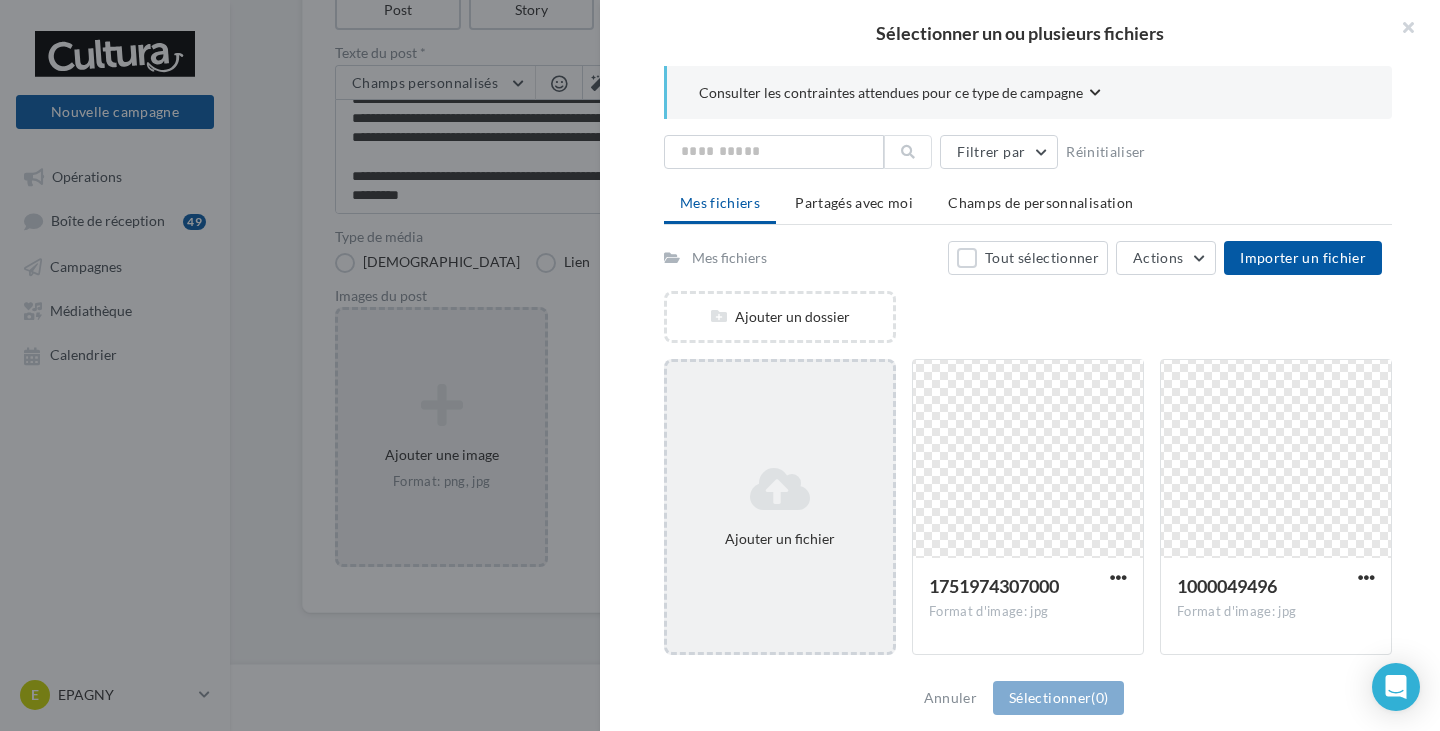 click on "Ajouter un fichier" at bounding box center [780, 507] 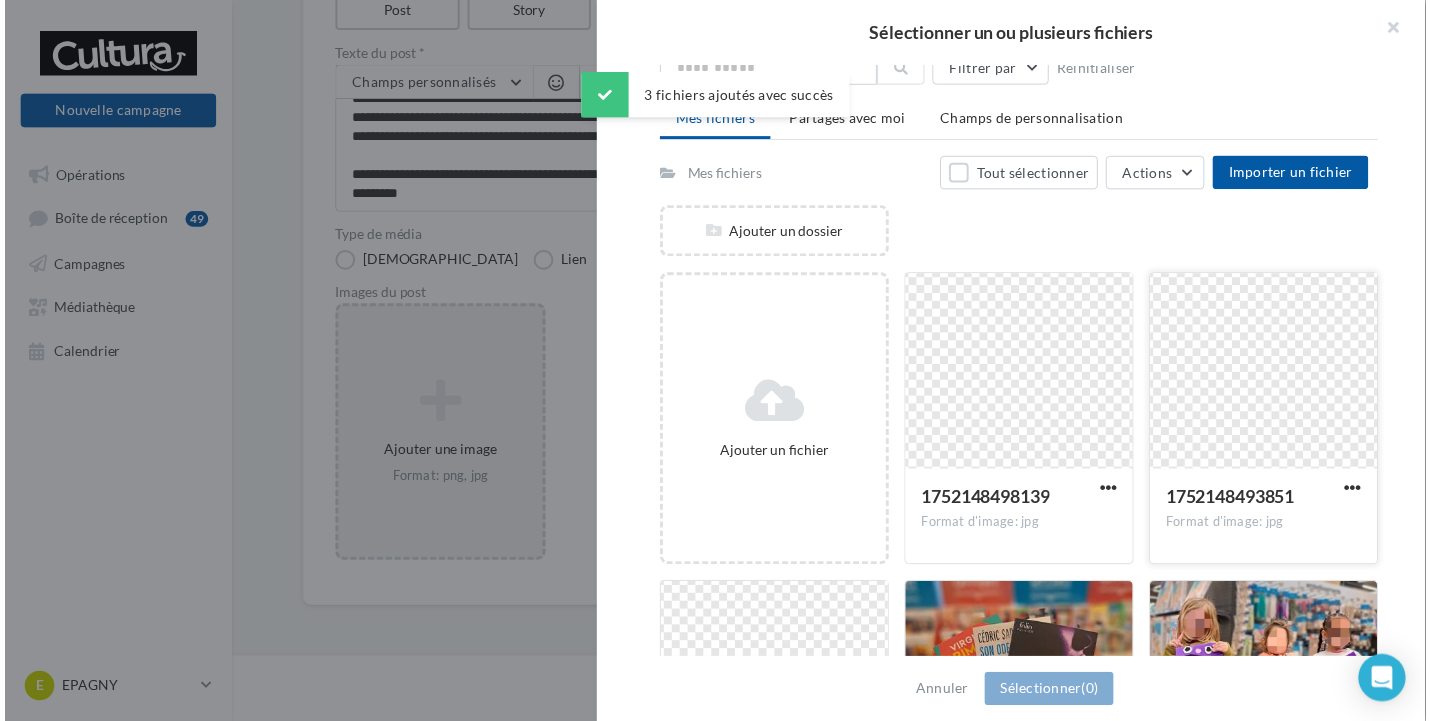 scroll, scrollTop: 200, scrollLeft: 0, axis: vertical 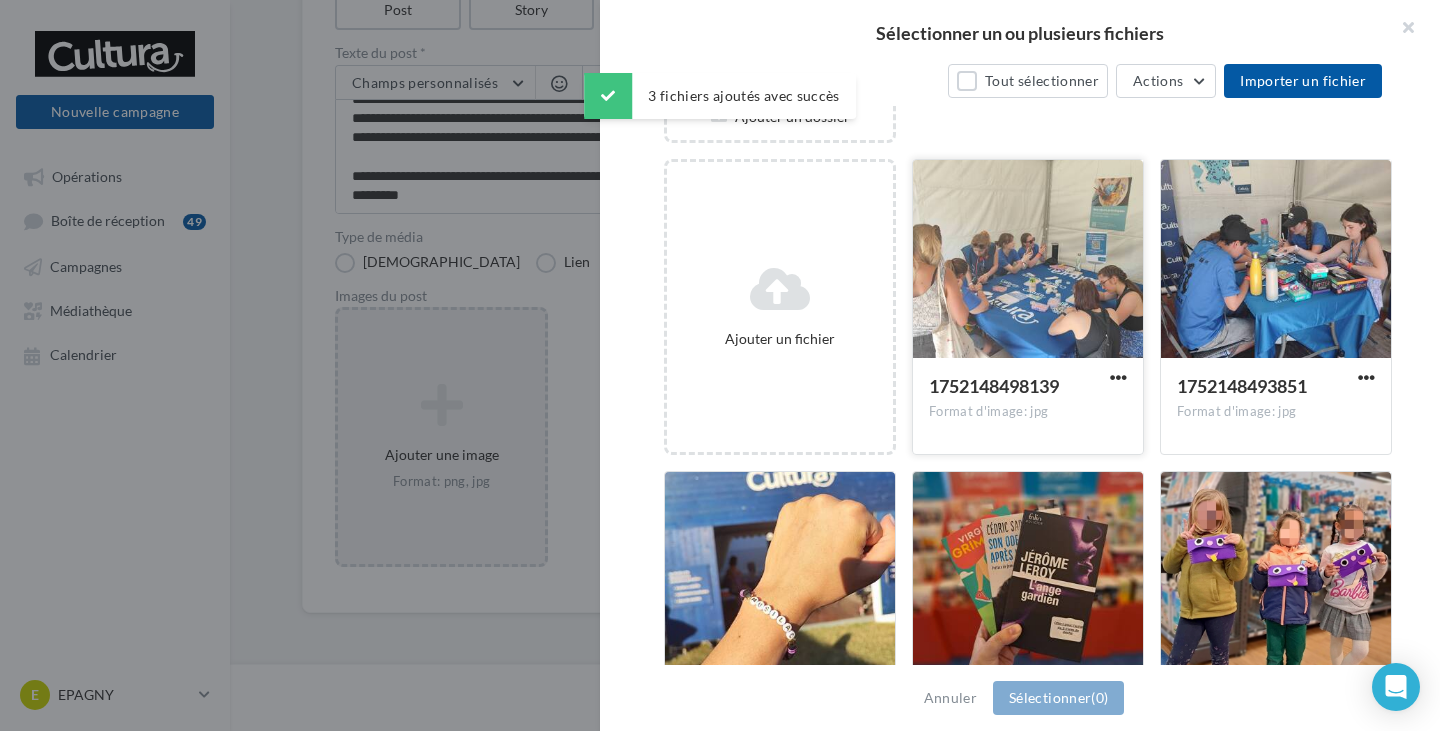 click at bounding box center (1028, 260) 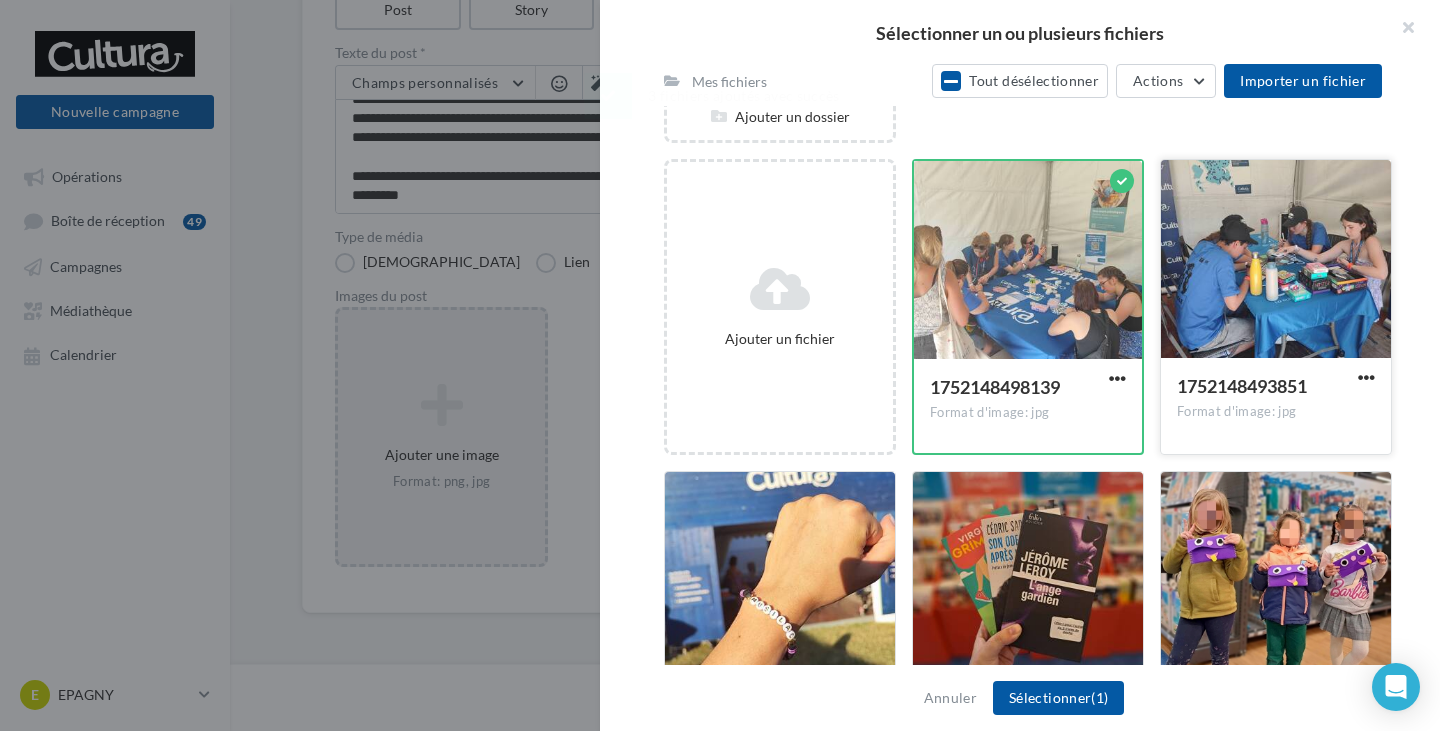 click at bounding box center (1276, 260) 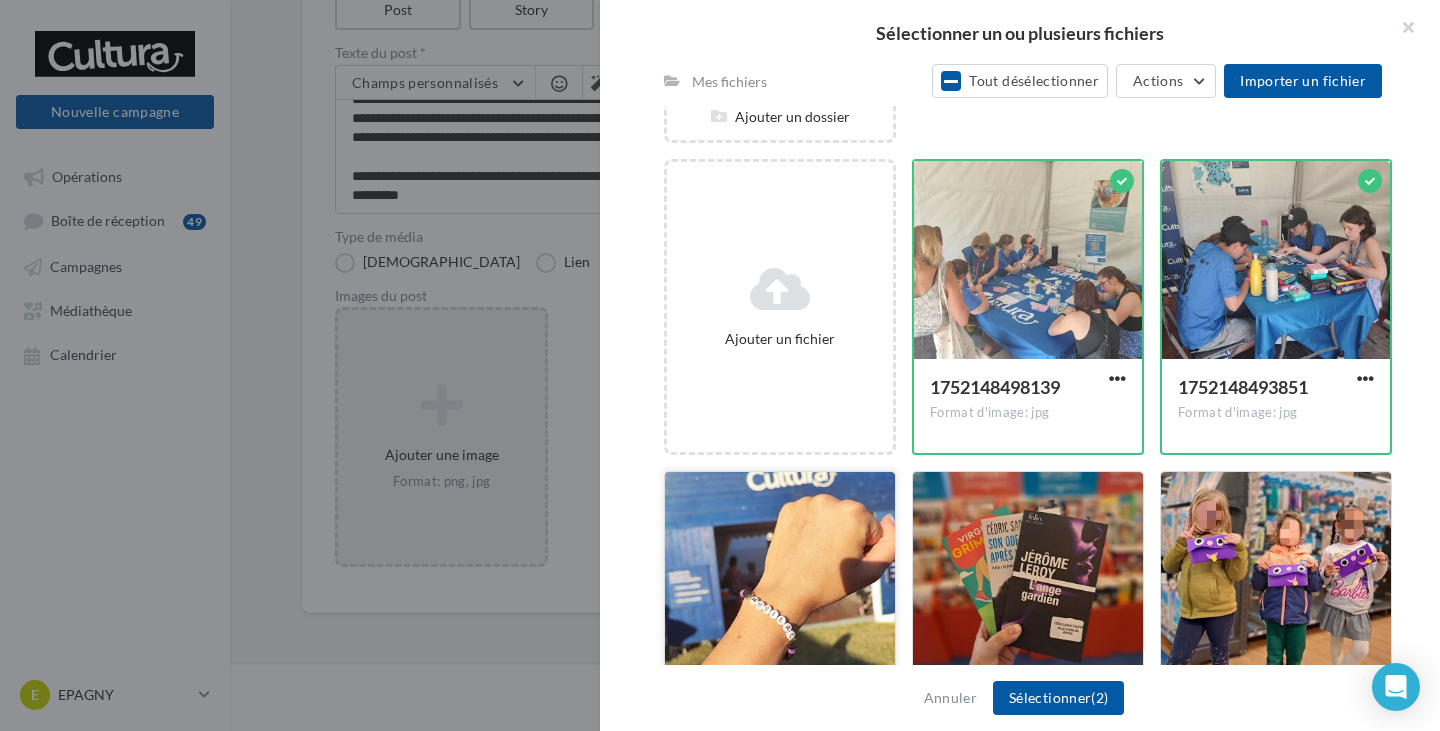 click at bounding box center (780, 572) 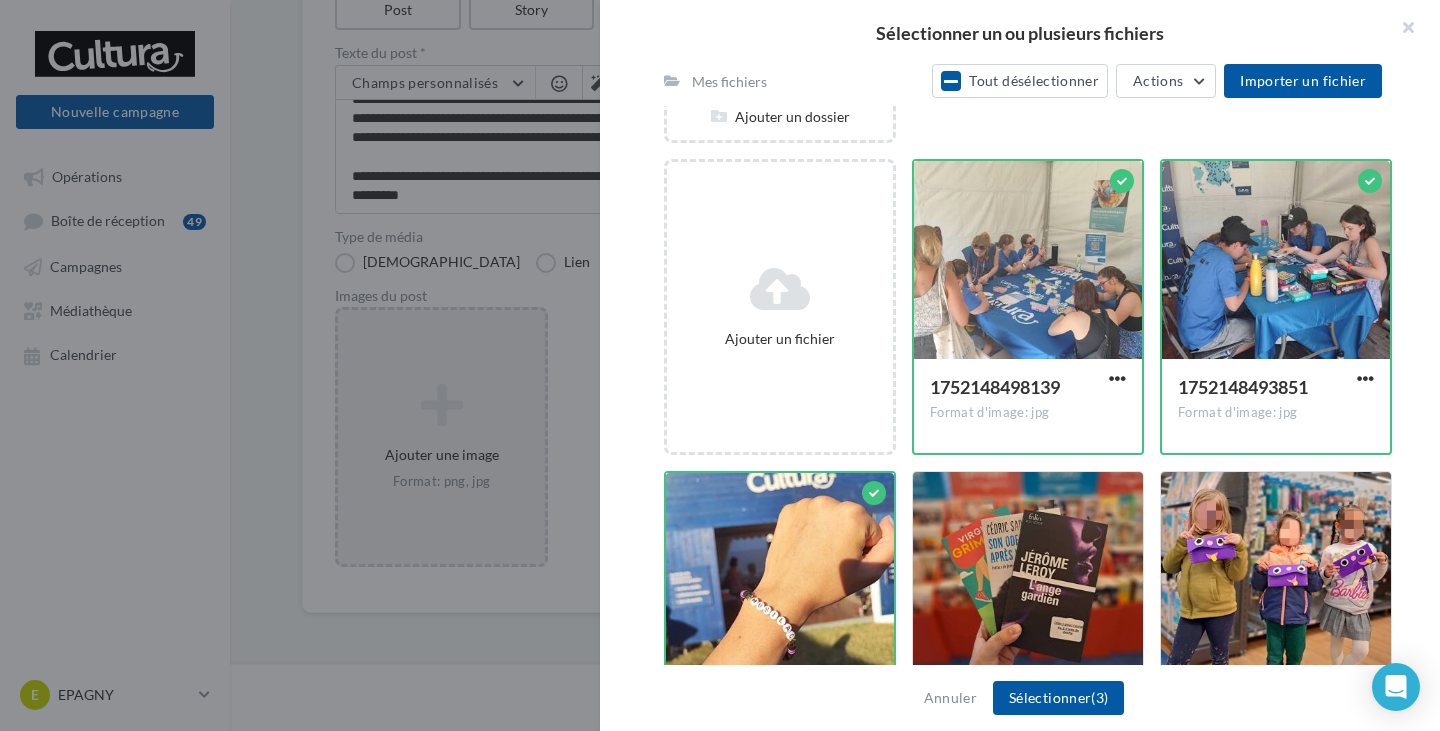 click on "Annuler    Sélectionner   (3)" at bounding box center (1020, 698) 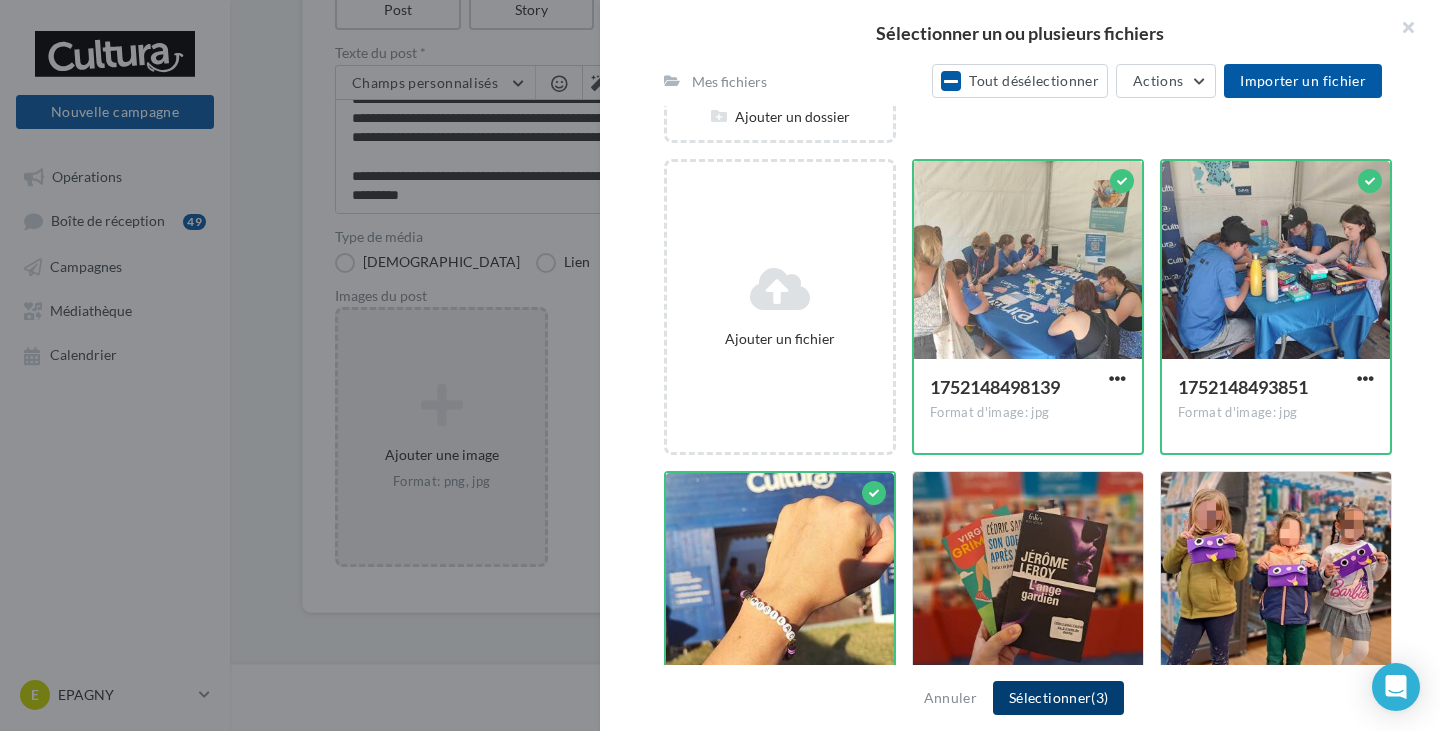 click on "Sélectionner   (3)" at bounding box center [1058, 698] 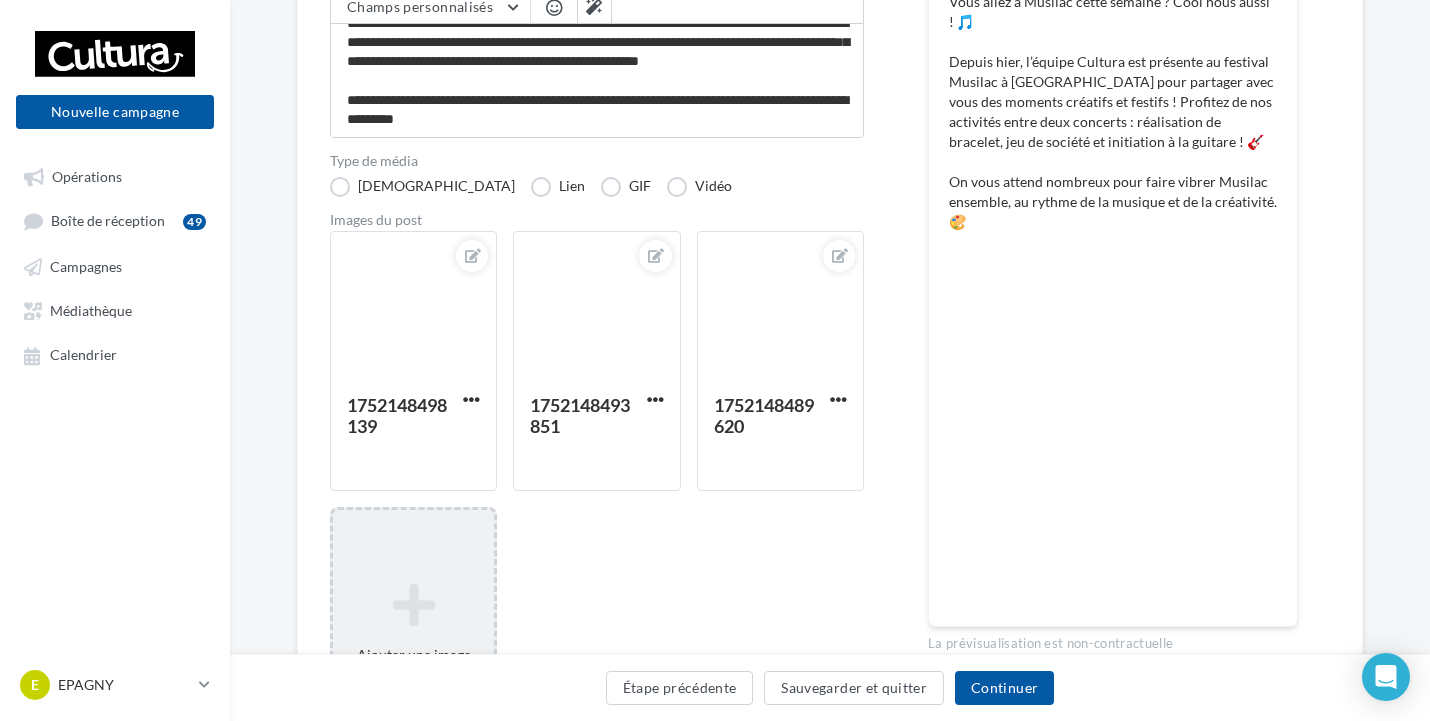 scroll, scrollTop: 549, scrollLeft: 0, axis: vertical 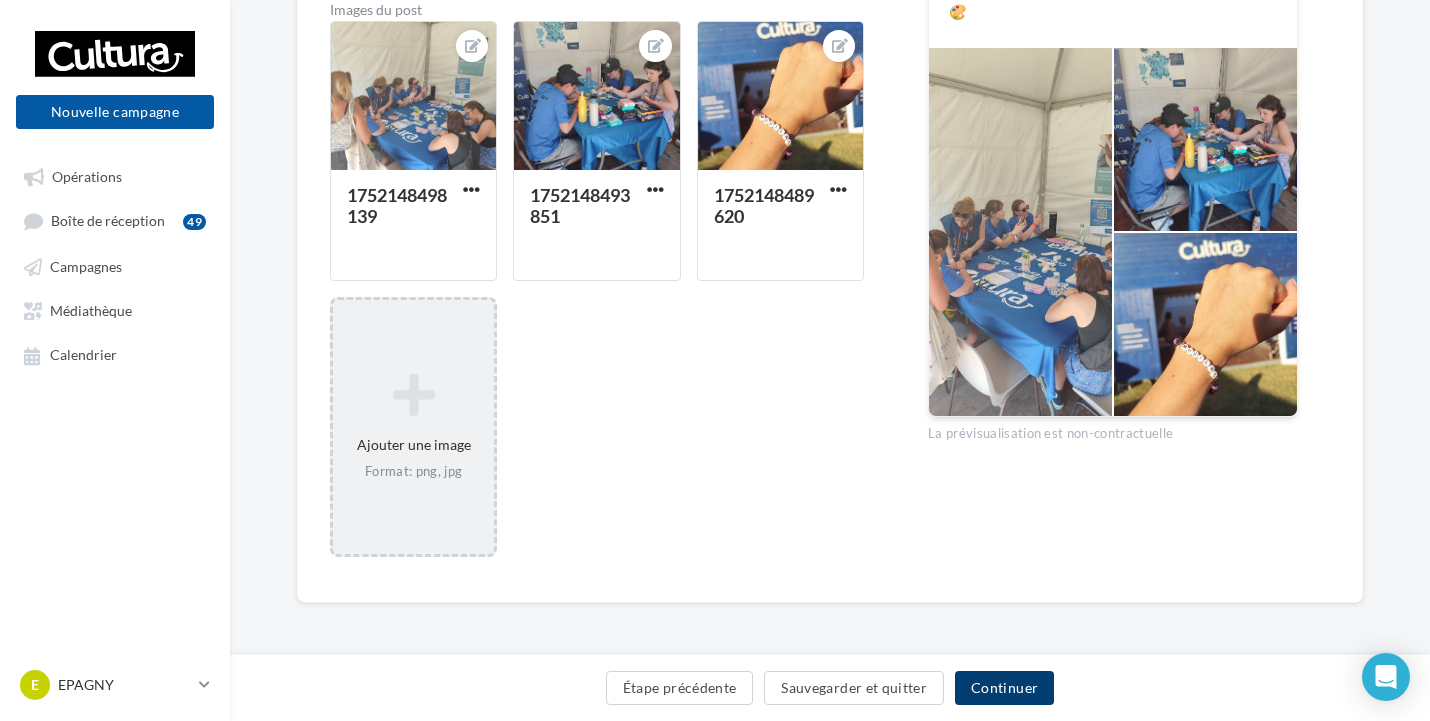 click on "Continuer" at bounding box center [1004, 688] 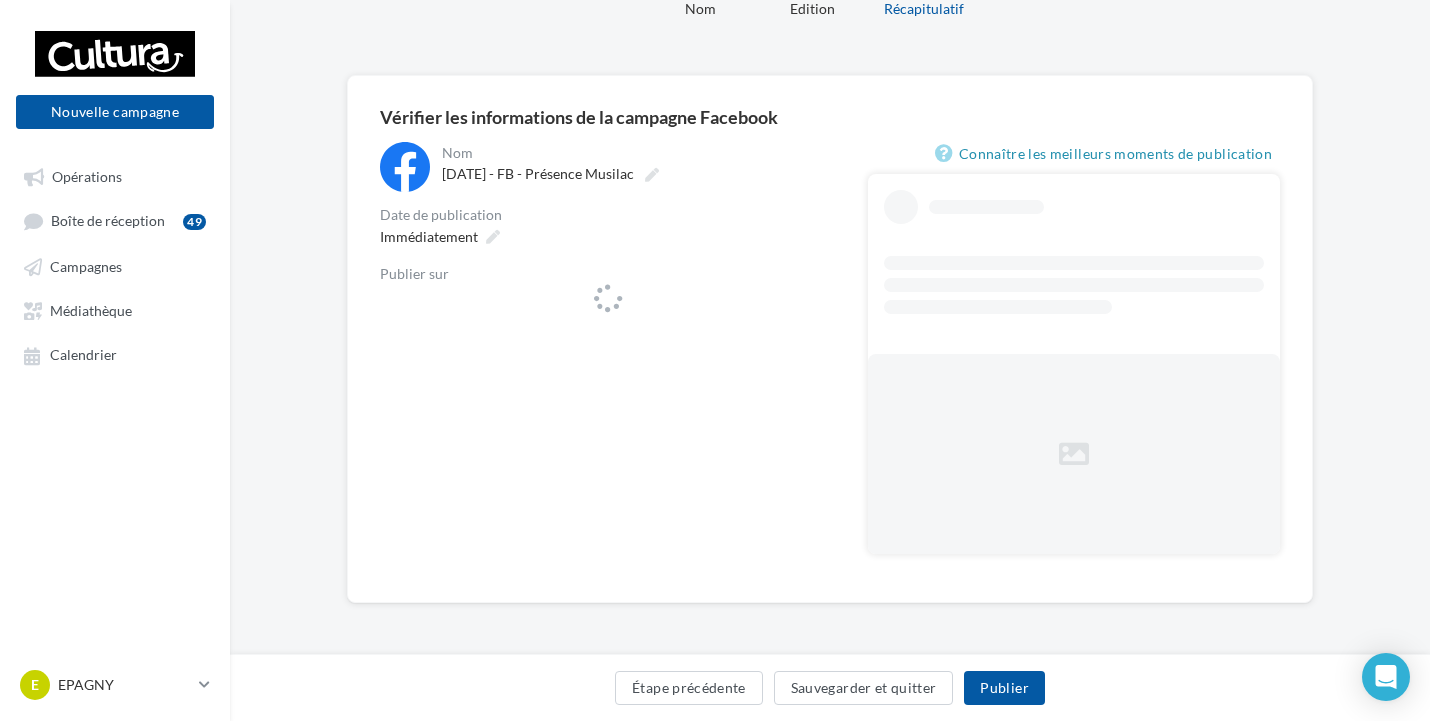 scroll, scrollTop: 0, scrollLeft: 0, axis: both 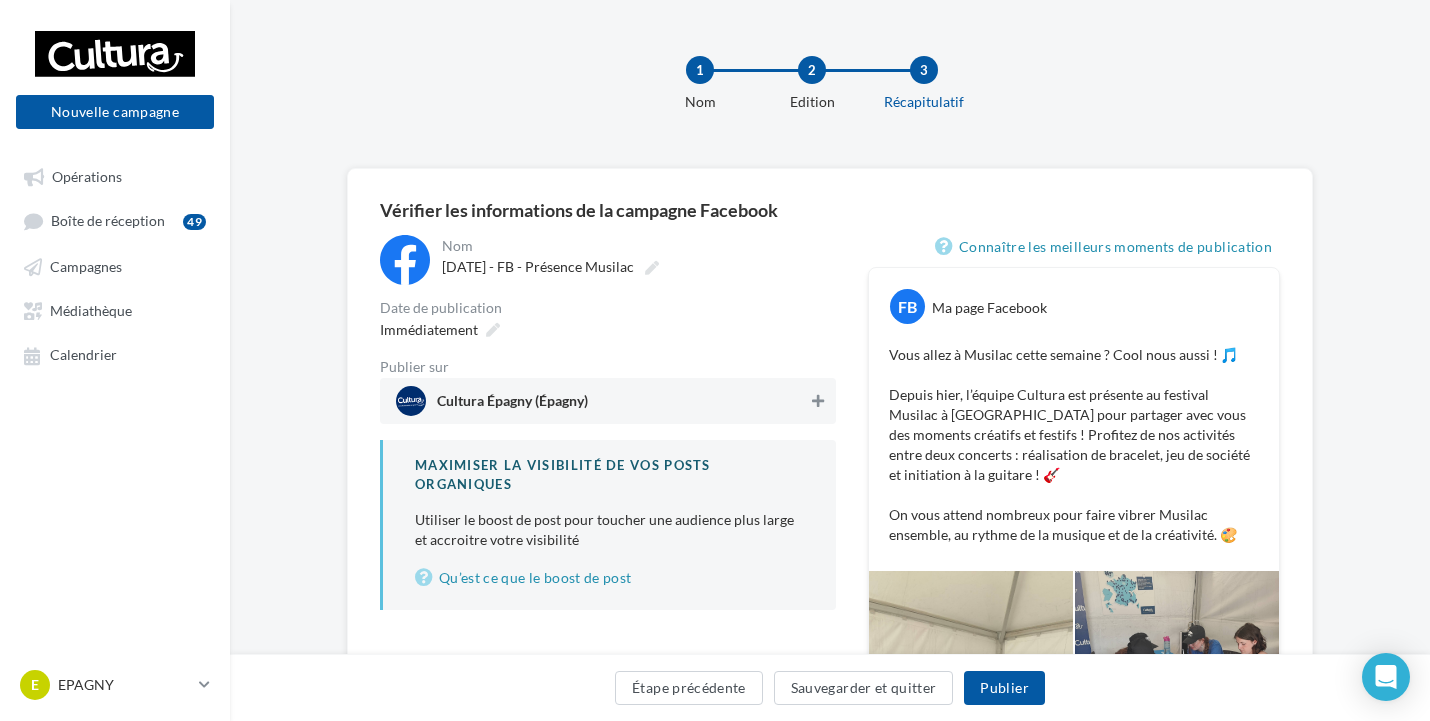 click at bounding box center (818, 401) 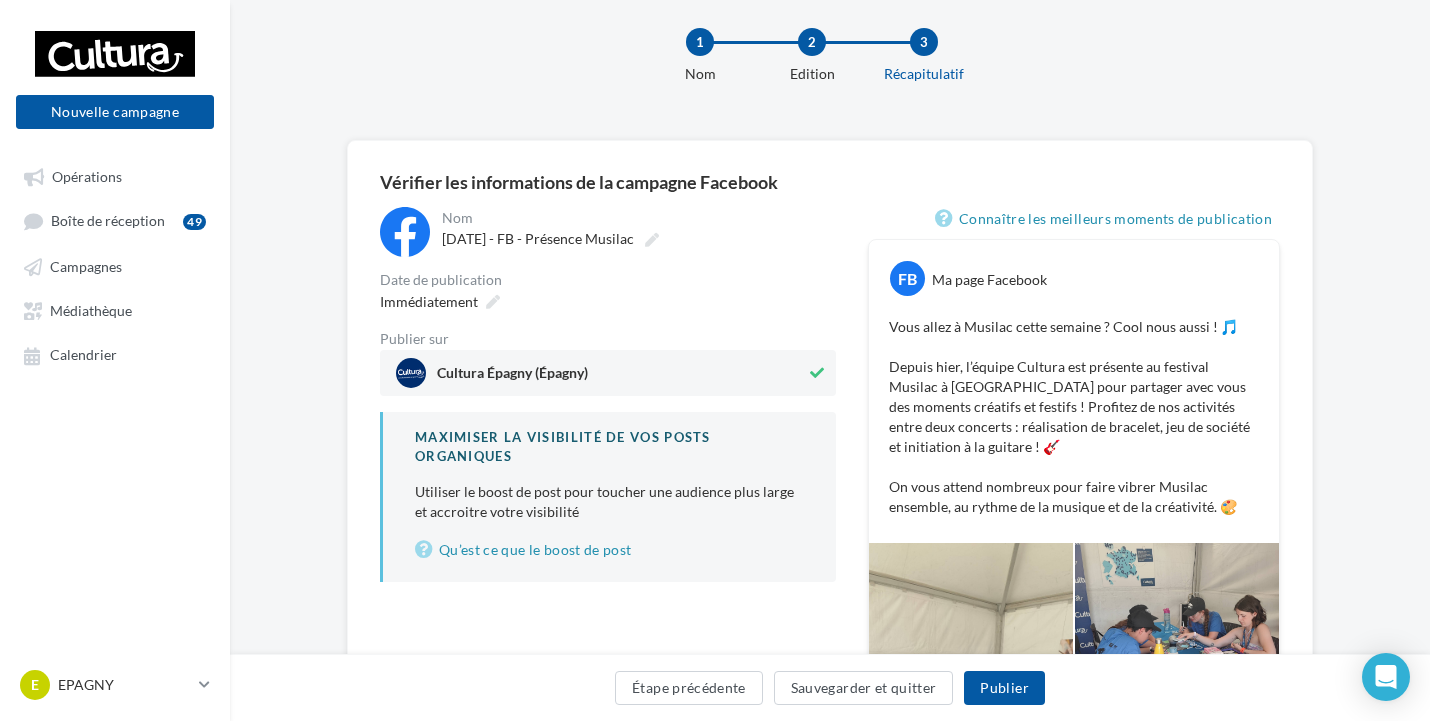 scroll, scrollTop: 438, scrollLeft: 0, axis: vertical 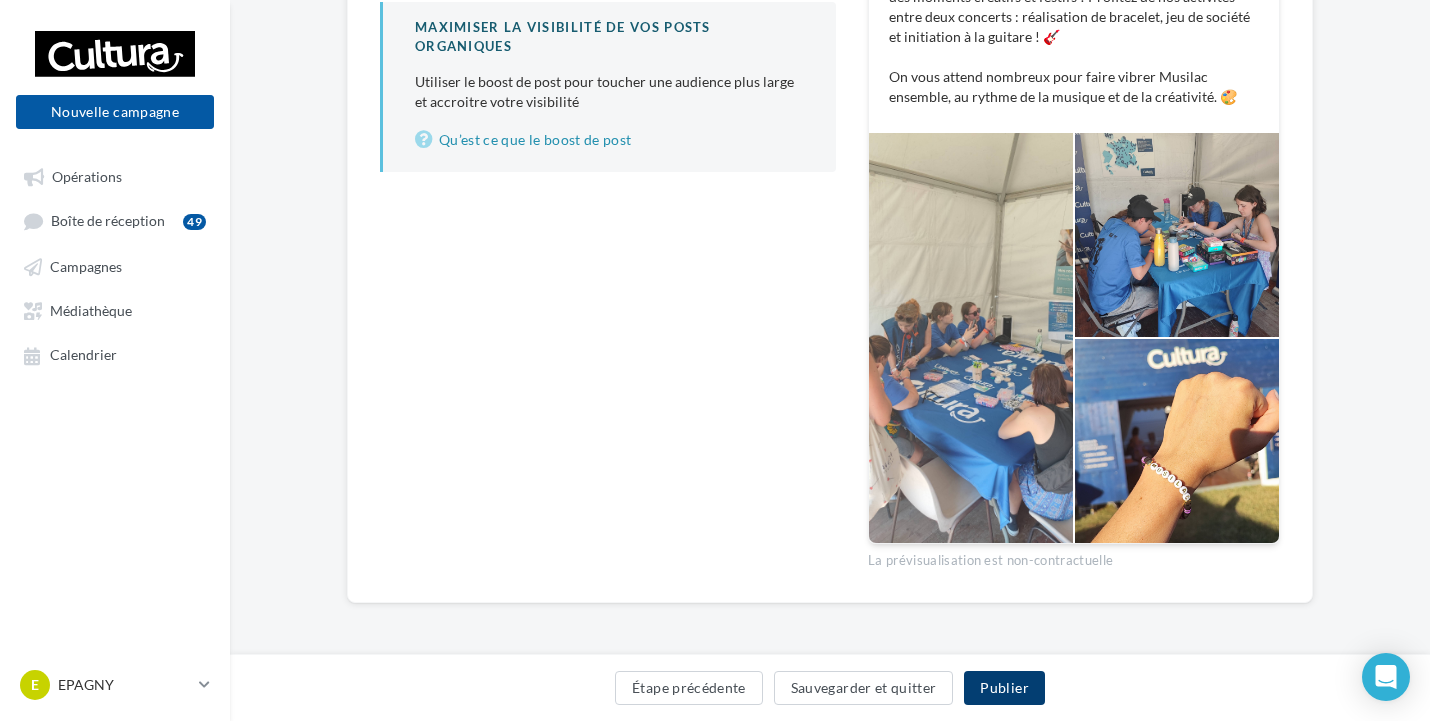 click on "Publier" at bounding box center (1004, 688) 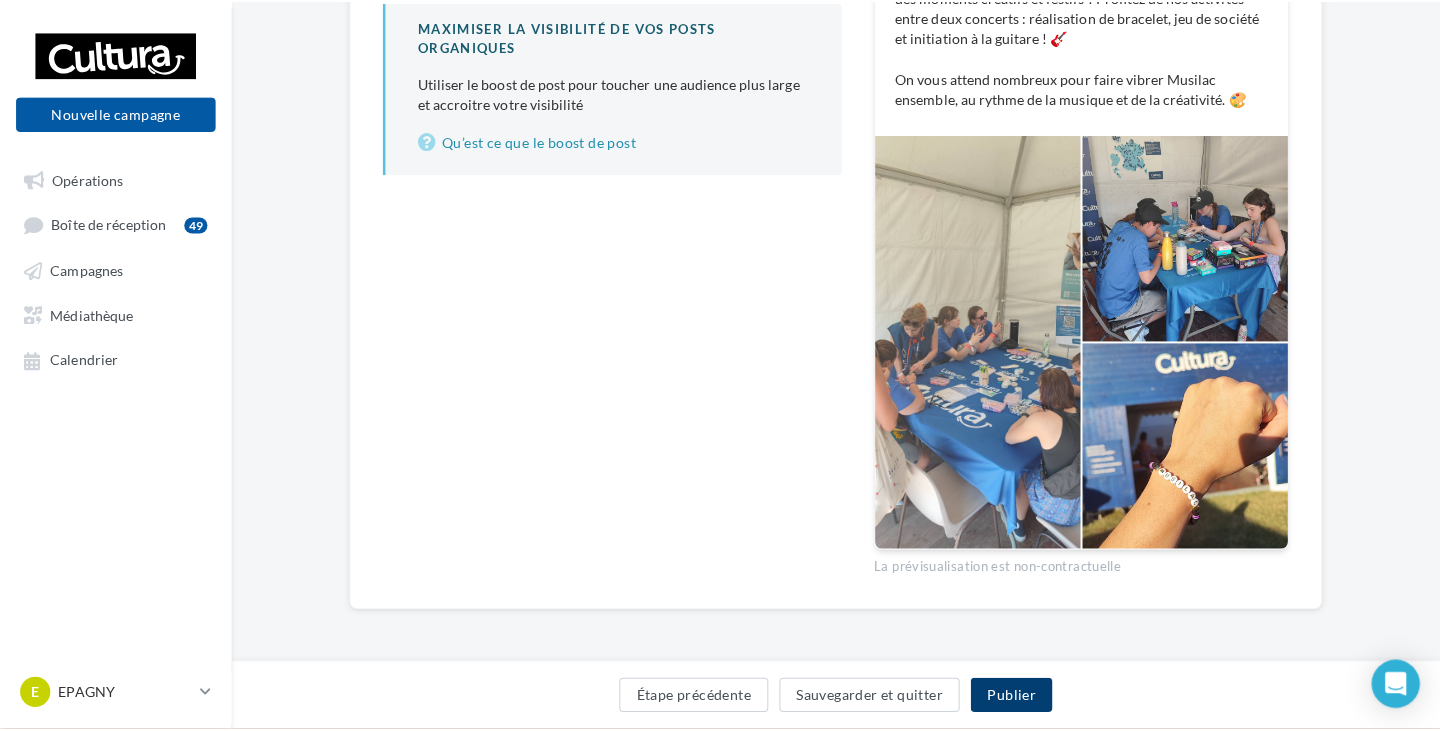 scroll, scrollTop: 428, scrollLeft: 0, axis: vertical 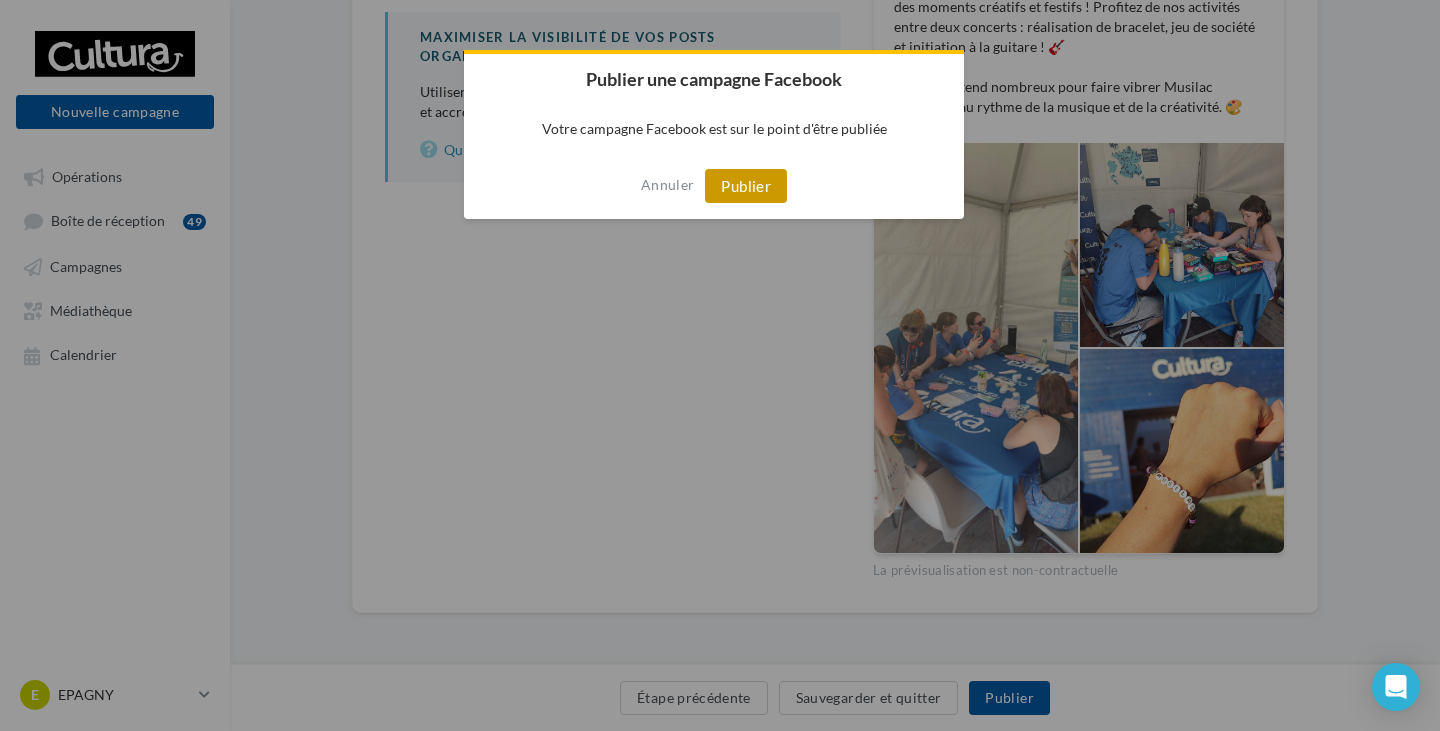 click on "Publier" at bounding box center (746, 186) 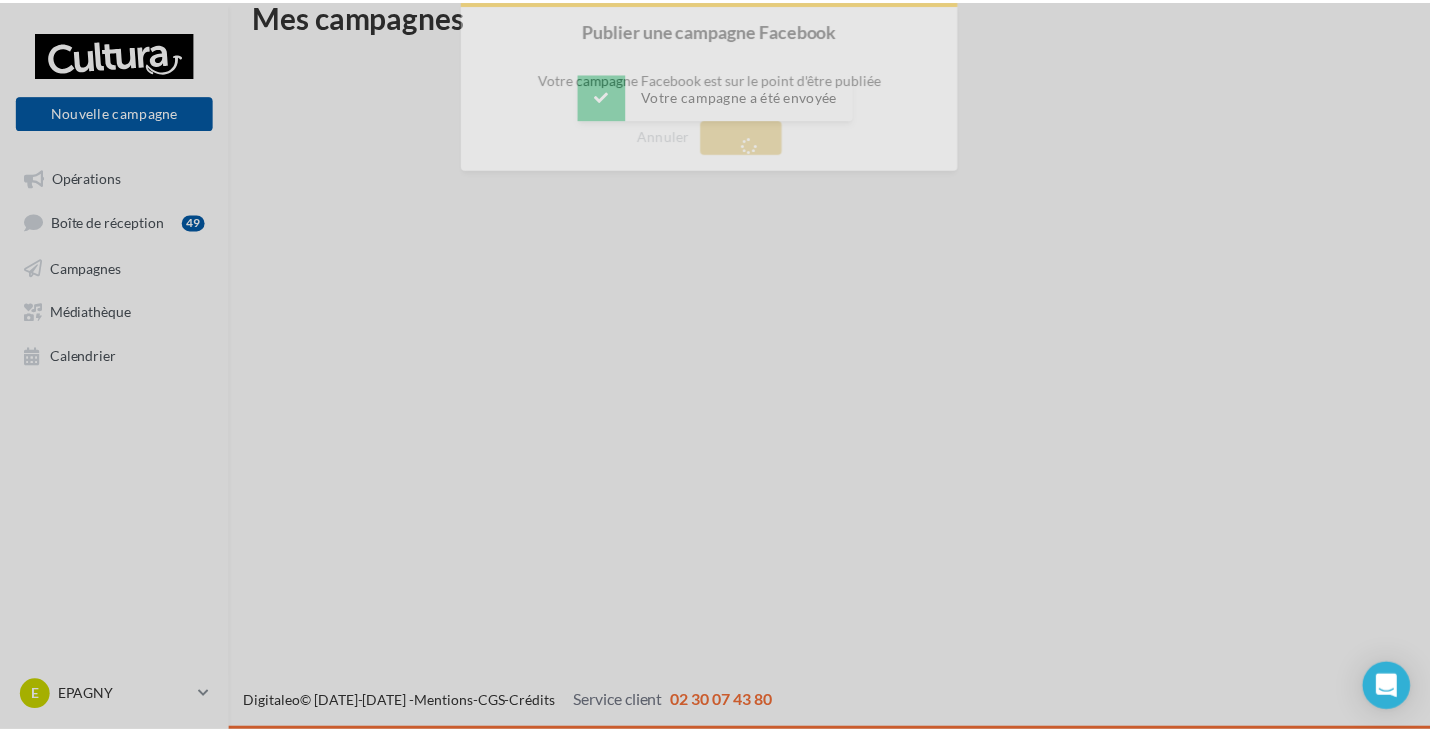 scroll, scrollTop: 32, scrollLeft: 0, axis: vertical 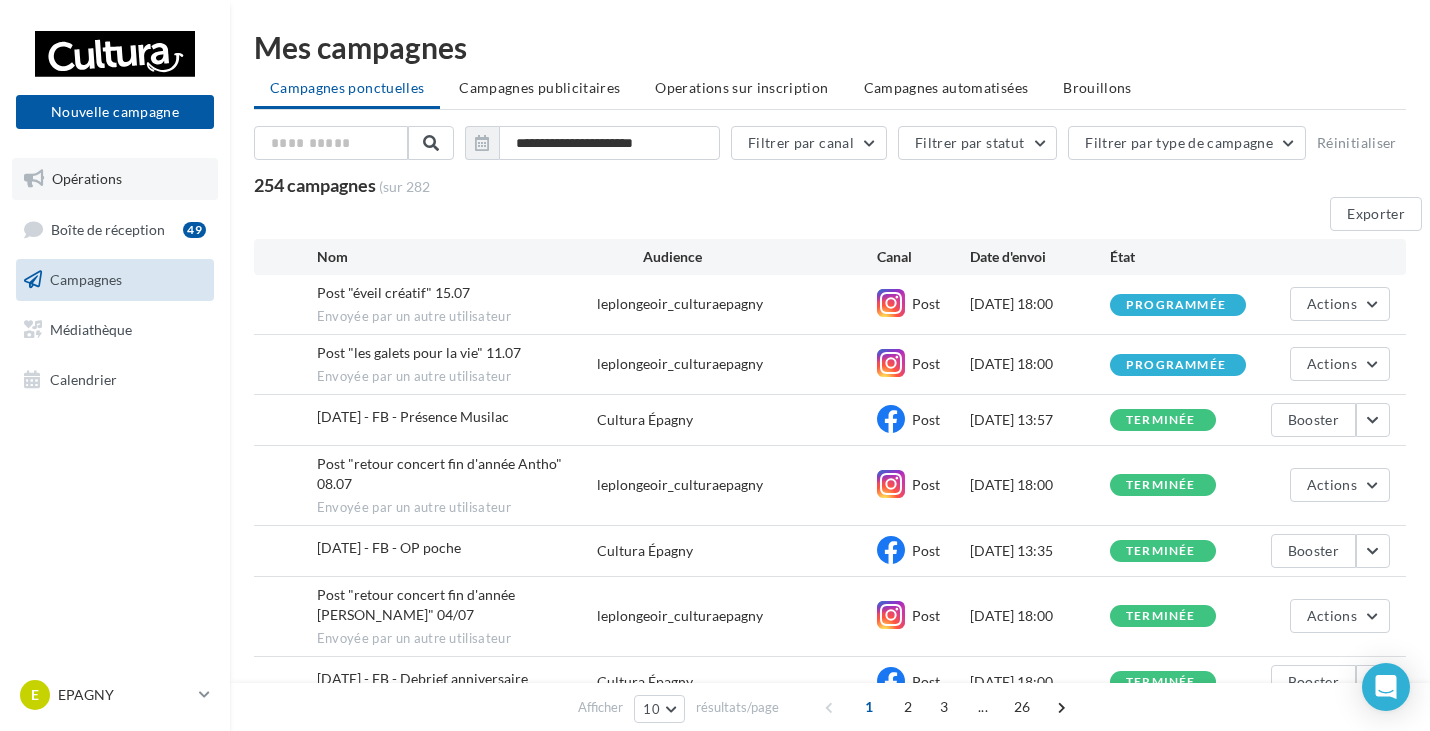 click on "Opérations" at bounding box center [115, 179] 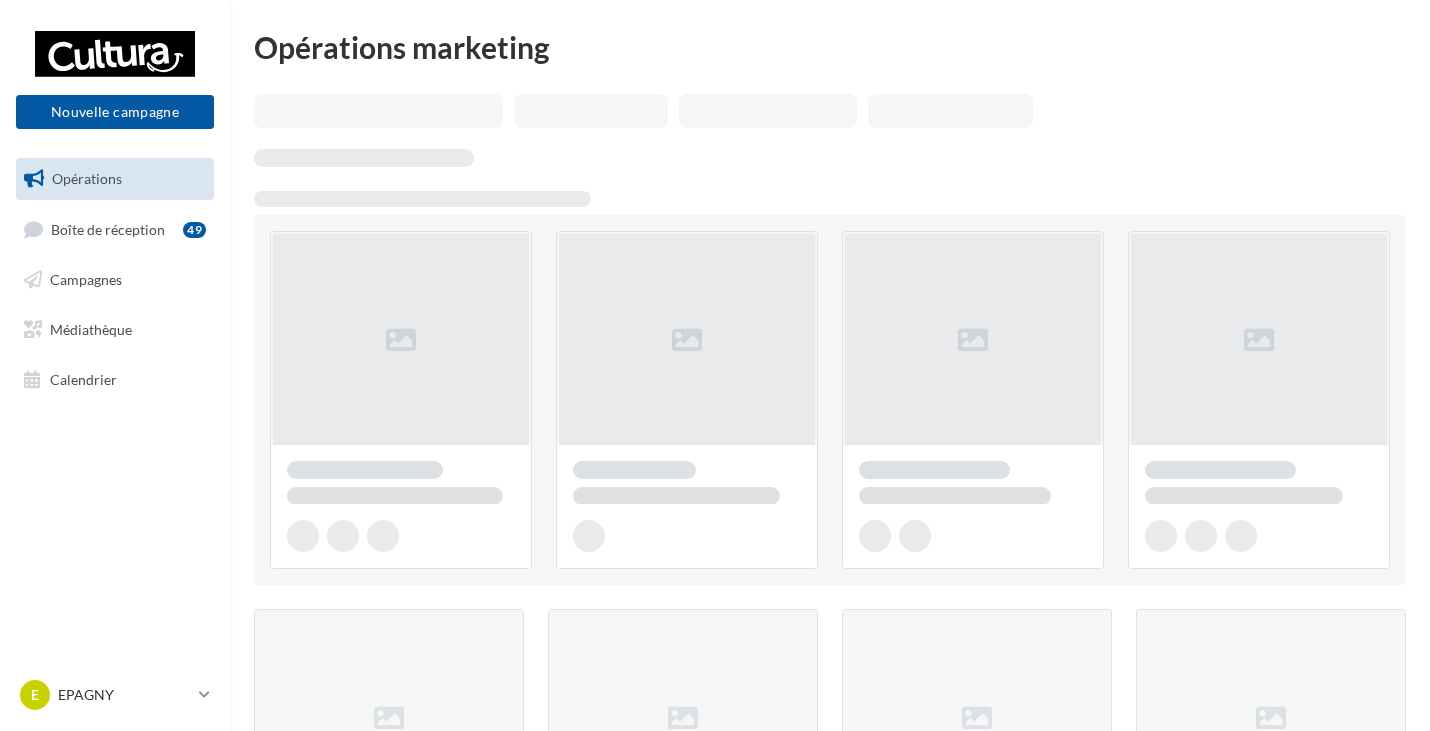 scroll, scrollTop: 0, scrollLeft: 0, axis: both 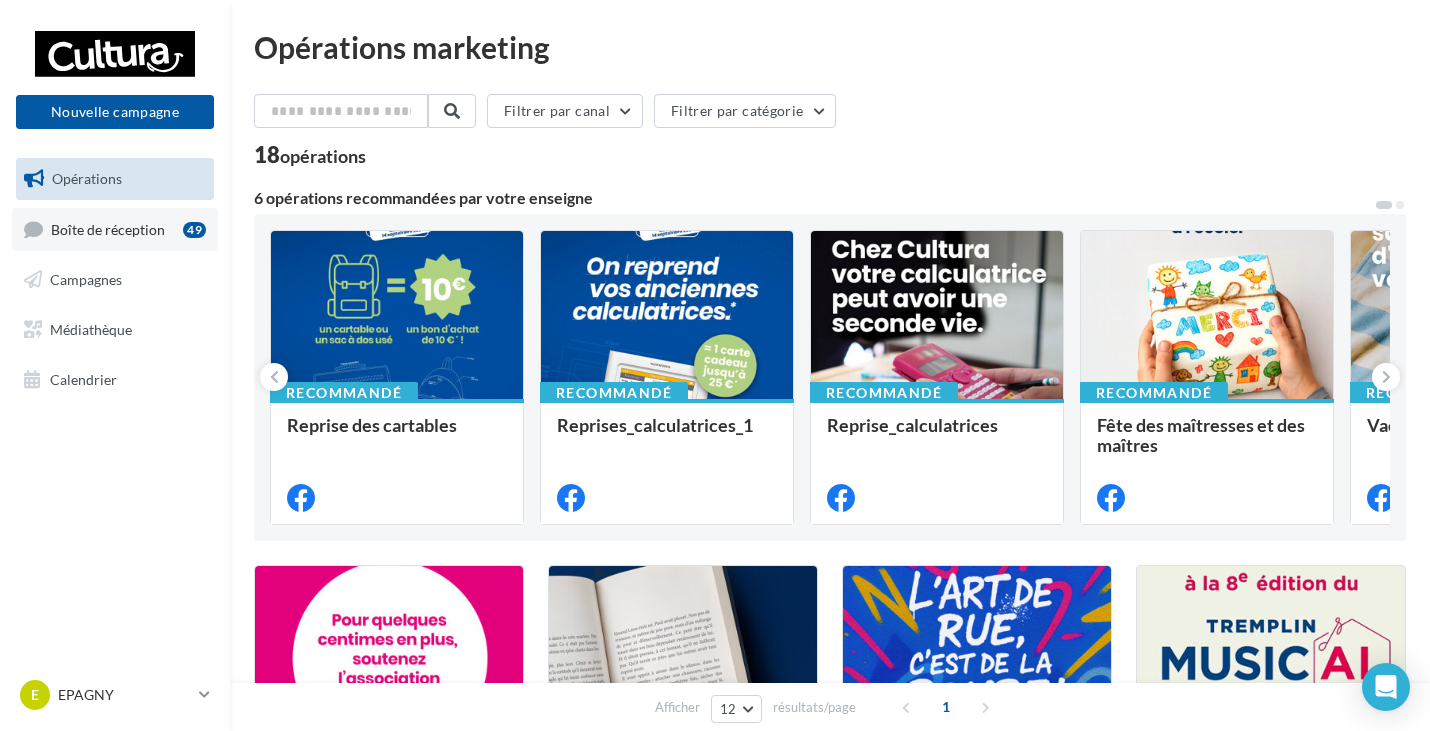 click on "Boîte de réception" at bounding box center (108, 228) 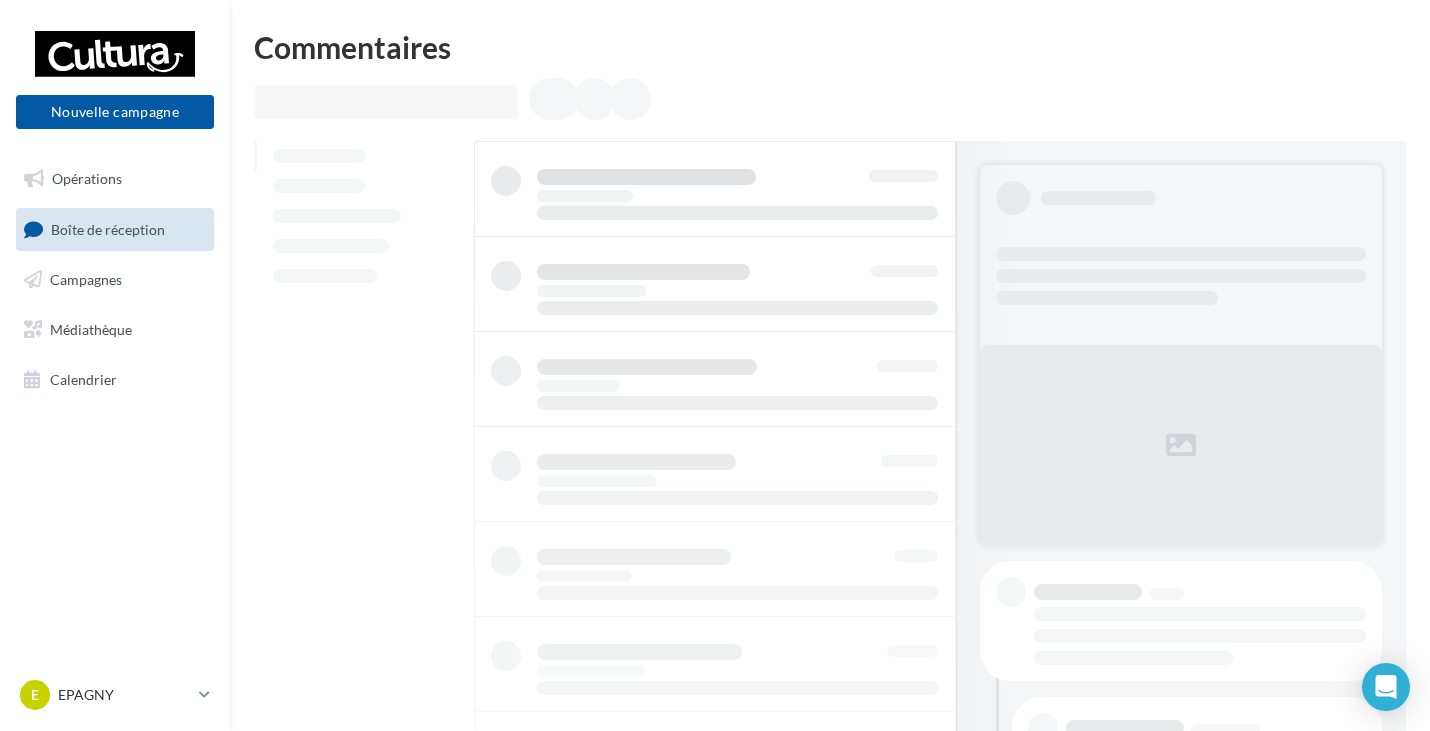 scroll, scrollTop: 0, scrollLeft: 0, axis: both 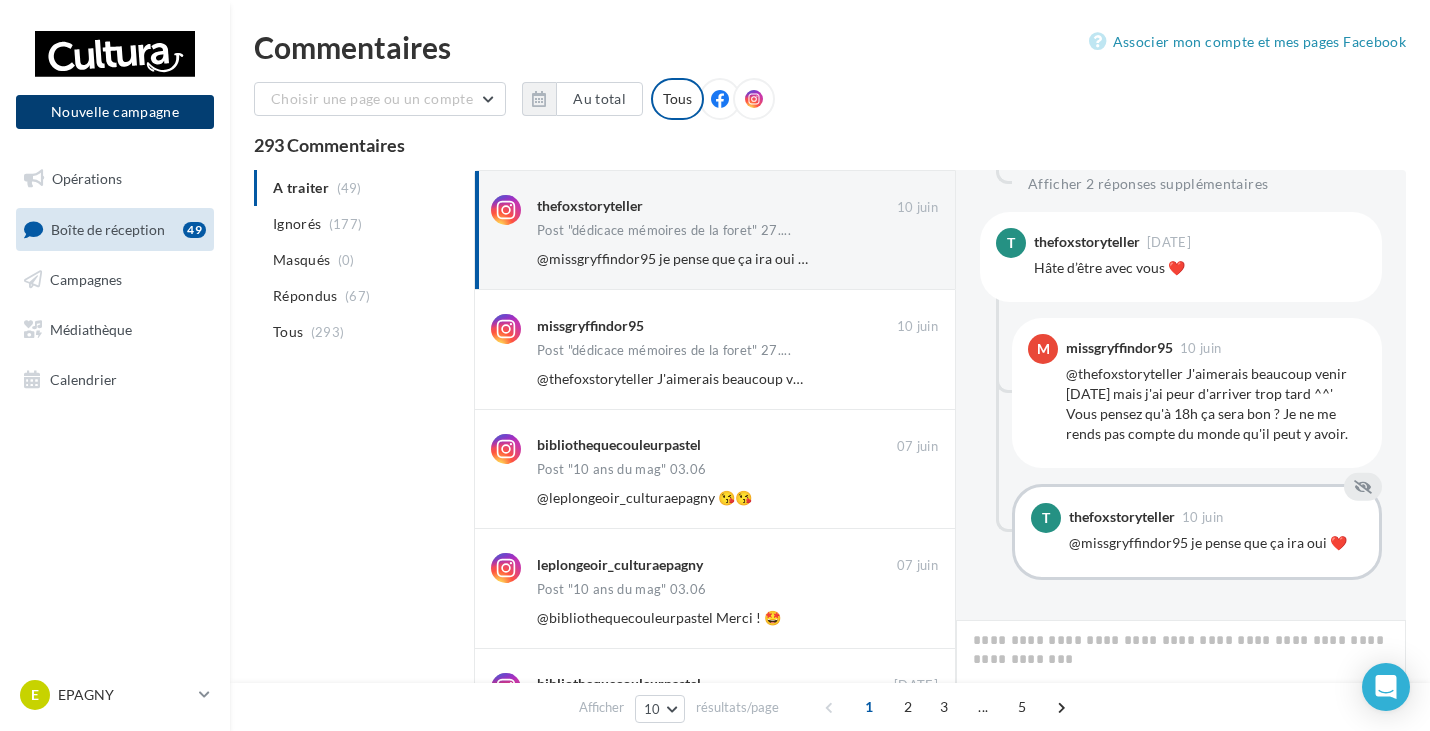 click on "Nouvelle campagne" at bounding box center (115, 112) 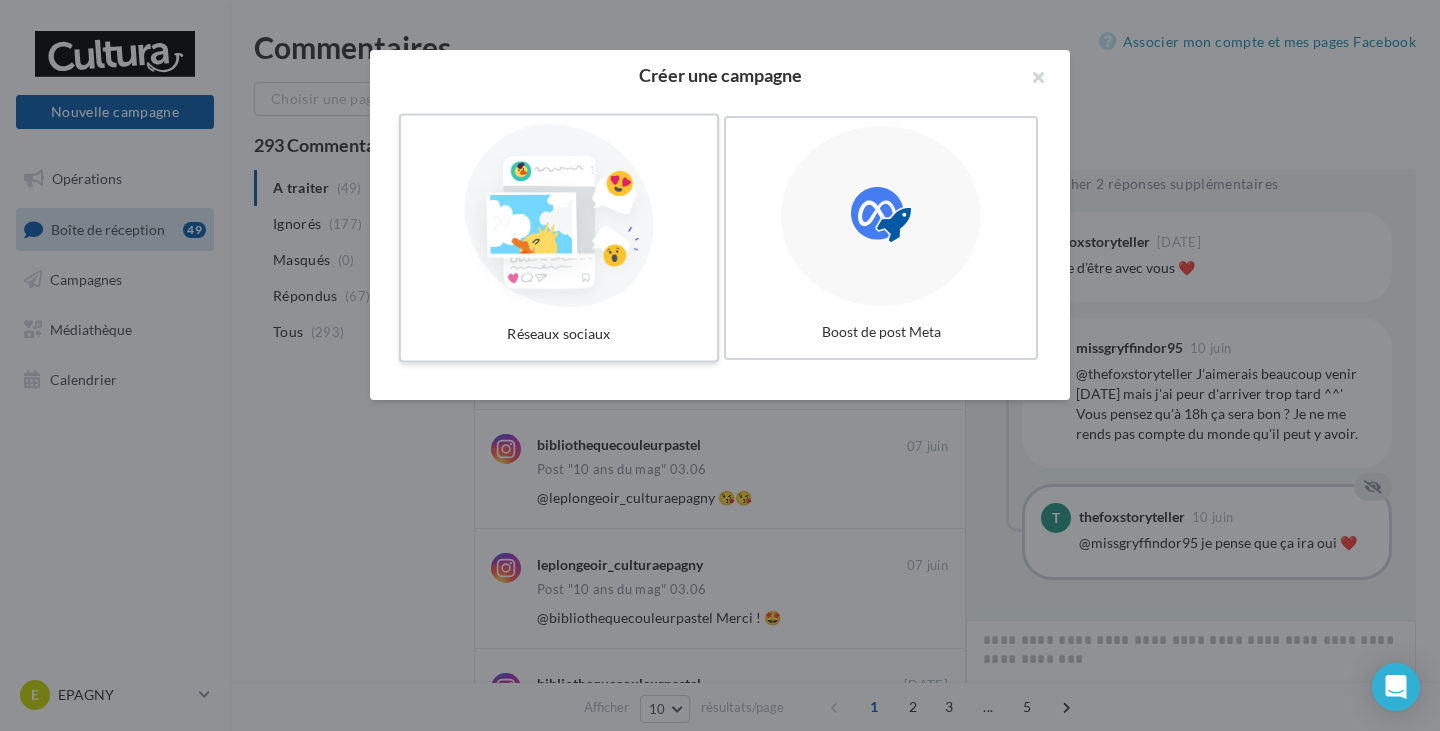 click at bounding box center (559, 216) 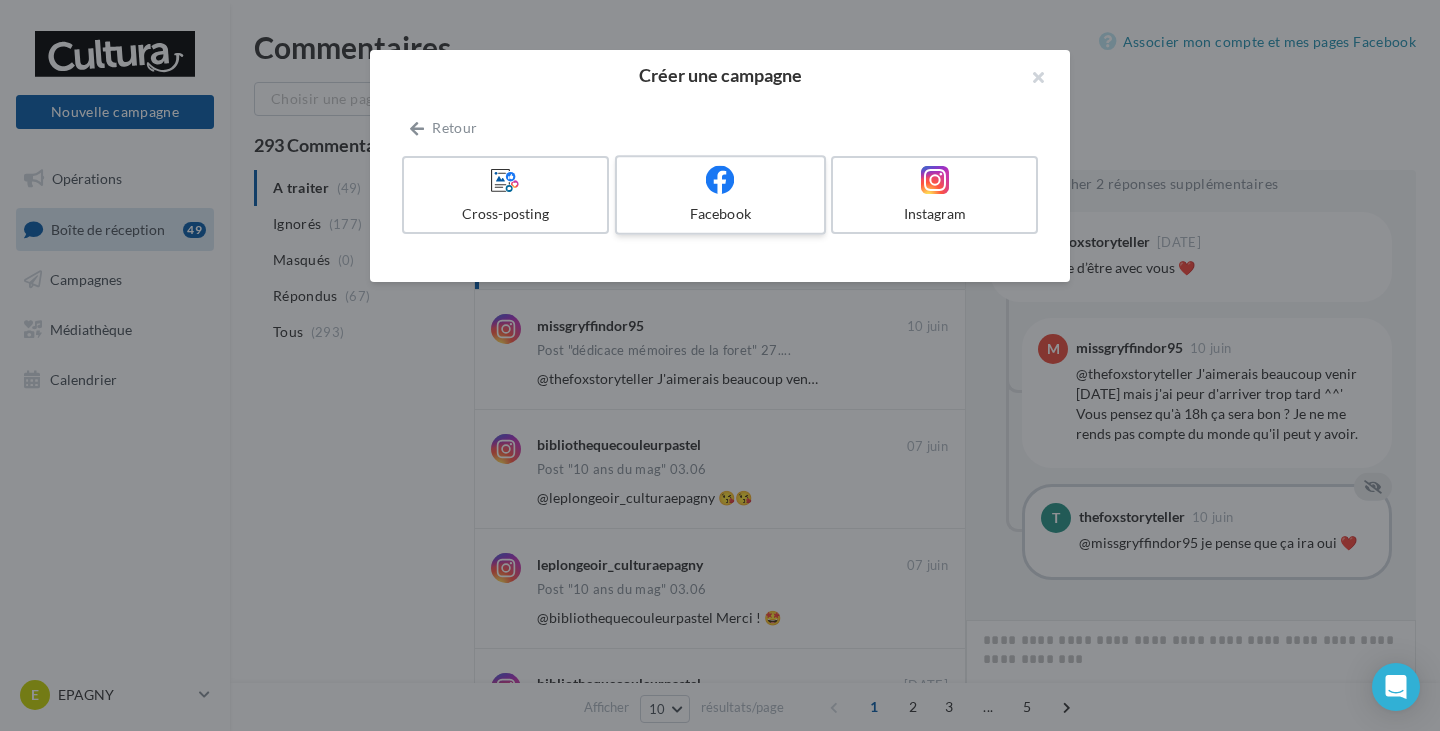 click at bounding box center [720, 179] 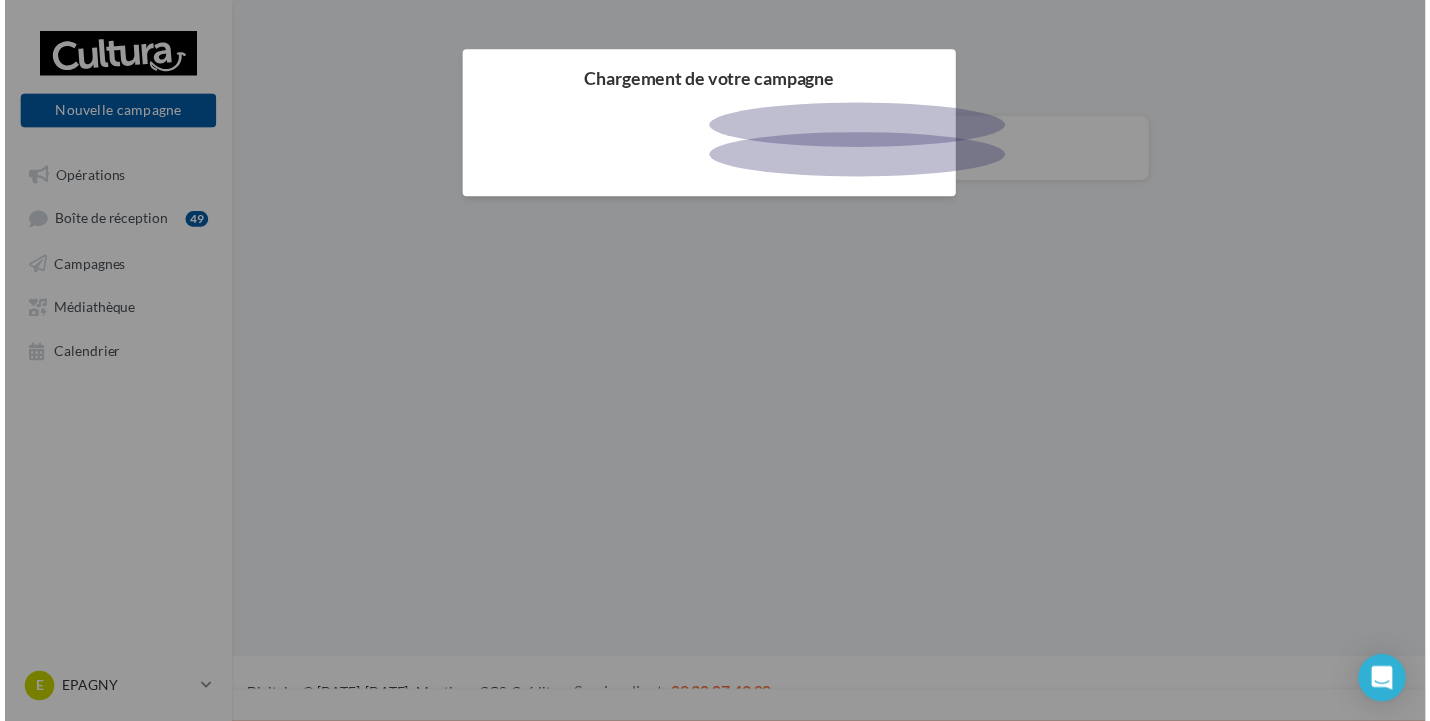 scroll, scrollTop: 0, scrollLeft: 0, axis: both 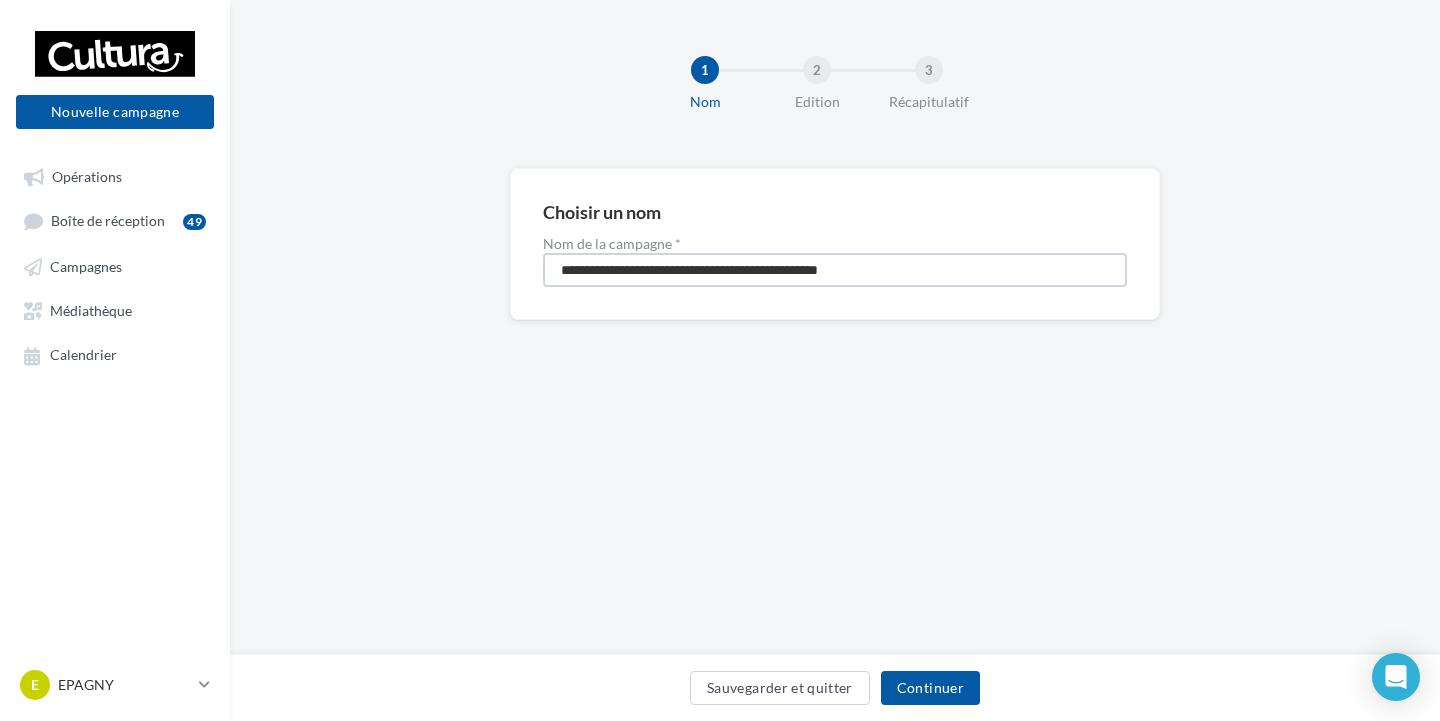 drag, startPoint x: 952, startPoint y: 271, endPoint x: 0, endPoint y: 236, distance: 952.6432 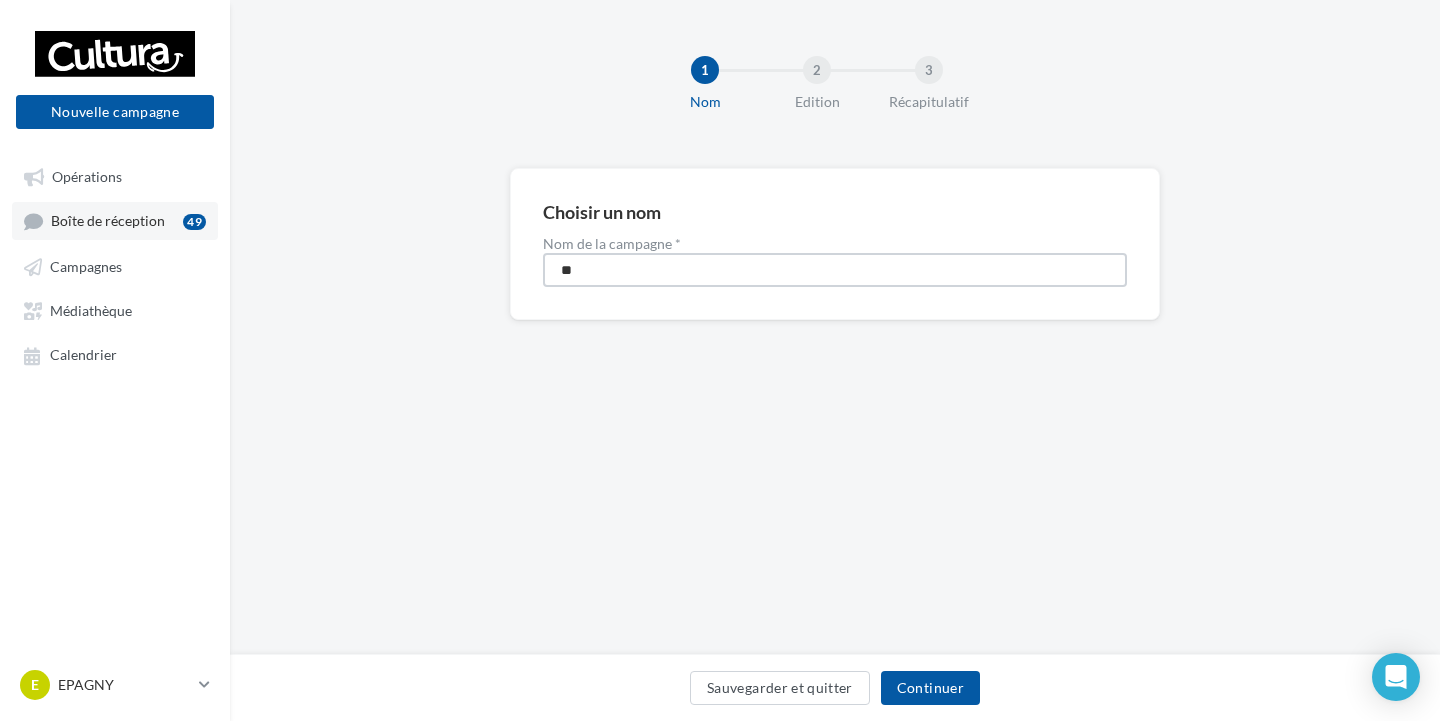 type on "*" 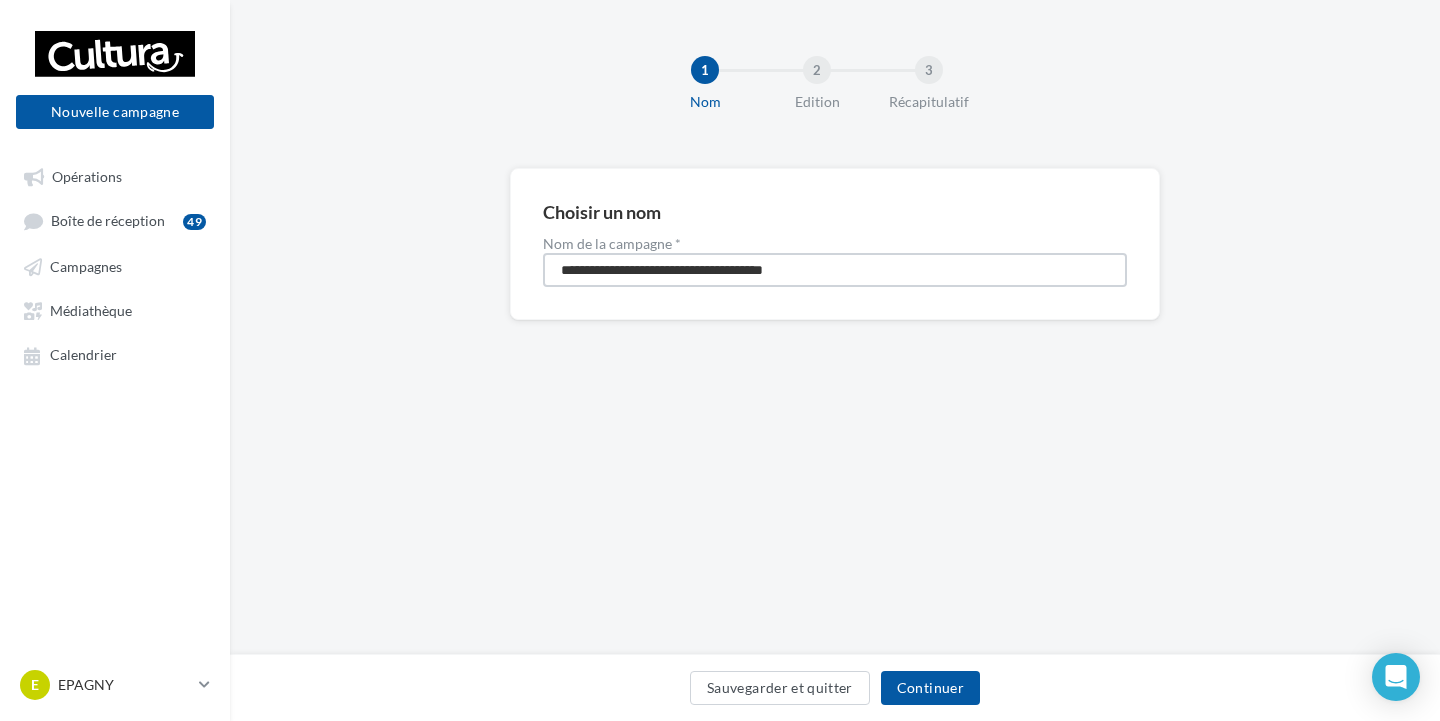 type on "**********" 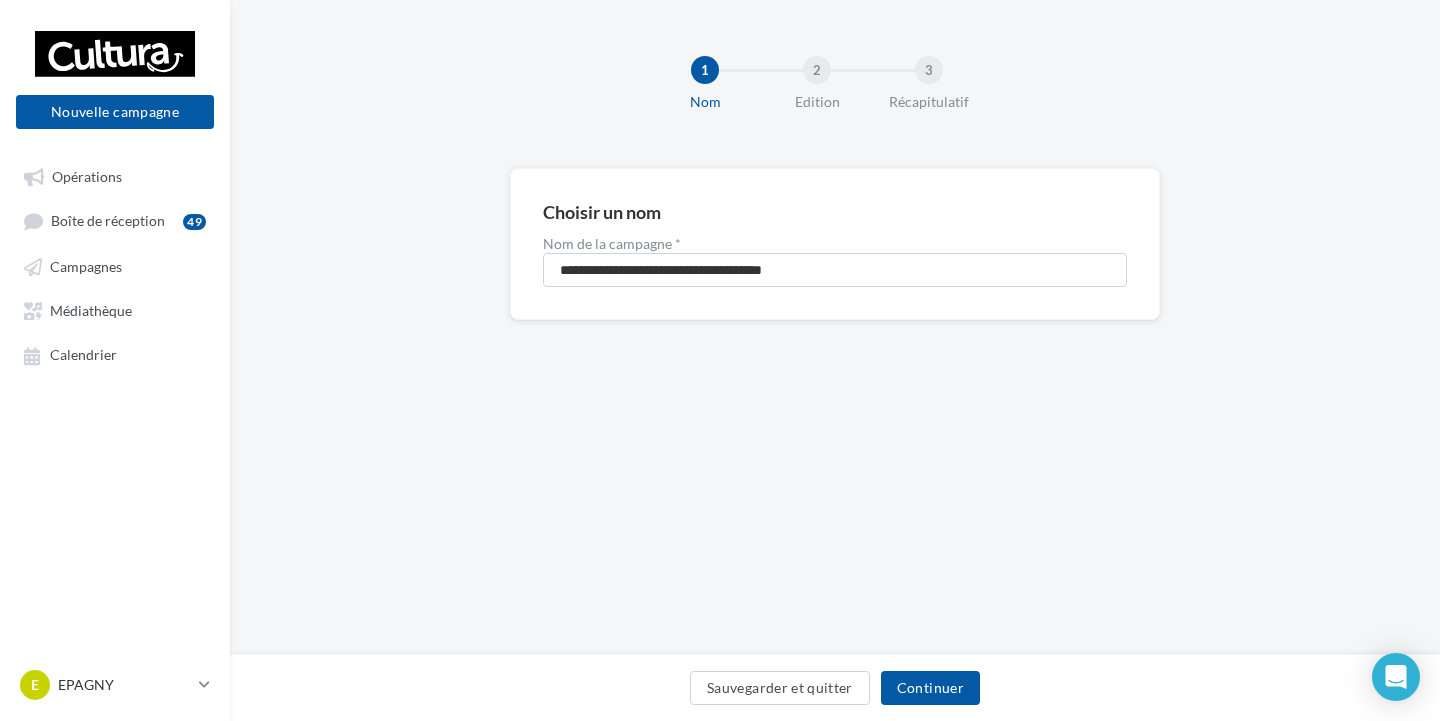 click on "Sauvegarder et quitter      Continuer" at bounding box center (835, 687) 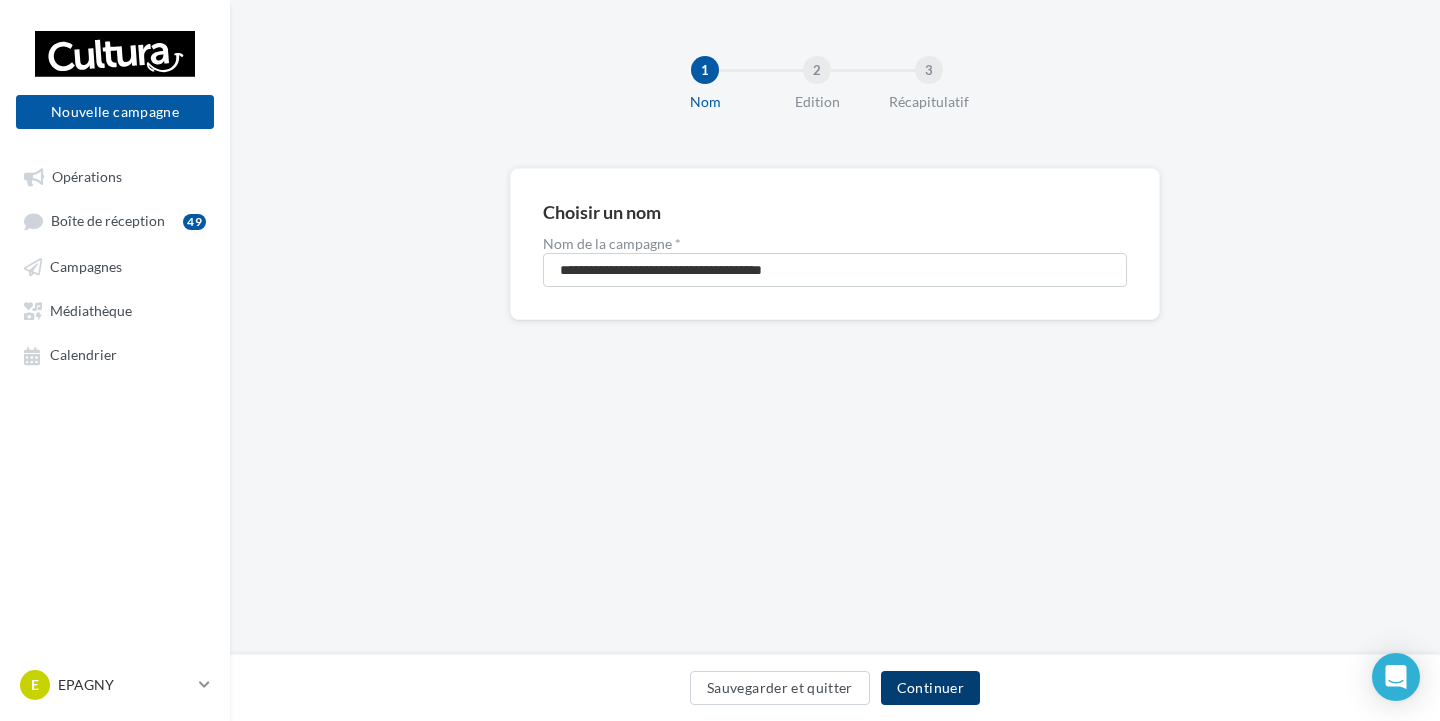click on "Continuer" at bounding box center [930, 688] 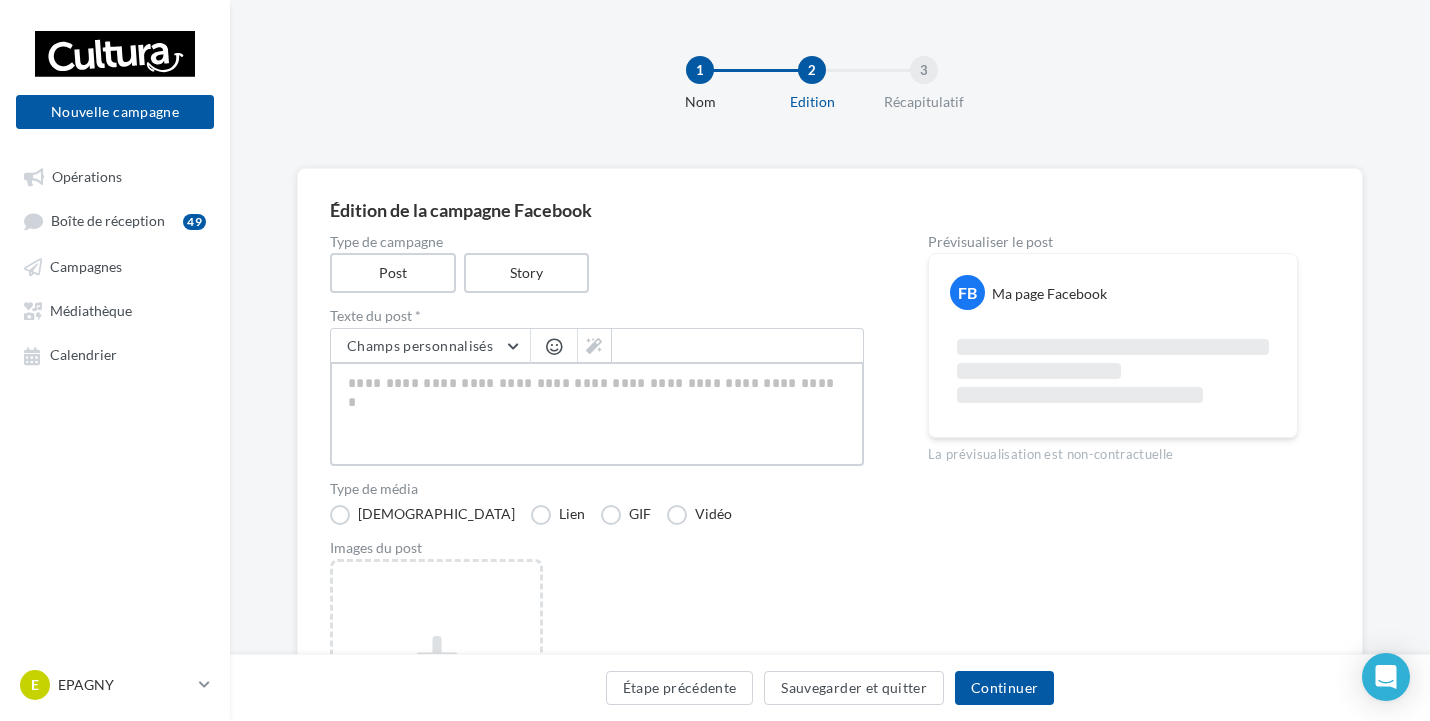 click at bounding box center (597, 414) 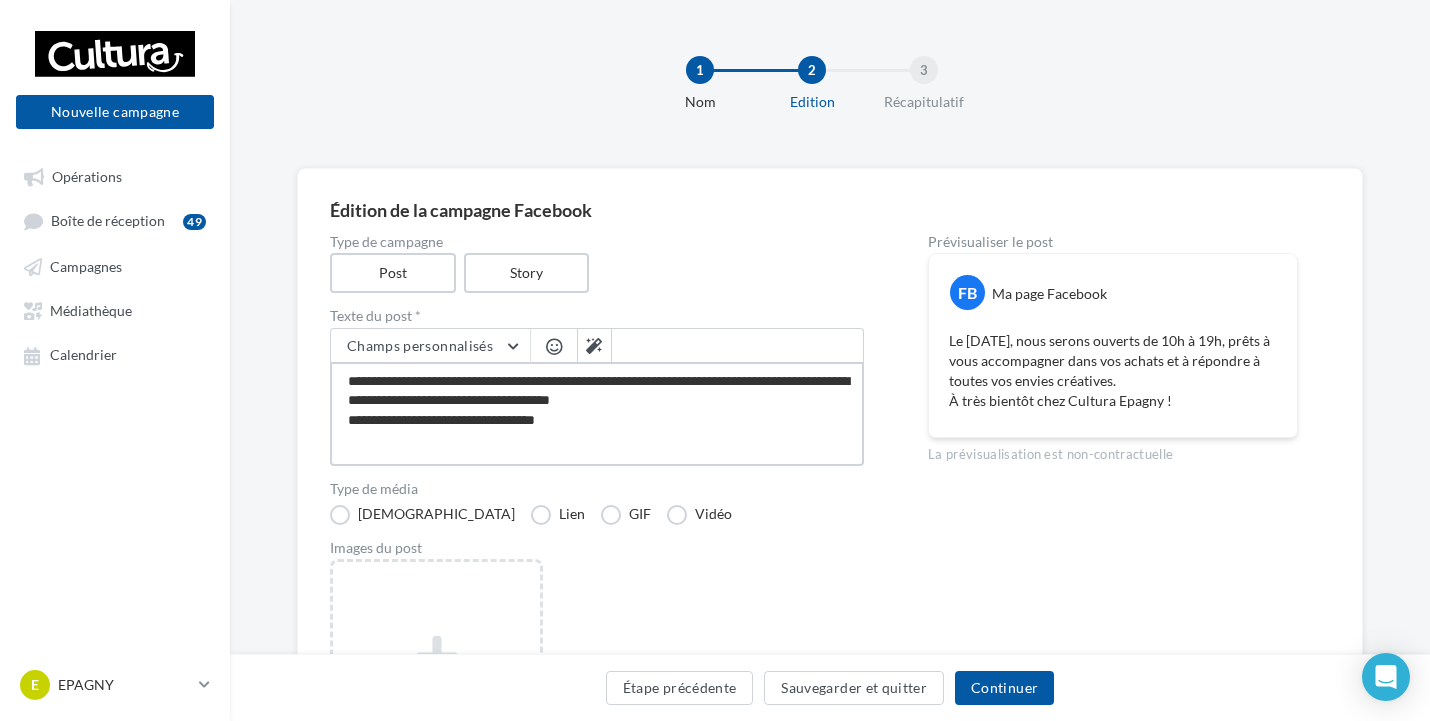click on "**********" at bounding box center (597, 414) 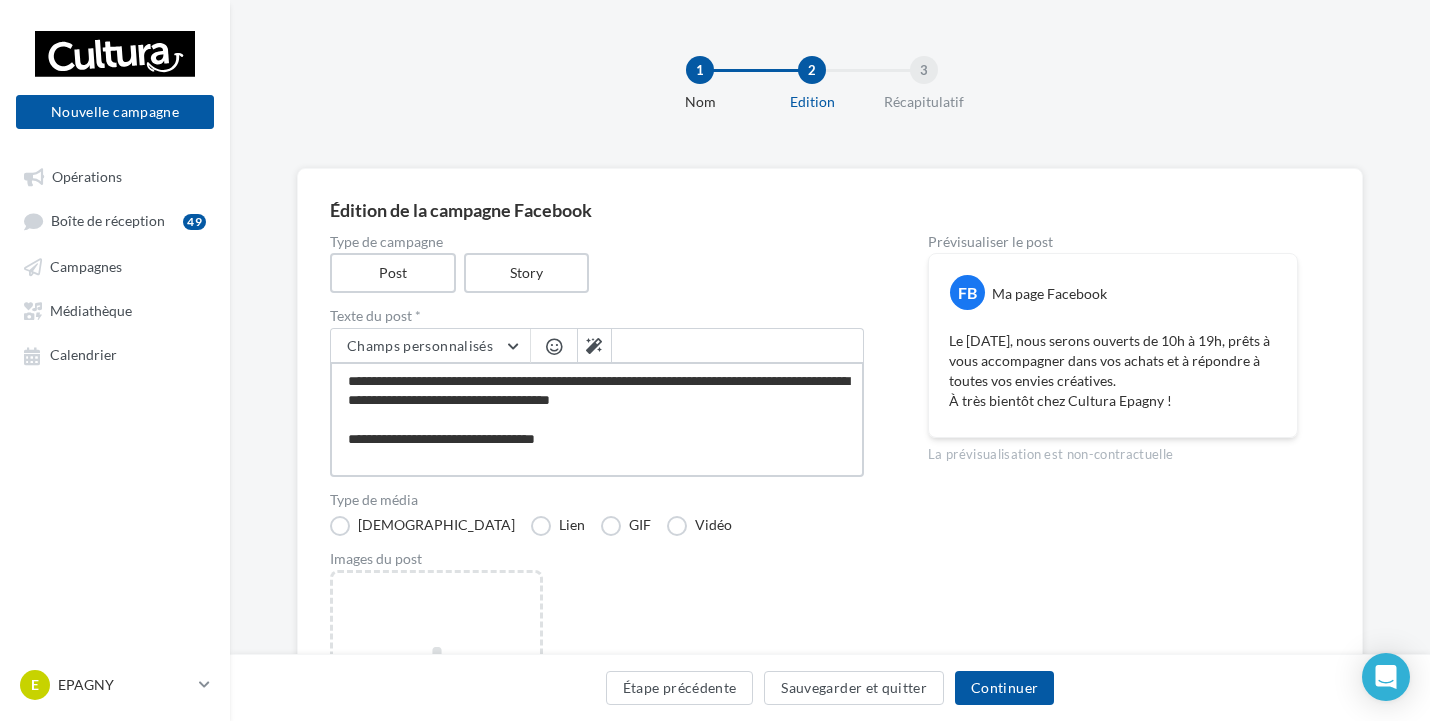 click on "**********" at bounding box center [597, 419] 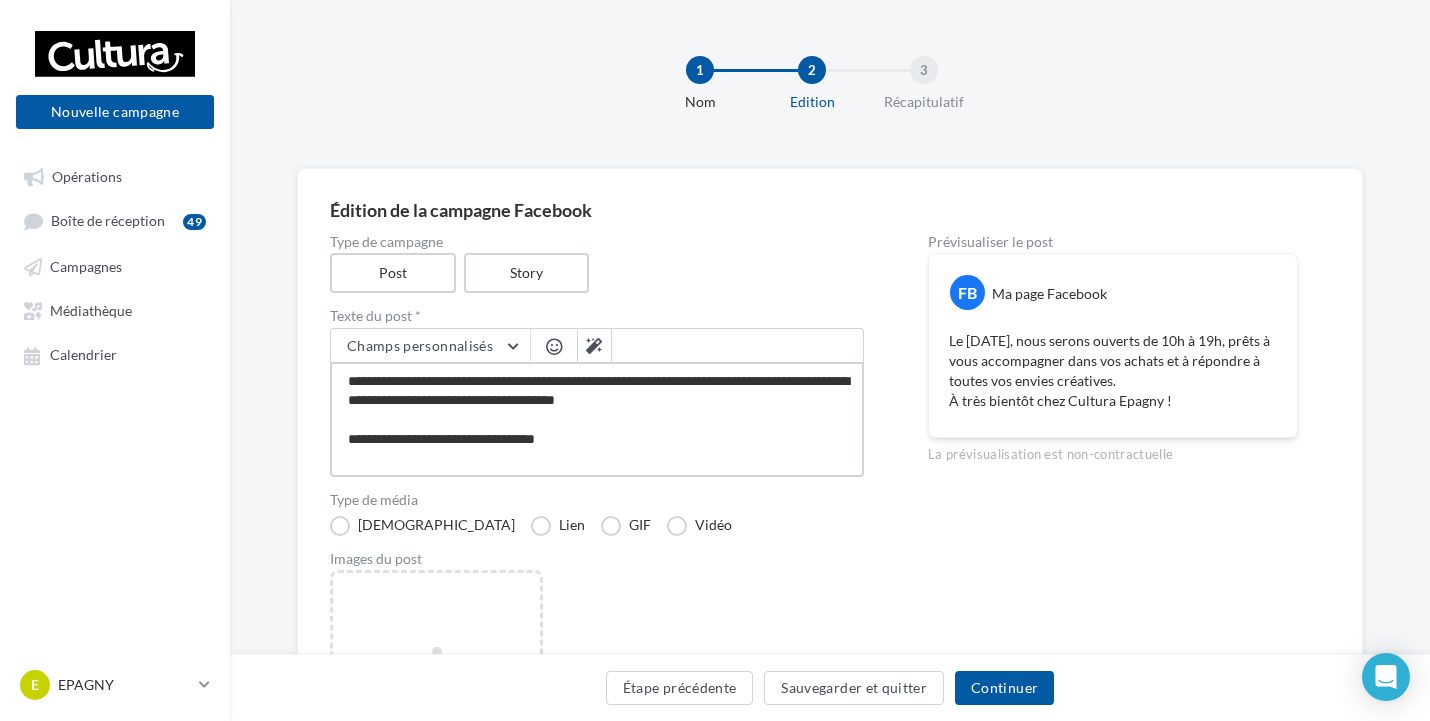 type on "**********" 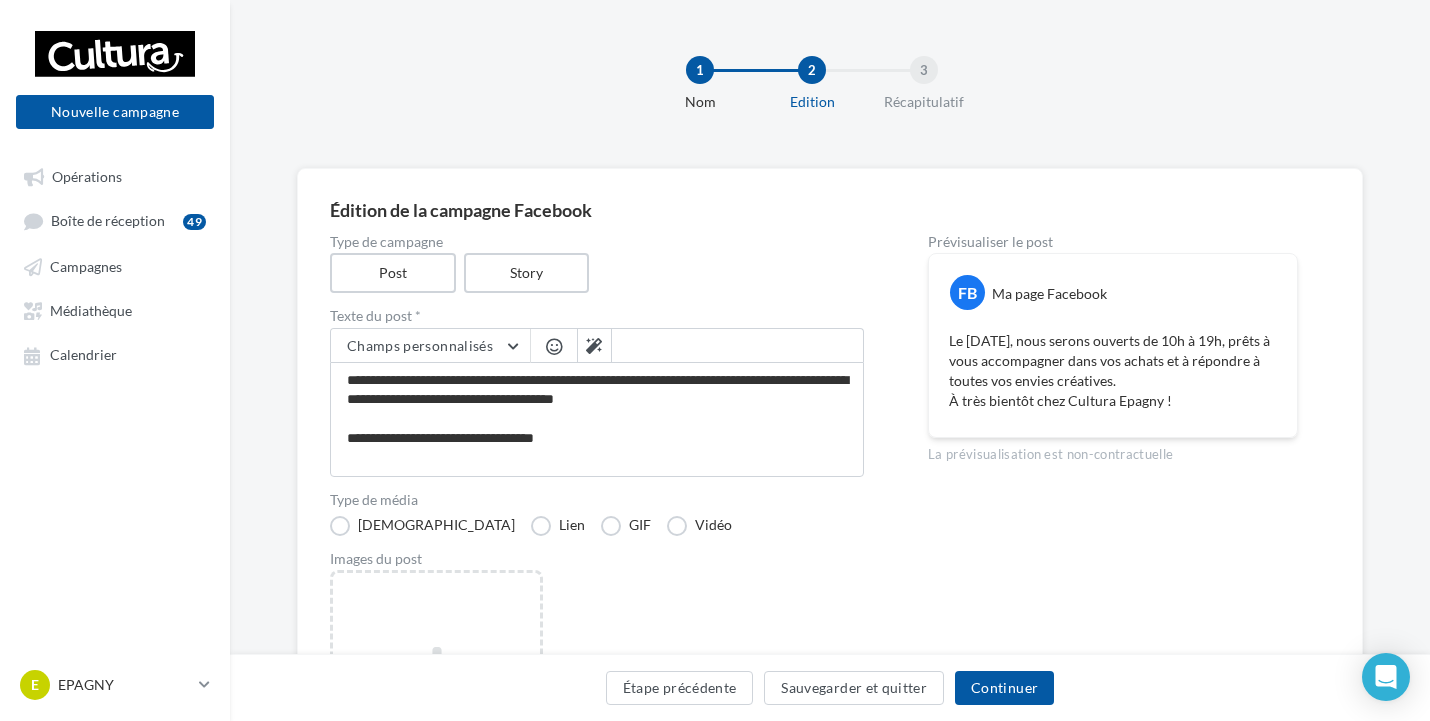 click at bounding box center [554, 346] 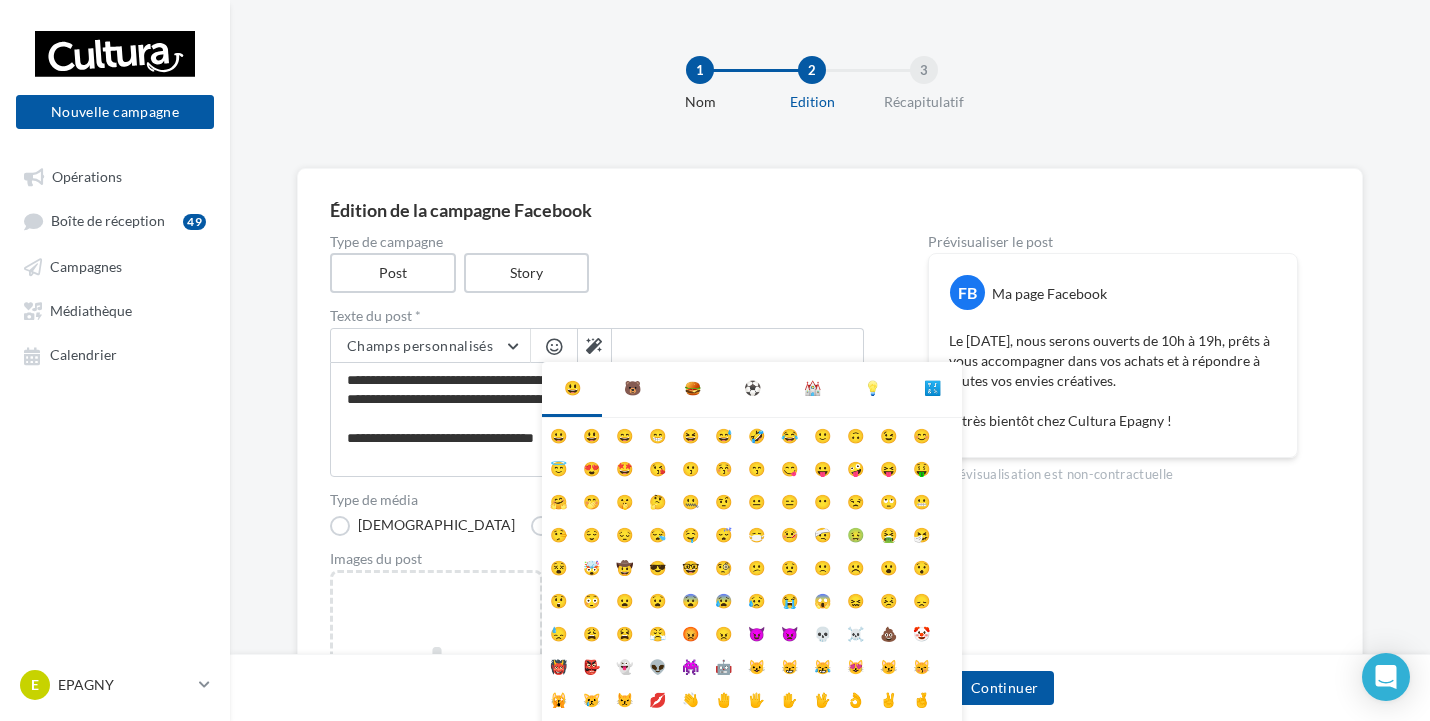 click on "⚽" at bounding box center [752, 388] 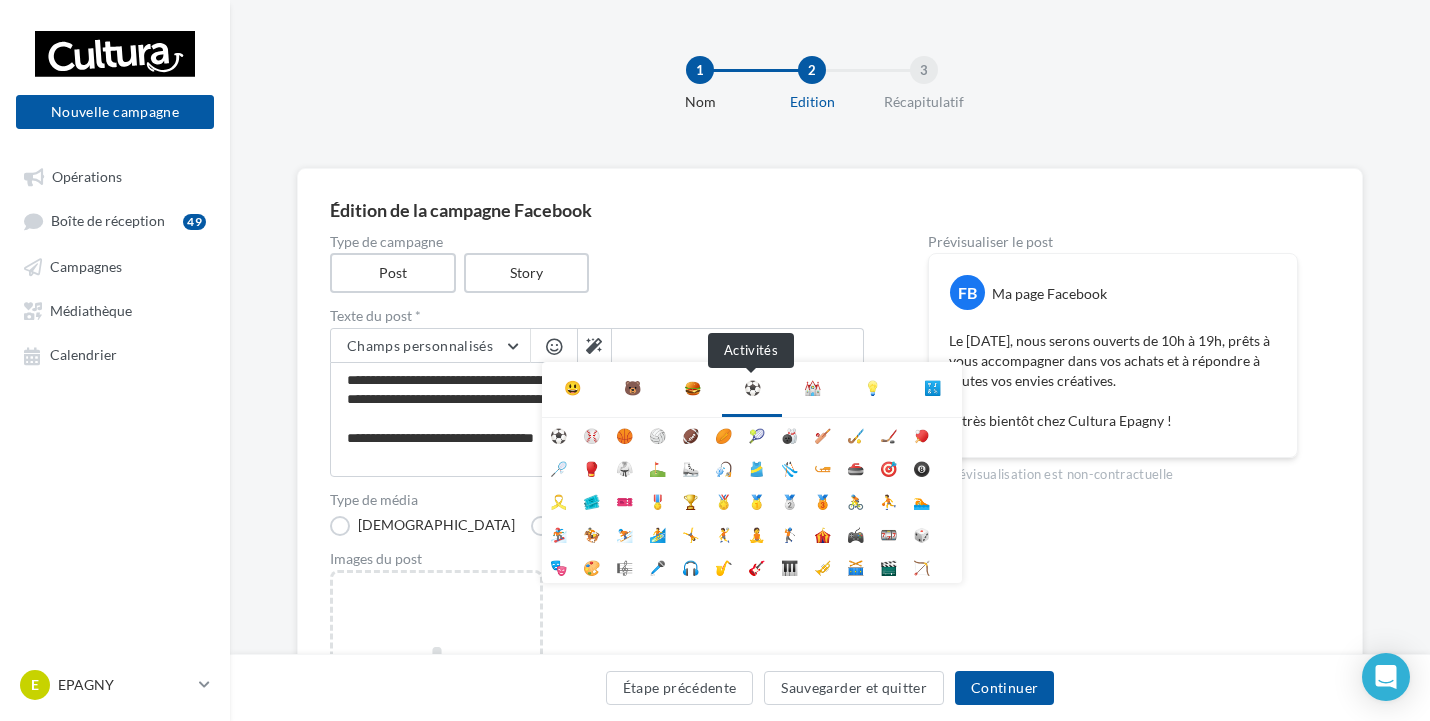 click on "⚽" at bounding box center (752, 388) 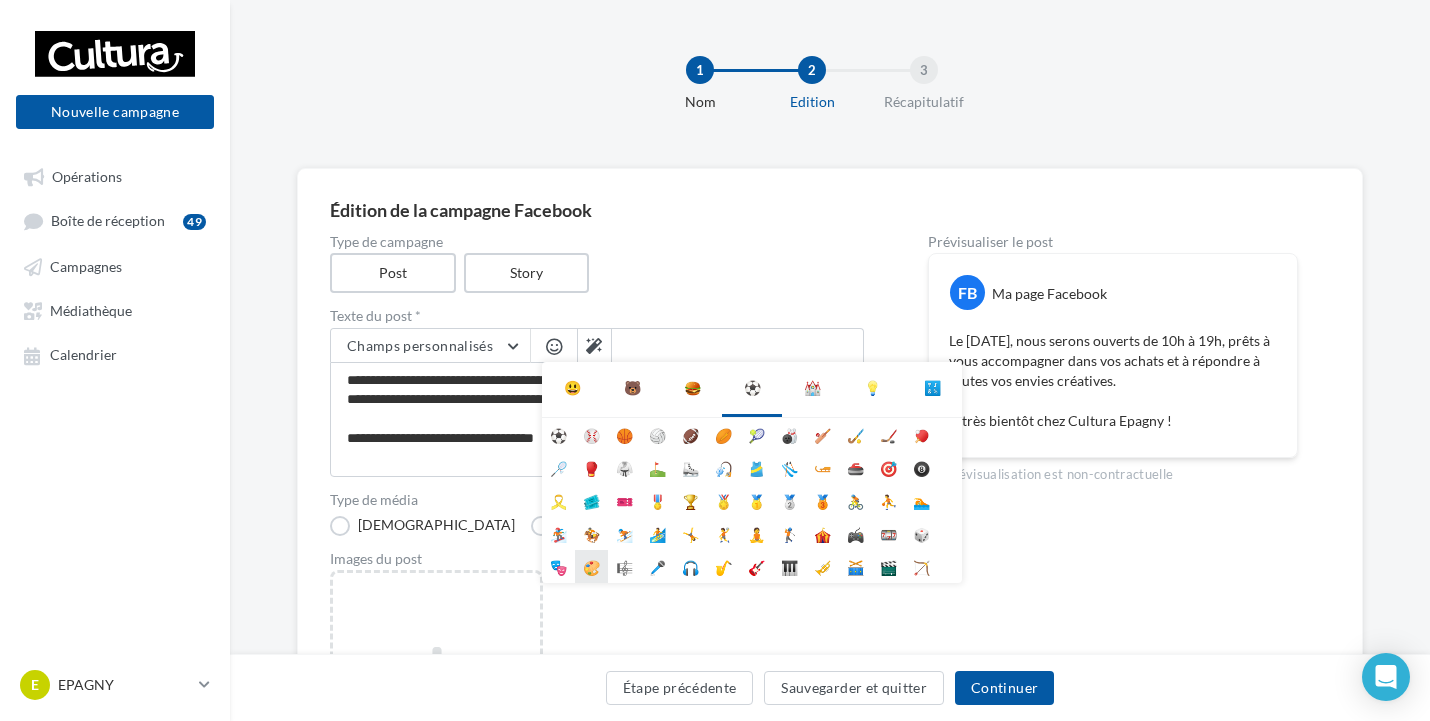 click on "🎨" at bounding box center [591, 566] 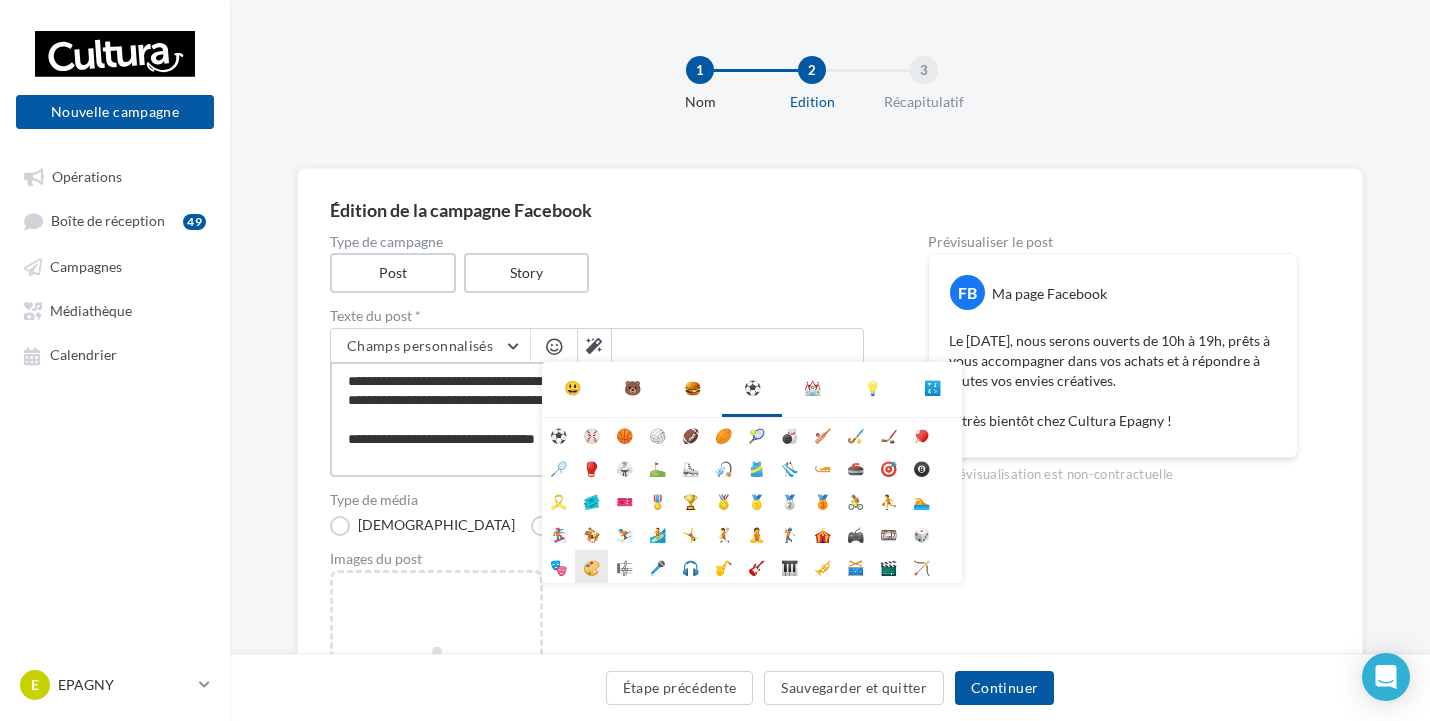 type on "**********" 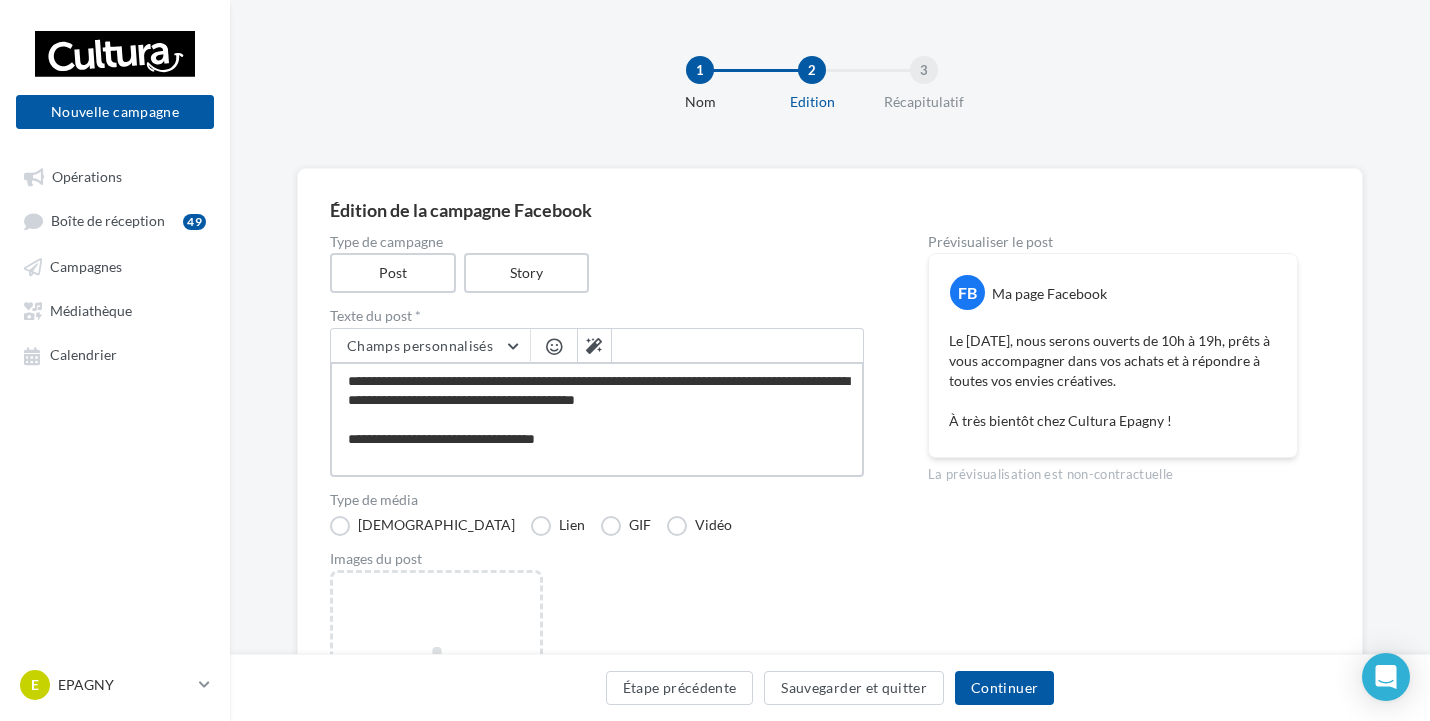 click on "**********" at bounding box center (597, 419) 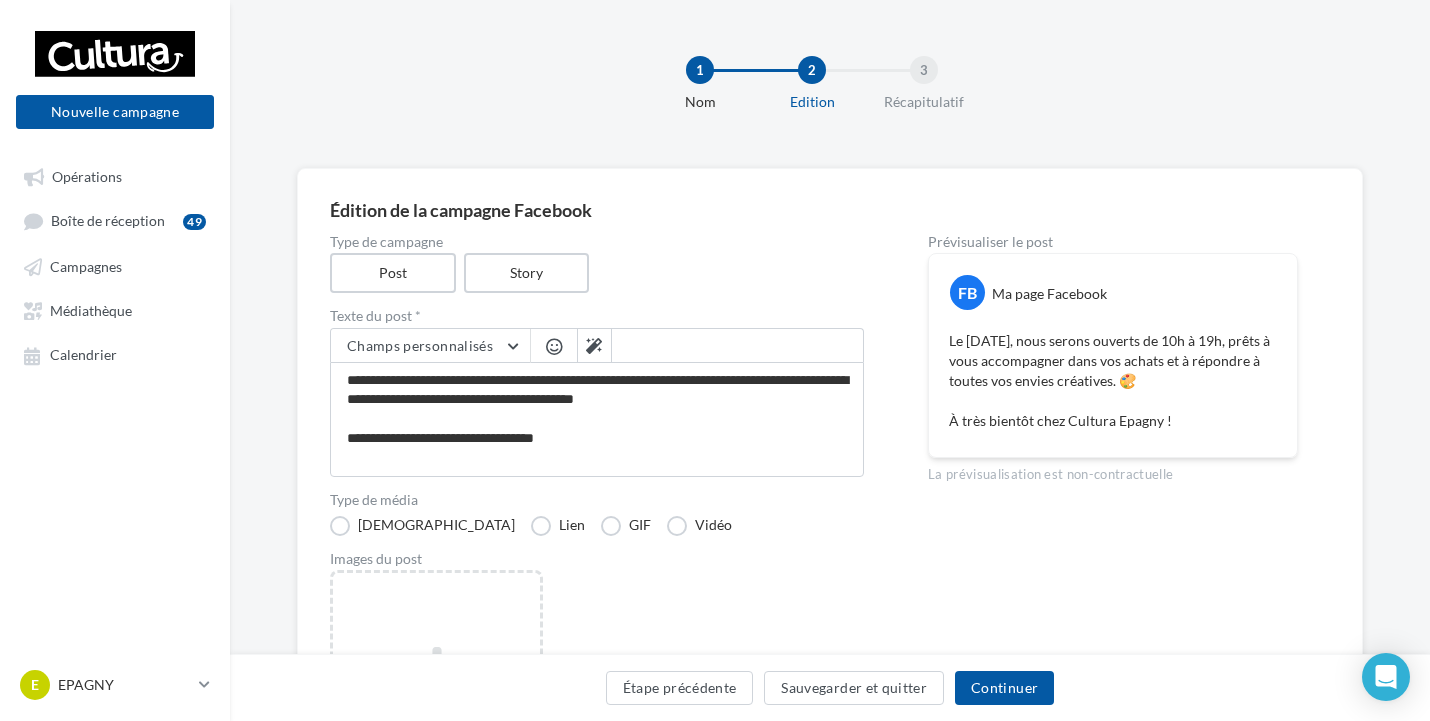 click at bounding box center [554, 346] 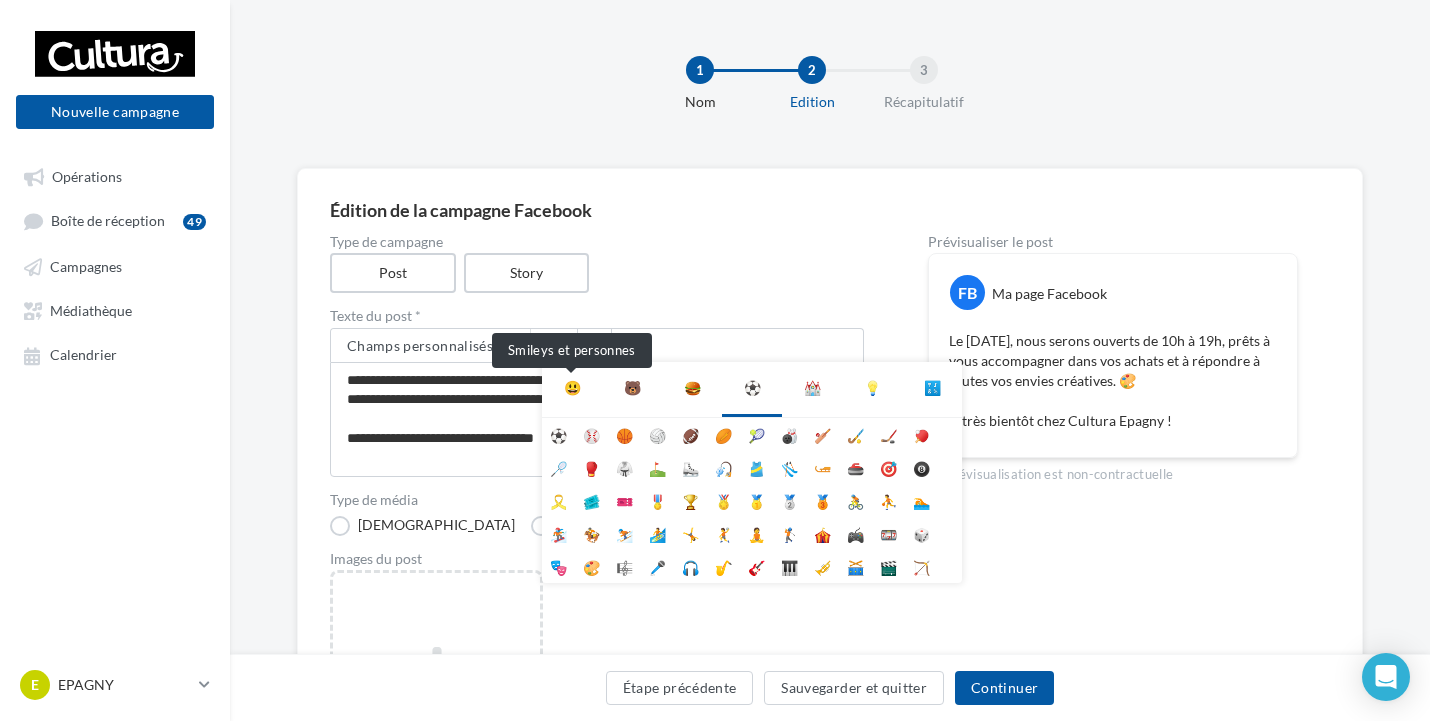 click on "😃" at bounding box center [572, 388] 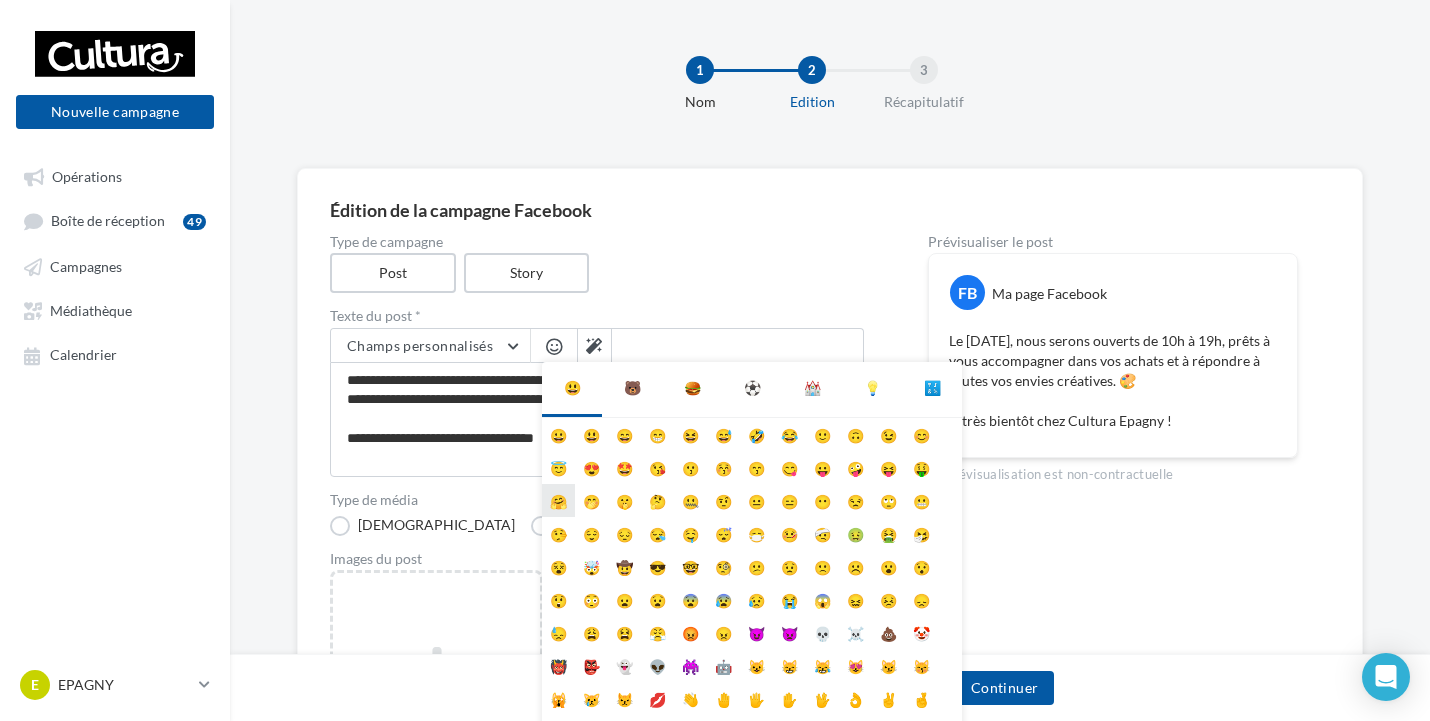 click on "🤗" at bounding box center [558, 500] 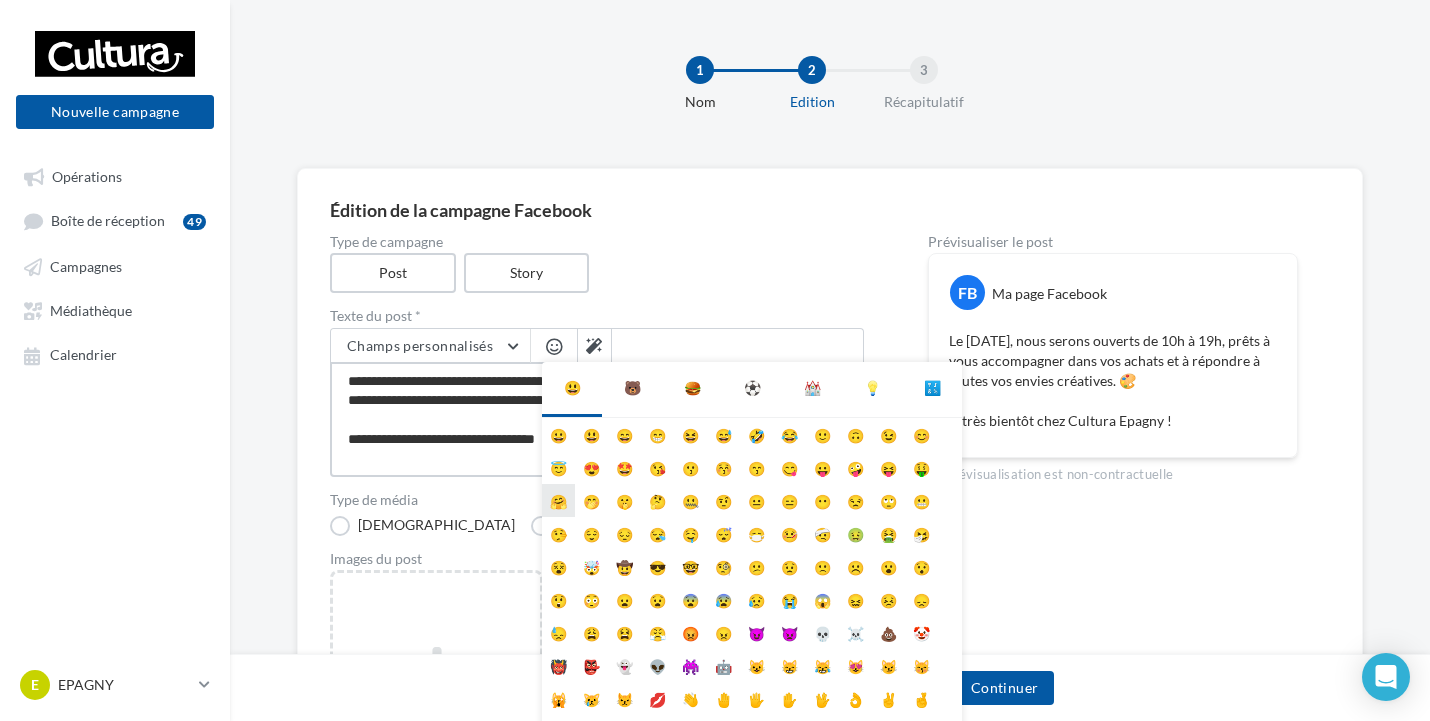 type on "**********" 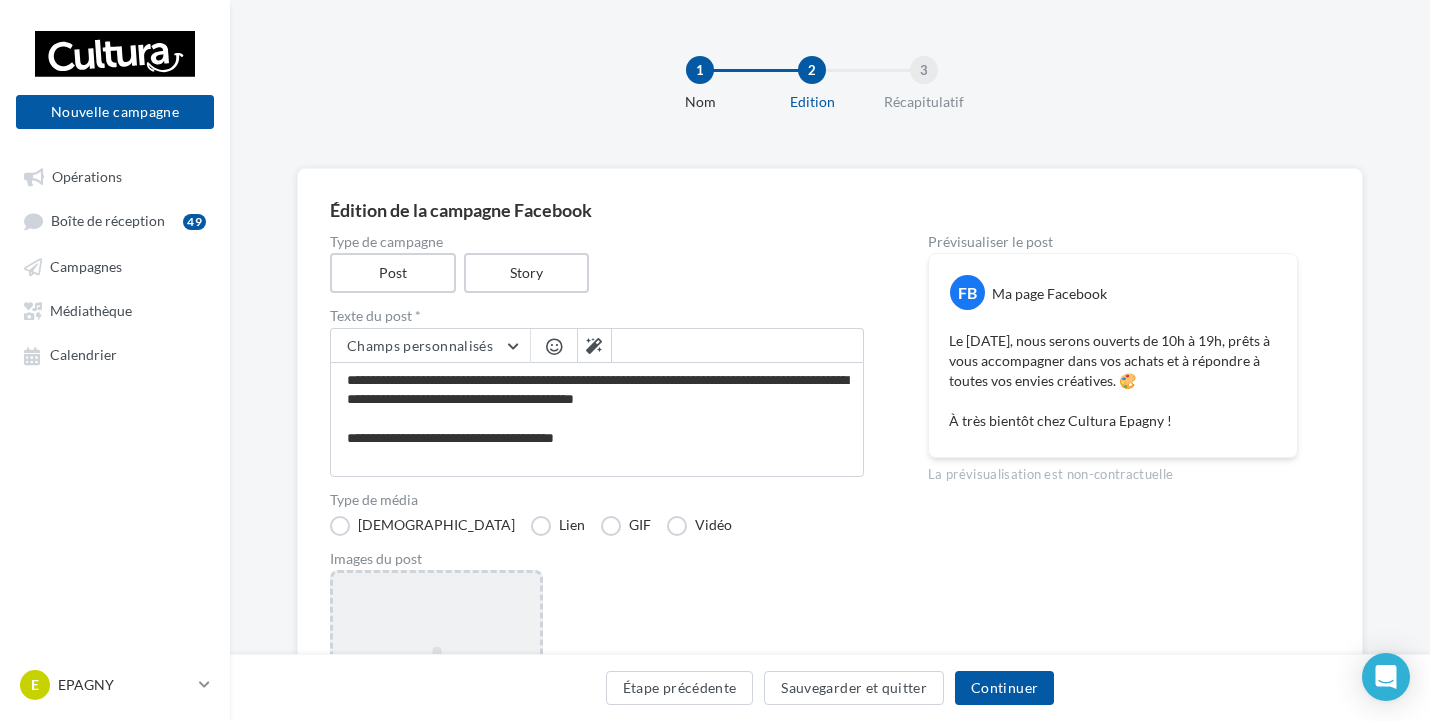 click on "Ajouter une image     Format: png, jpg" at bounding box center (436, 700) 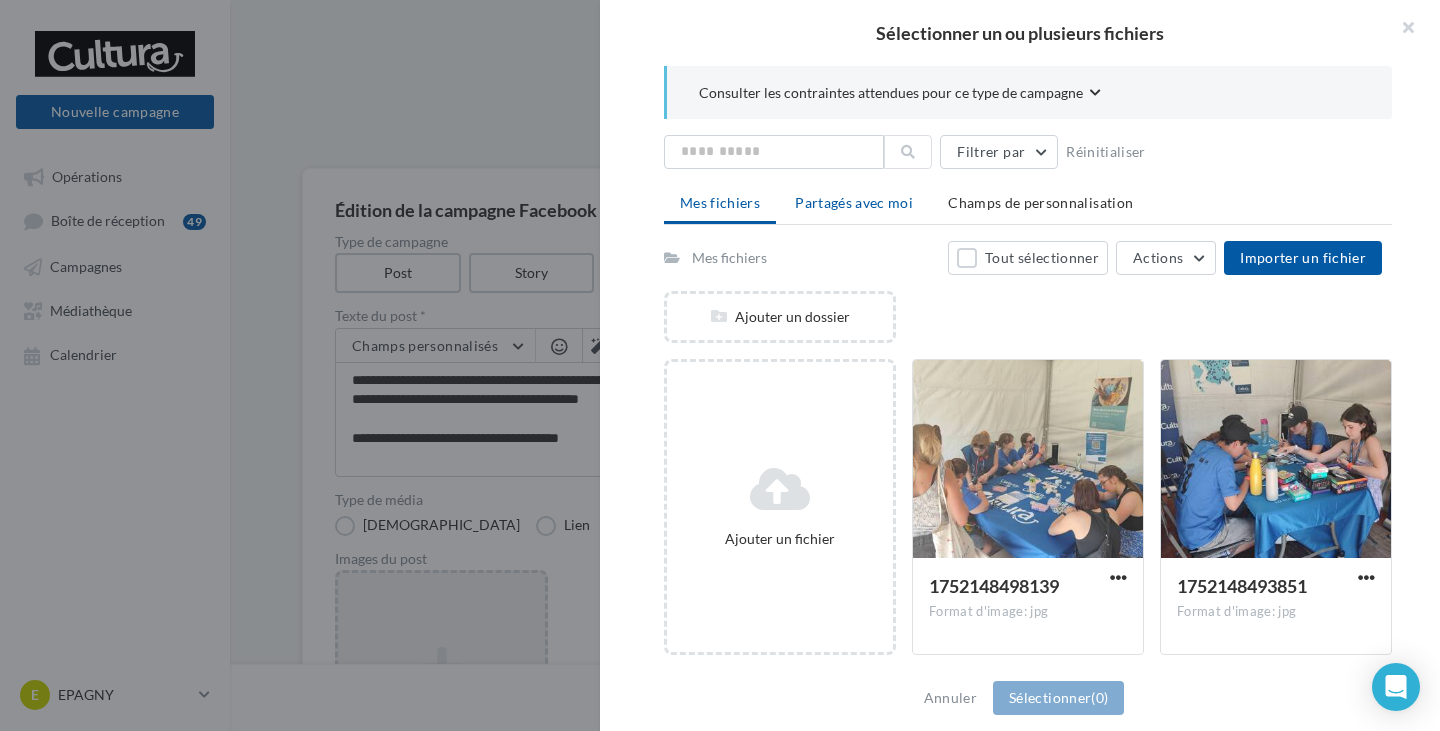 click on "Partagés avec moi" at bounding box center [854, 202] 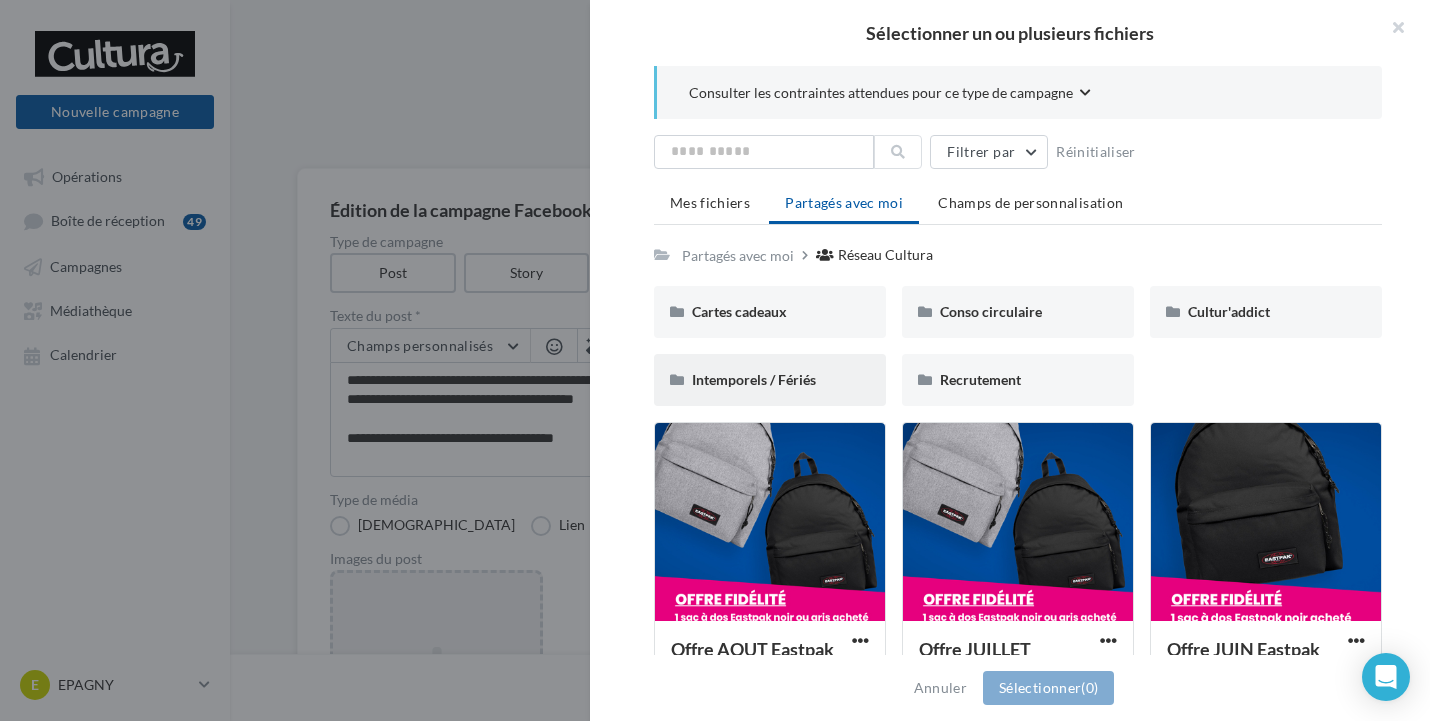 click on "Intemporels / Fériés" at bounding box center (770, 380) 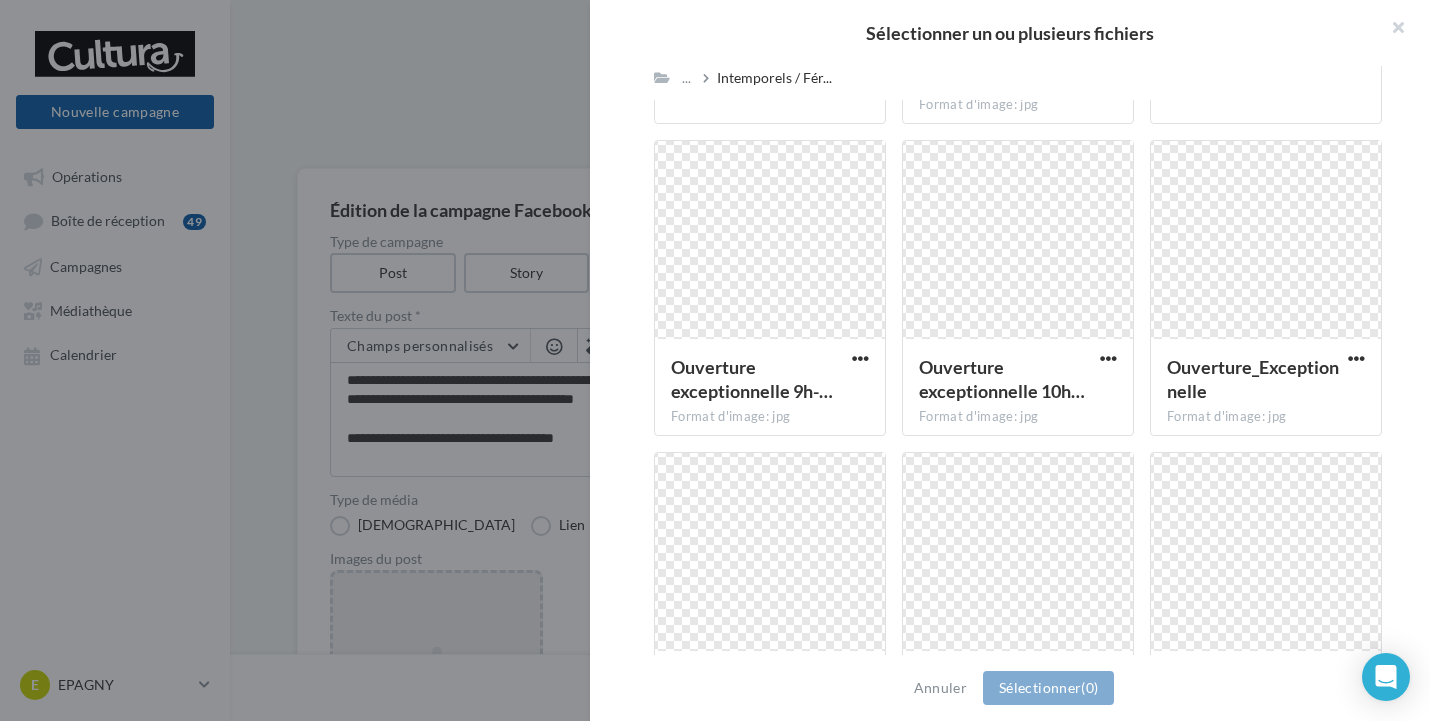 scroll, scrollTop: 2010, scrollLeft: 0, axis: vertical 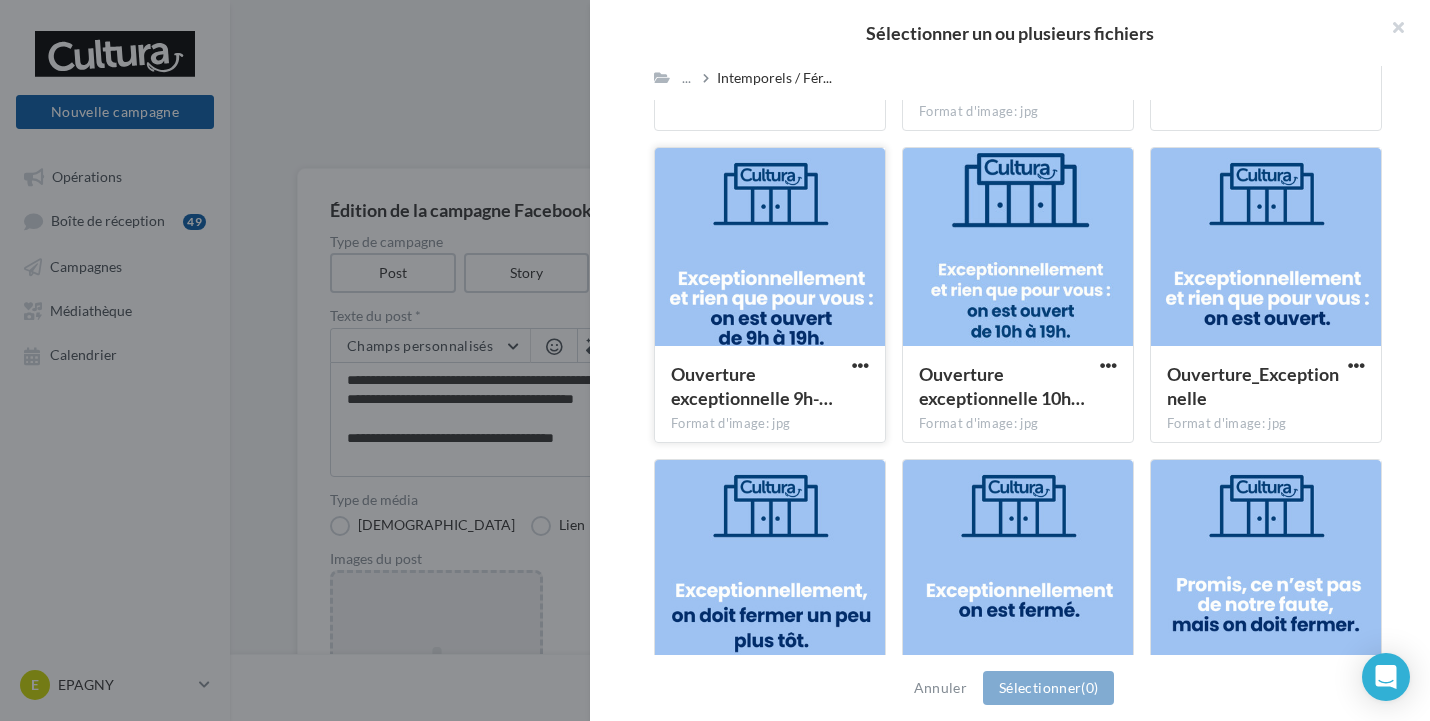 click at bounding box center [770, 248] 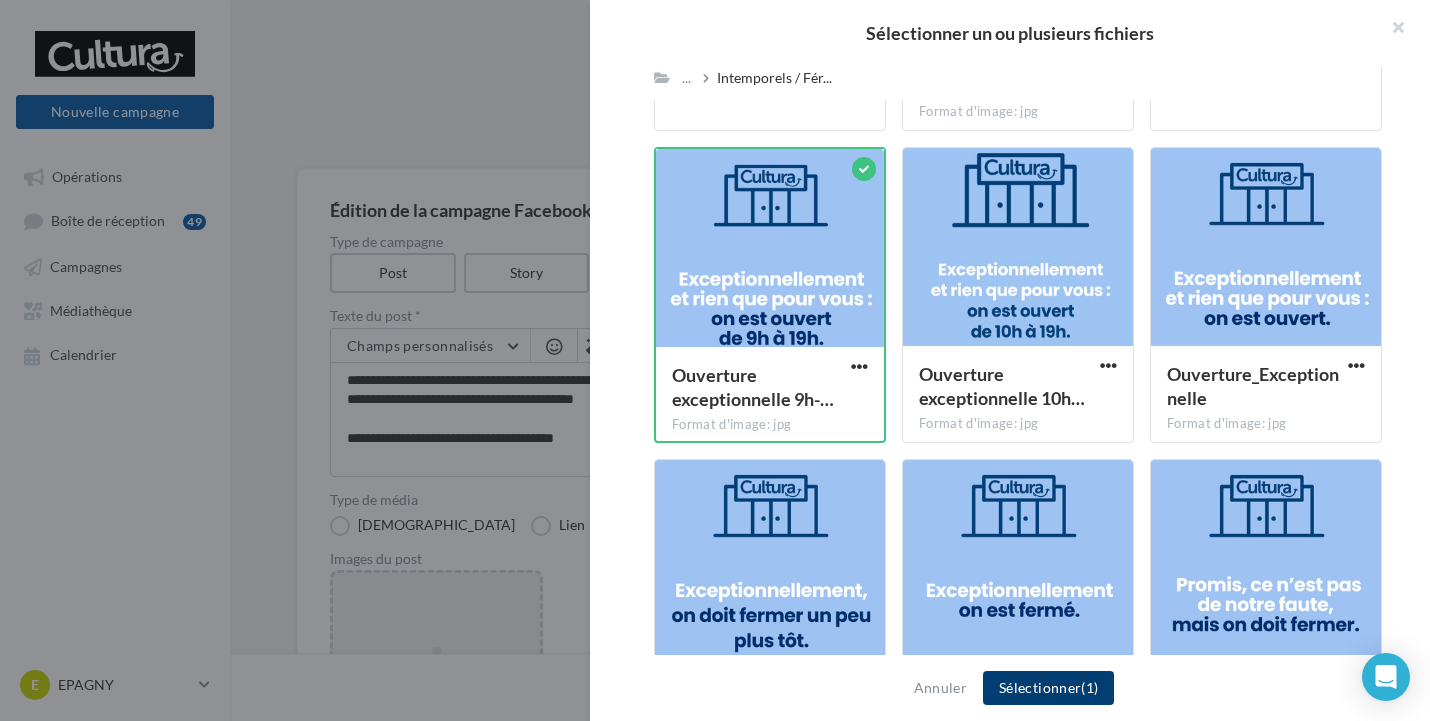click on "Sélectionner   (1)" at bounding box center (1048, 688) 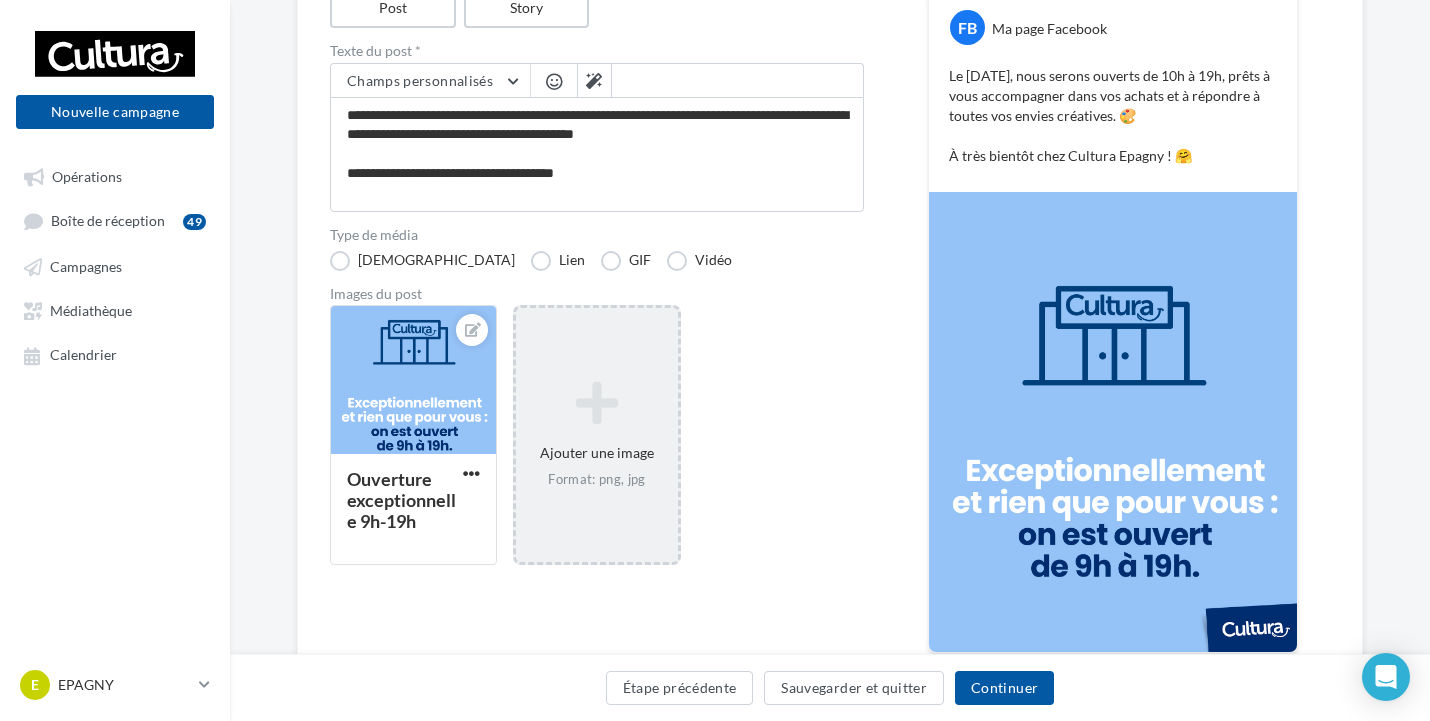 scroll, scrollTop: 300, scrollLeft: 0, axis: vertical 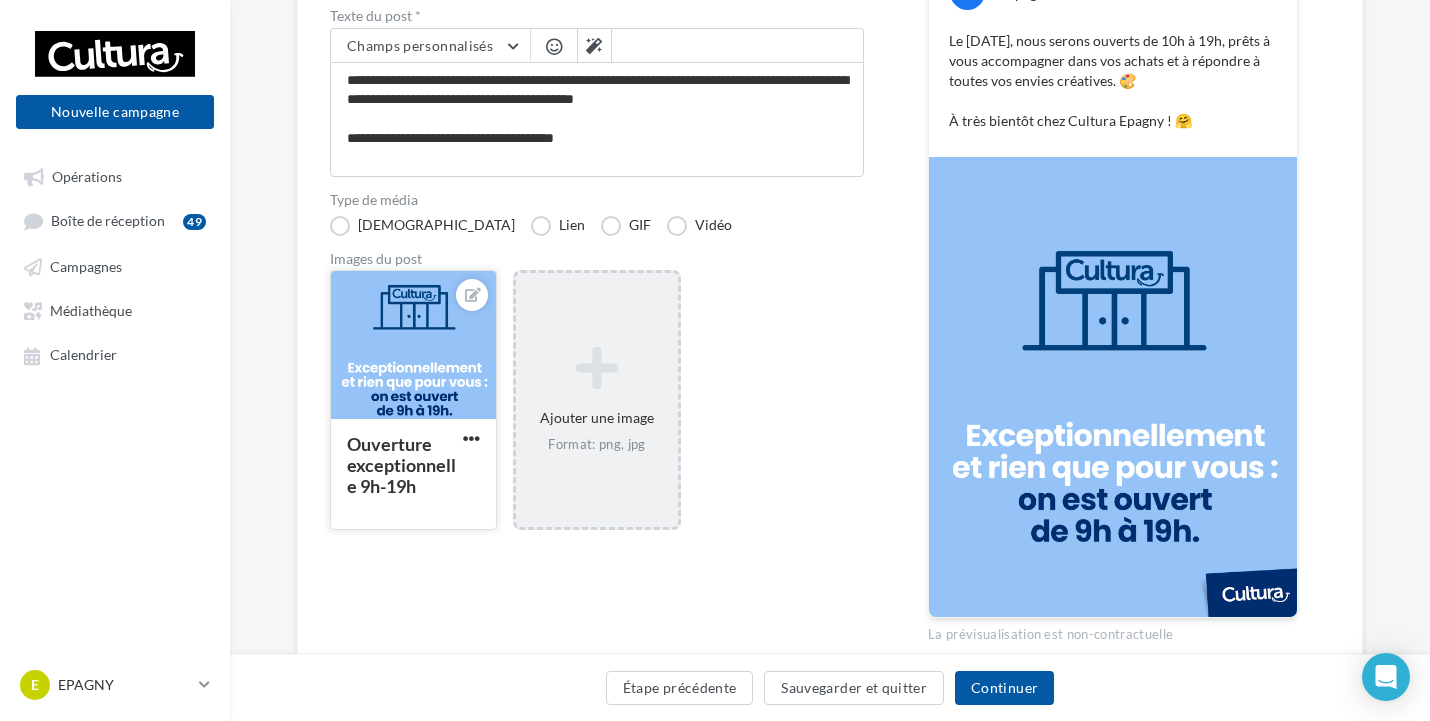 click at bounding box center [413, 346] 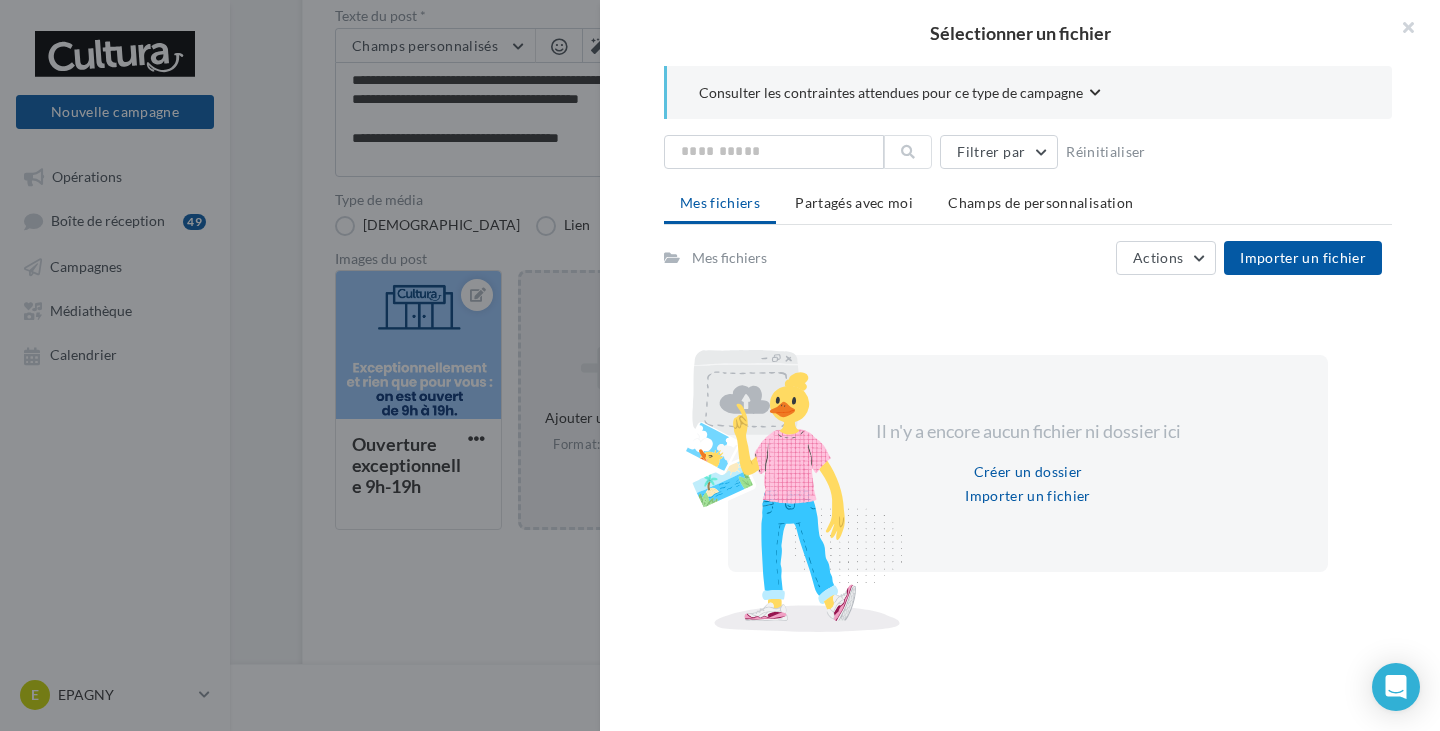 click at bounding box center (720, 365) 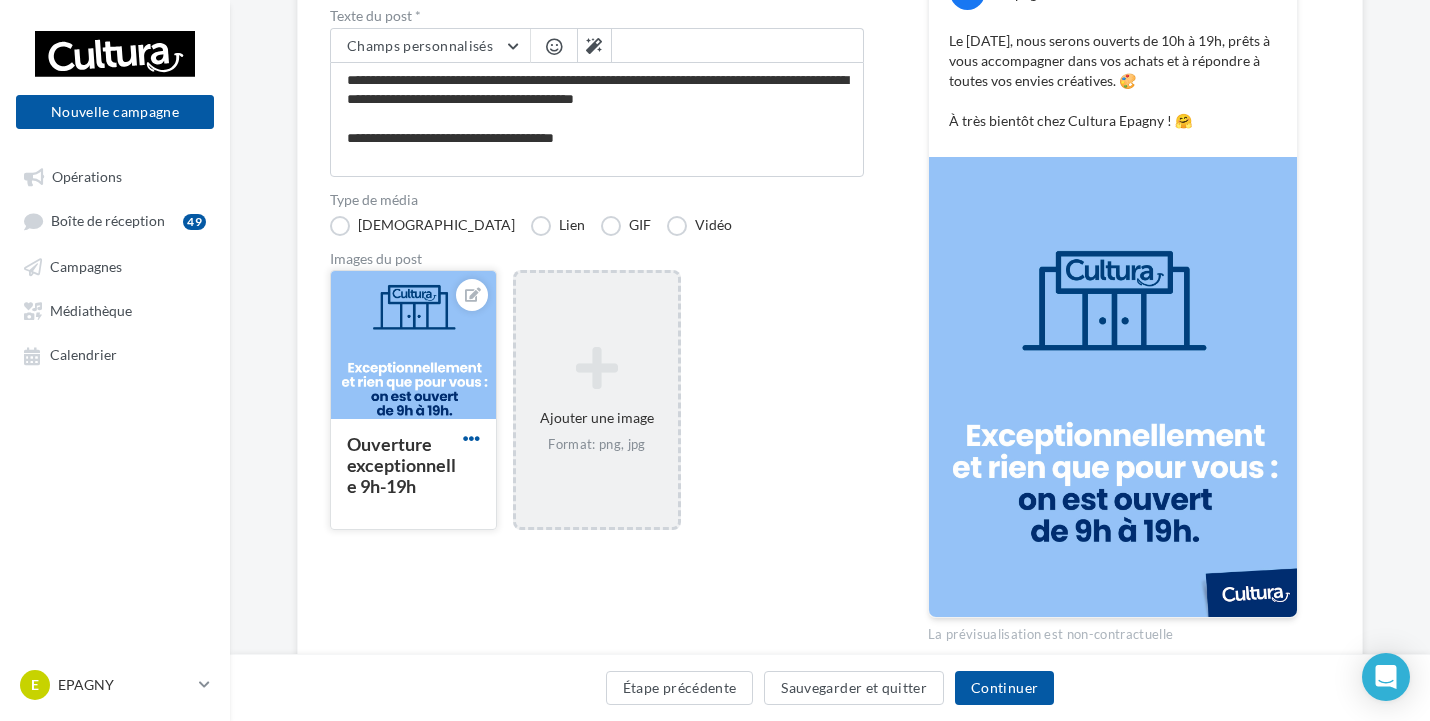 click at bounding box center (471, 438) 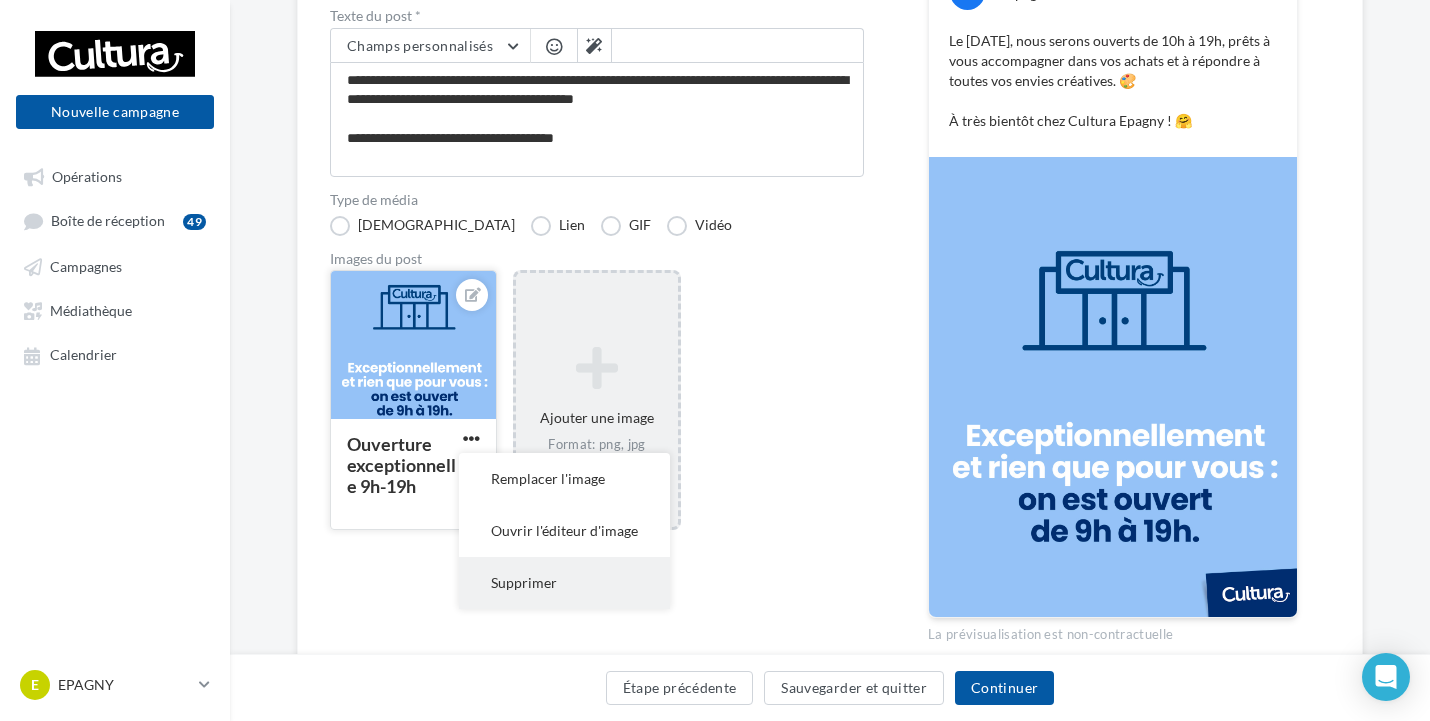 click on "Supprimer" at bounding box center (564, 583) 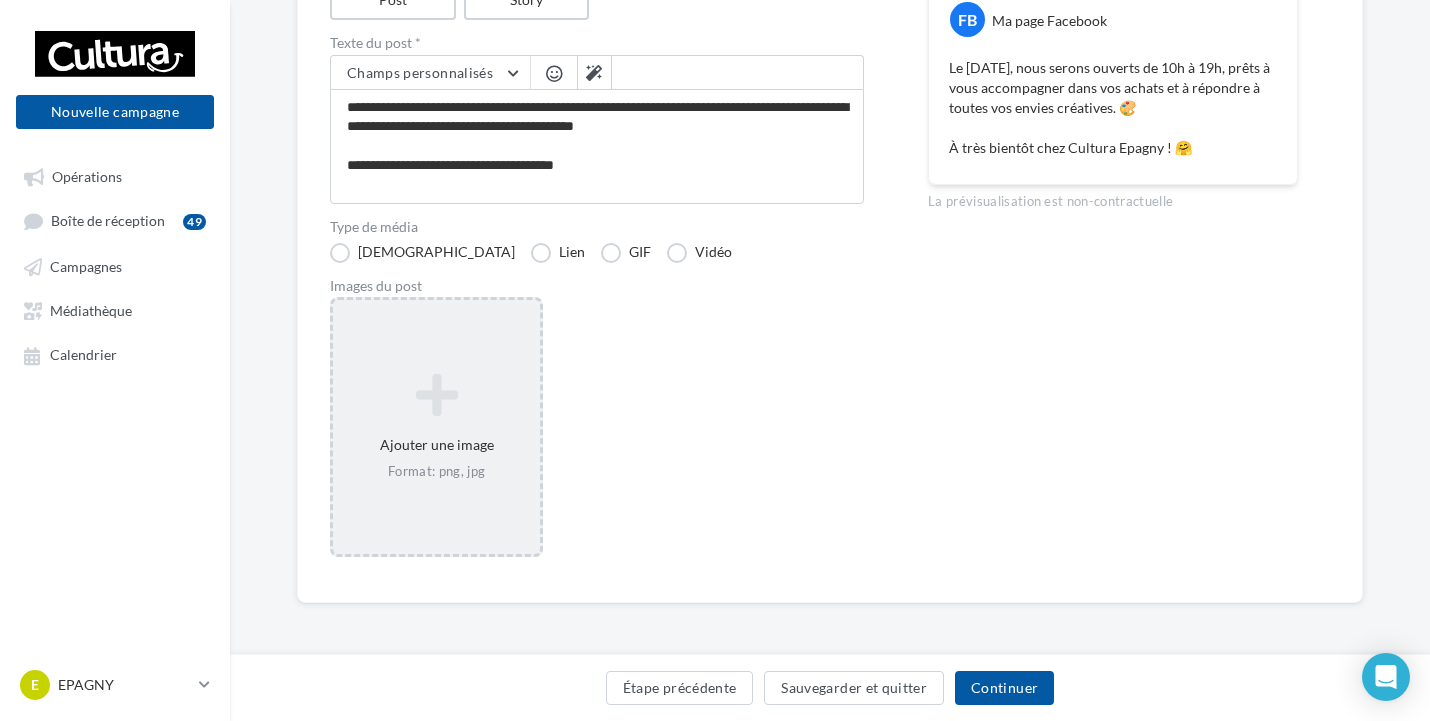 click at bounding box center [436, 395] 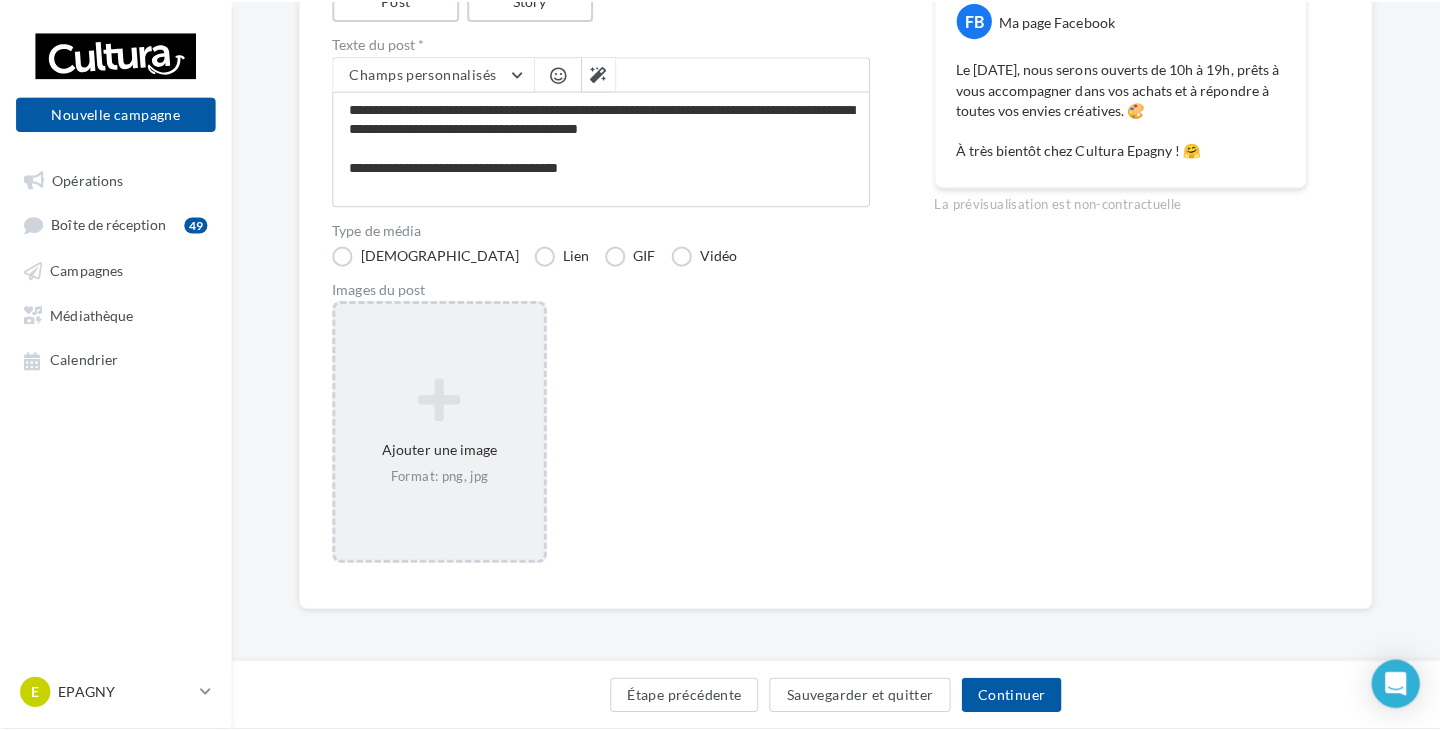 scroll, scrollTop: 263, scrollLeft: 0, axis: vertical 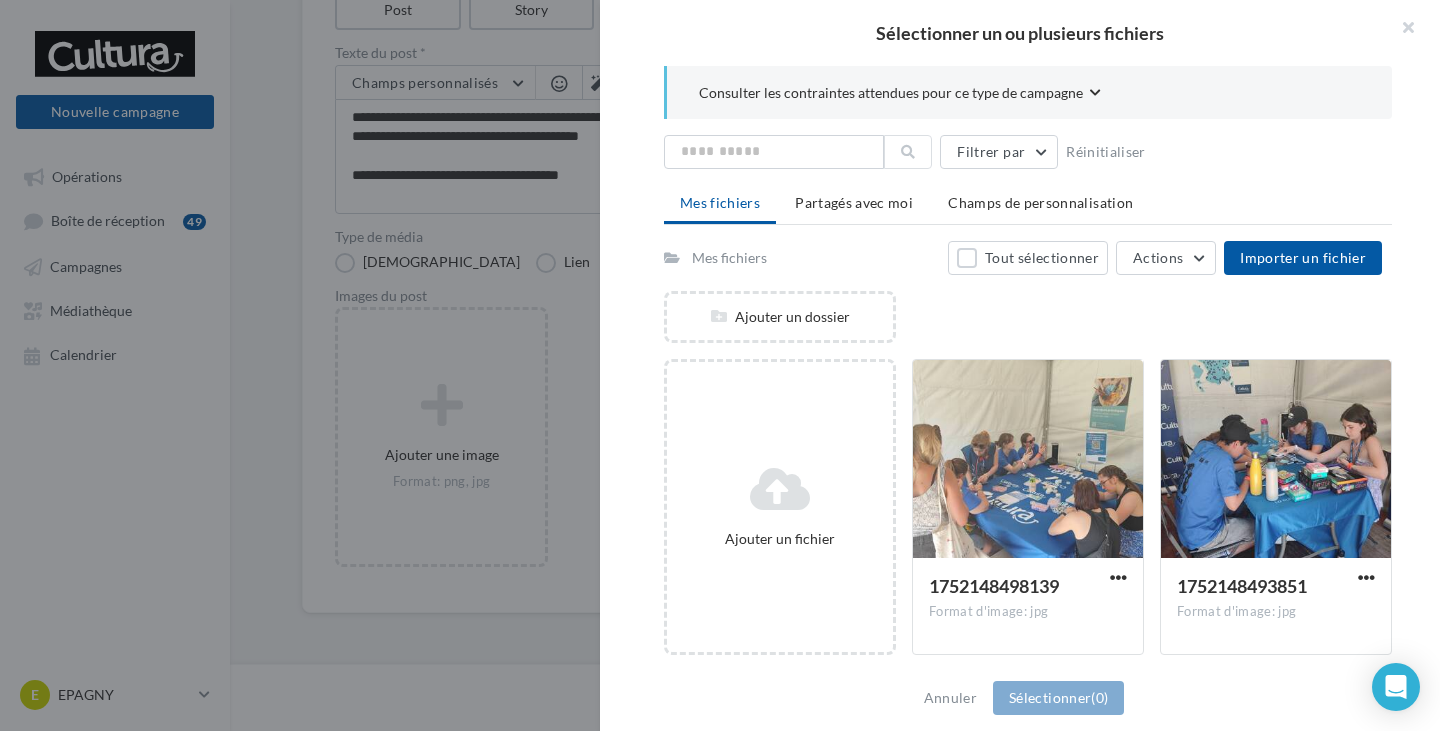 click on "Mes fichiers" at bounding box center (729, 258) 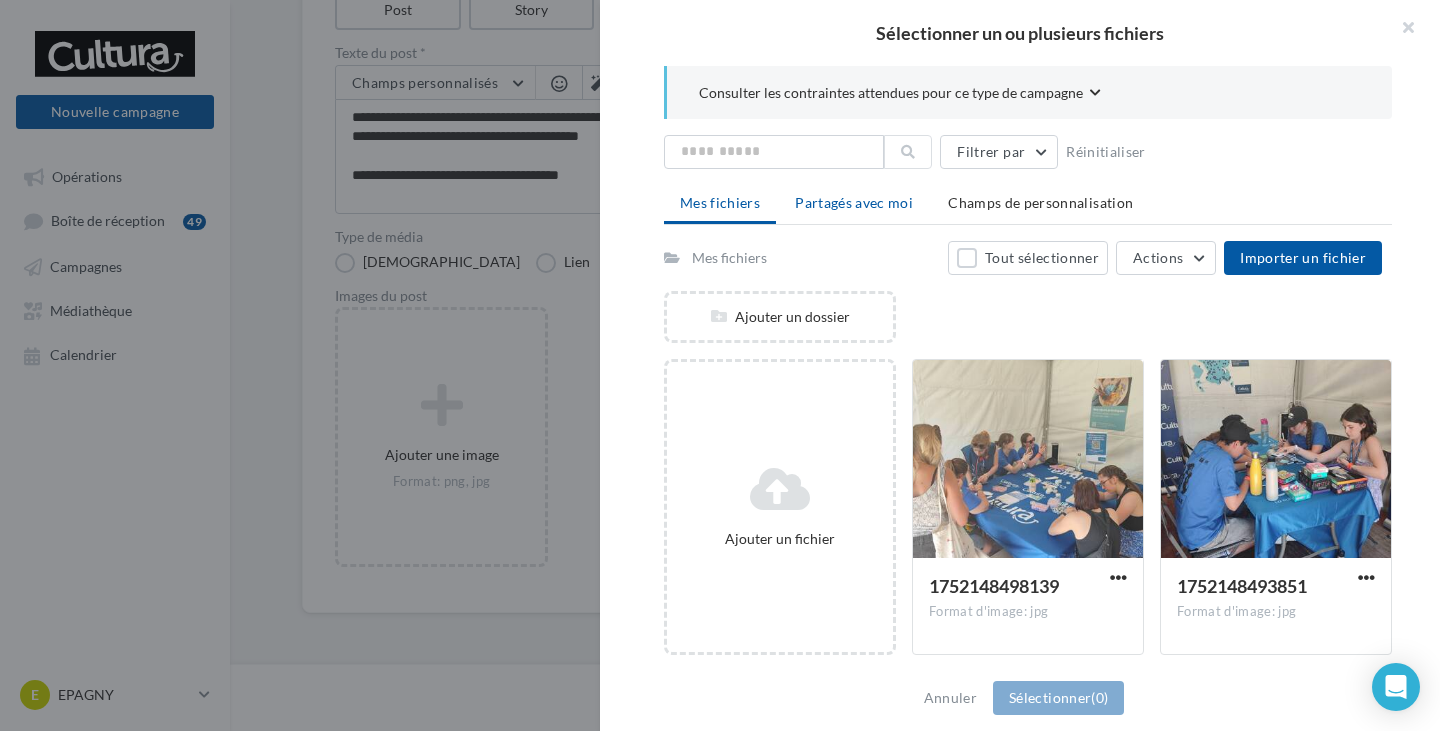 click on "Partagés avec moi" at bounding box center (854, 202) 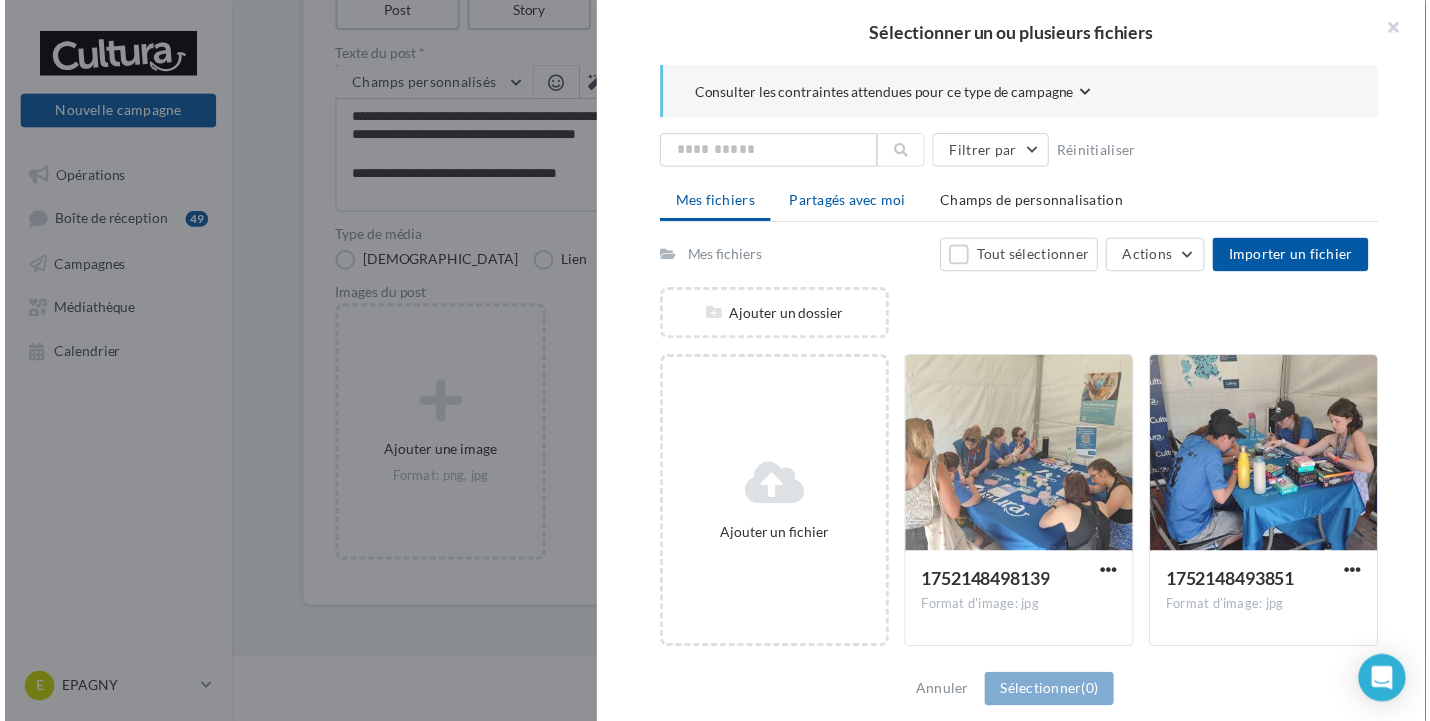 scroll, scrollTop: 273, scrollLeft: 0, axis: vertical 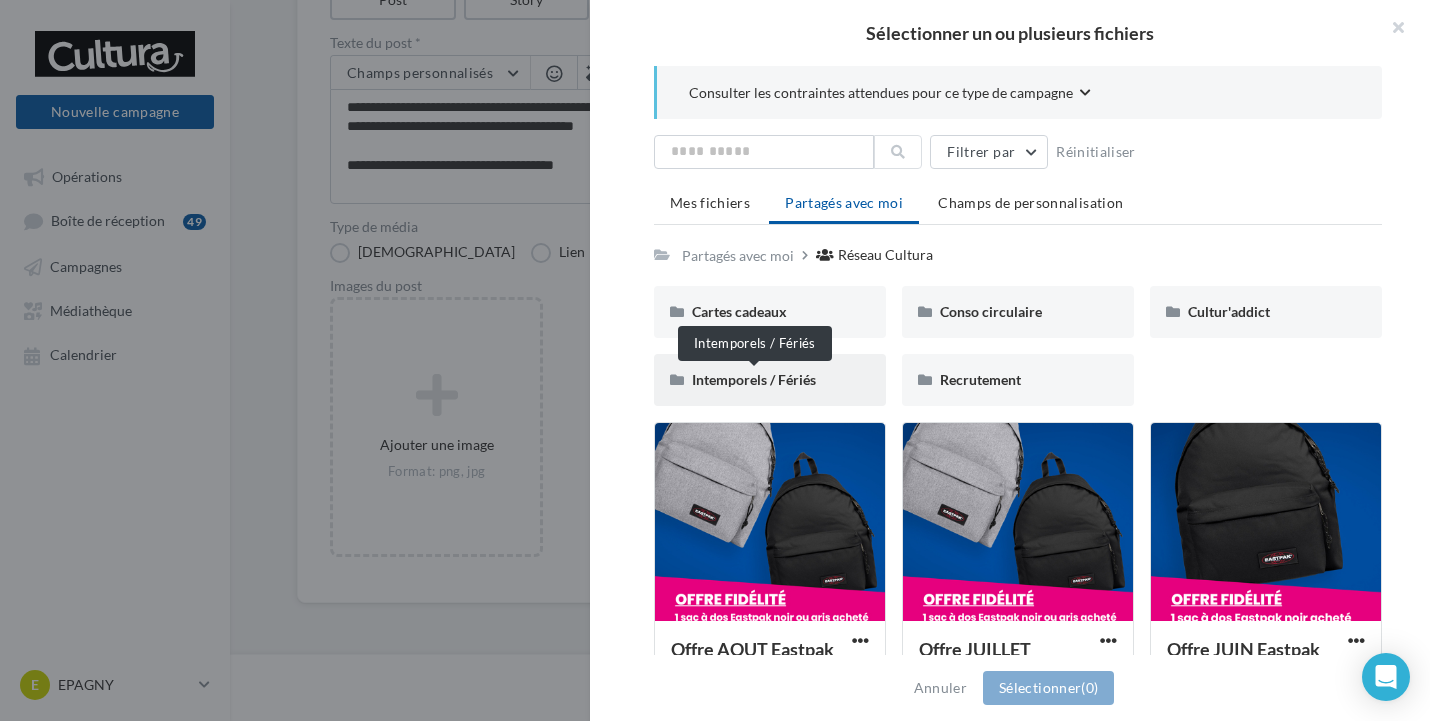 click on "Intemporels / Fériés" at bounding box center (754, 379) 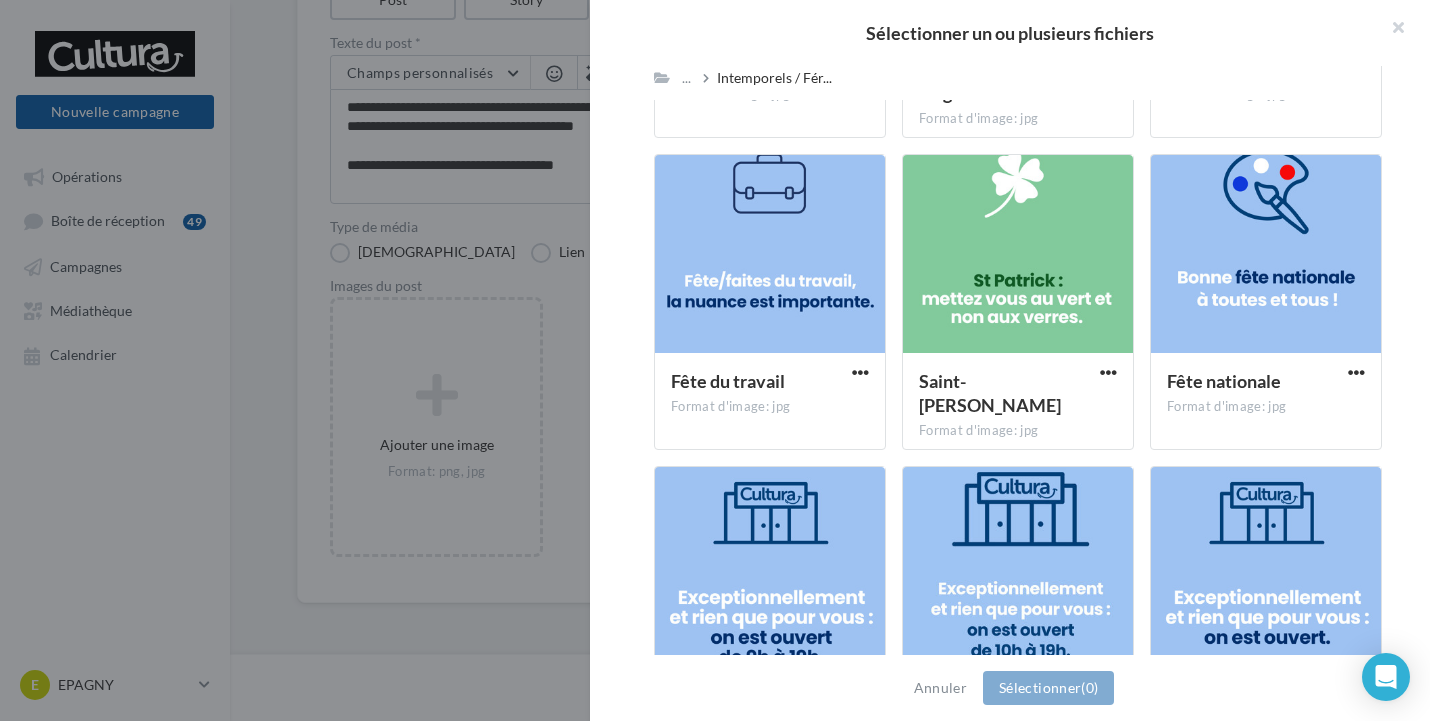 scroll, scrollTop: 1990, scrollLeft: 0, axis: vertical 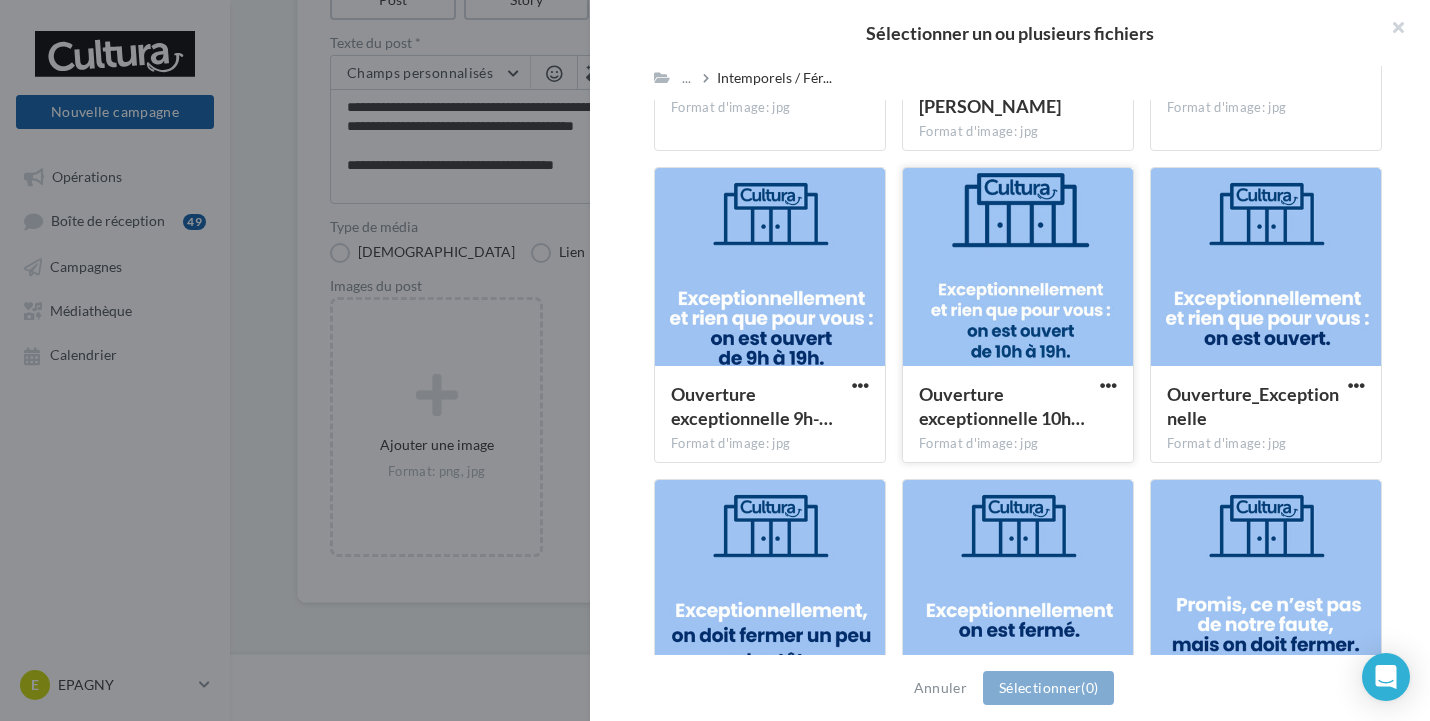 click at bounding box center [1018, 268] 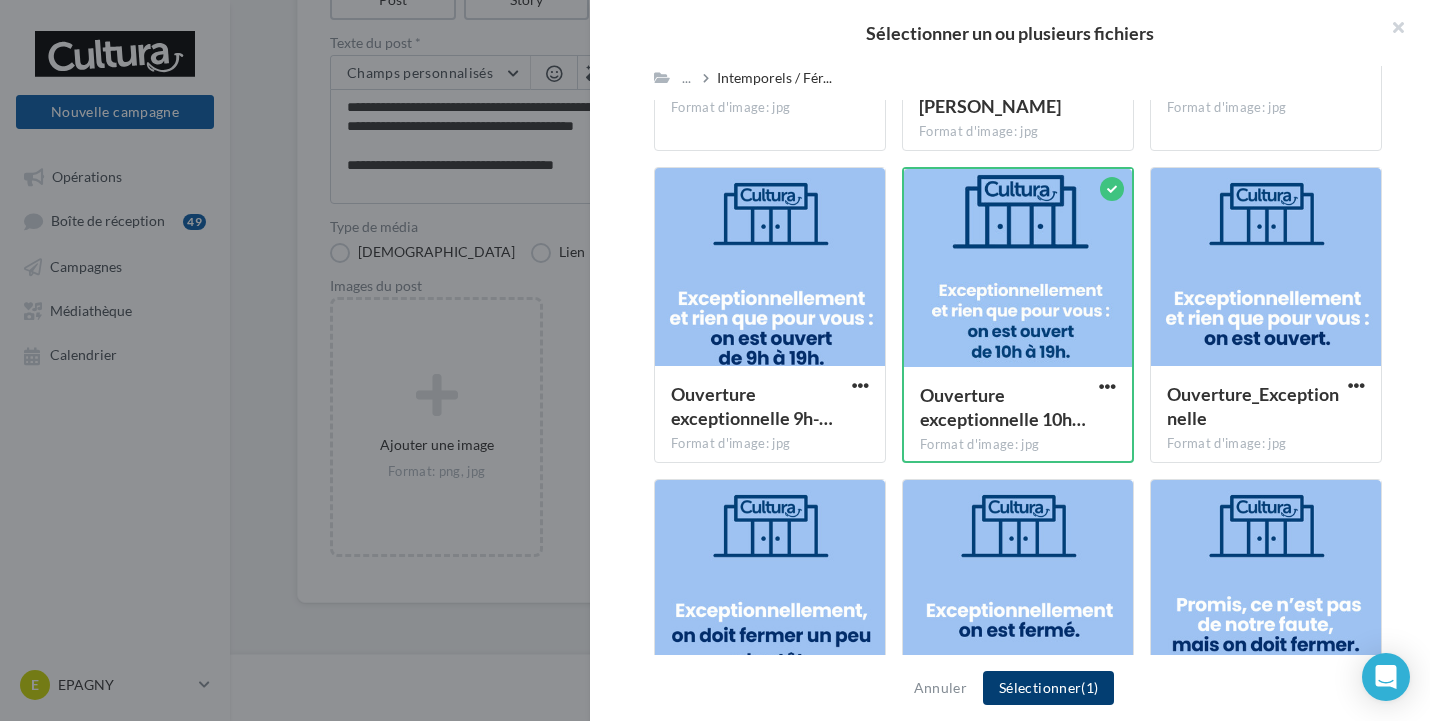 click on "Sélectionner   (1)" at bounding box center (1048, 688) 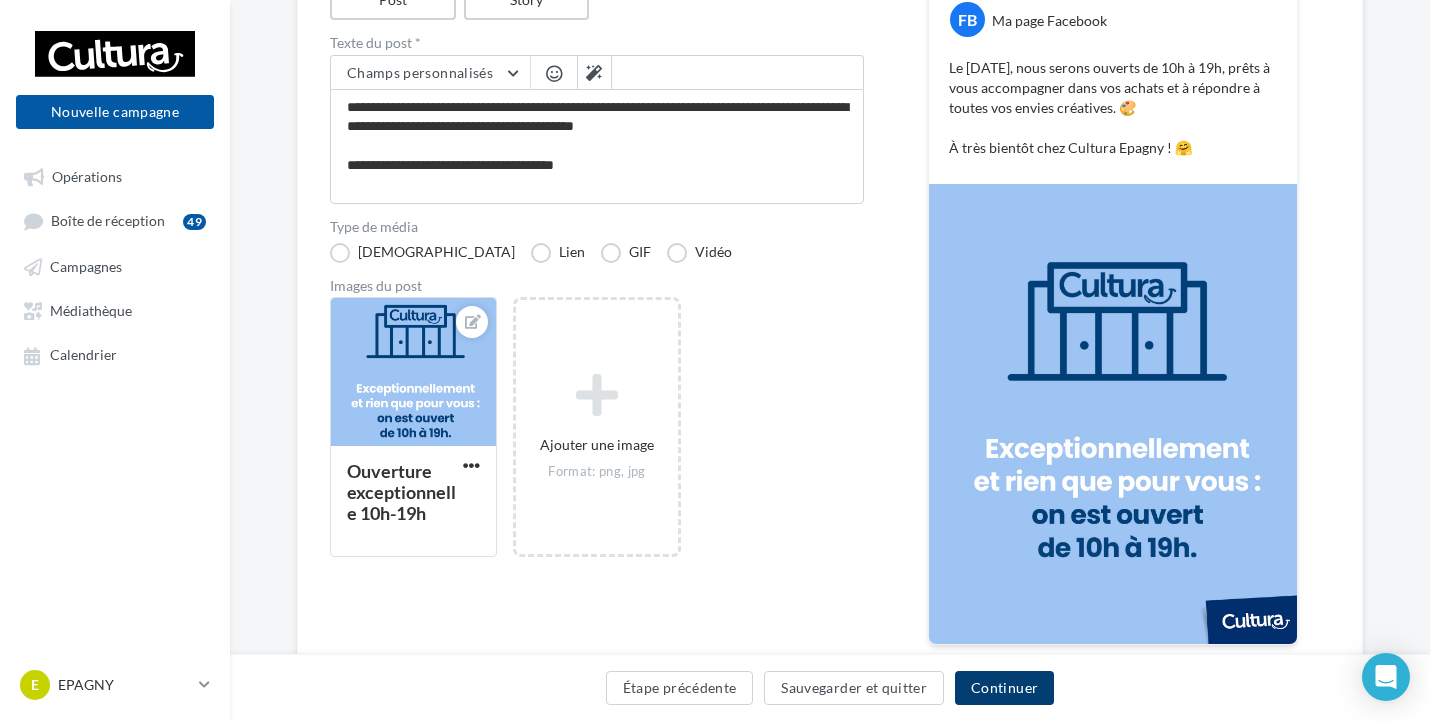 click on "Continuer" at bounding box center (1004, 688) 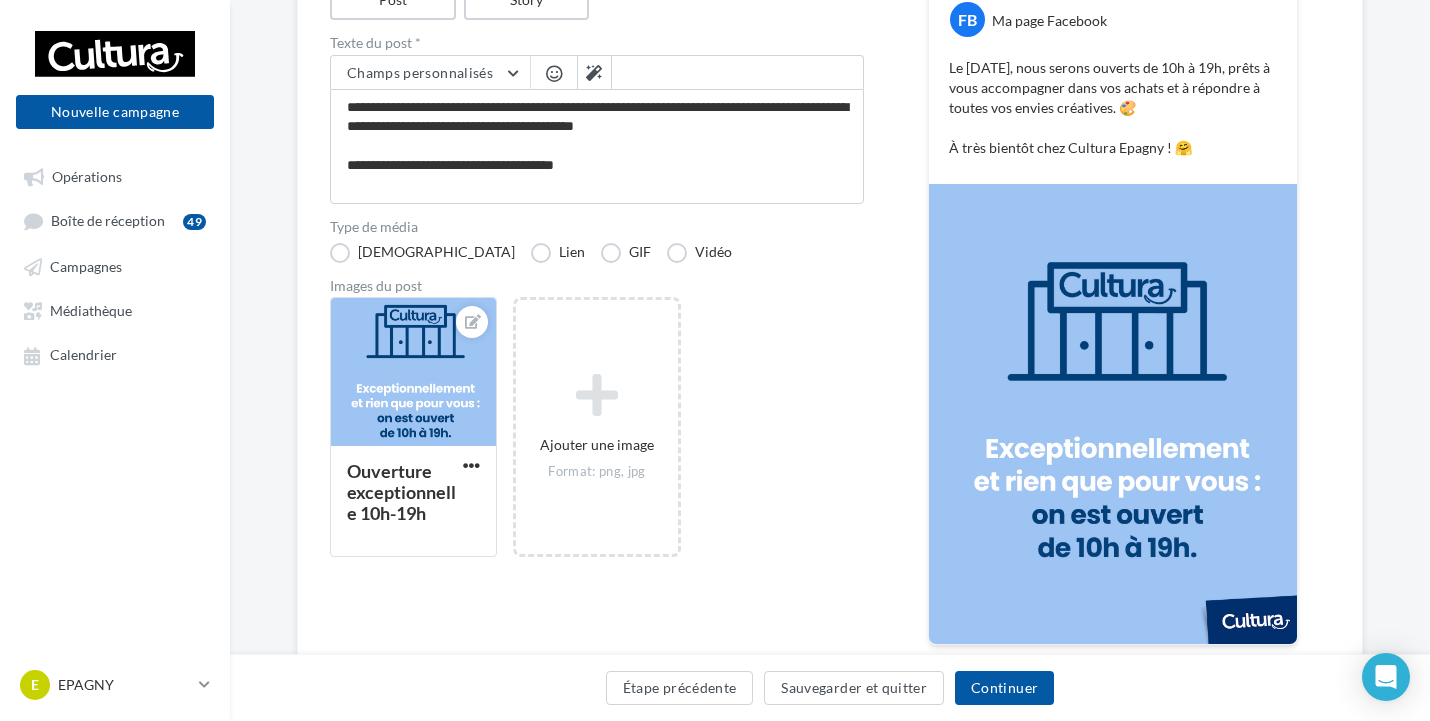 scroll, scrollTop: 0, scrollLeft: 0, axis: both 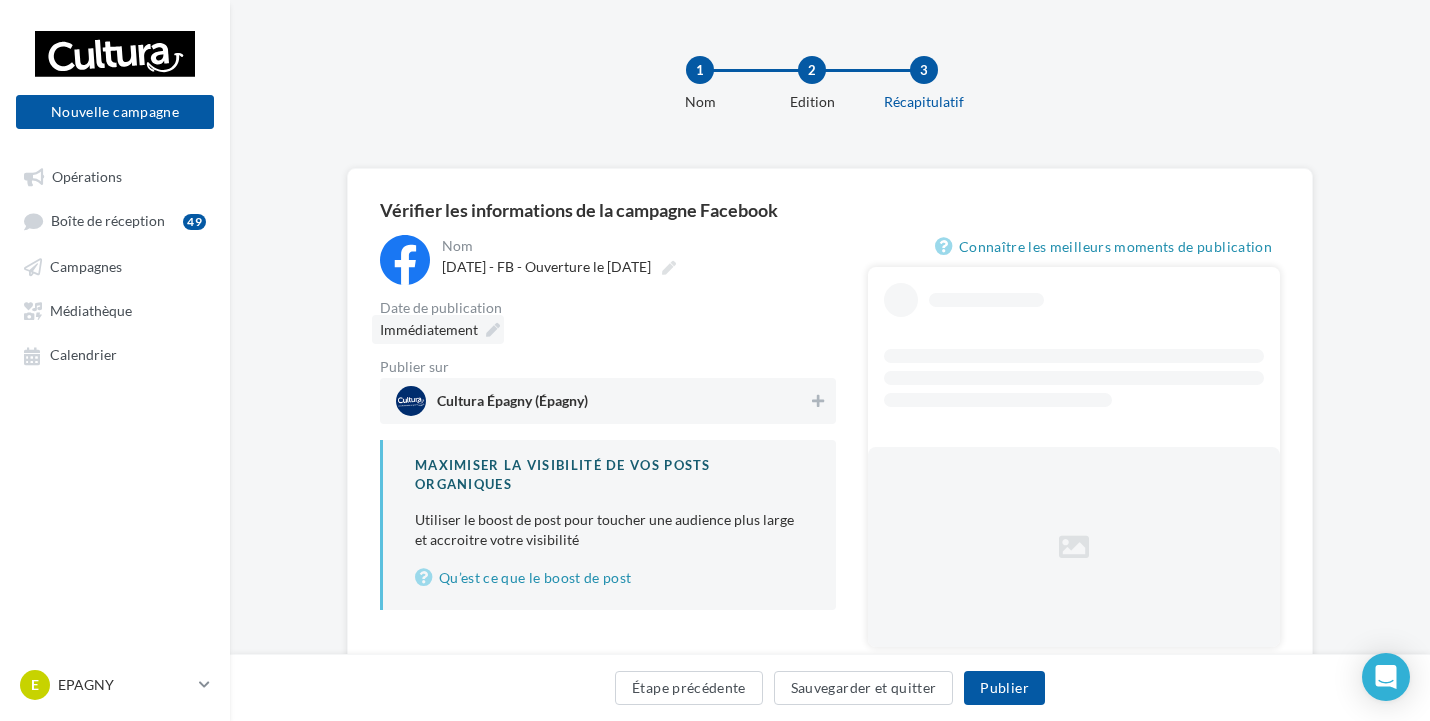 click on "Immédiatement" at bounding box center [438, 329] 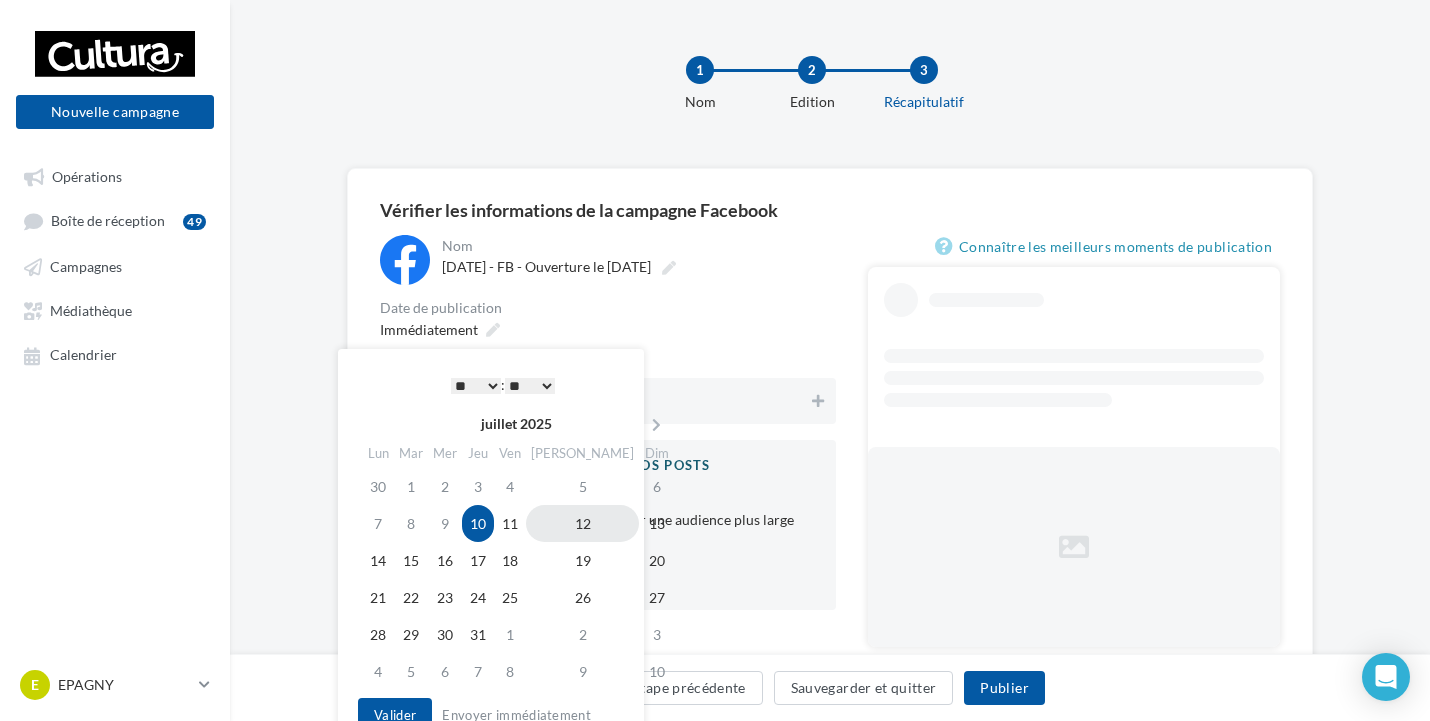 click on "12" at bounding box center (582, 523) 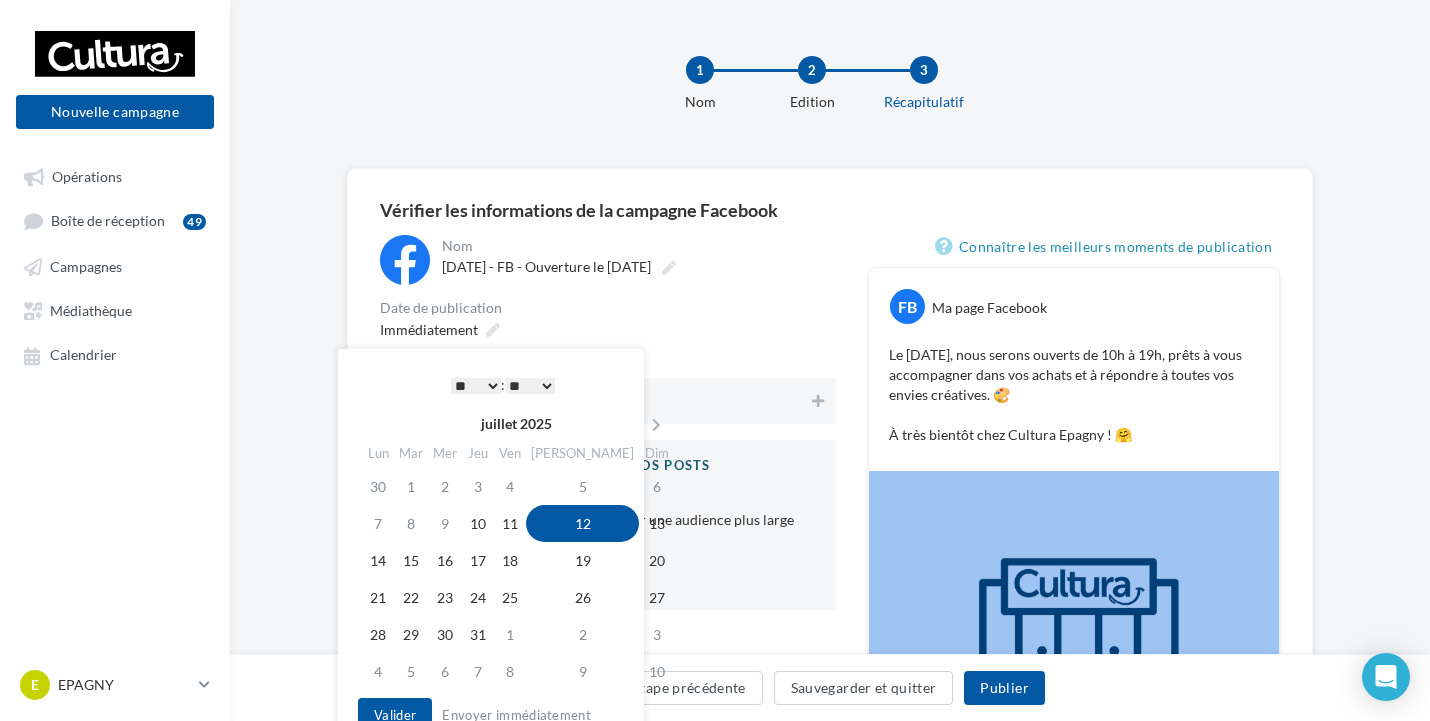 click on "* * * * * * * * * * ** ** ** ** ** ** ** ** ** ** ** ** ** **" at bounding box center (476, 386) 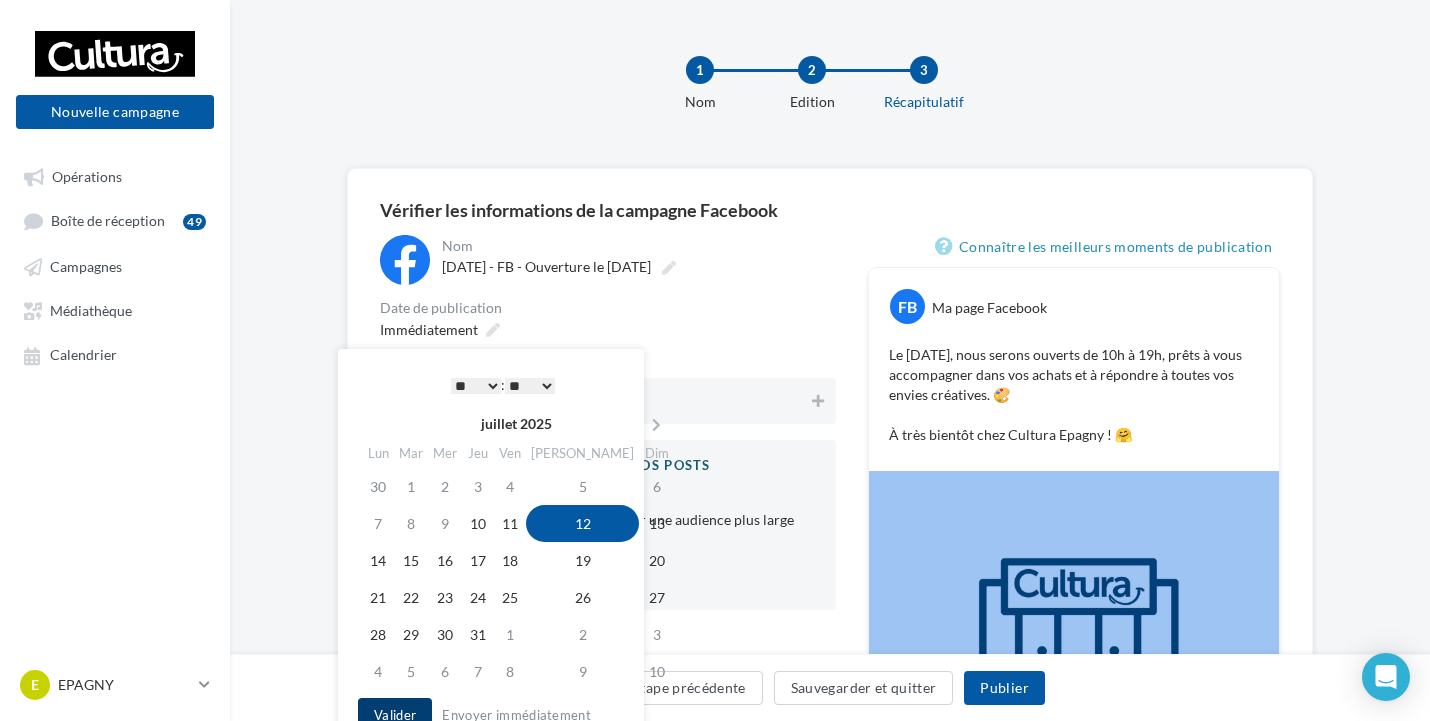 click on "**********" at bounding box center (491, 550) 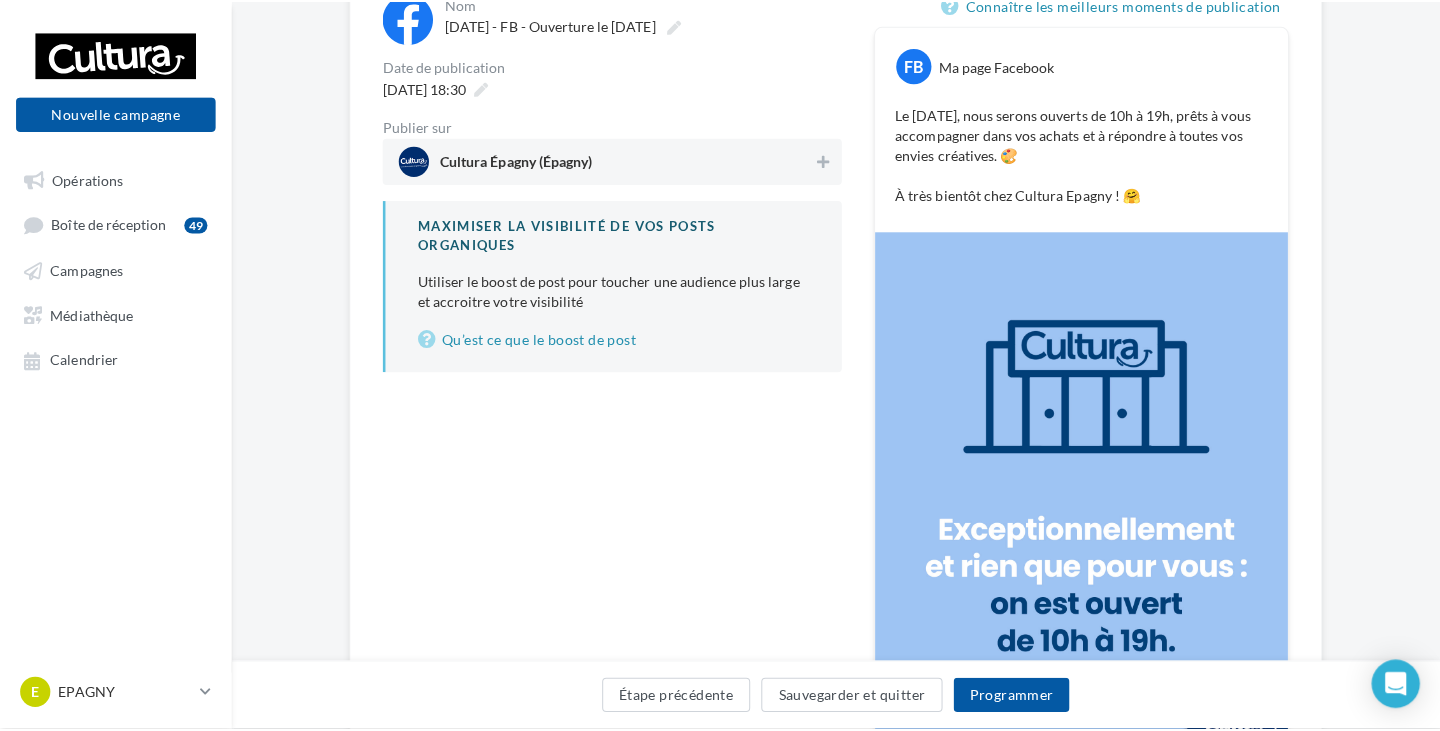 scroll, scrollTop: 240, scrollLeft: 0, axis: vertical 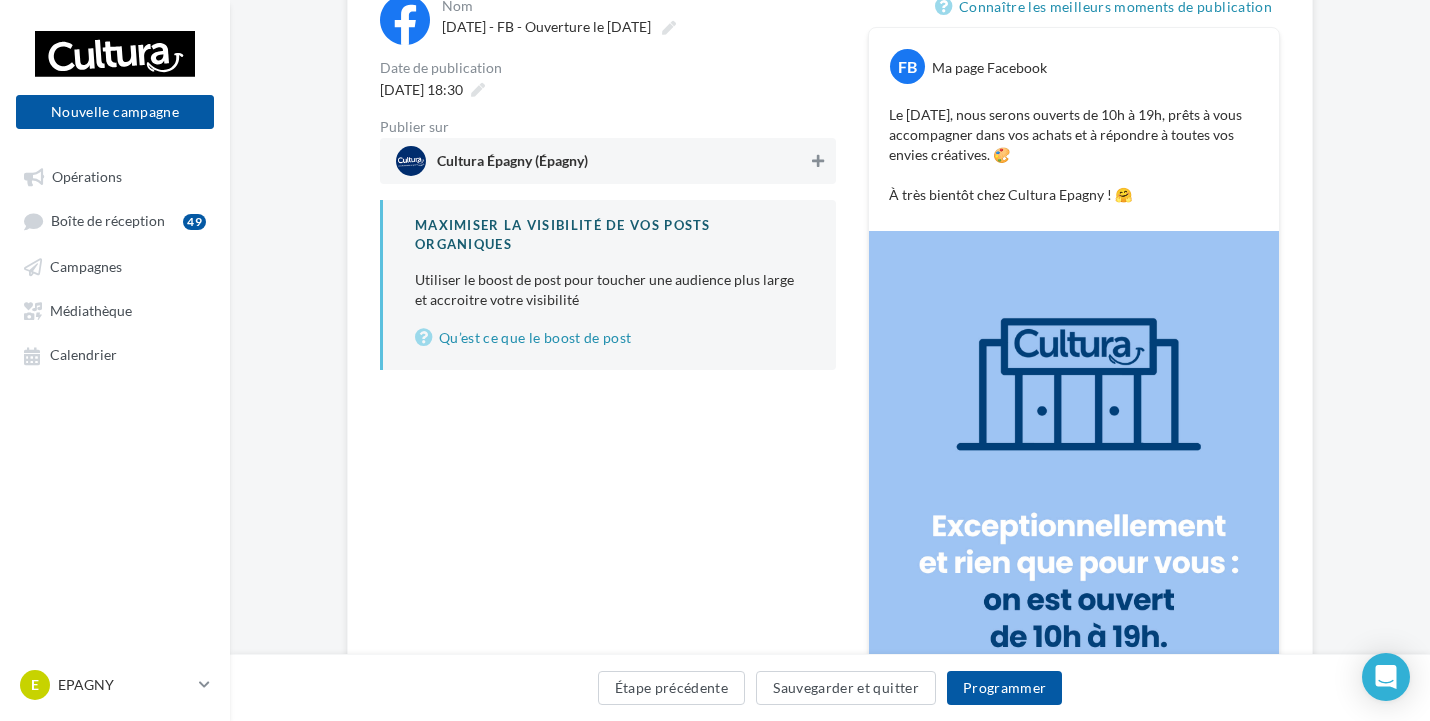 click at bounding box center (818, 161) 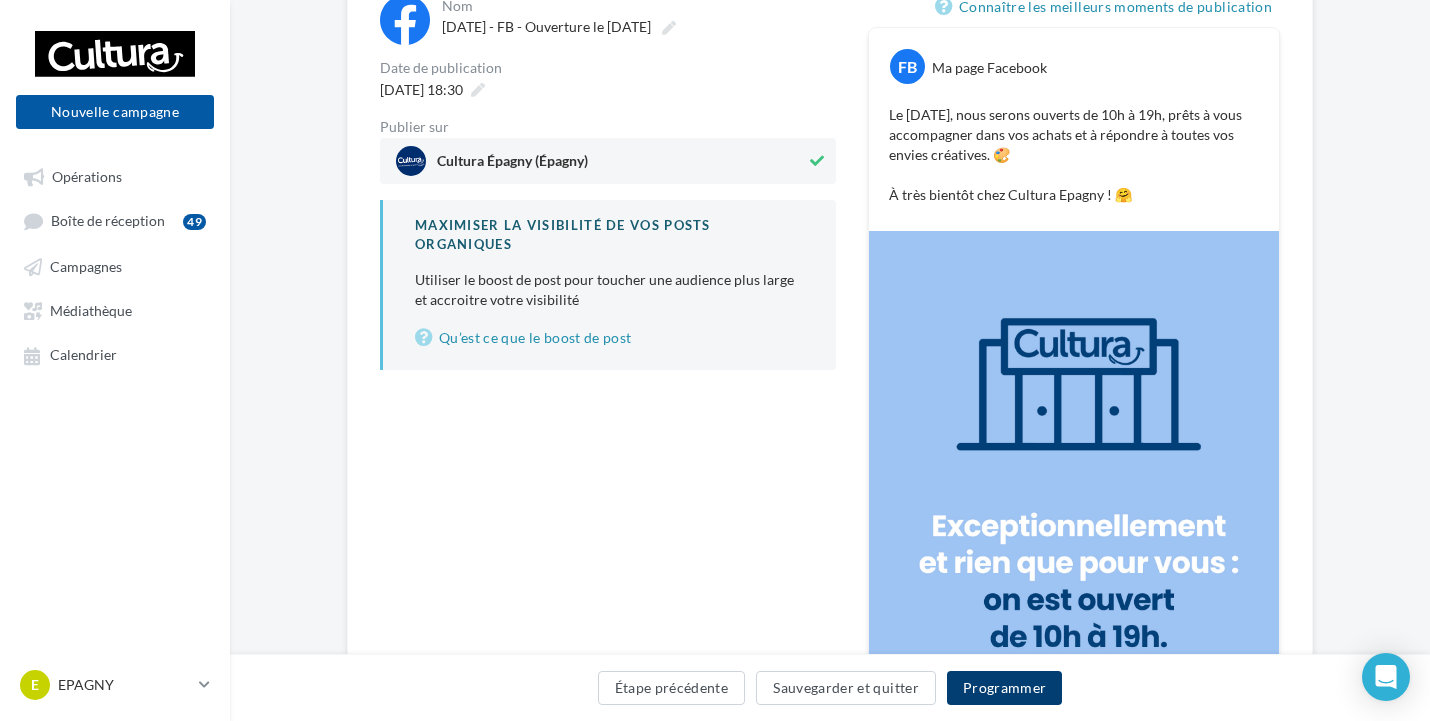 click on "Programmer" at bounding box center (1005, 688) 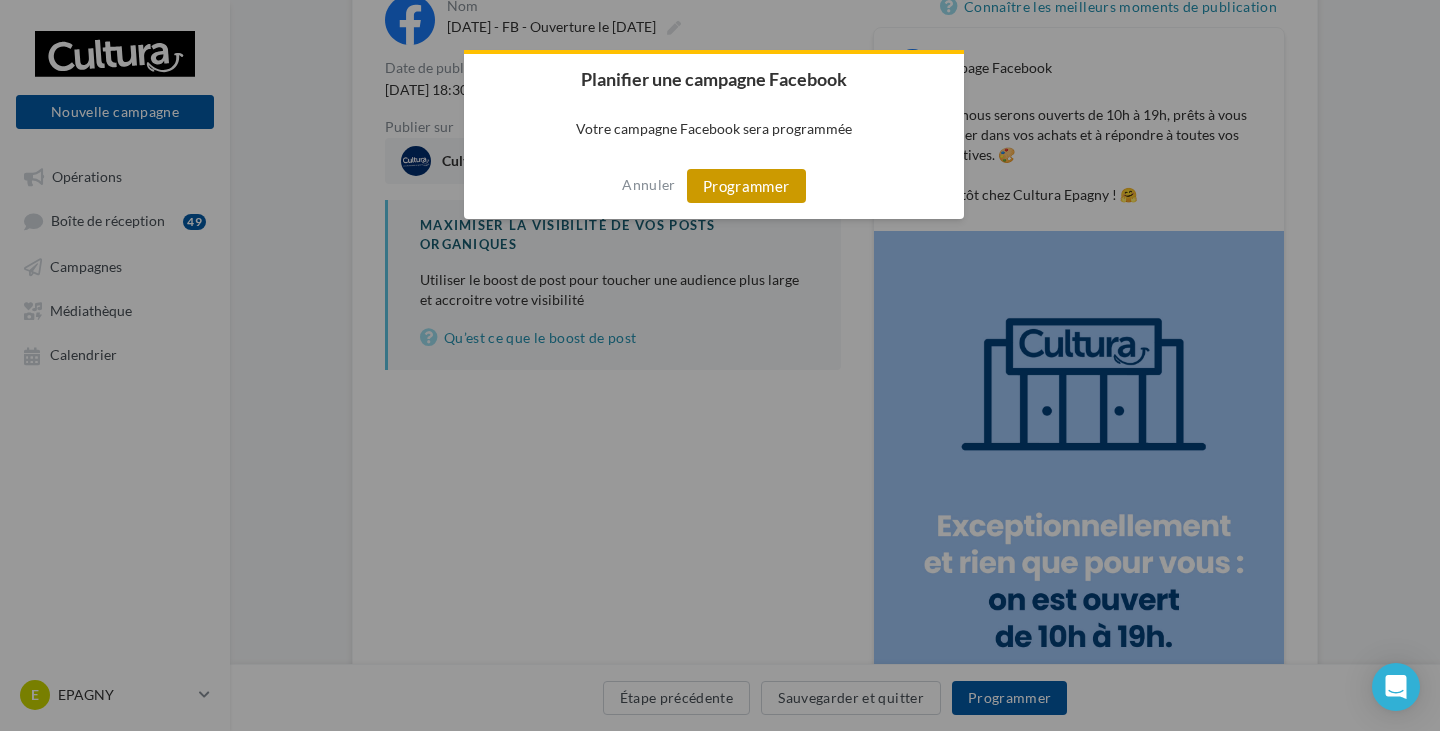 click on "Programmer" at bounding box center (746, 186) 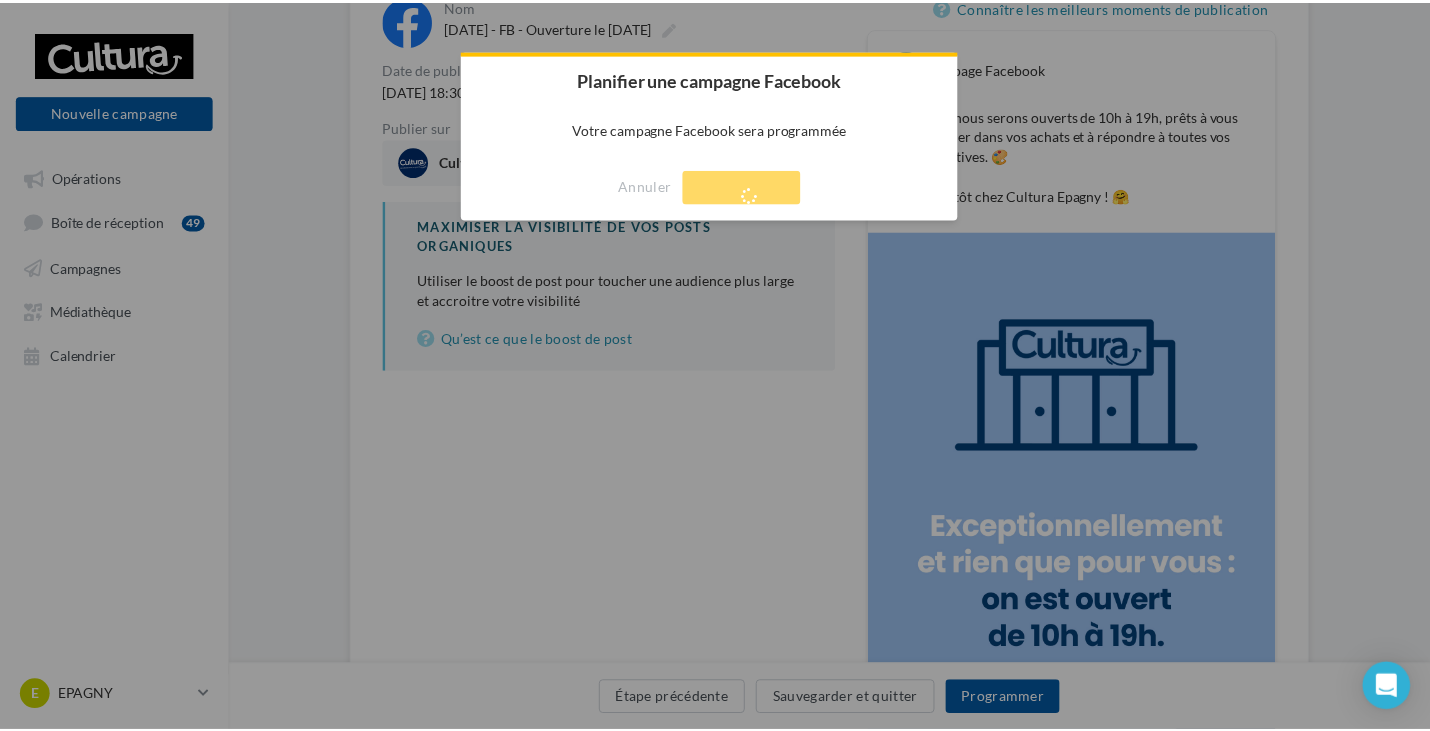scroll, scrollTop: 32, scrollLeft: 0, axis: vertical 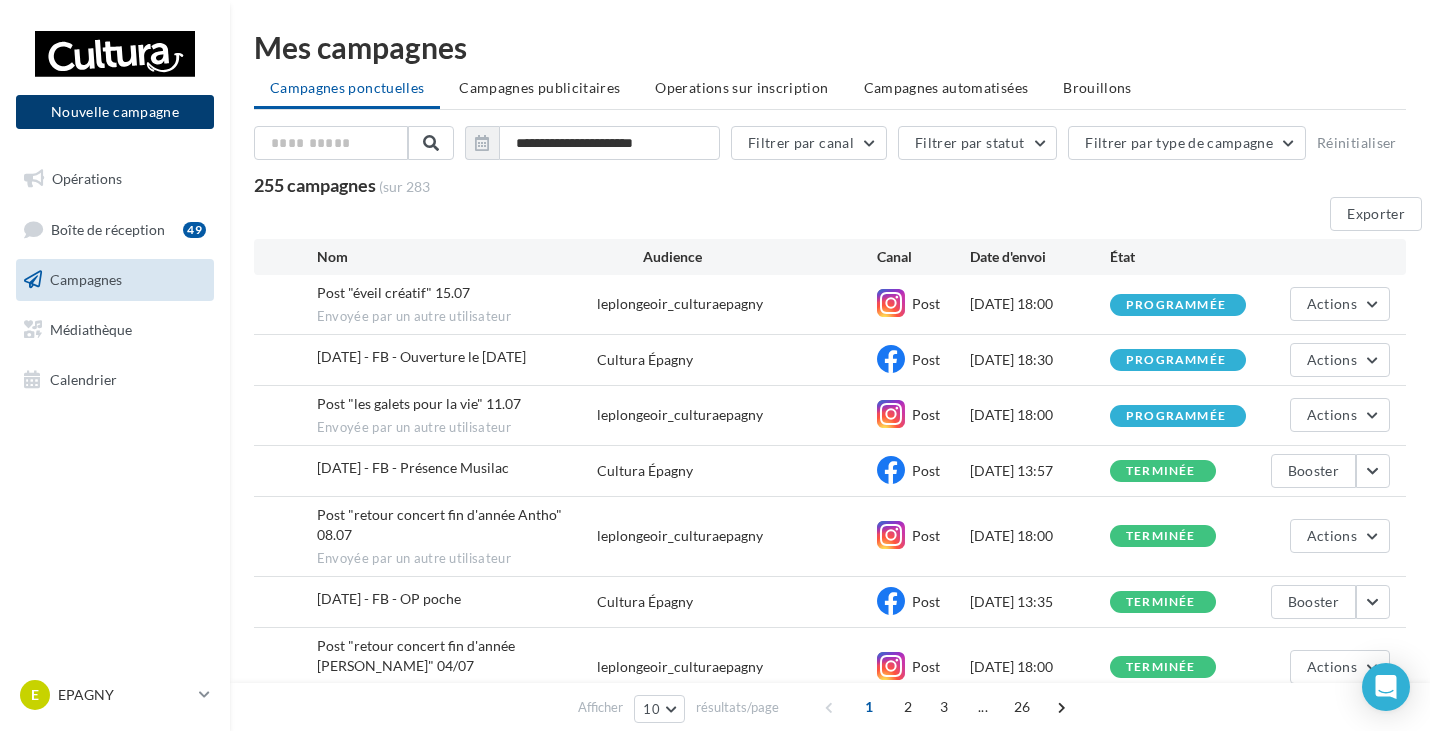 click on "Nouvelle campagne" at bounding box center [115, 112] 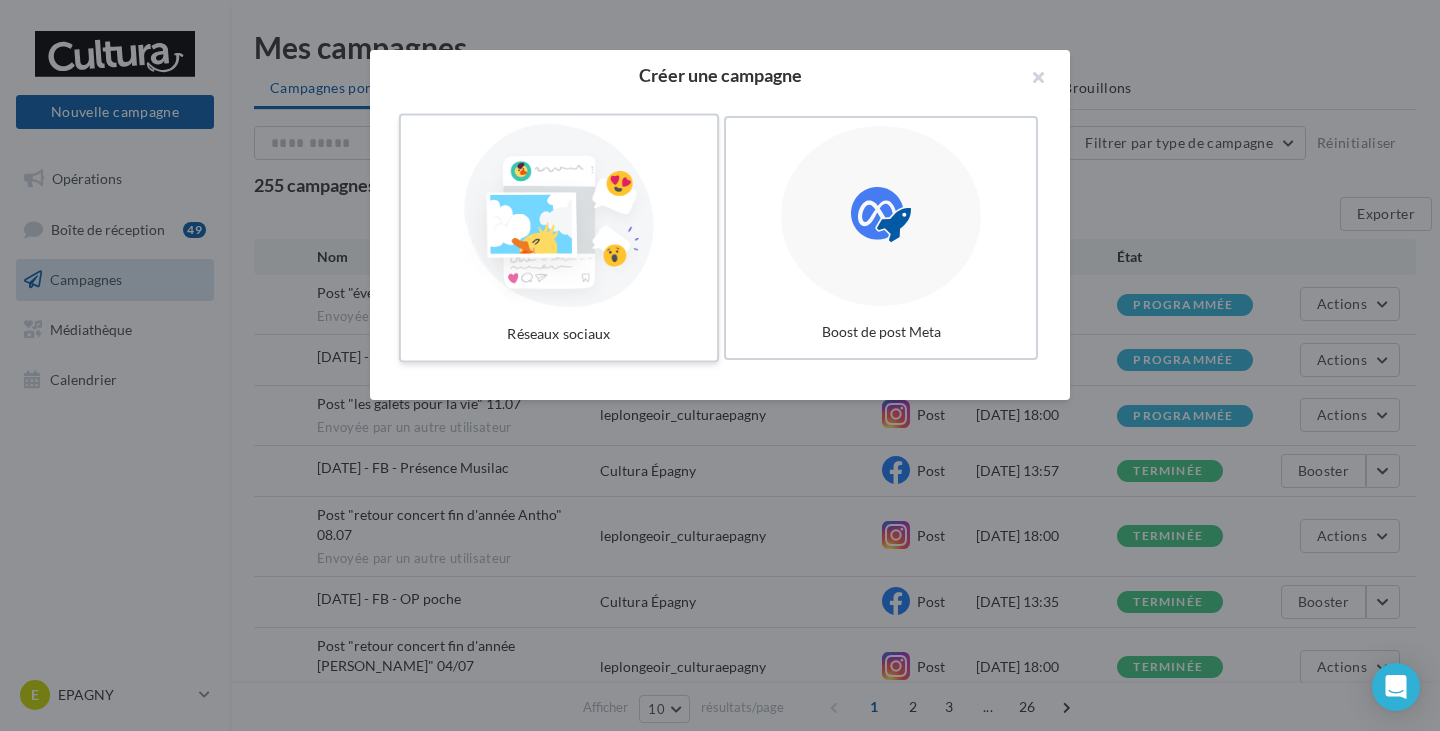 click at bounding box center [559, 216] 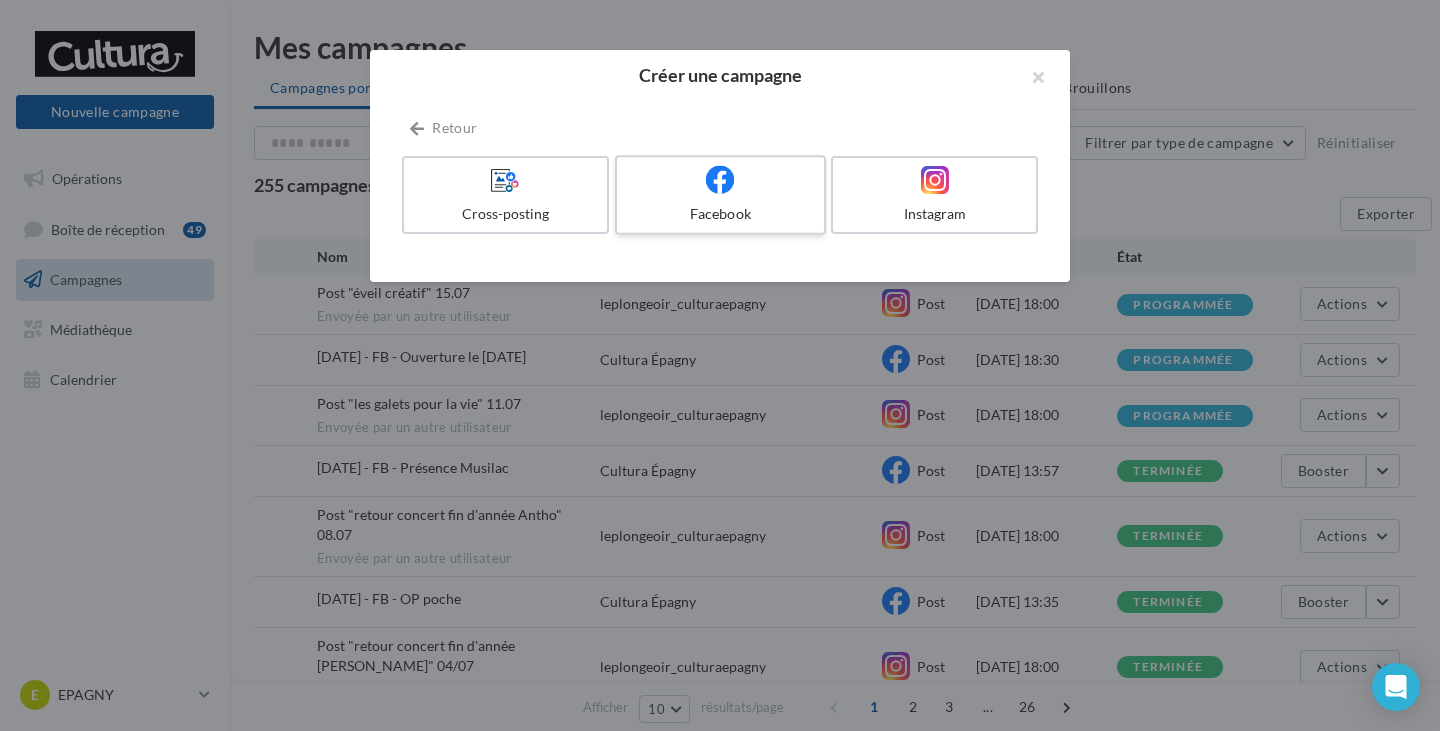 click on "Facebook" at bounding box center (720, 214) 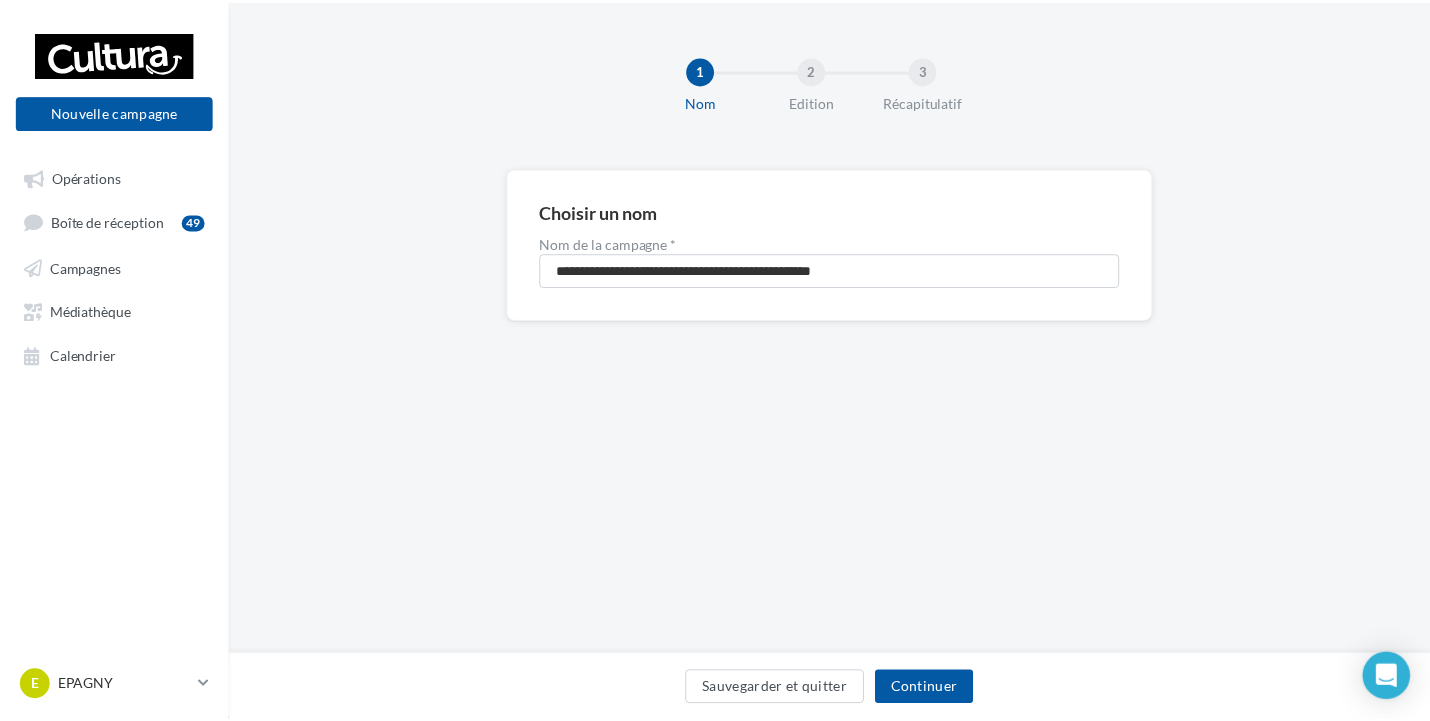 scroll, scrollTop: 0, scrollLeft: 0, axis: both 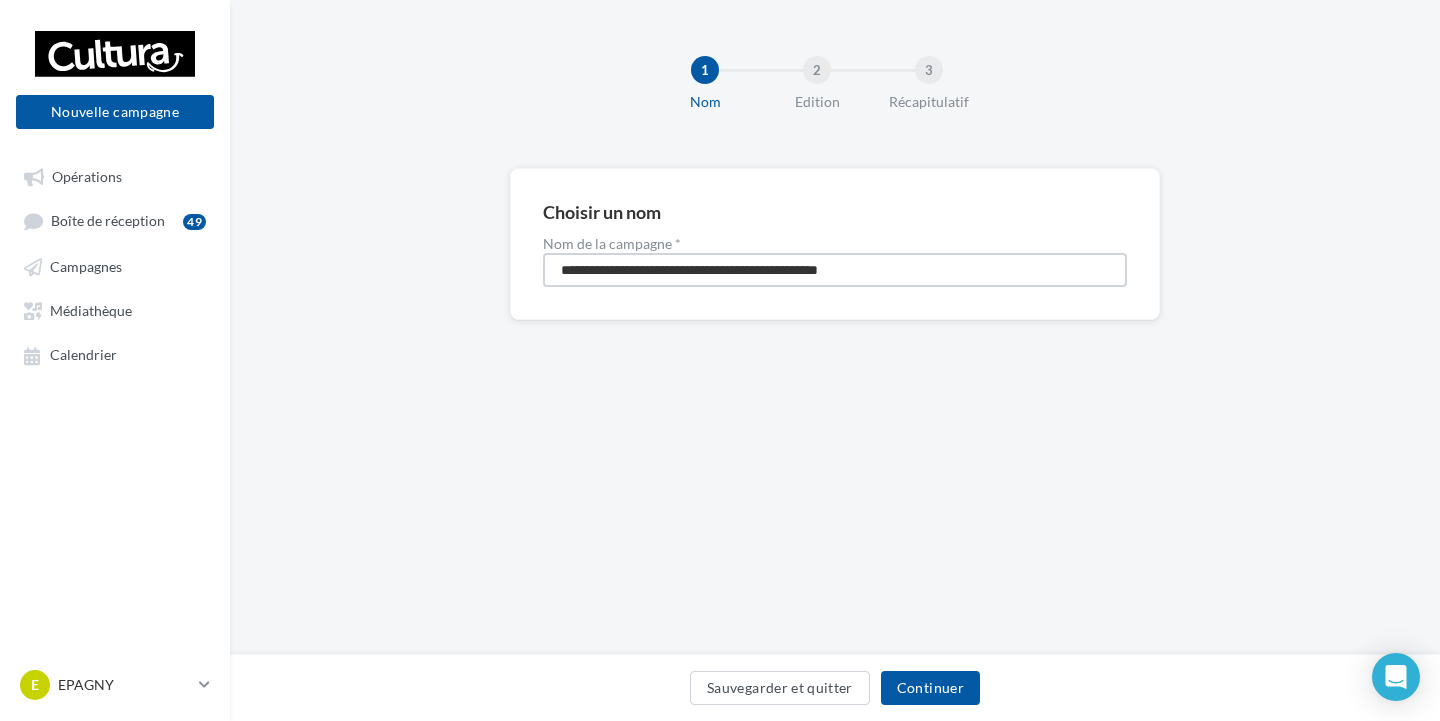 drag, startPoint x: 914, startPoint y: 272, endPoint x: 0, endPoint y: 3, distance: 952.7628 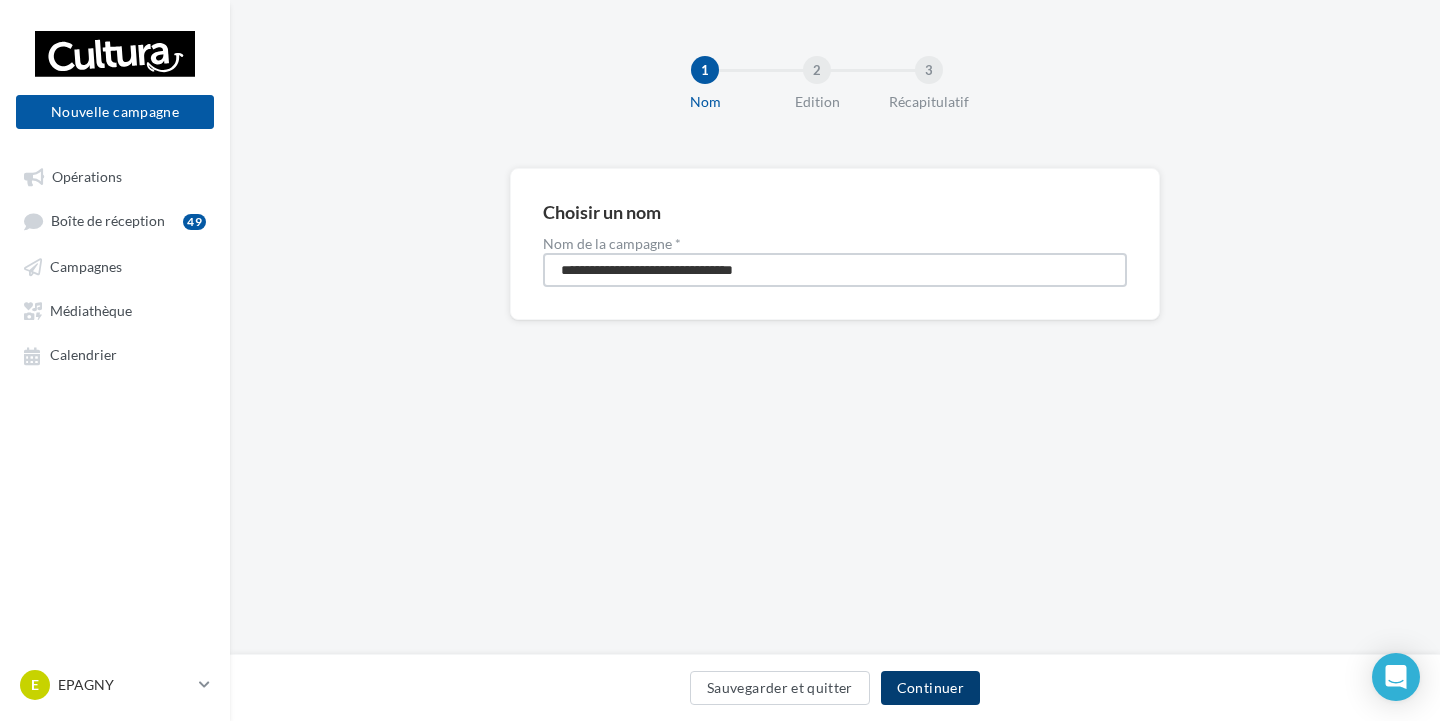 type on "**********" 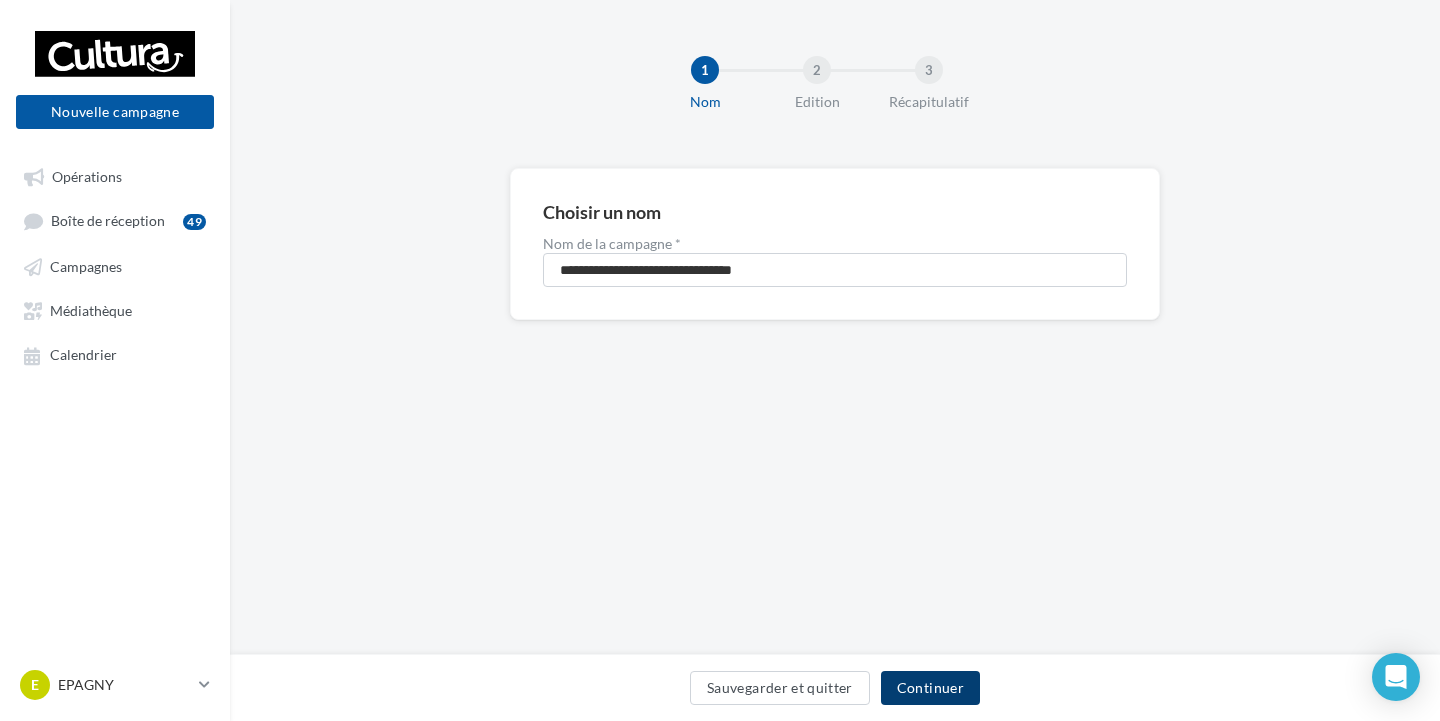 click on "Continuer" at bounding box center [930, 688] 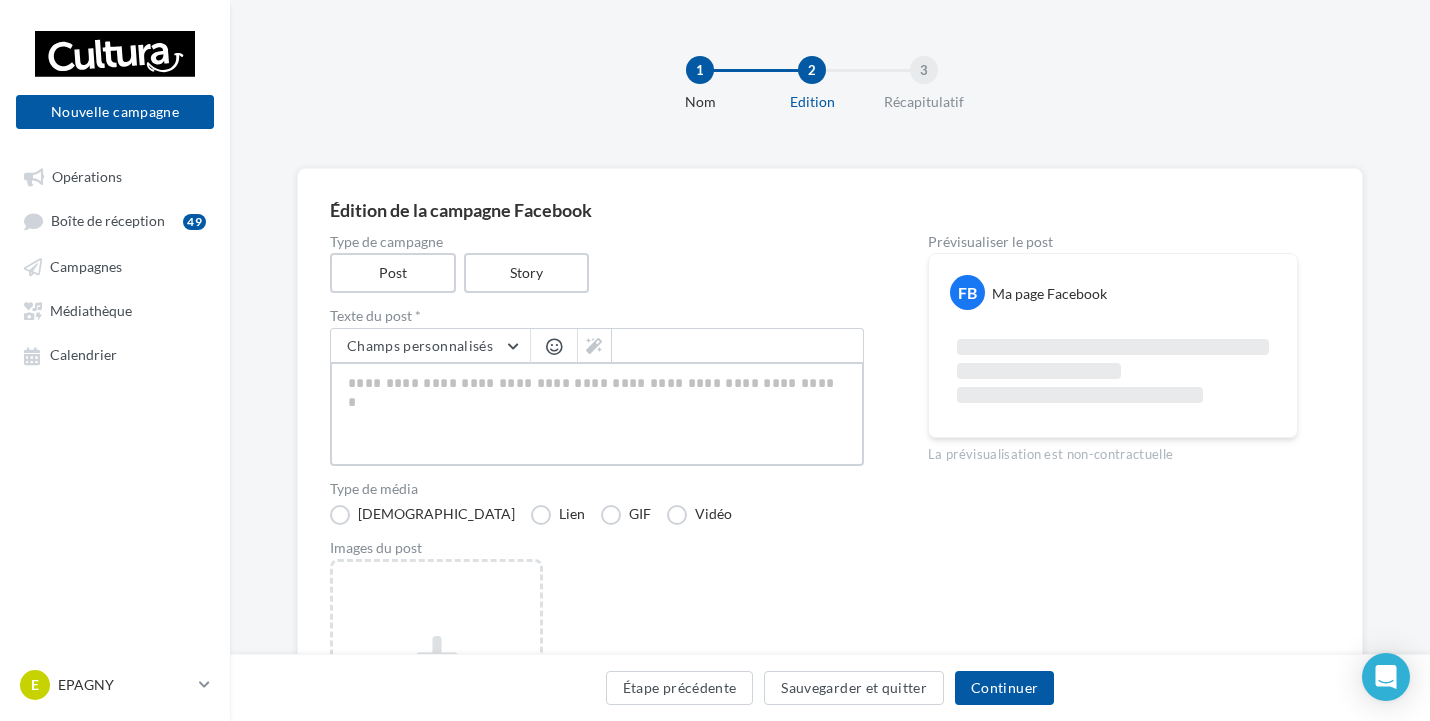 click at bounding box center (597, 414) 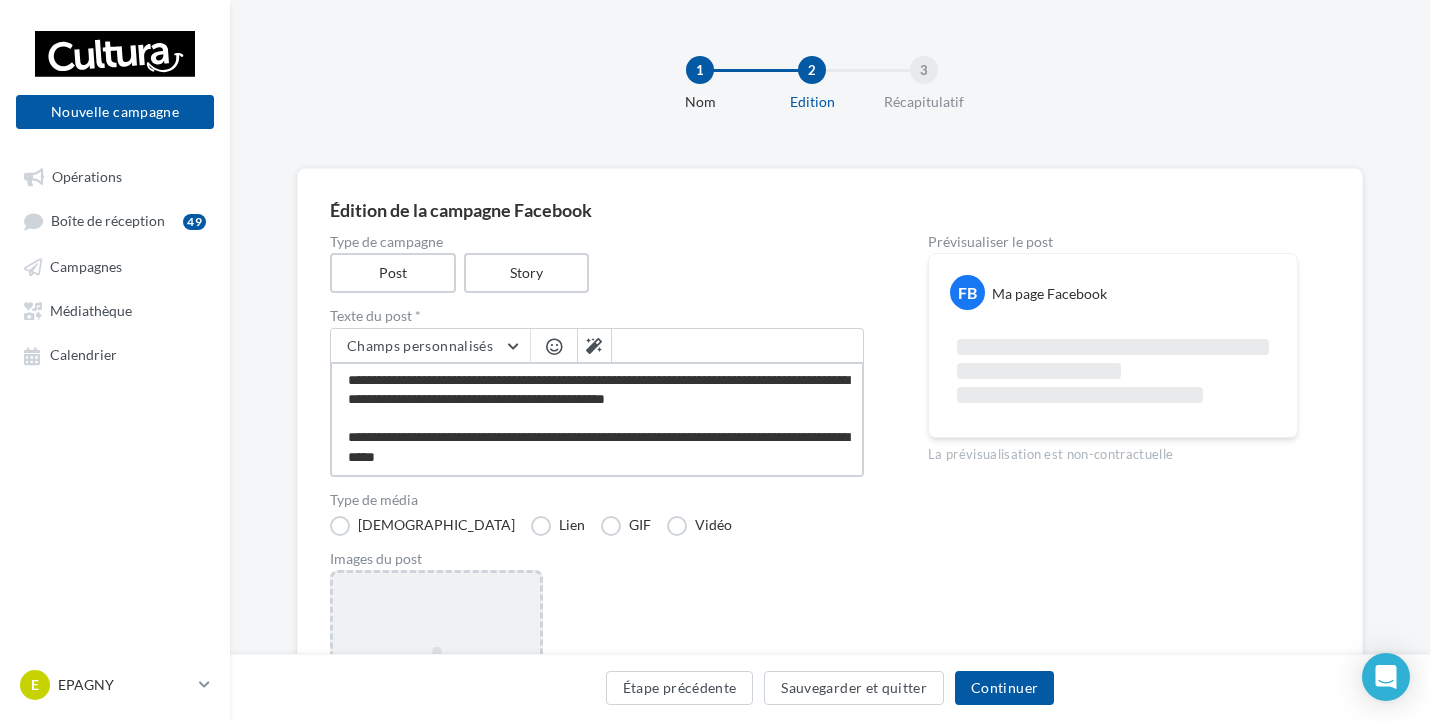 type on "**********" 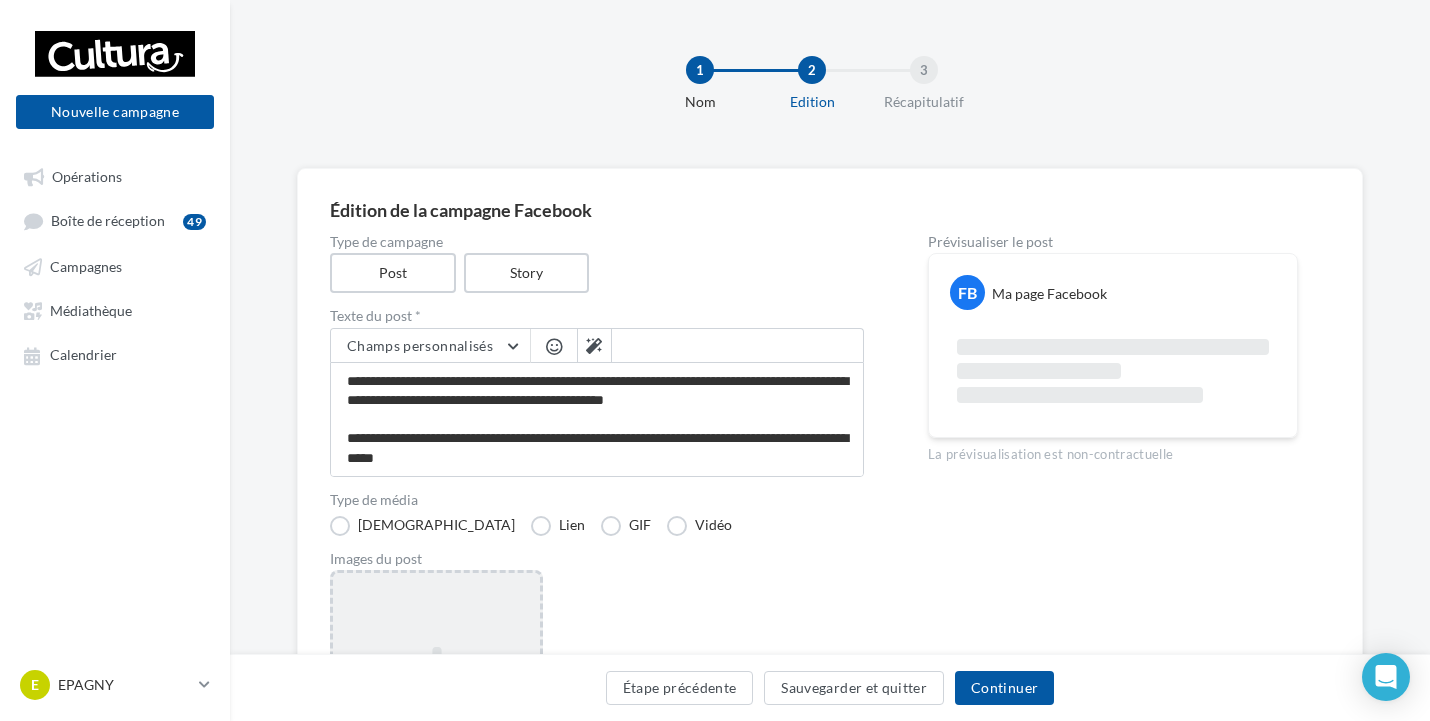 click on "Ajouter une image     Format: png, jpg" at bounding box center (436, 700) 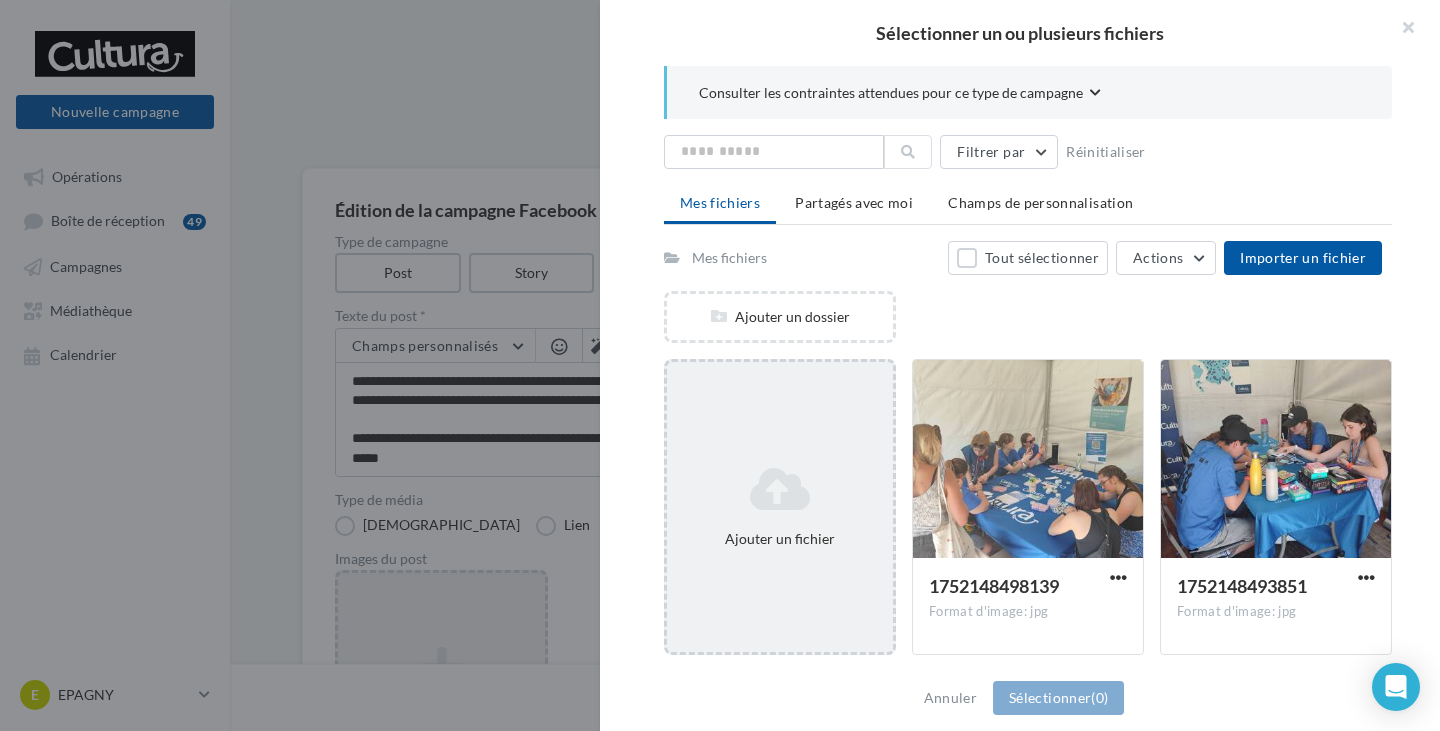 click at bounding box center [780, 489] 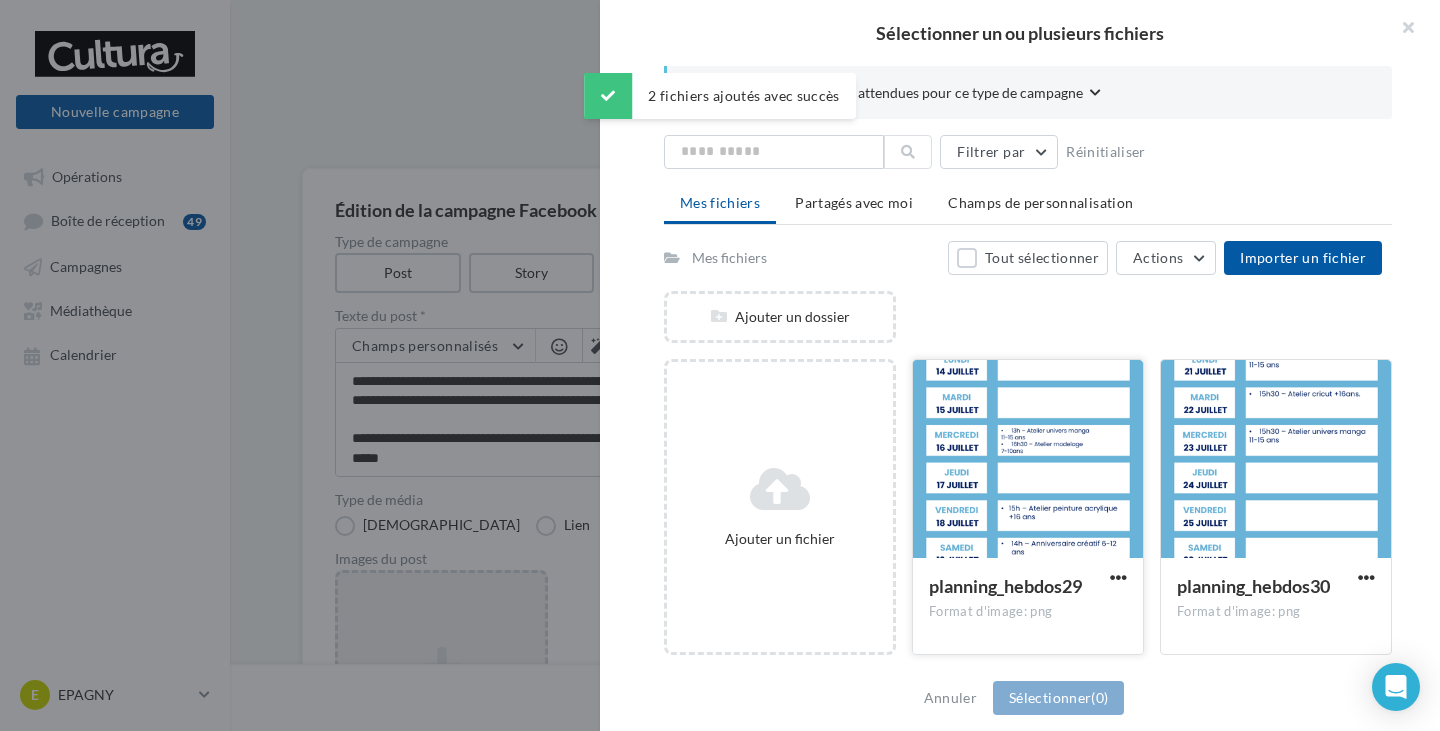 click at bounding box center [1028, 460] 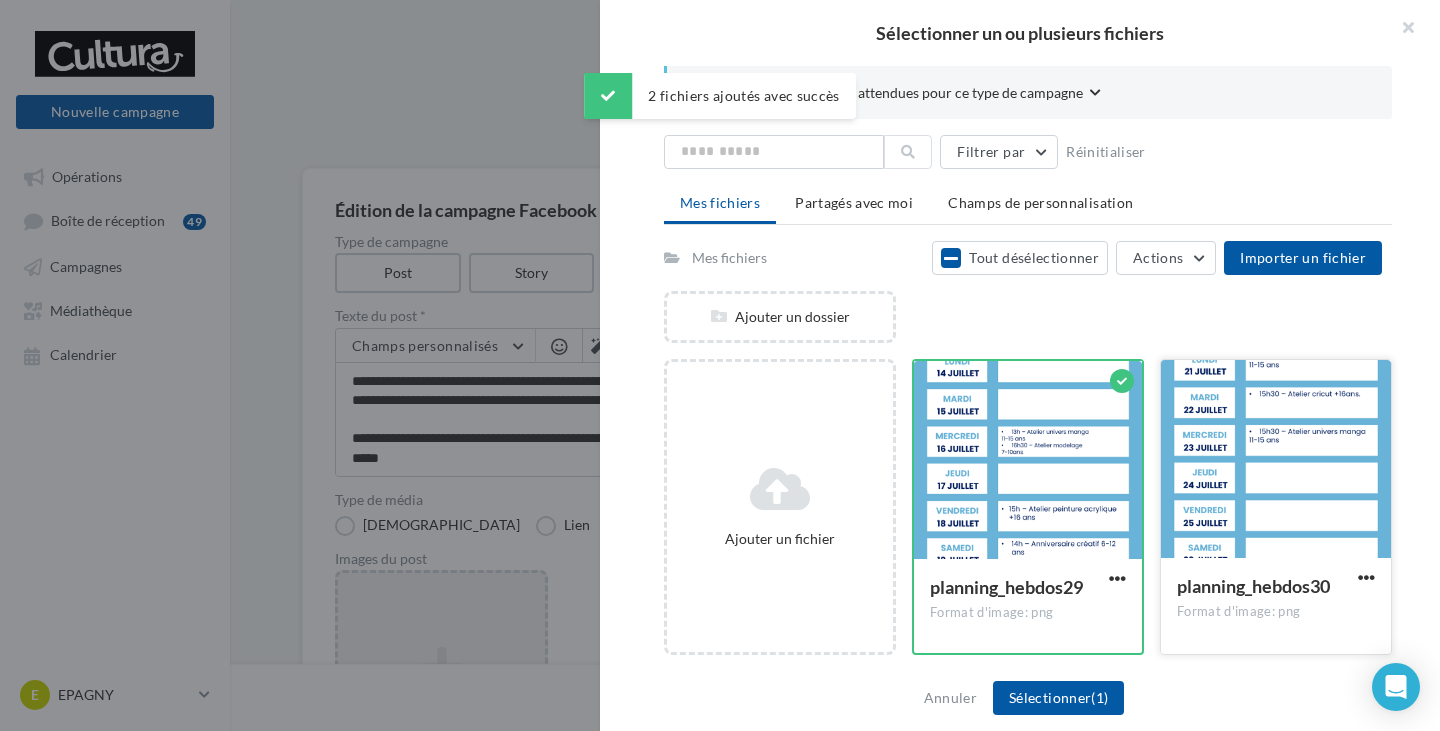 click at bounding box center (1276, 460) 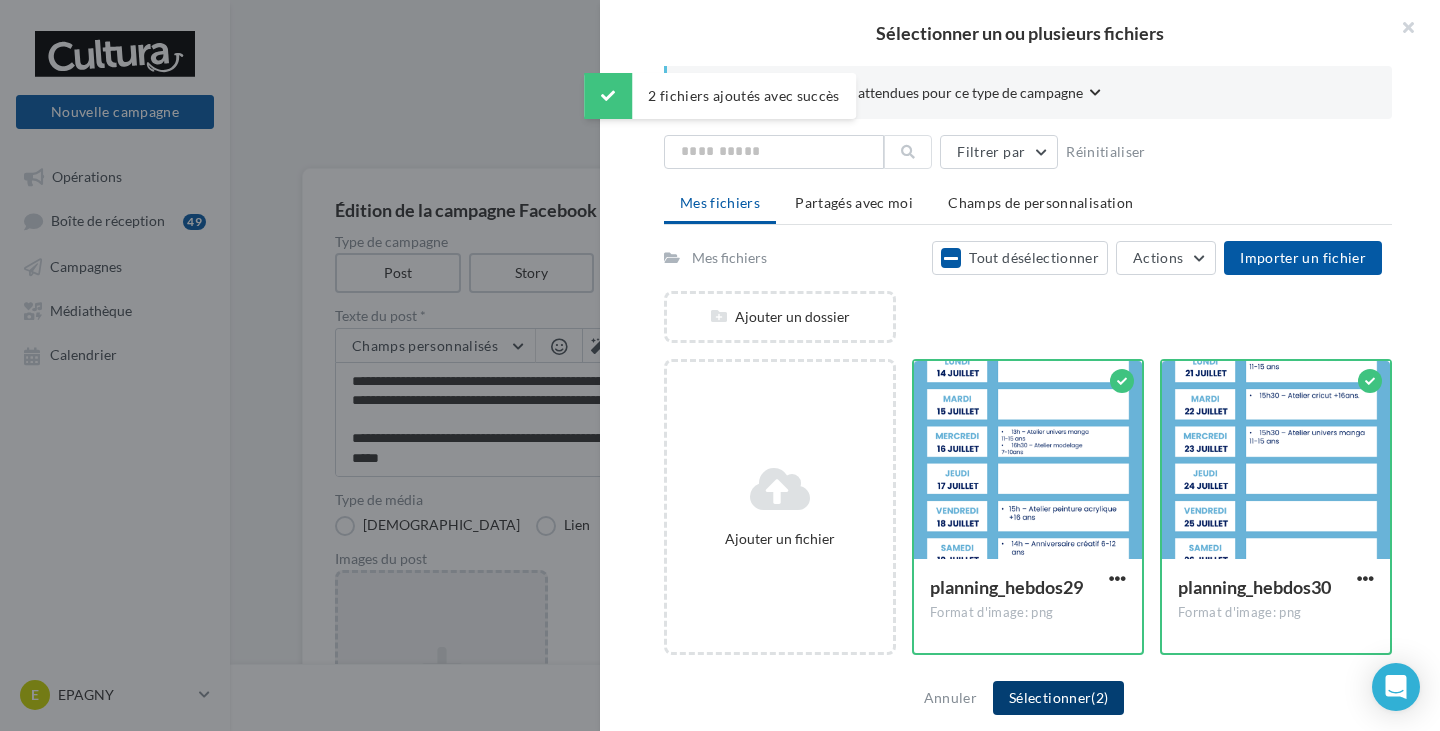 click on "Sélectionner   (2)" at bounding box center [1058, 698] 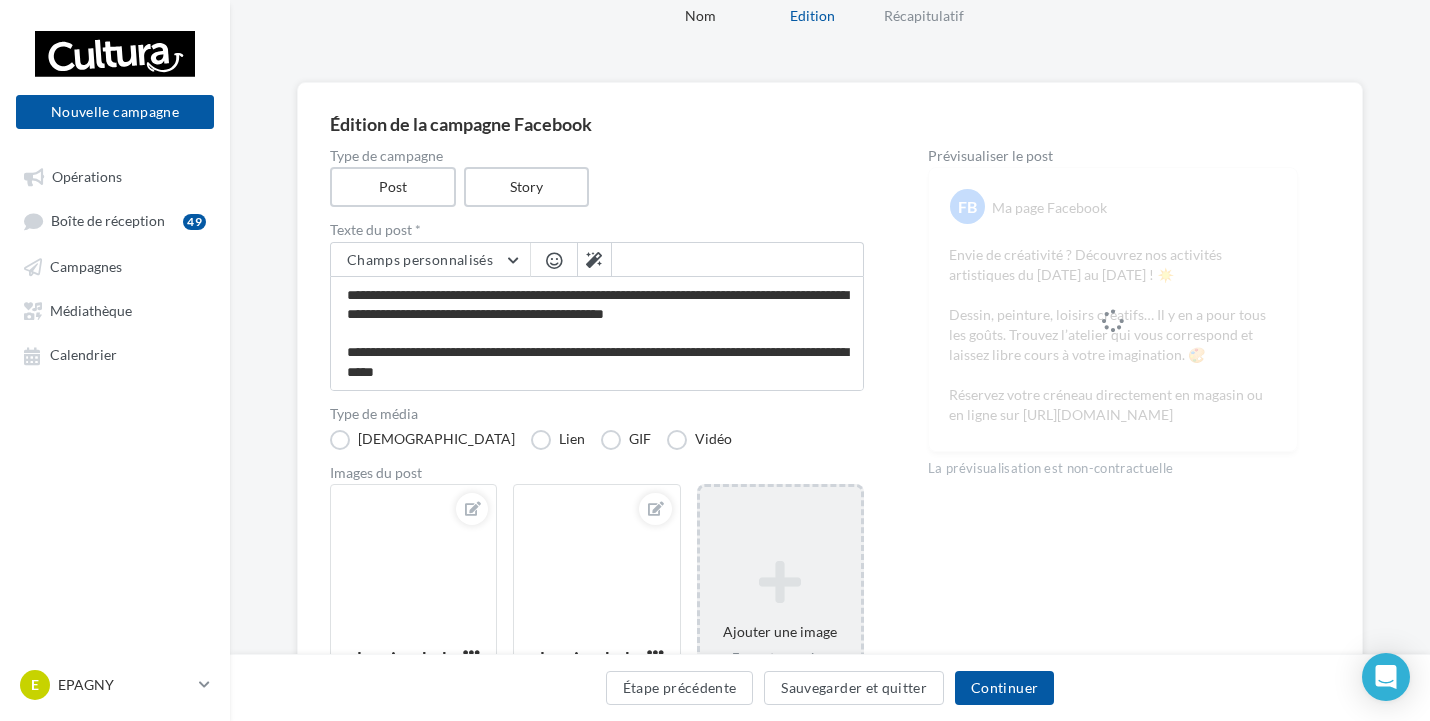 scroll, scrollTop: 273, scrollLeft: 0, axis: vertical 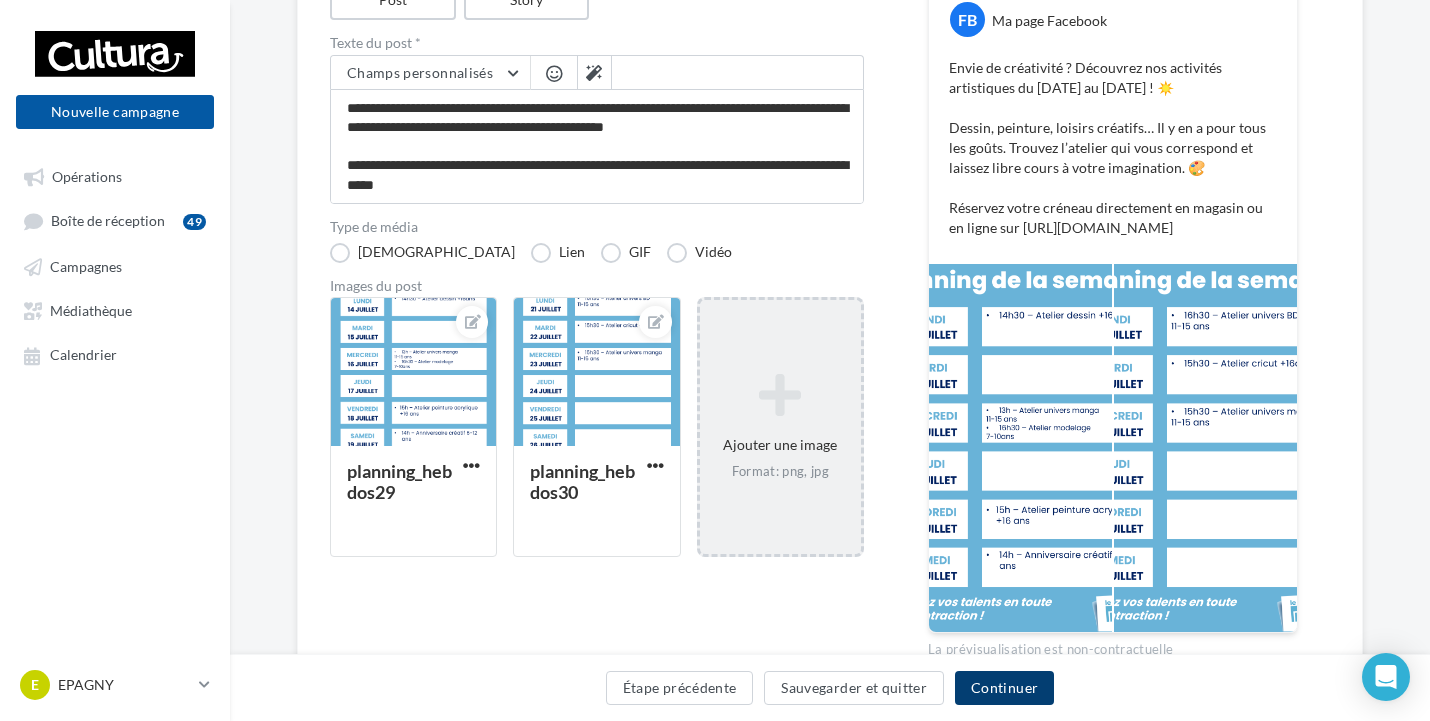 click on "Continuer" at bounding box center [1004, 688] 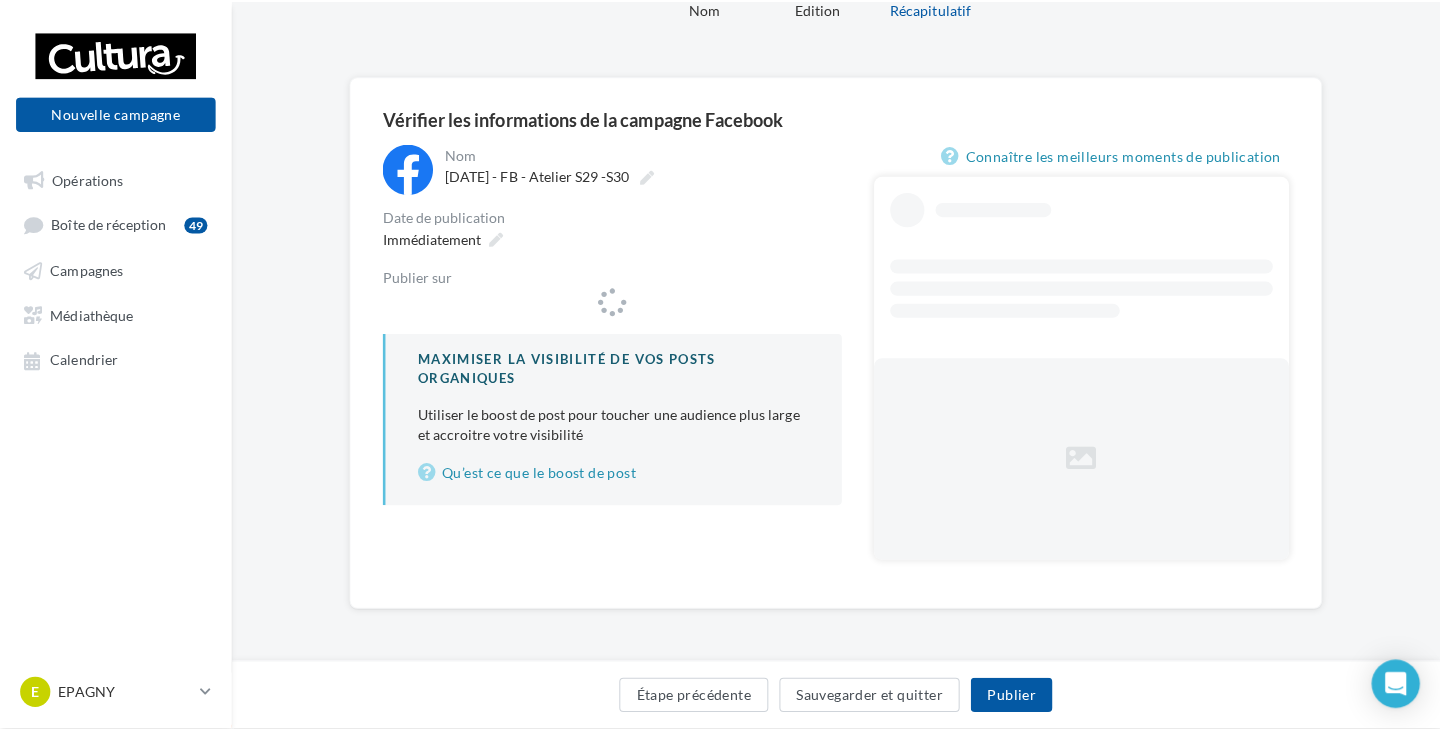 scroll, scrollTop: 0, scrollLeft: 0, axis: both 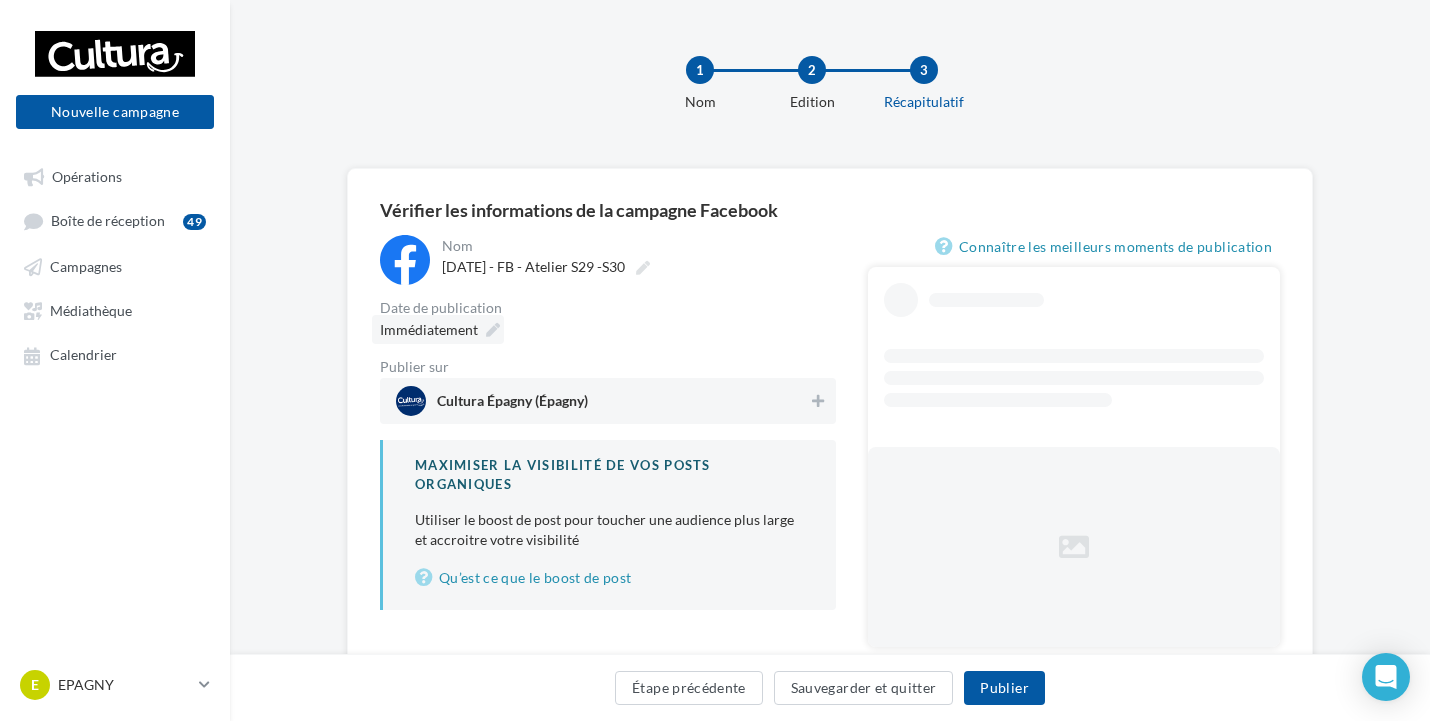 click at bounding box center [493, 330] 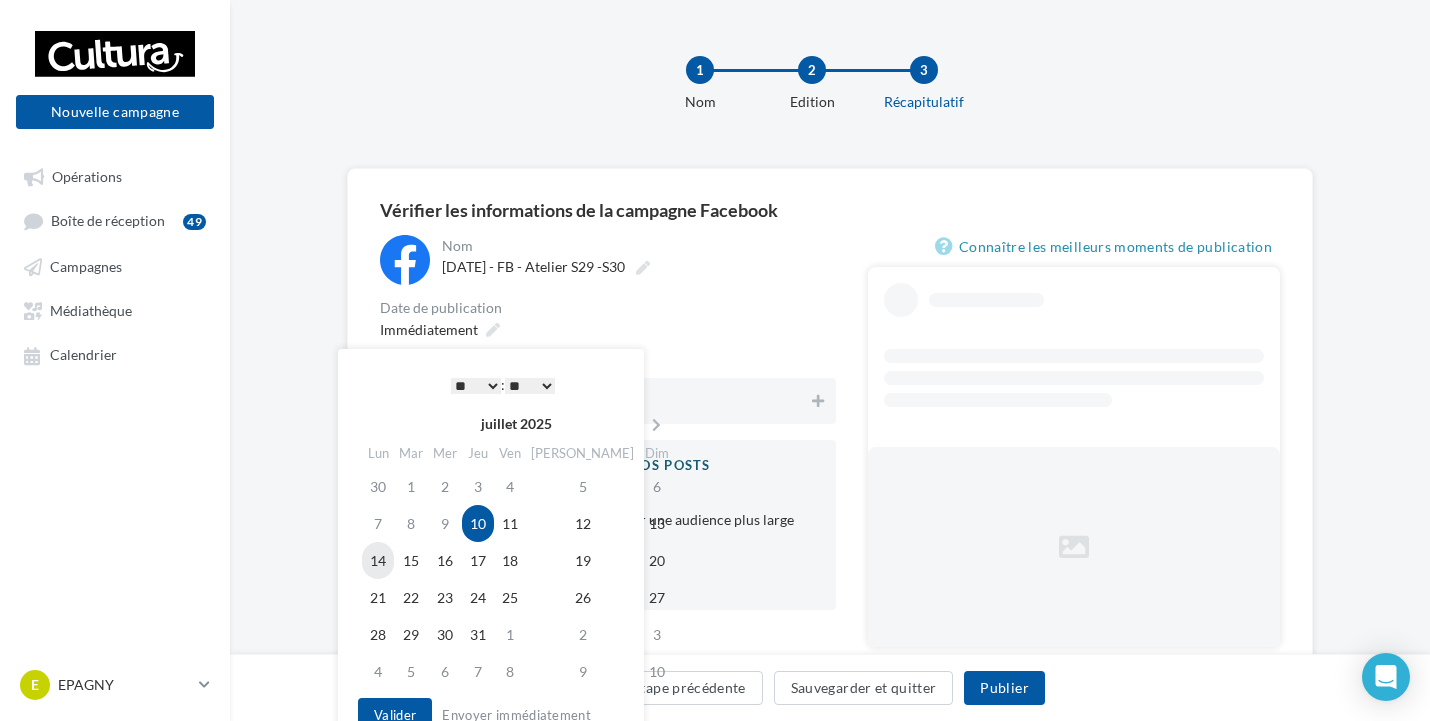 click on "14" at bounding box center [378, 560] 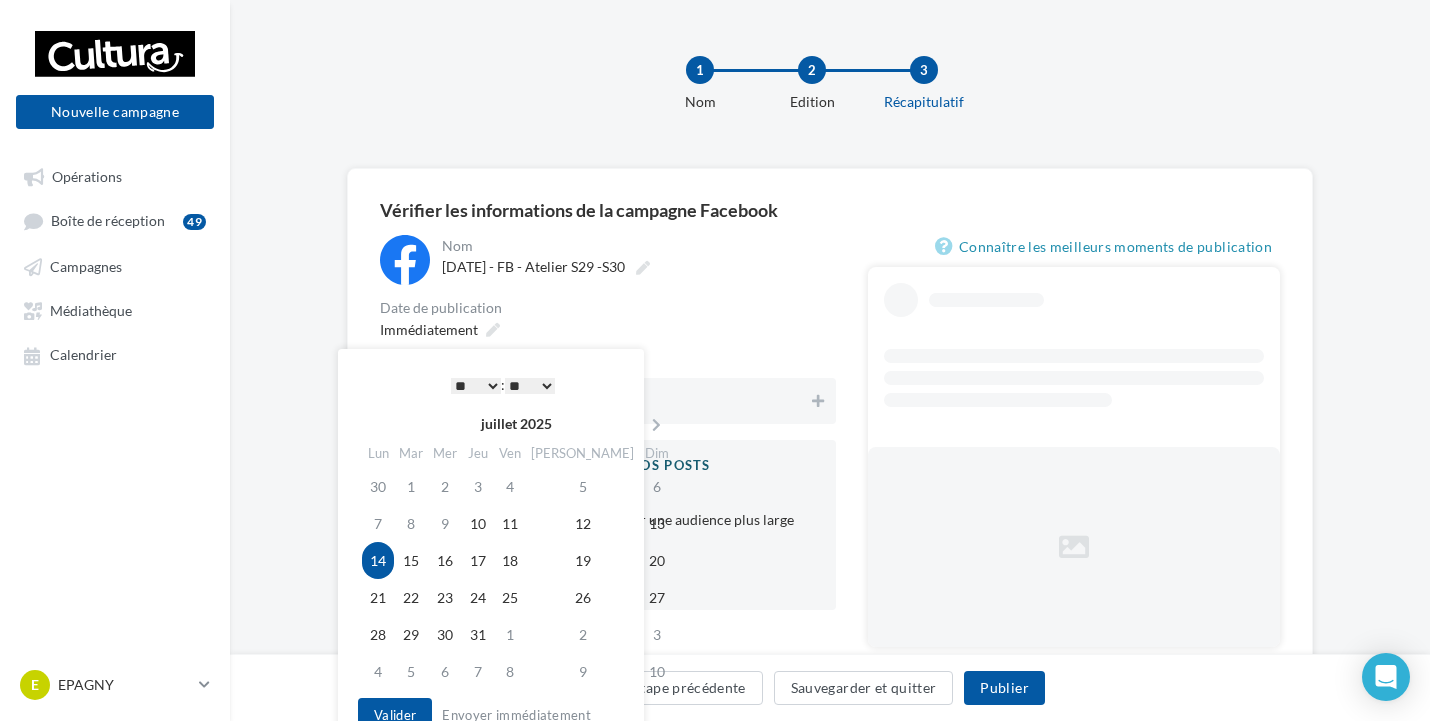 click on "* * * * * * * * * * ** ** ** ** ** ** ** ** ** ** ** ** ** **" at bounding box center [476, 386] 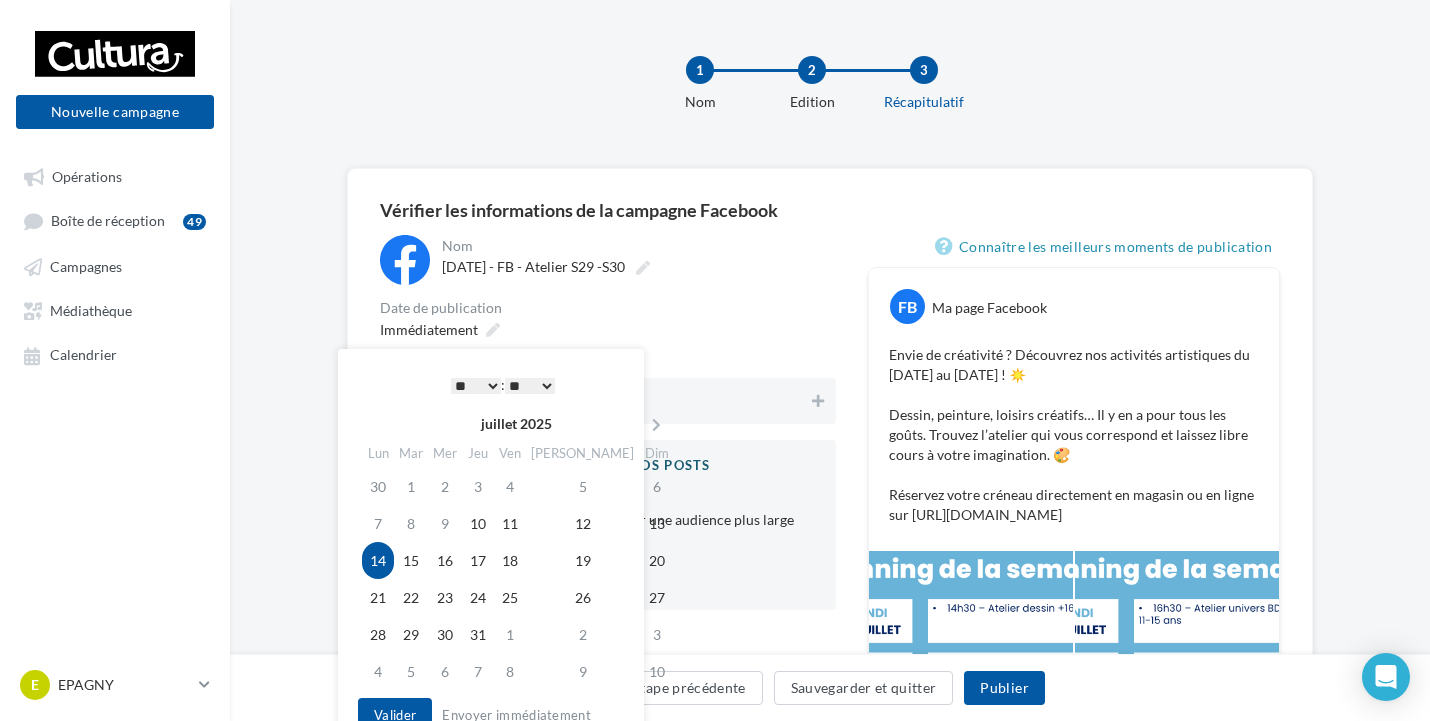 click on "** ** ** ** ** **" at bounding box center [530, 386] 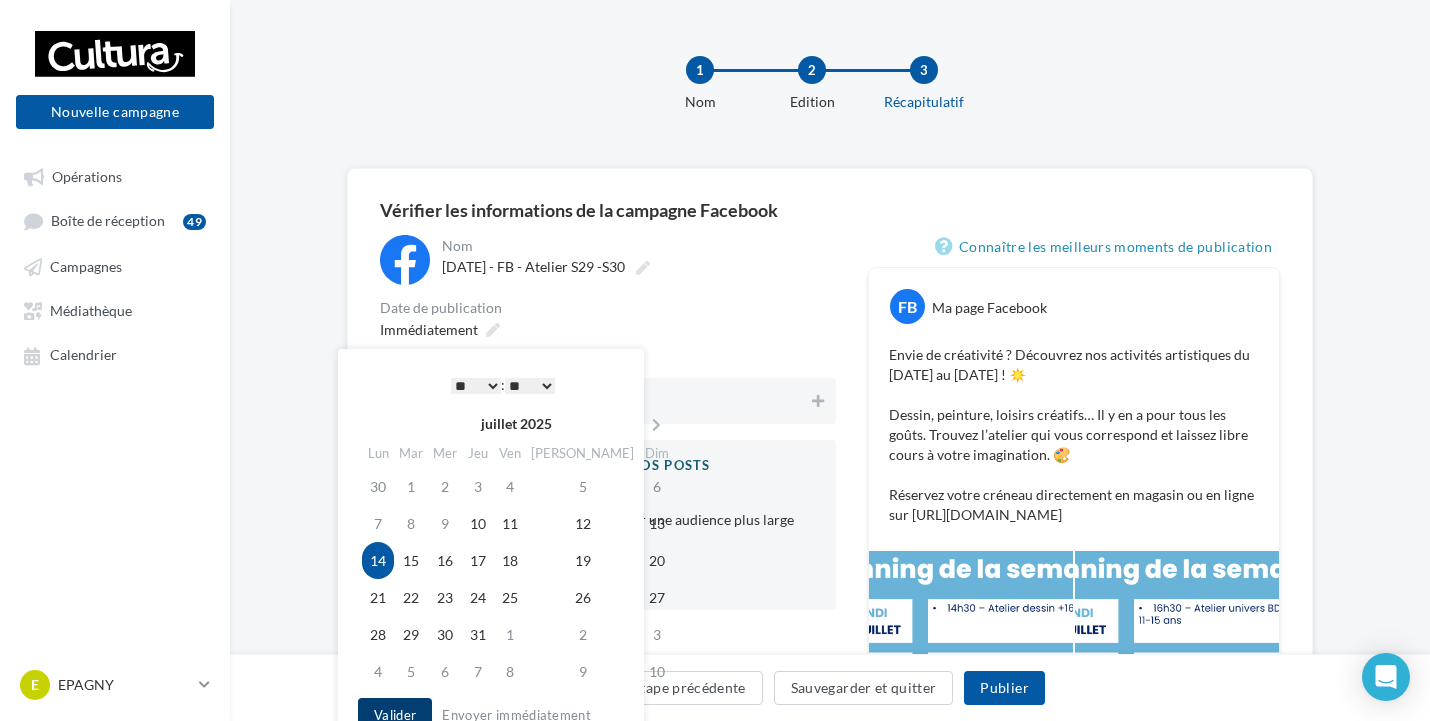 click on "Valider" at bounding box center [395, 715] 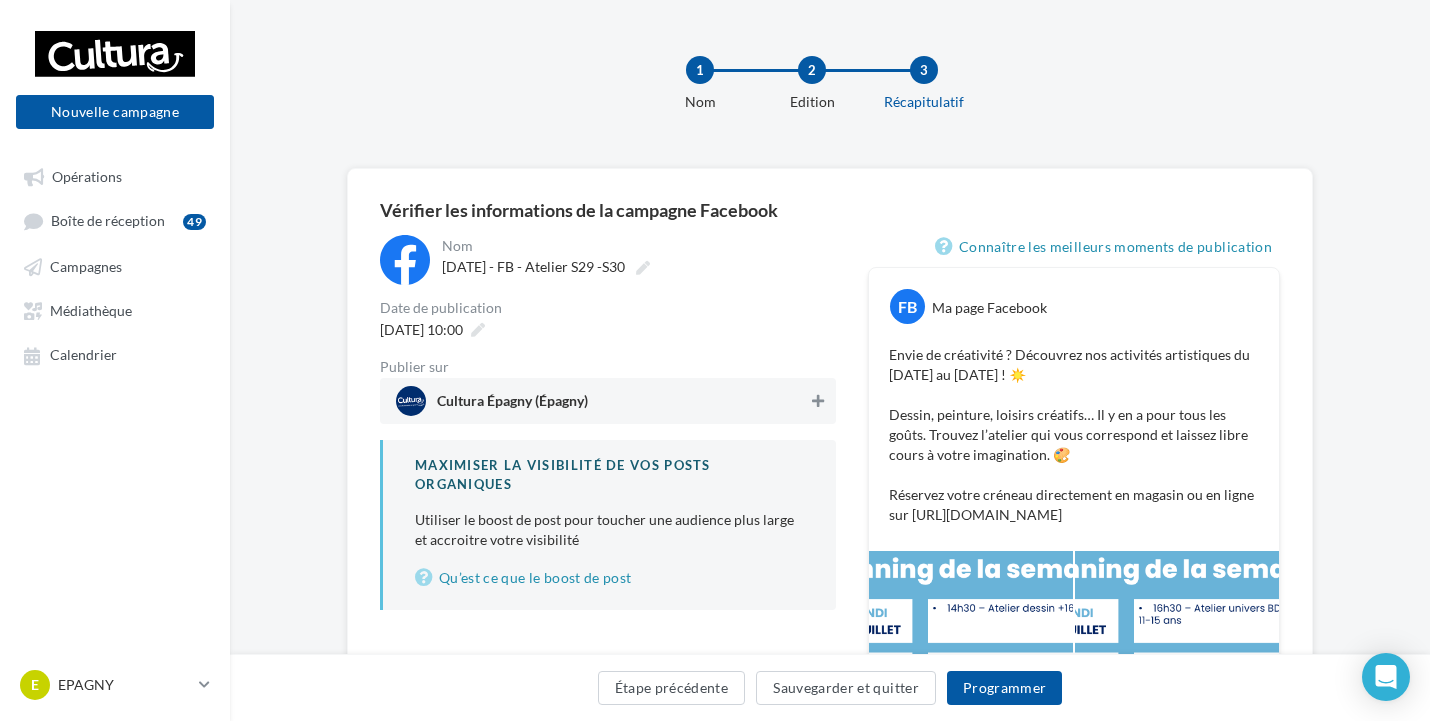 click at bounding box center (818, 401) 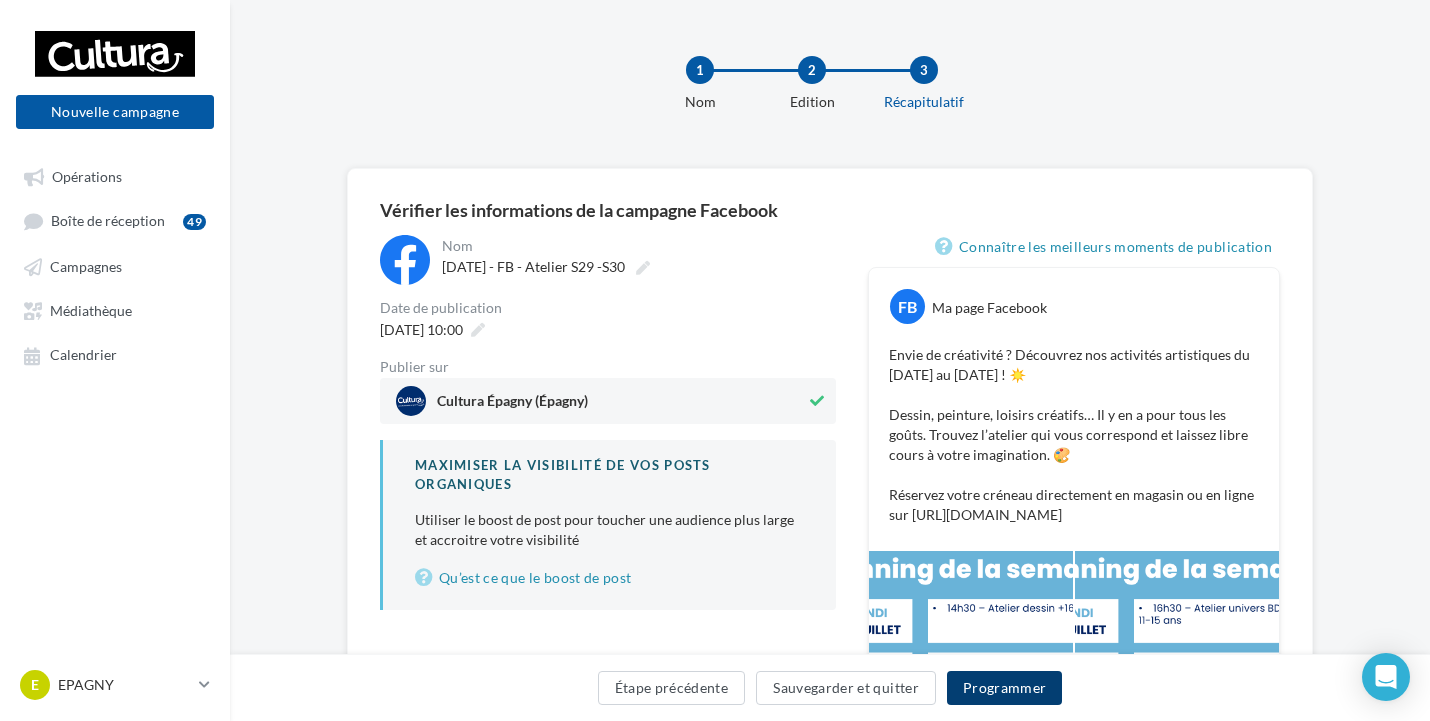 click on "Programmer" at bounding box center (1005, 688) 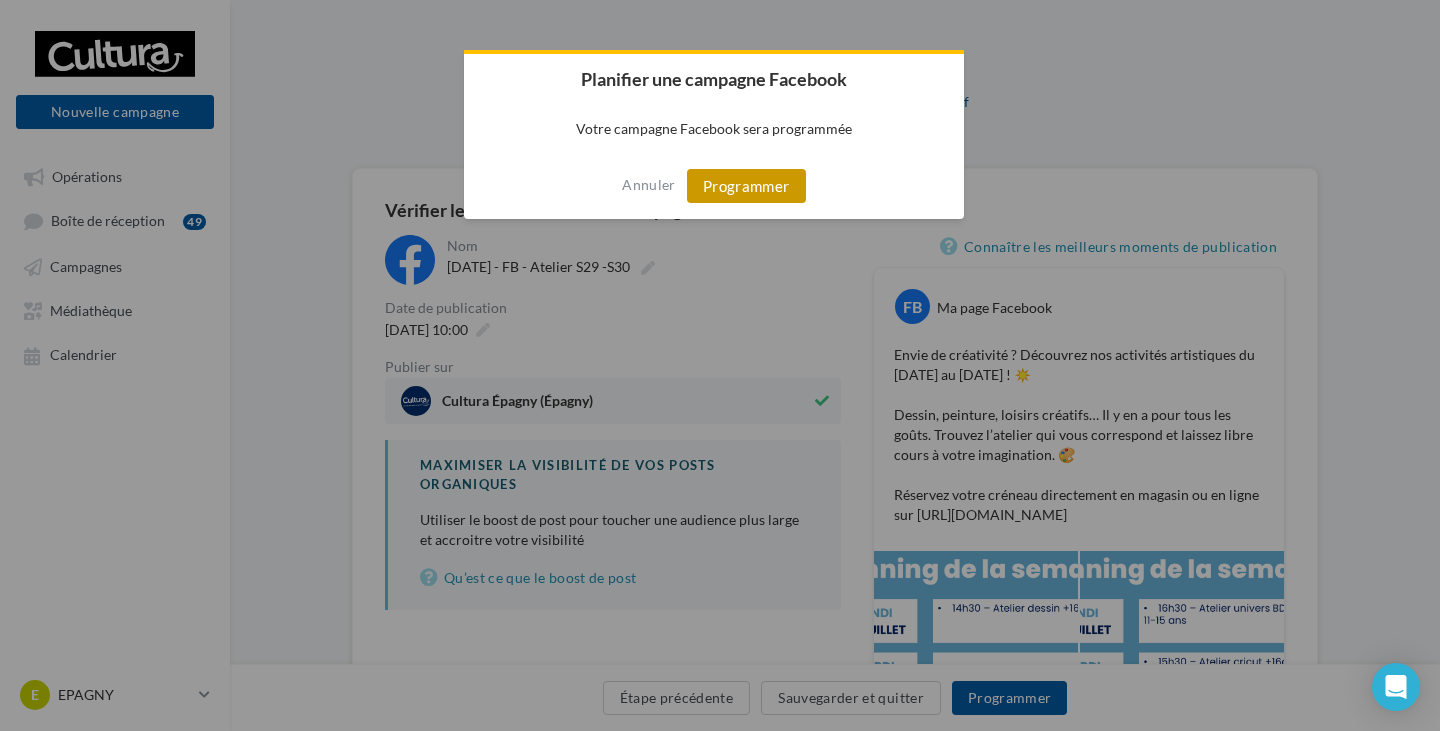 click on "Programmer" at bounding box center [746, 186] 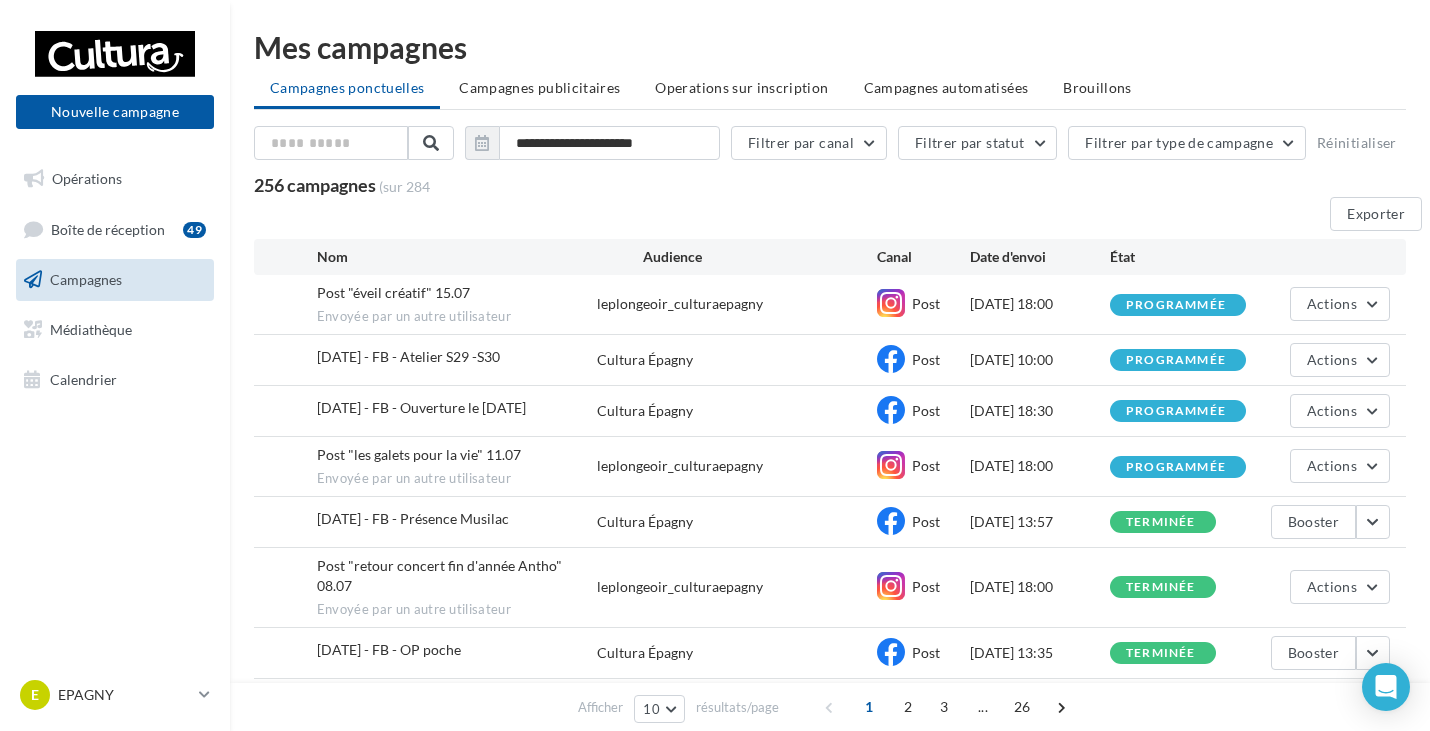 scroll, scrollTop: 0, scrollLeft: 0, axis: both 